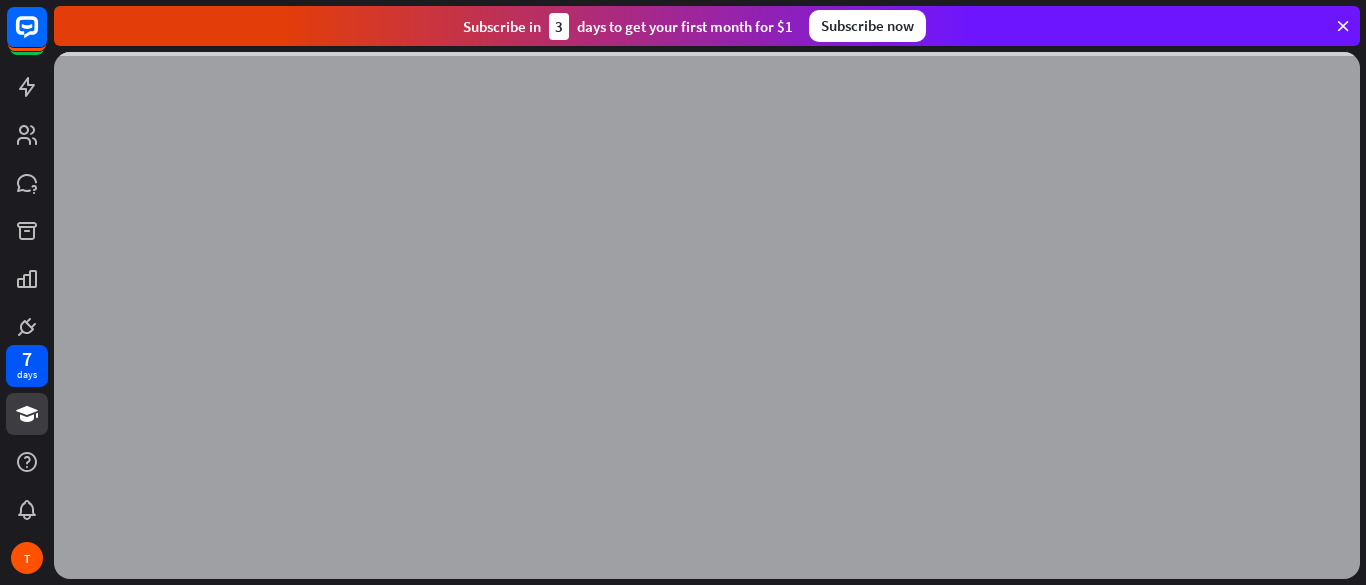scroll, scrollTop: 0, scrollLeft: 0, axis: both 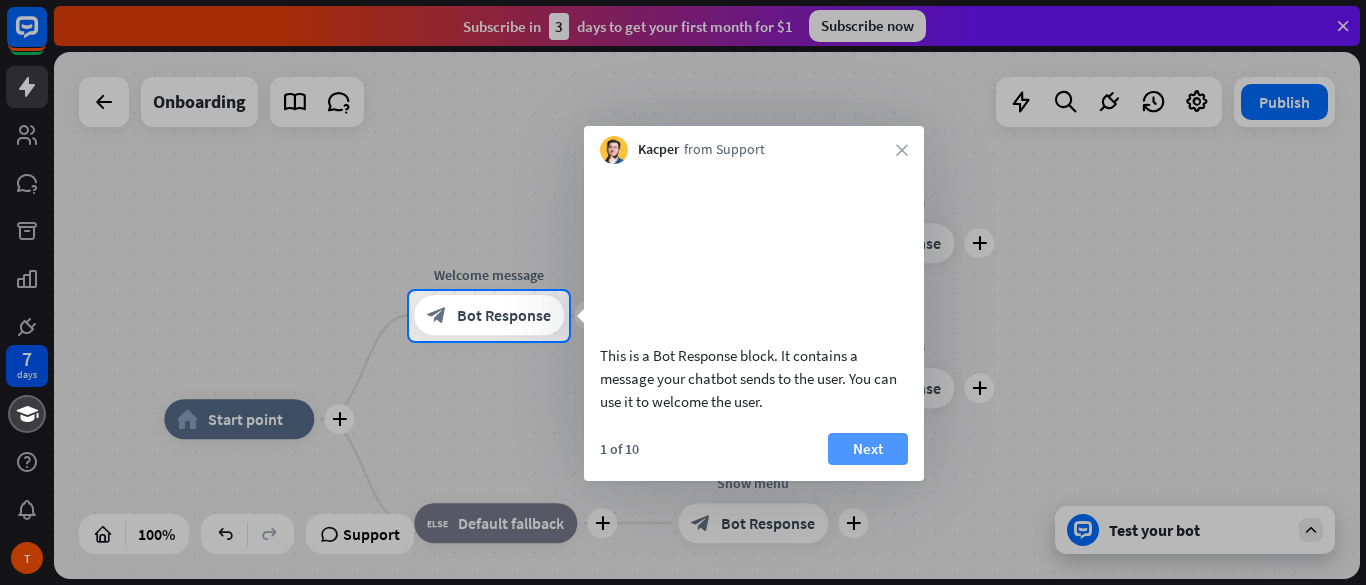 click on "Next" at bounding box center (868, 449) 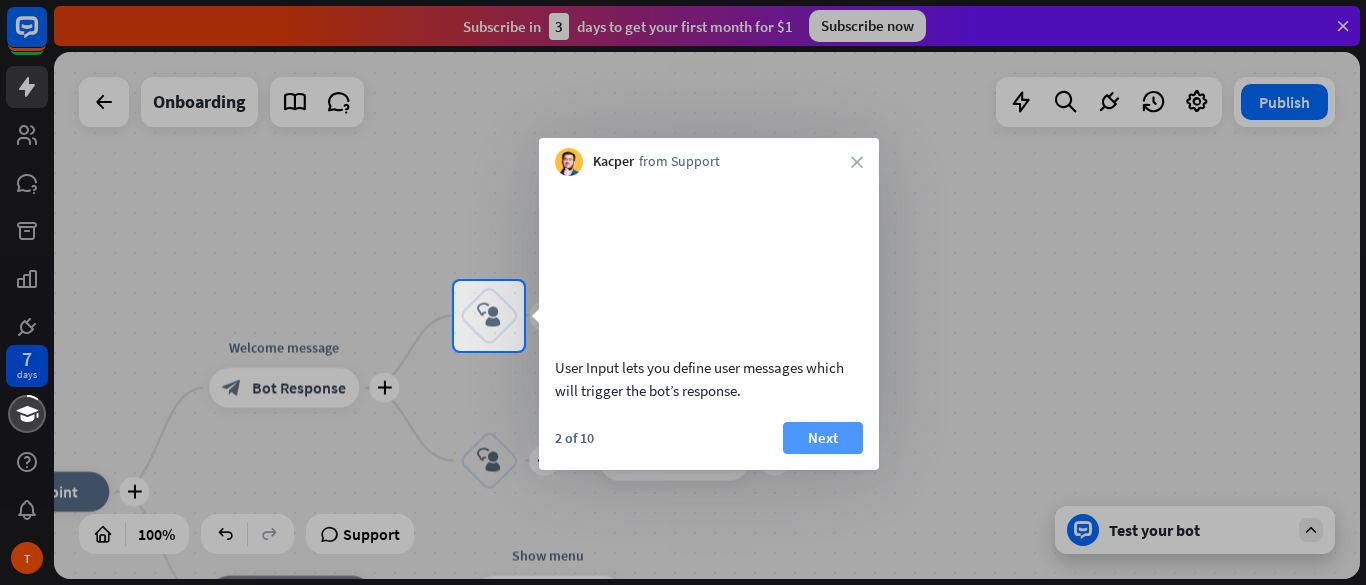 click on "Next" at bounding box center (823, 438) 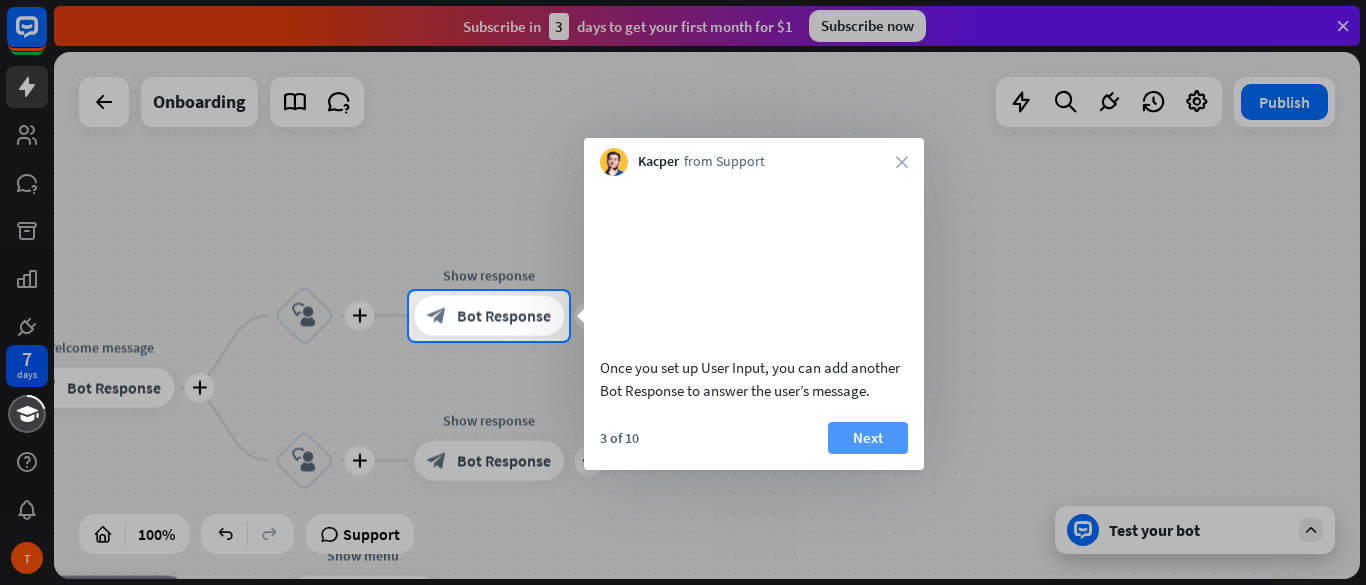 click on "Next" at bounding box center [868, 438] 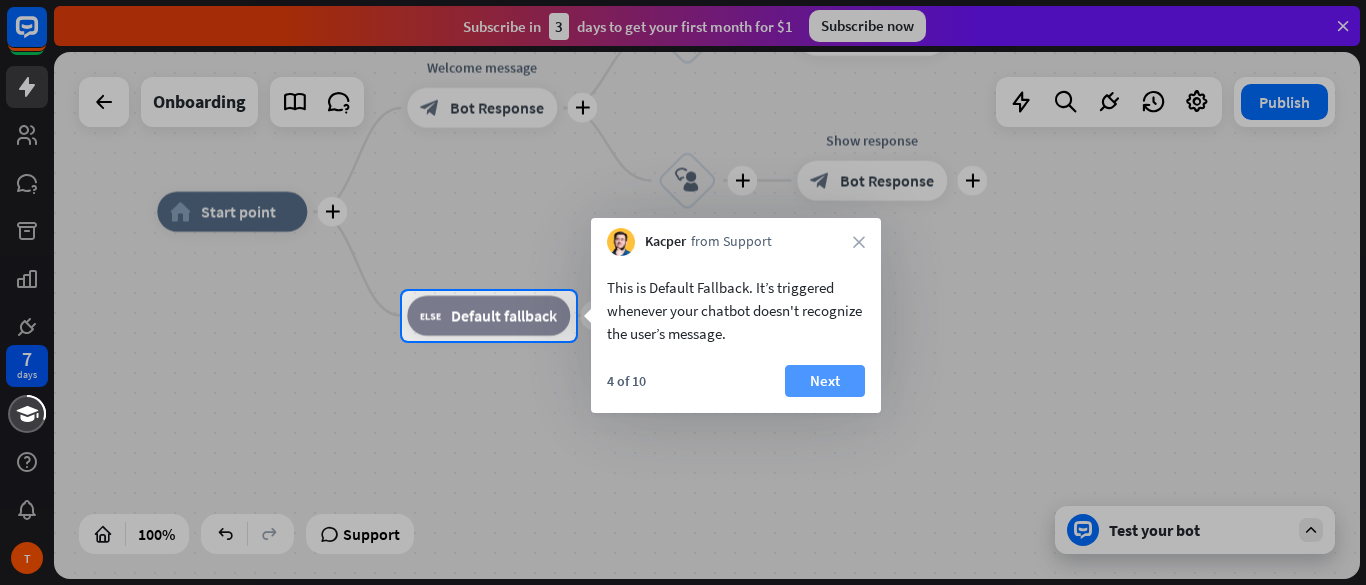 click on "Next" at bounding box center (825, 381) 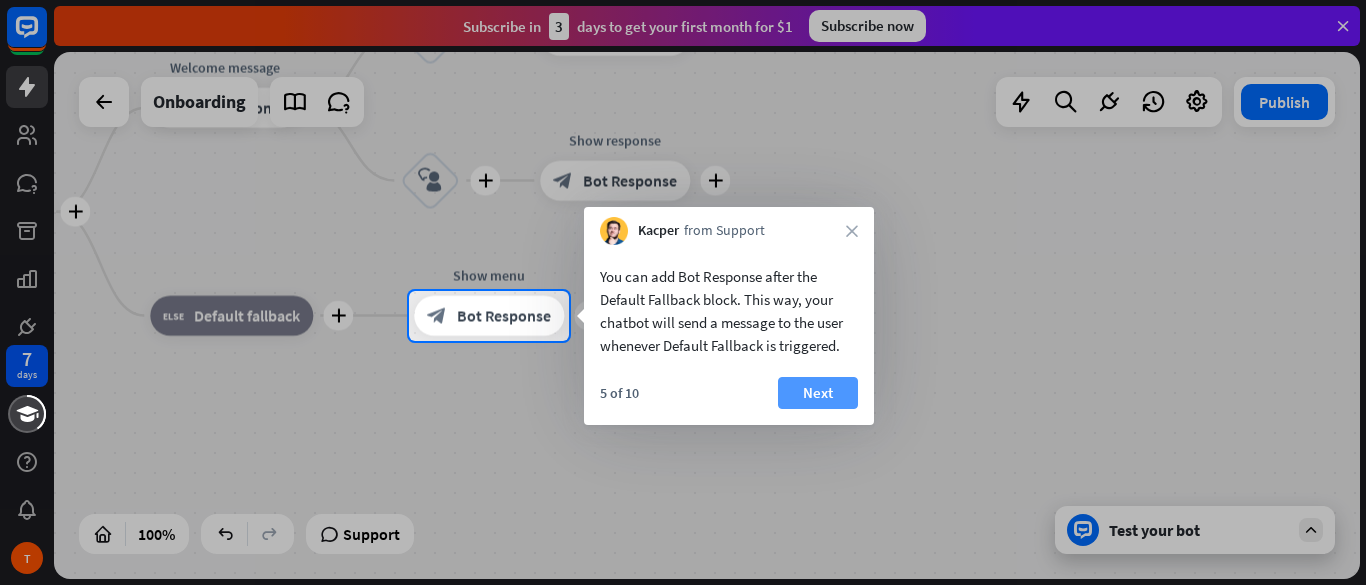 click on "Next" at bounding box center [818, 393] 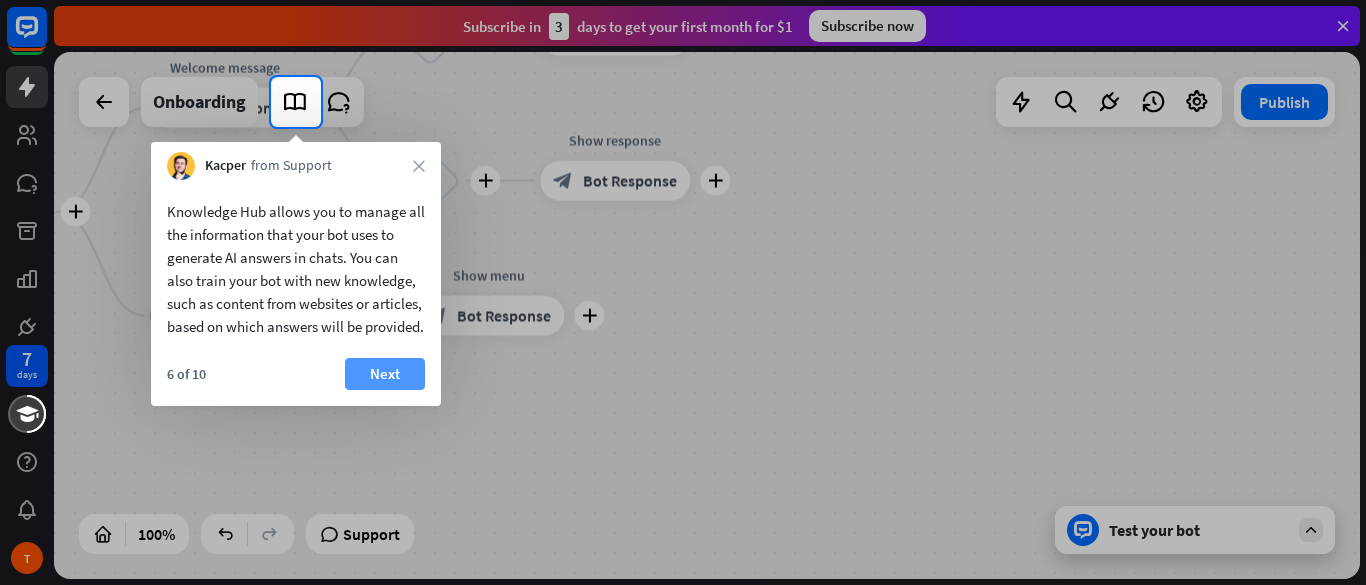 click on "Next" at bounding box center [385, 374] 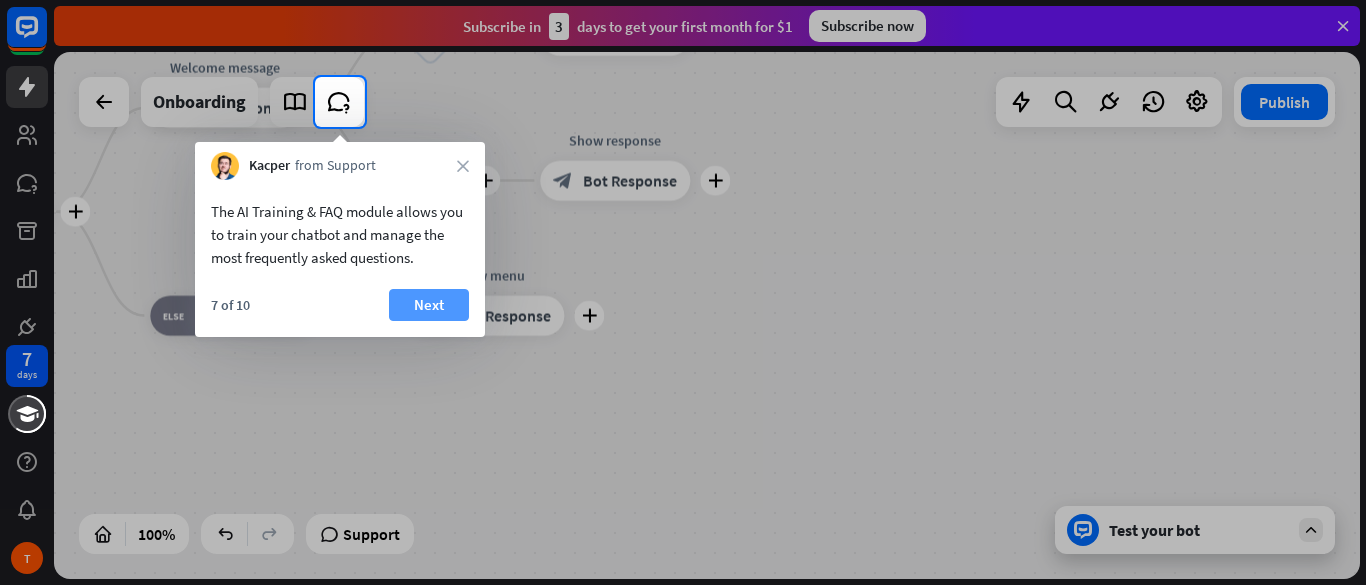 click on "Next" at bounding box center [429, 305] 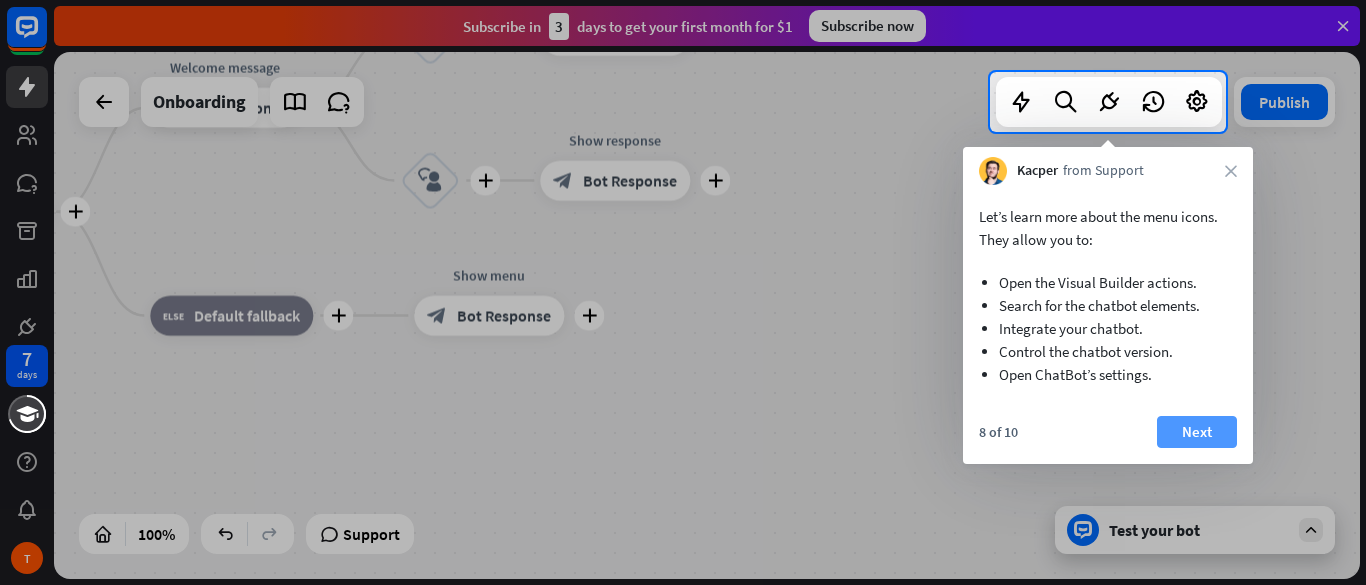 click on "Next" at bounding box center (1197, 432) 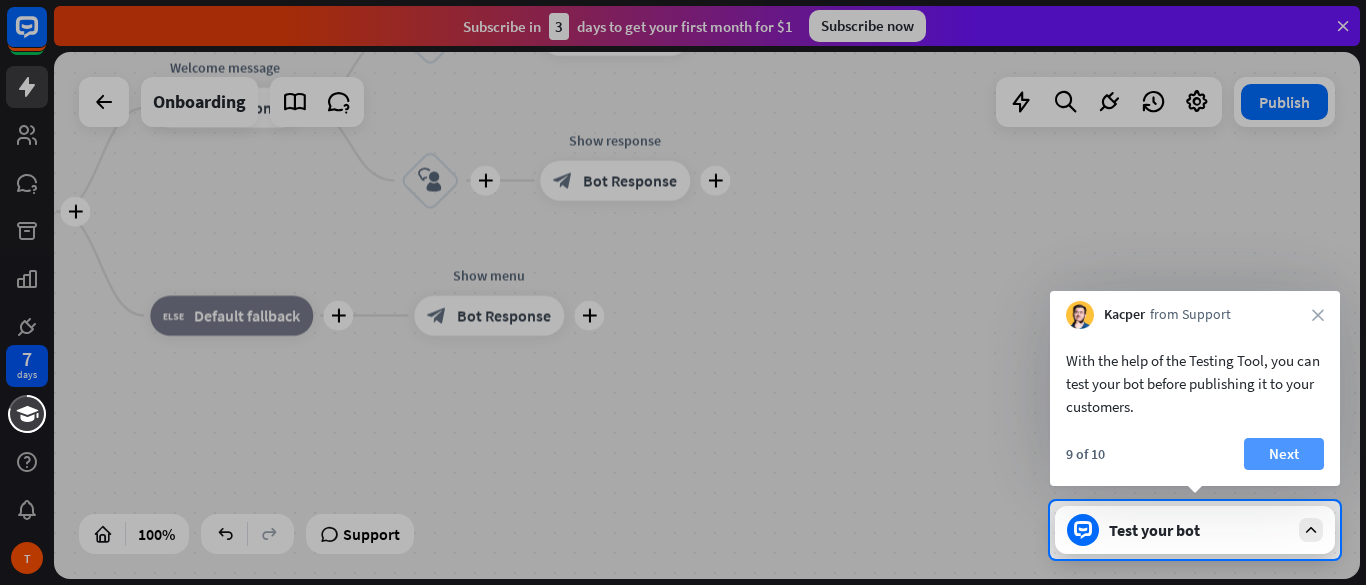 click on "Next" at bounding box center (1284, 454) 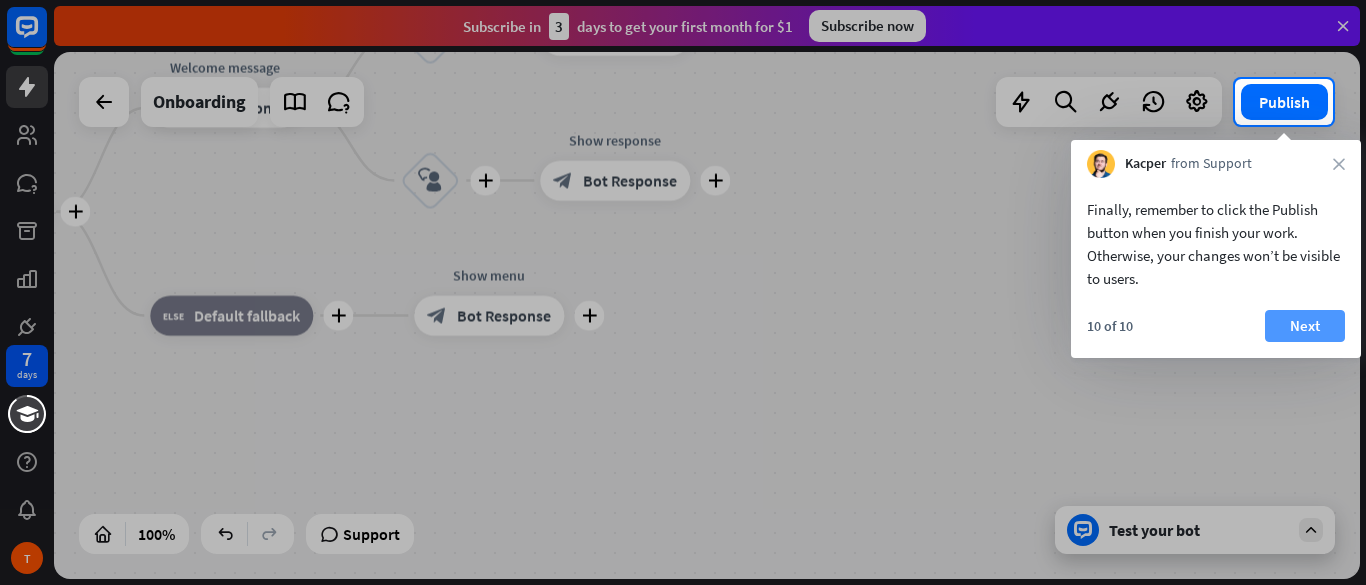 click on "Next" at bounding box center [1305, 326] 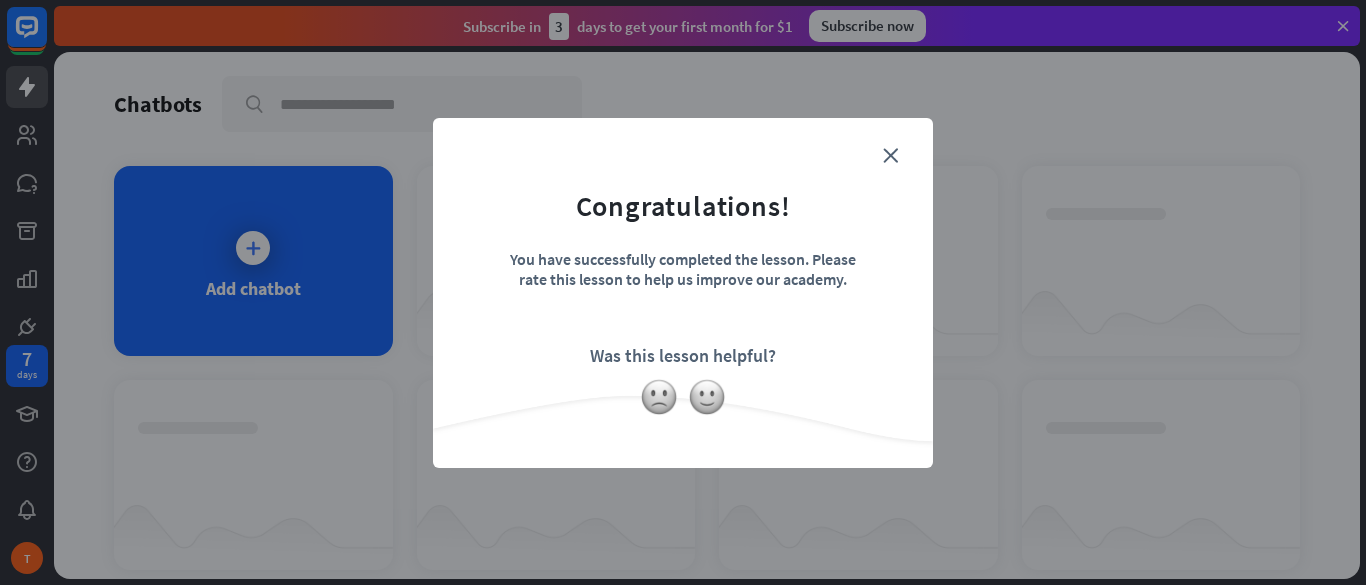 click on "Congratulations!
You have successfully completed the lesson.
Please rate this lesson to help us improve our
academy.
Was this lesson helpful?" at bounding box center (683, 262) 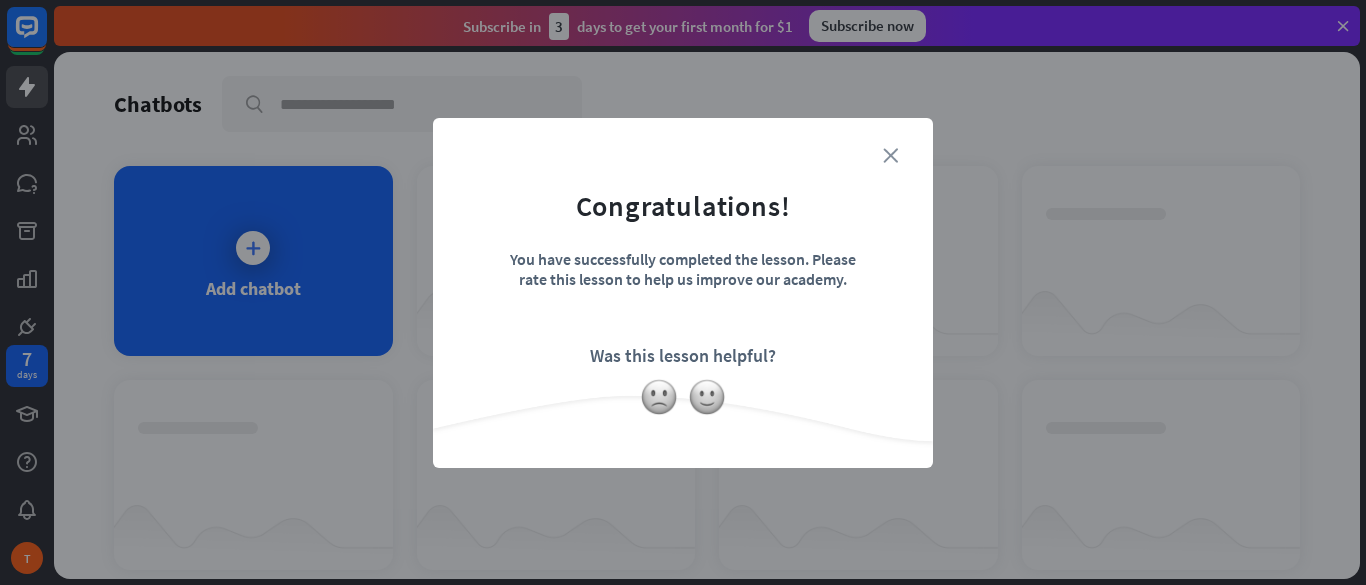click on "close" at bounding box center [890, 155] 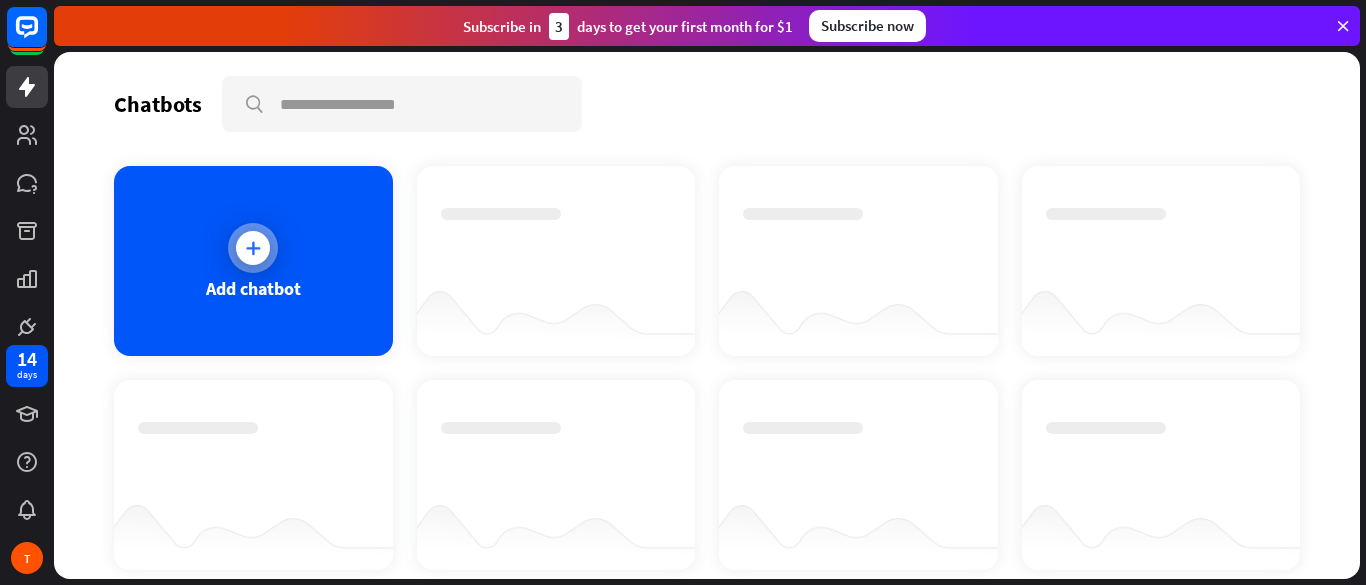 click at bounding box center (253, 248) 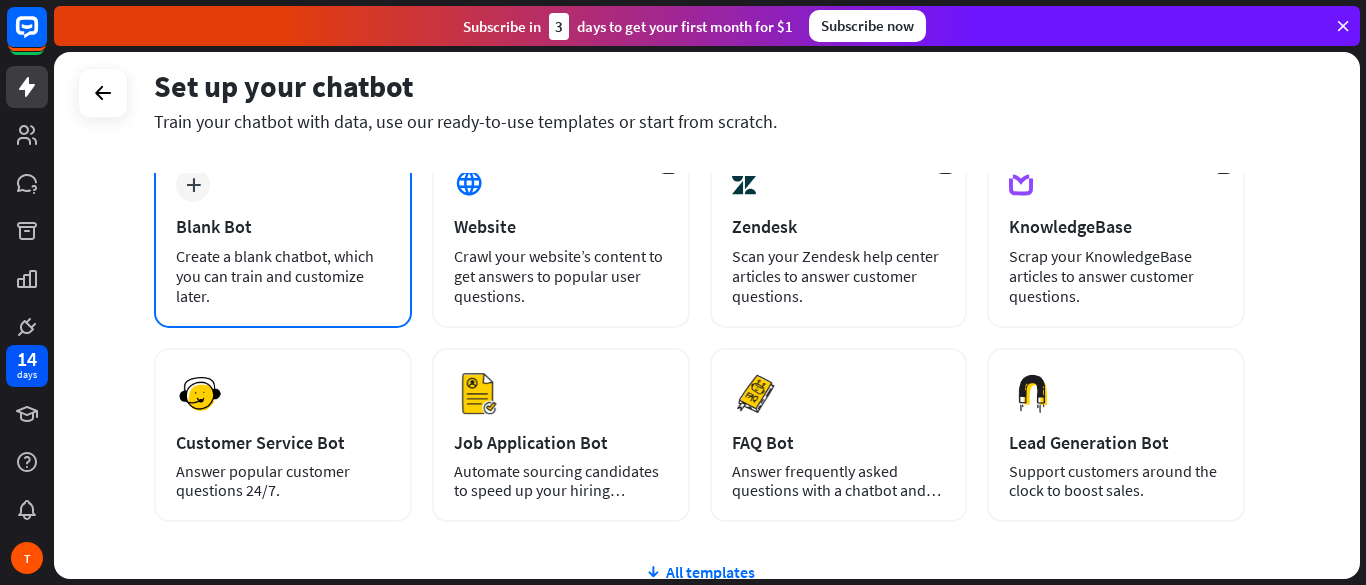 scroll, scrollTop: 120, scrollLeft: 0, axis: vertical 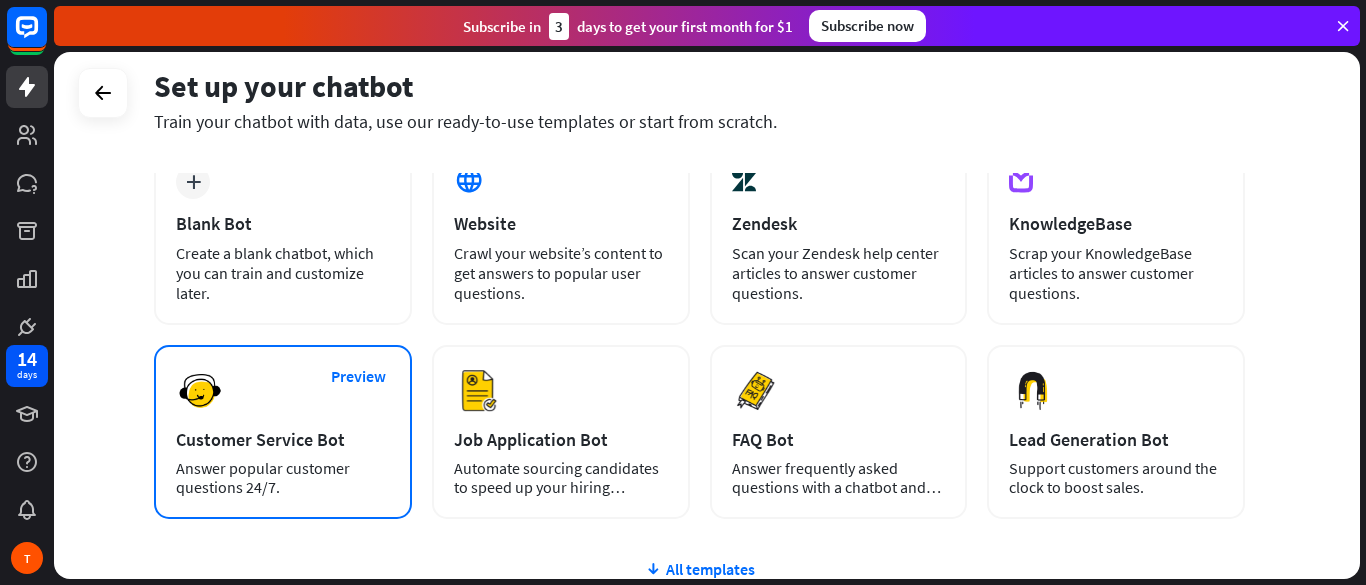 click on "Answer popular customer questions 24/7." at bounding box center (283, 478) 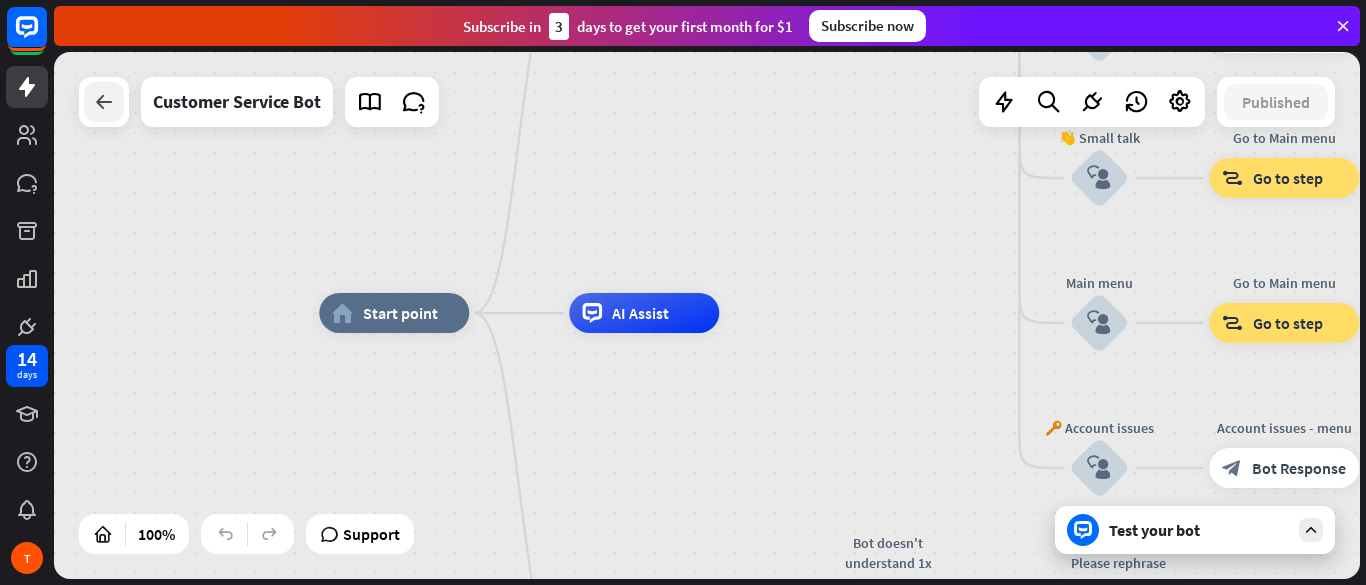 click at bounding box center [104, 102] 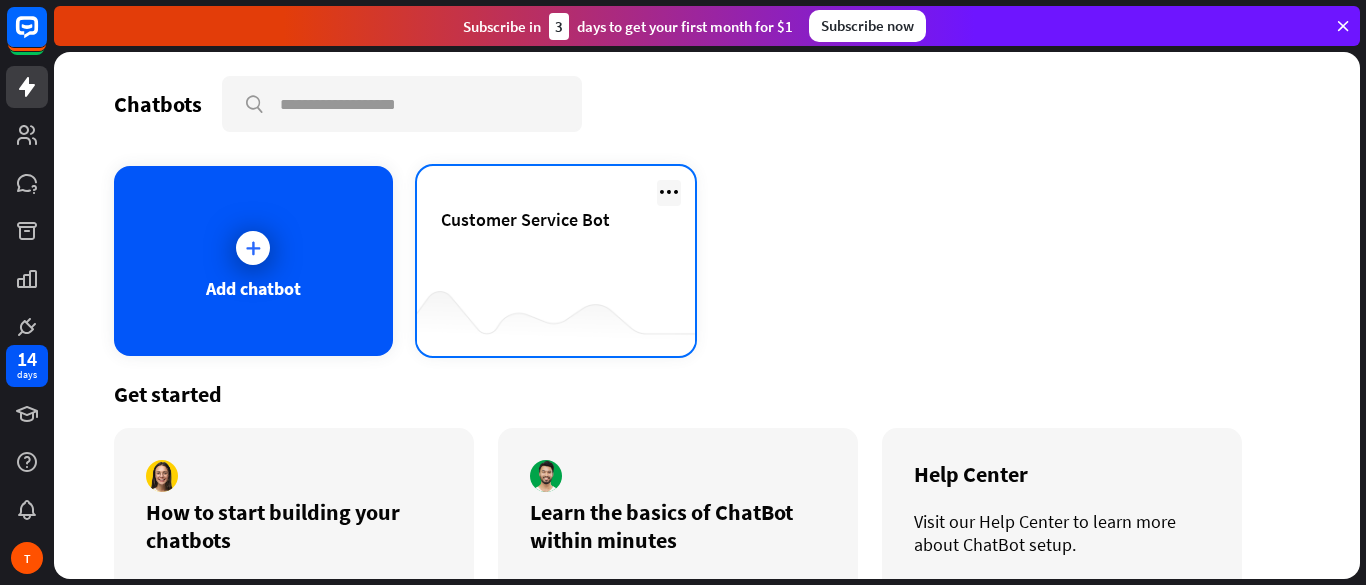 click at bounding box center [669, 192] 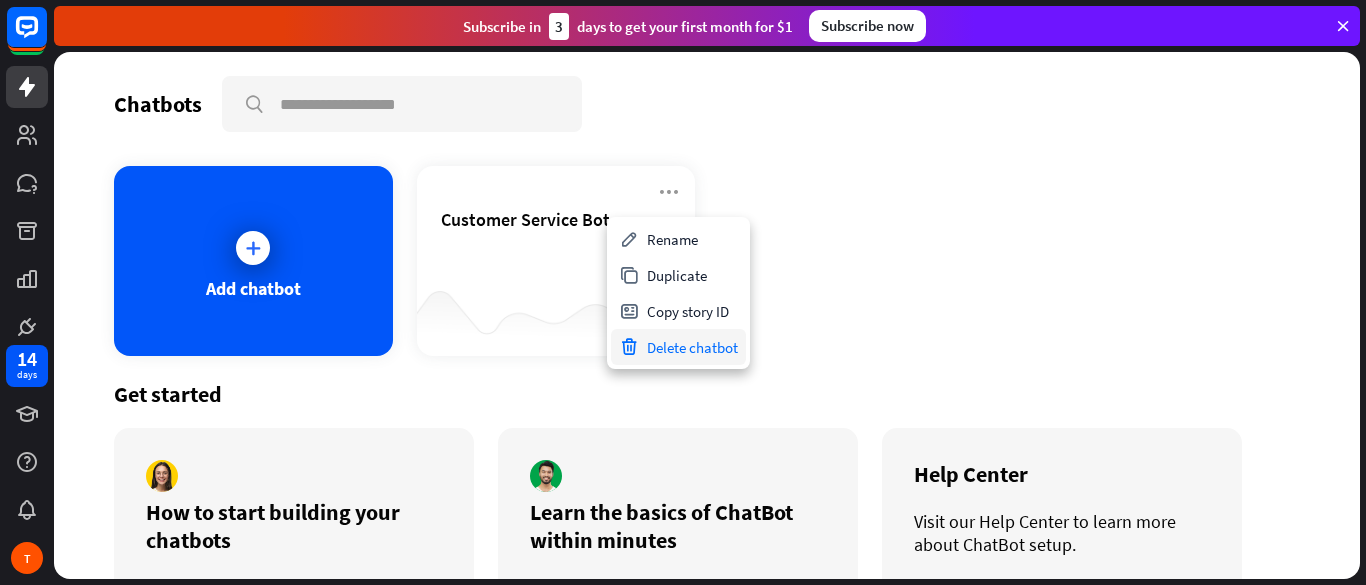 click on "Delete chatbot" at bounding box center [678, 347] 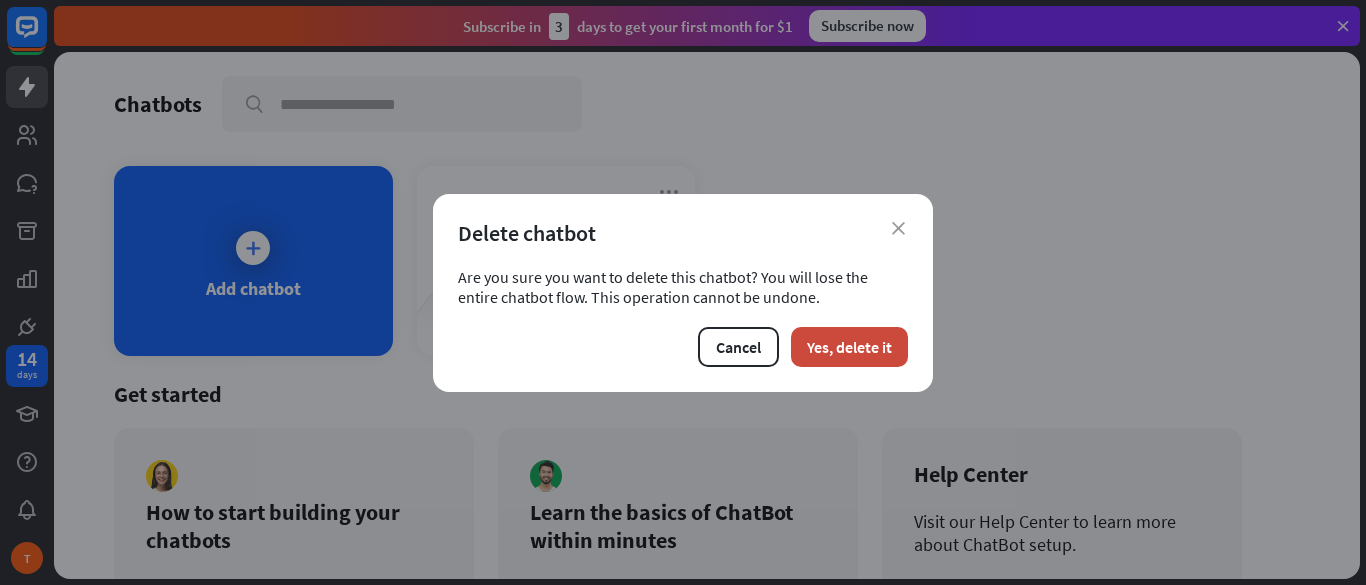 click on "close   Delete chatbot
Are you sure you want to delete this chatbot? You
will lose the entire chatbot flow. This operation
cannot be undone.
Cancel
Yes, delete it" at bounding box center [683, 293] 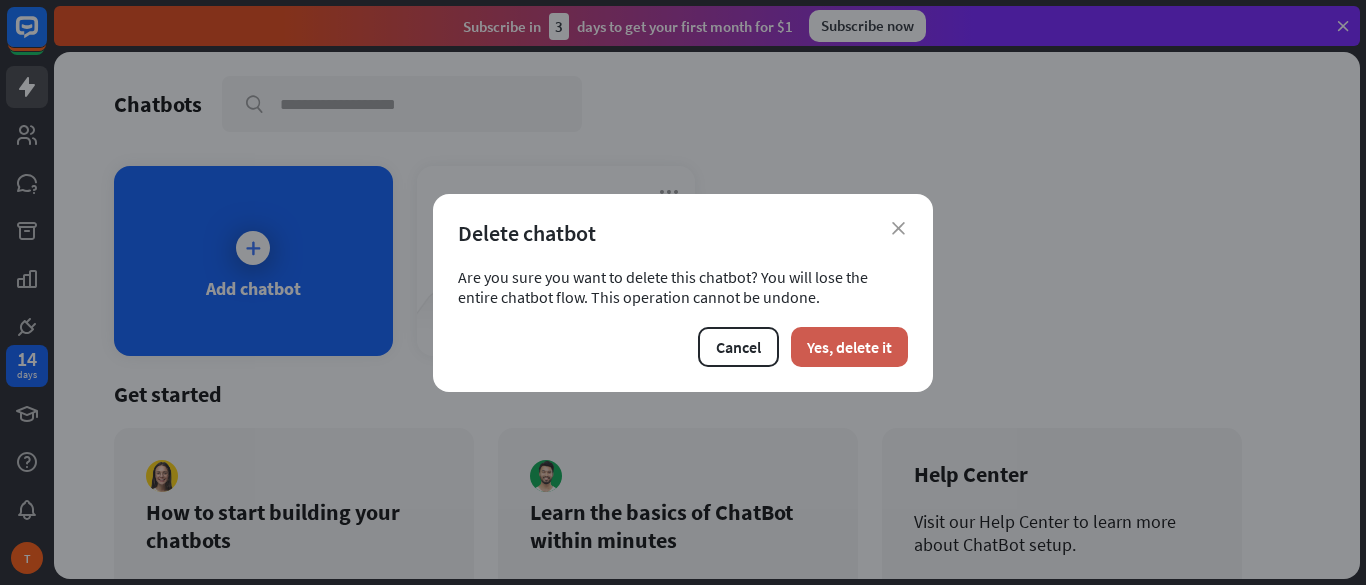 click on "Yes, delete it" at bounding box center [849, 347] 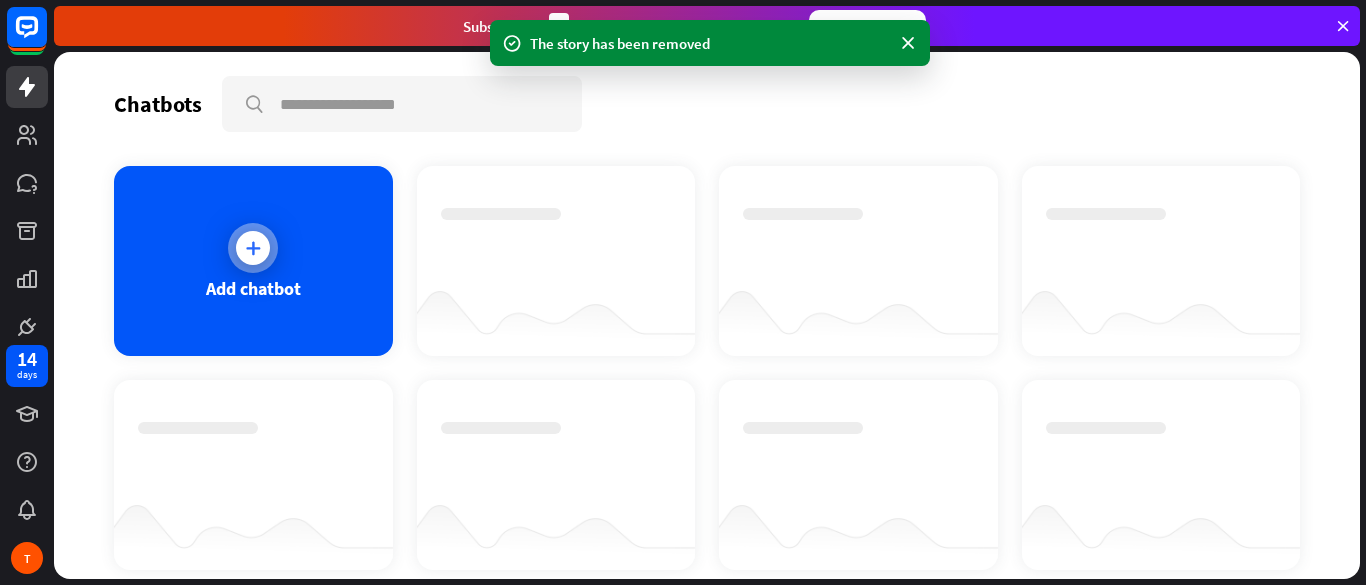 click on "Add chatbot" at bounding box center [253, 261] 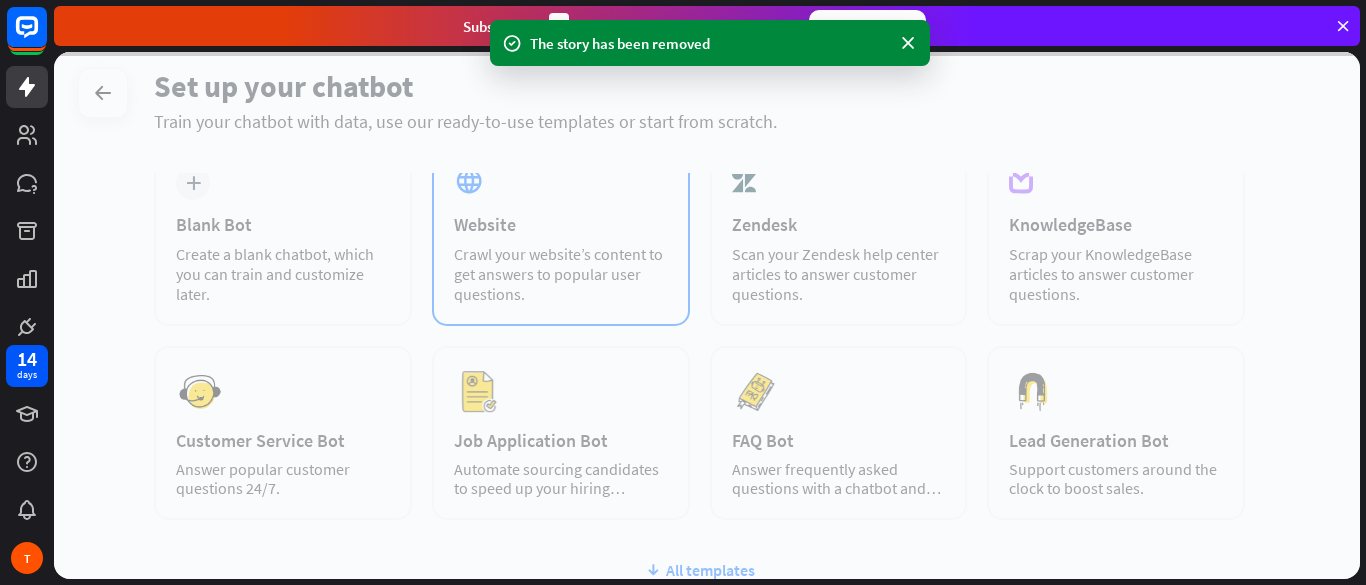 scroll, scrollTop: 120, scrollLeft: 0, axis: vertical 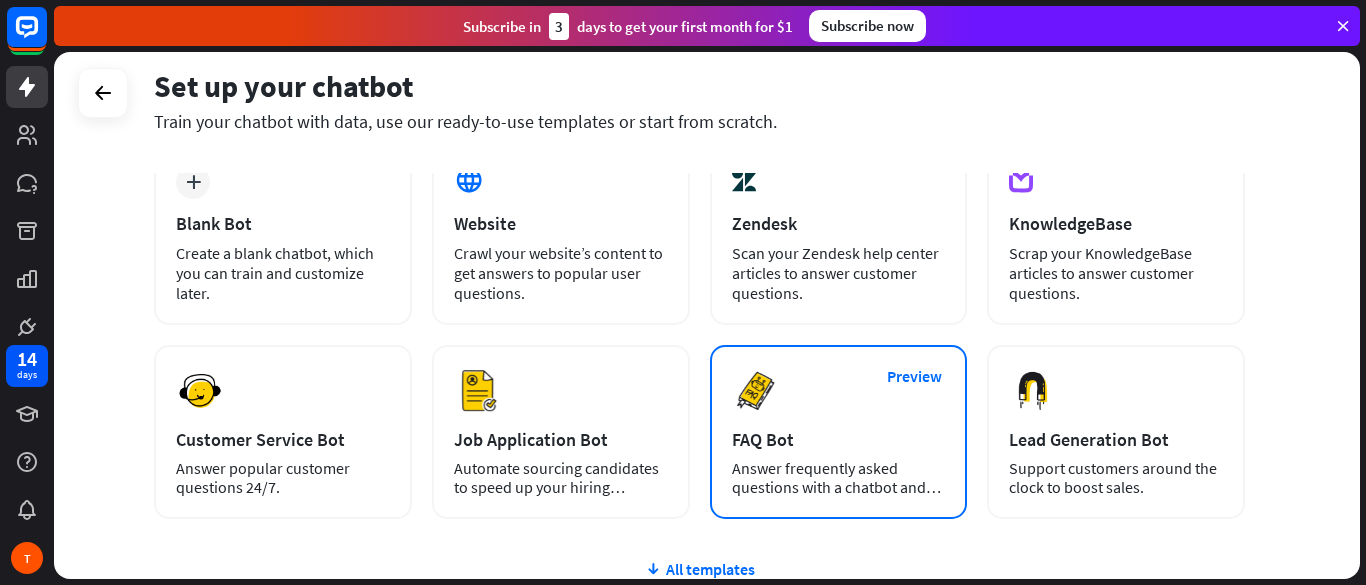 click on "FAQ Bot" at bounding box center (839, 439) 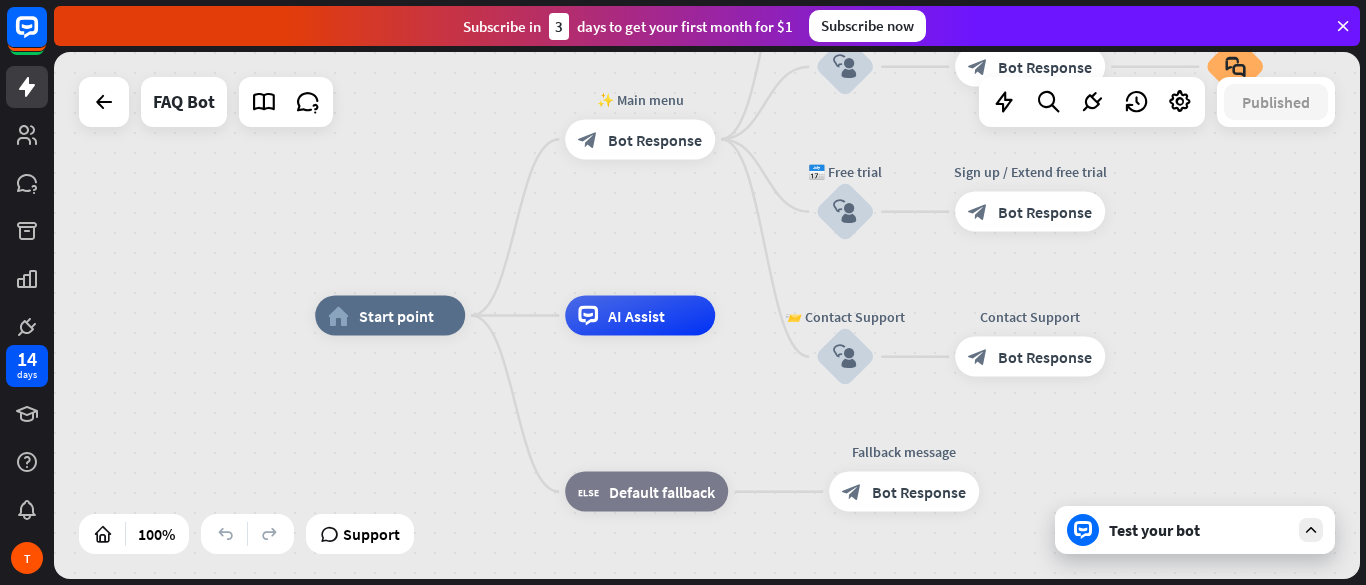 click on "Test your bot" at bounding box center [1199, 530] 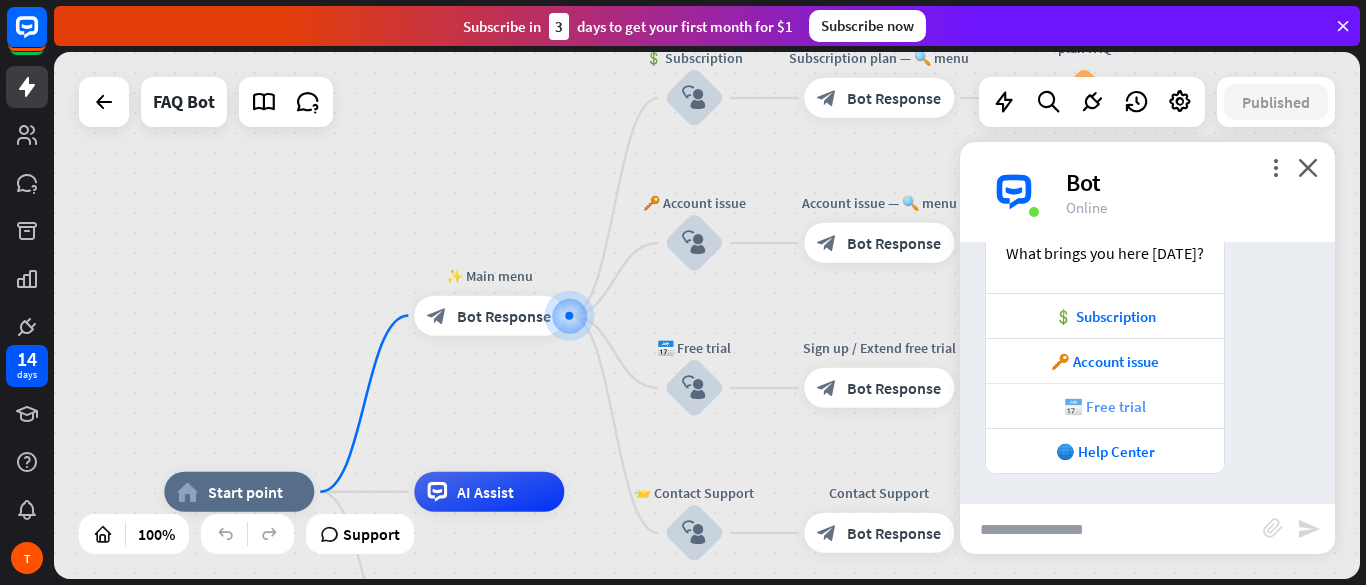 scroll, scrollTop: 273, scrollLeft: 0, axis: vertical 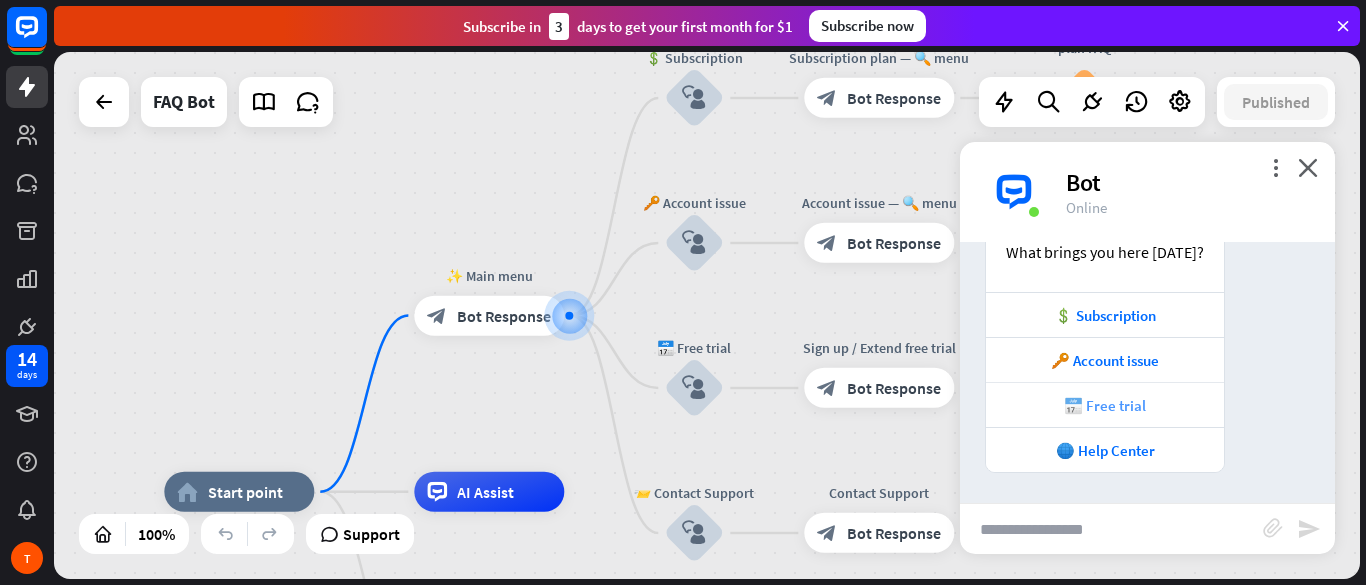 click on "📅 Free trial" at bounding box center [1105, 405] 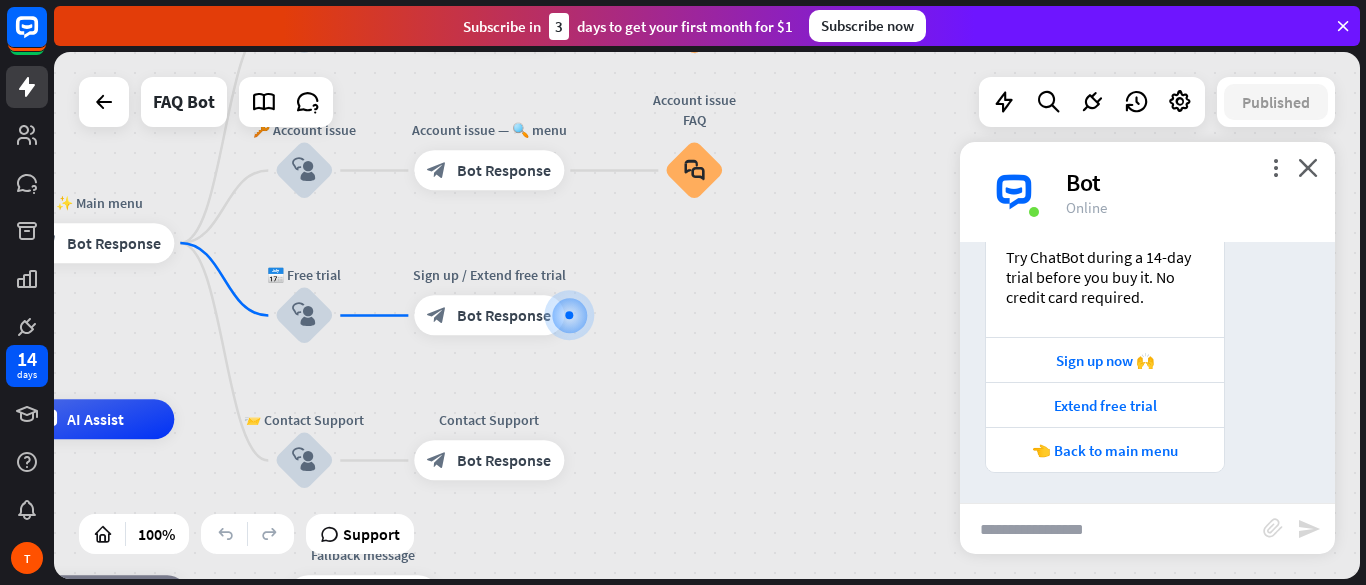 scroll, scrollTop: 860, scrollLeft: 0, axis: vertical 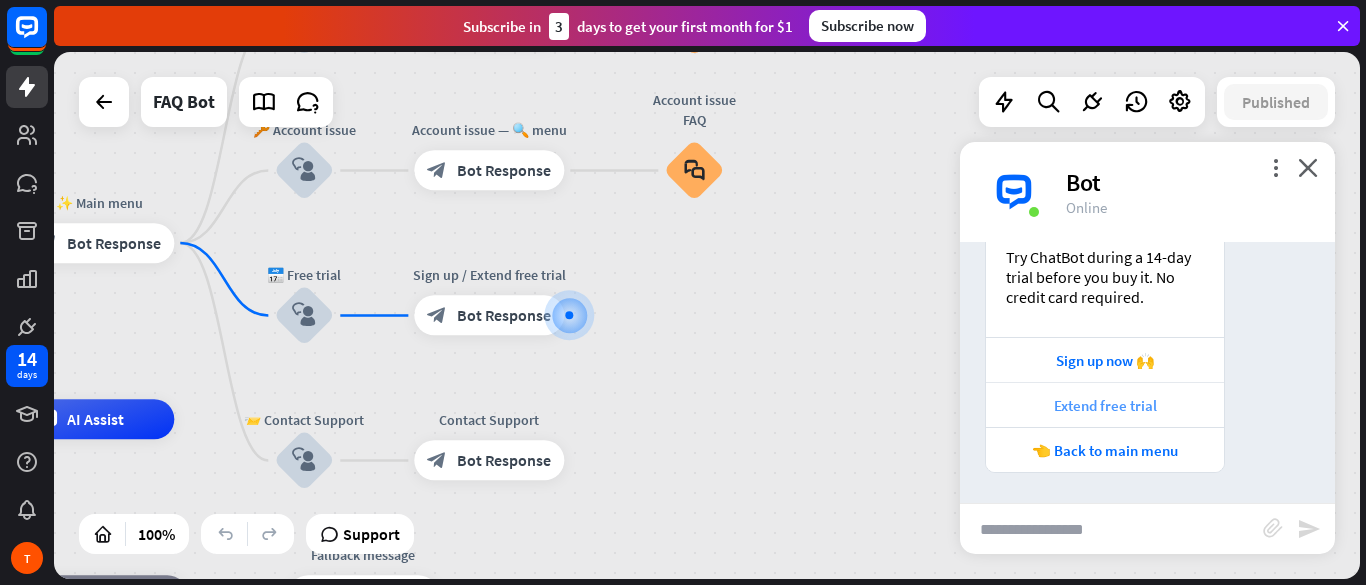 click on "Extend free trial" at bounding box center (1105, 404) 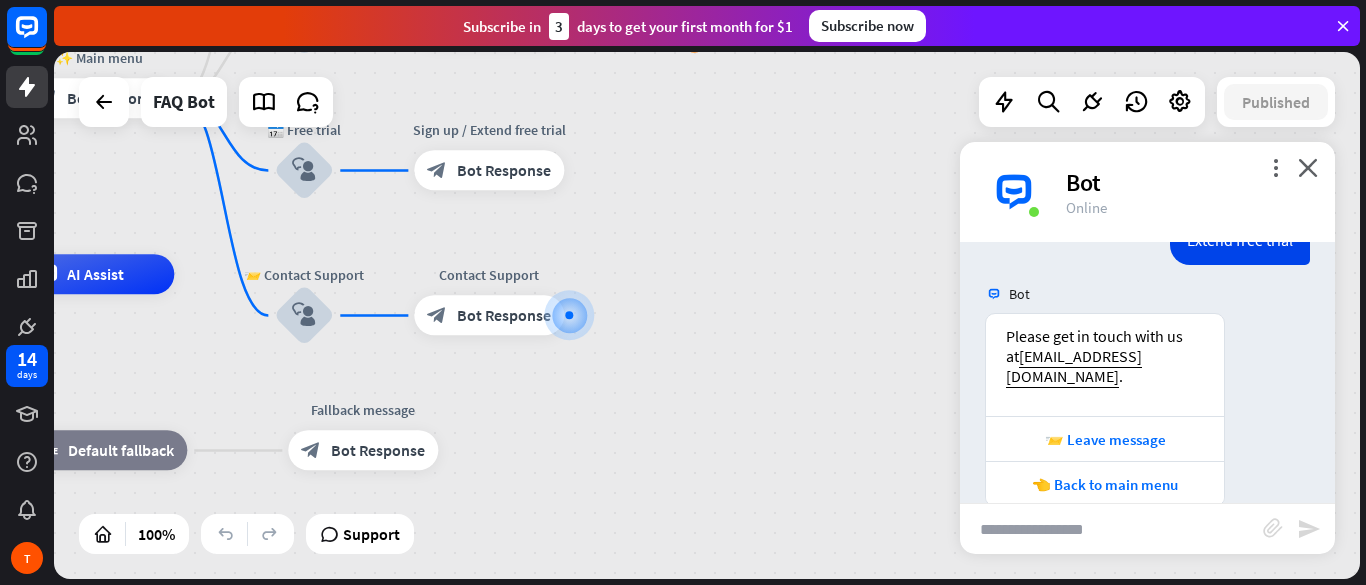scroll, scrollTop: 1180, scrollLeft: 0, axis: vertical 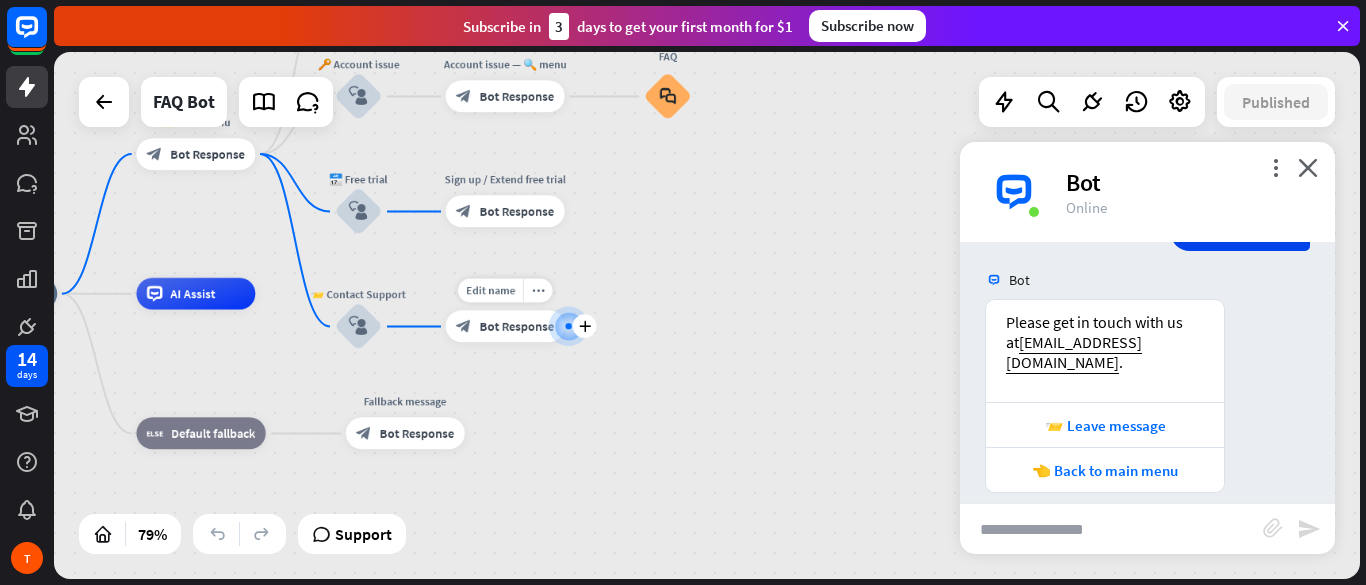 click at bounding box center [568, 326] 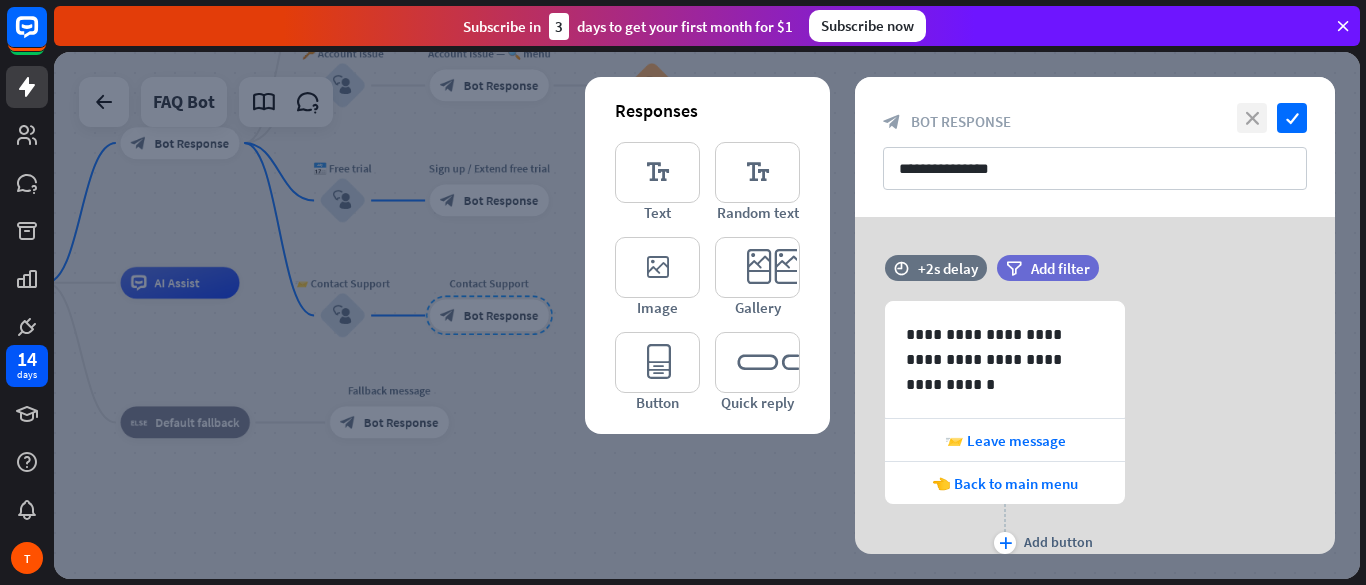 click on "close" at bounding box center (1252, 118) 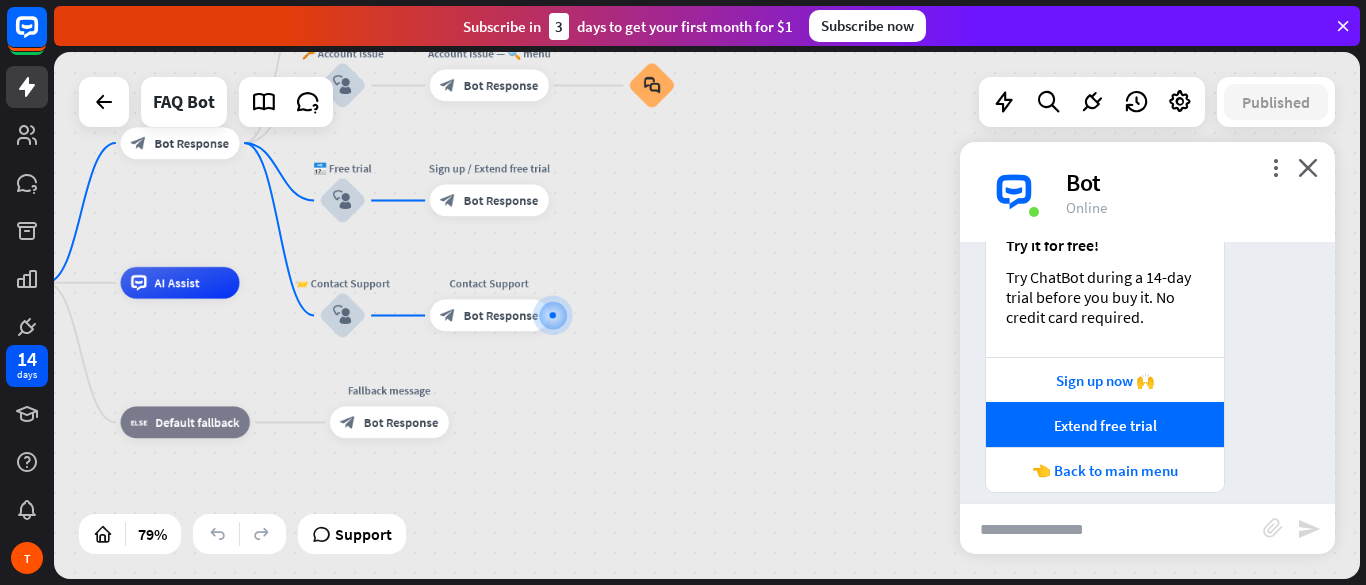 scroll, scrollTop: 1180, scrollLeft: 0, axis: vertical 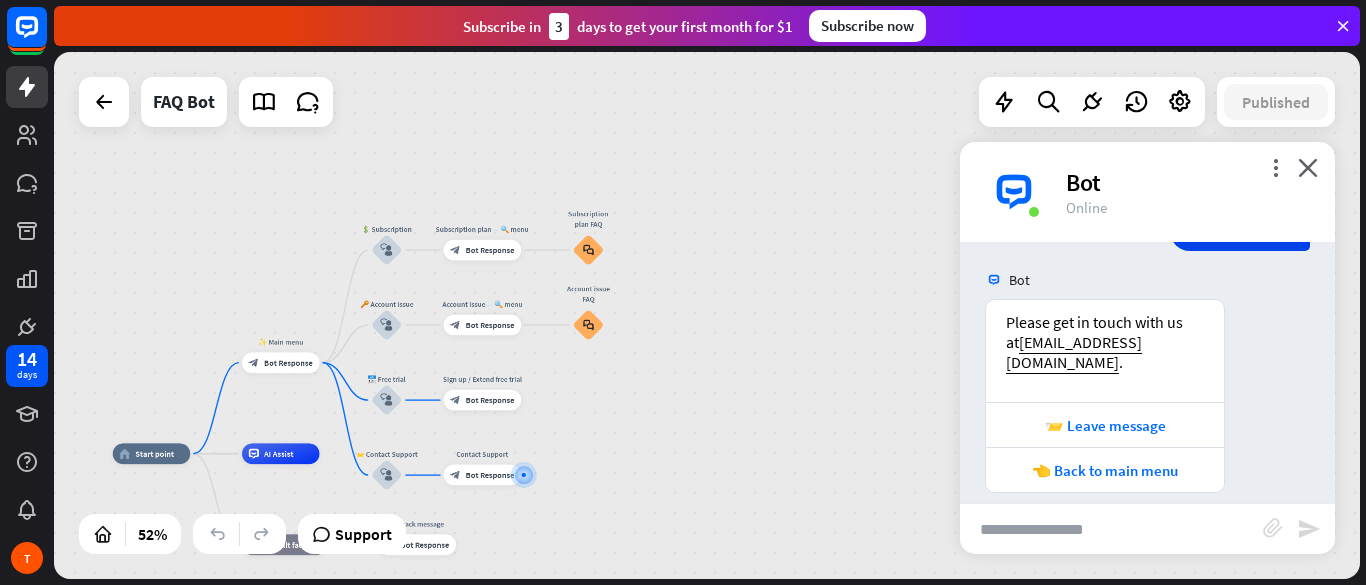 drag, startPoint x: 602, startPoint y: 201, endPoint x: 599, endPoint y: 374, distance: 173.02602 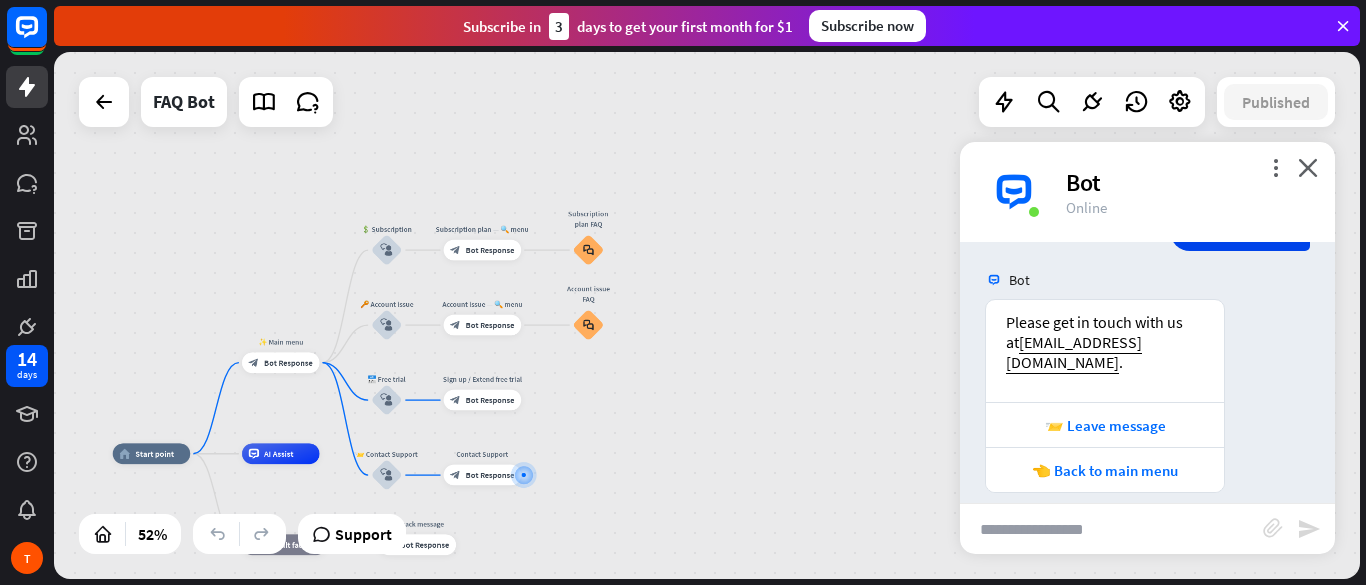 click on "home_2   Start point                 ✨ Main menu   block_bot_response   Bot Response                 💲 Subscription   block_user_input                 Subscription plan — 🔍 menu   block_bot_response   Bot Response                 Subscription plan FAQ   block_faq                 🔑 Account issue   block_user_input                 Account issue — 🔍 menu   block_bot_response   Bot Response                 Account issue FAQ   block_faq                 📅 Free trial   block_user_input                 Sign up / Extend free trial   block_bot_response   Bot Response                 📨 Contact Support   block_user_input                 Contact Support   block_bot_response   Bot Response                         AI Assist                   block_fallback   Default fallback                 Fallback message   block_bot_response   Bot Response" at bounding box center [707, 315] 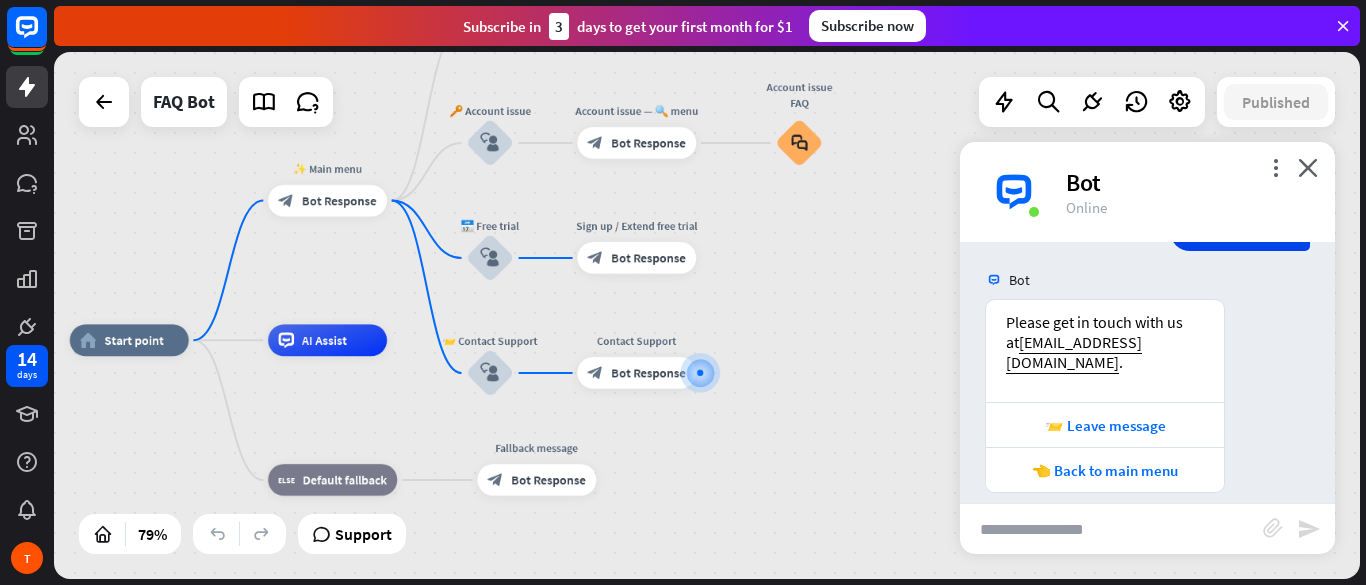 drag, startPoint x: 568, startPoint y: 388, endPoint x: 806, endPoint y: 217, distance: 293.06143 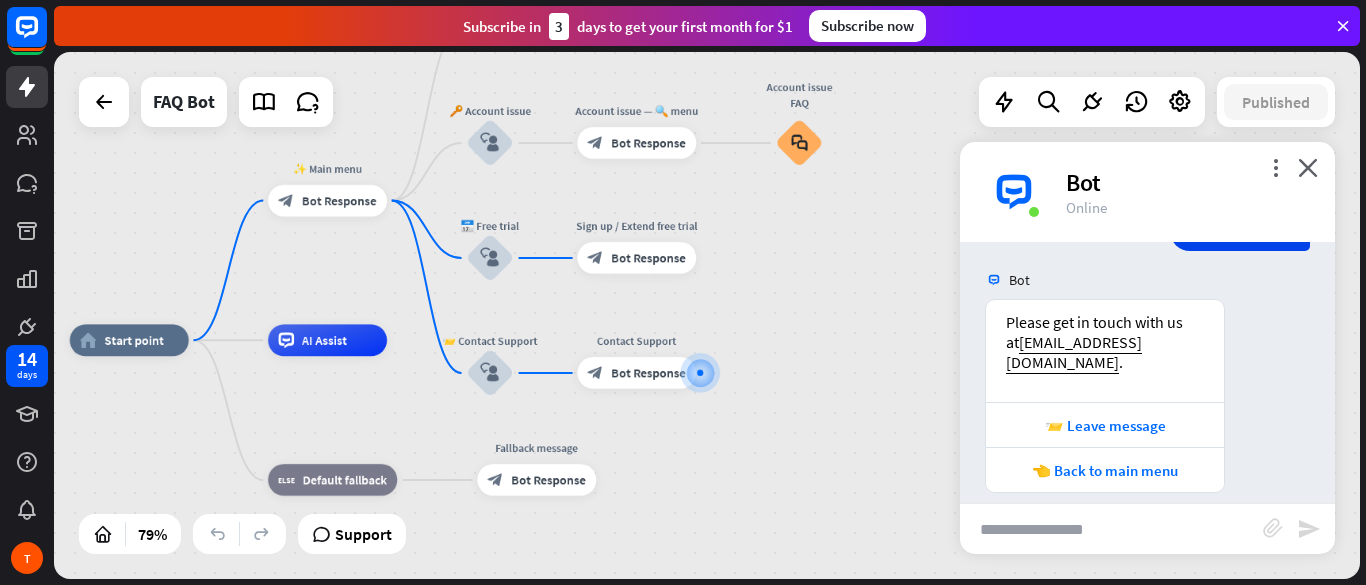click on "home_2   Start point                 ✨ Main menu   block_bot_response   Bot Response                 💲 Subscription   block_user_input                 Subscription plan — 🔍 menu   block_bot_response   Bot Response                 Subscription plan FAQ   block_faq                 🔑 Account issue   block_user_input                 Account issue — 🔍 menu   block_bot_response   Bot Response                 Account issue FAQ   block_faq                 📅 Free trial   block_user_input                 Sign up / Extend free trial   block_bot_response   Bot Response                 📨 Contact Support   block_user_input                 Contact Support   block_bot_response   Bot Response                         AI Assist                   block_fallback   Default fallback                 Fallback message   block_bot_response   Bot Response" at bounding box center [707, 315] 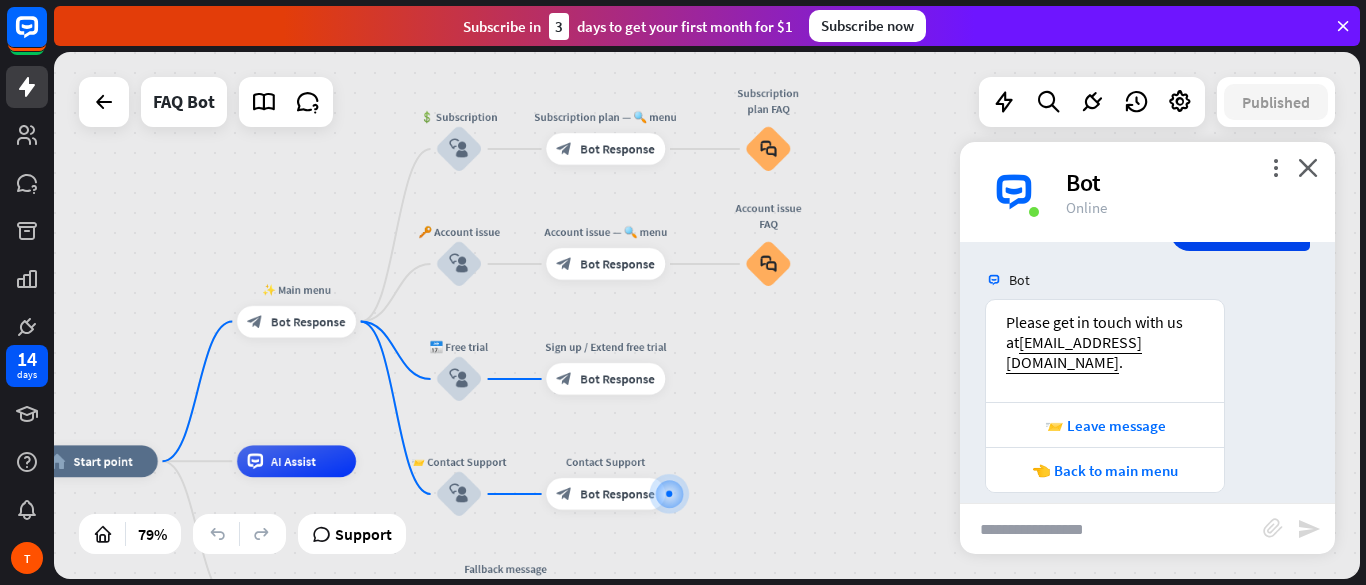 drag, startPoint x: 814, startPoint y: 244, endPoint x: 783, endPoint y: 365, distance: 124.90797 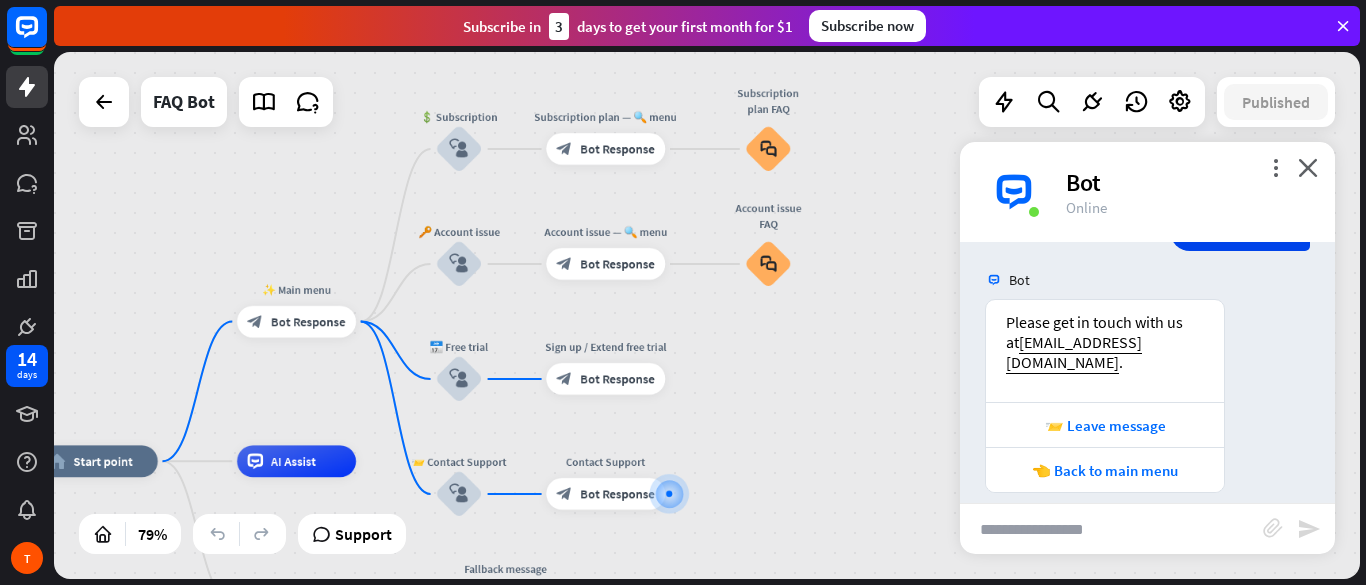 click on "home_2   Start point                 ✨ Main menu   block_bot_response   Bot Response                 💲 Subscription   block_user_input                 Subscription plan — 🔍 menu   block_bot_response   Bot Response                 Subscription plan FAQ   block_faq                 🔑 Account issue   block_user_input                 Account issue — 🔍 menu   block_bot_response   Bot Response                 Account issue FAQ   block_faq                 📅 Free trial   block_user_input                 Sign up / Extend free trial   block_bot_response   Bot Response                 📨 Contact Support   block_user_input                 Contact Support   block_bot_response   Bot Response                         AI Assist                   block_fallback   Default fallback                 Fallback message   block_bot_response   Bot Response" at bounding box center (707, 315) 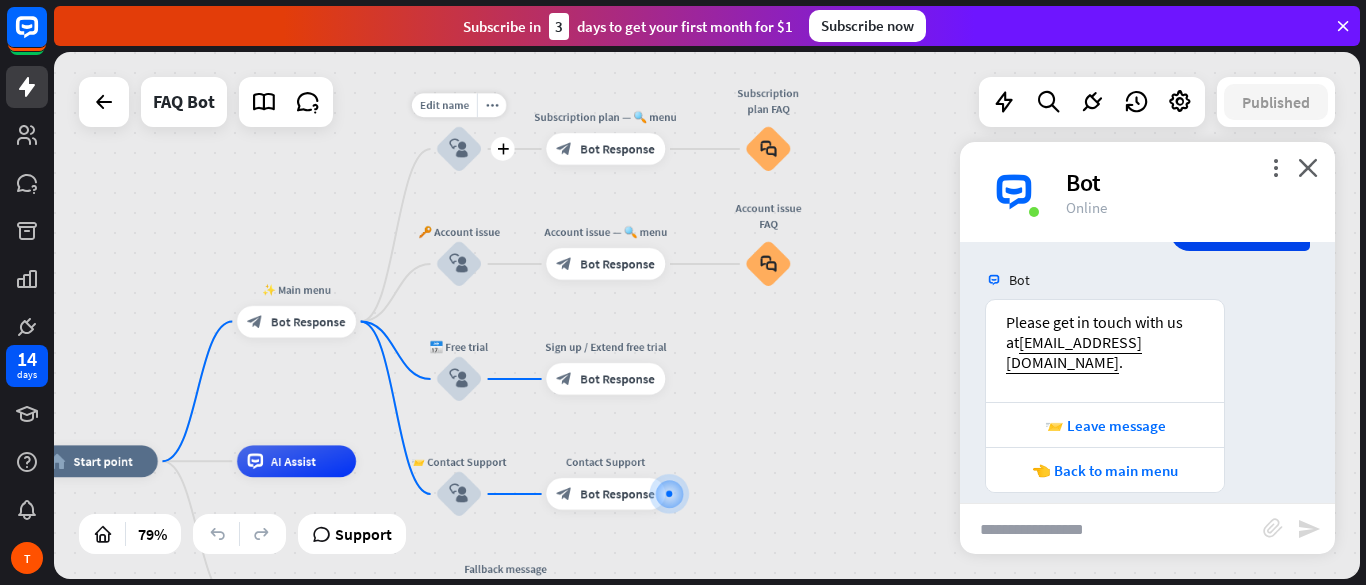 click on "block_user_input" at bounding box center [459, 149] 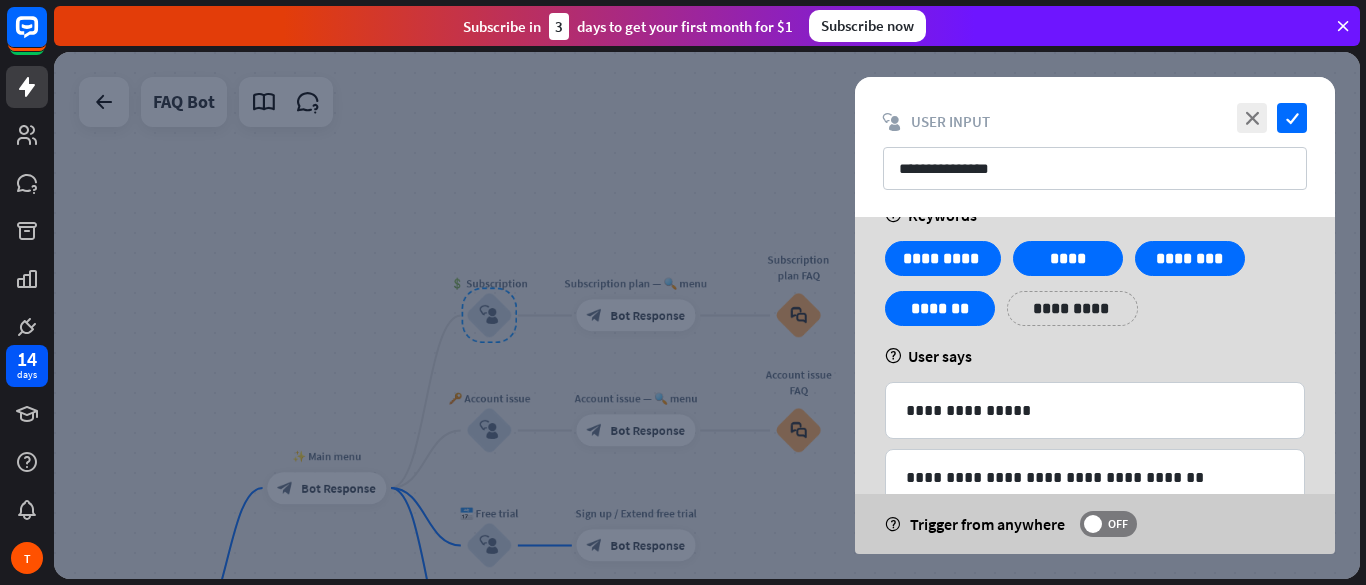 scroll, scrollTop: 41, scrollLeft: 0, axis: vertical 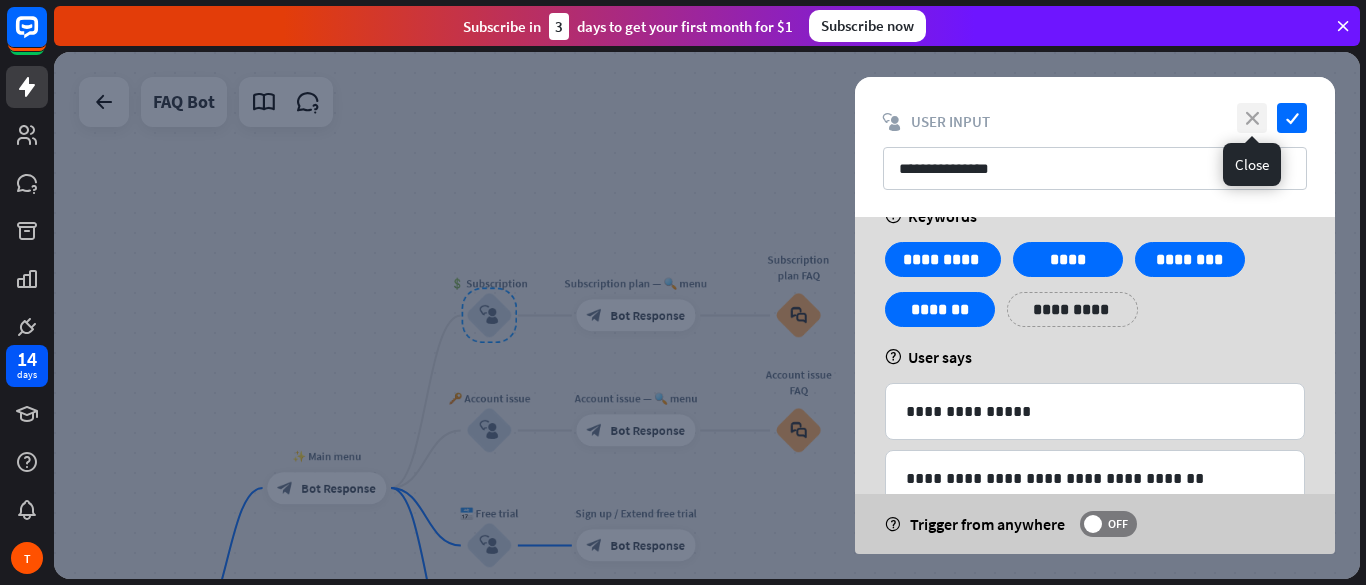 click on "close" at bounding box center [1252, 118] 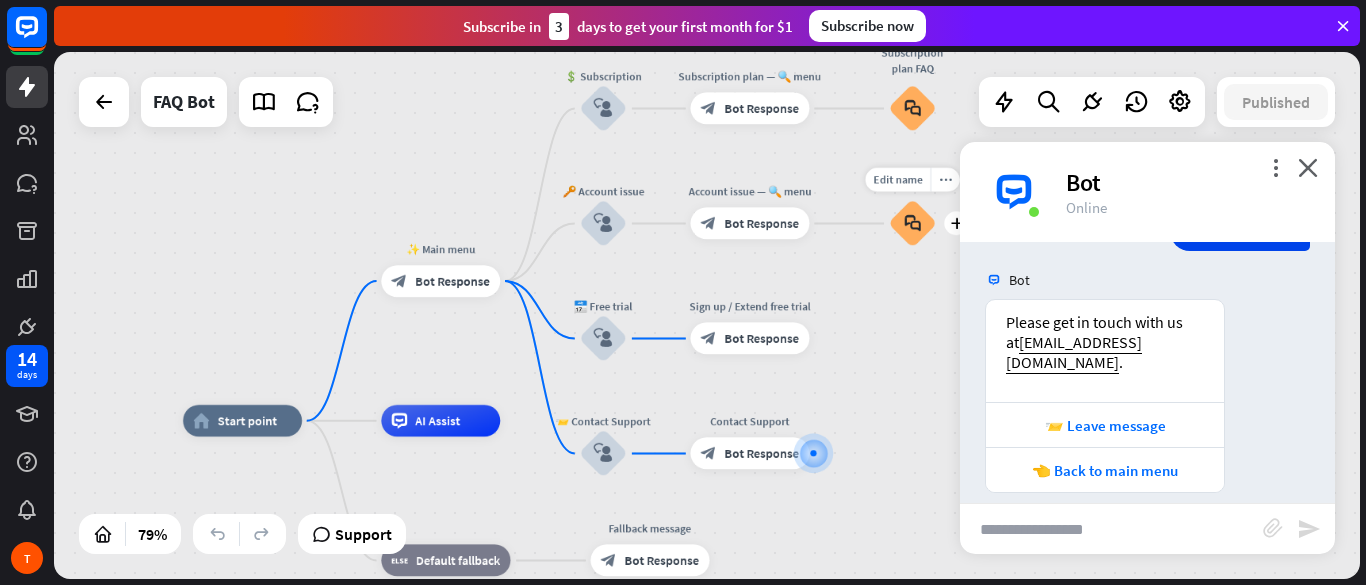 drag, startPoint x: 831, startPoint y: 460, endPoint x: 946, endPoint y: 253, distance: 236.7995 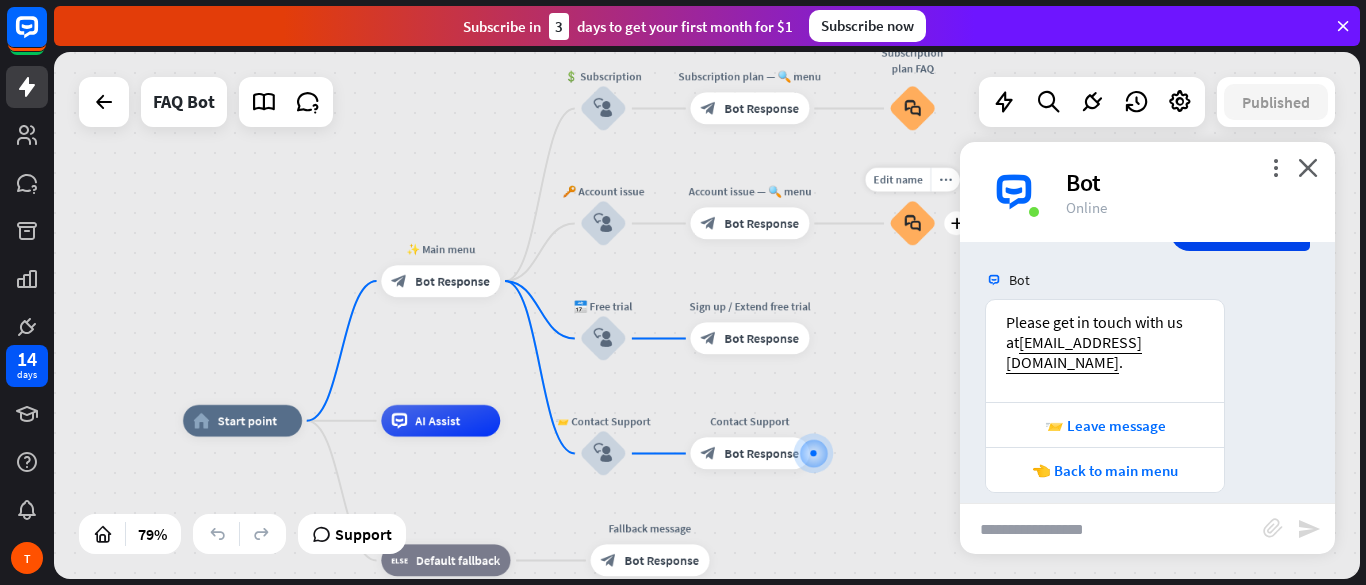 click on "Edit name   more_horiz         plus     block_faq" at bounding box center (913, 224) 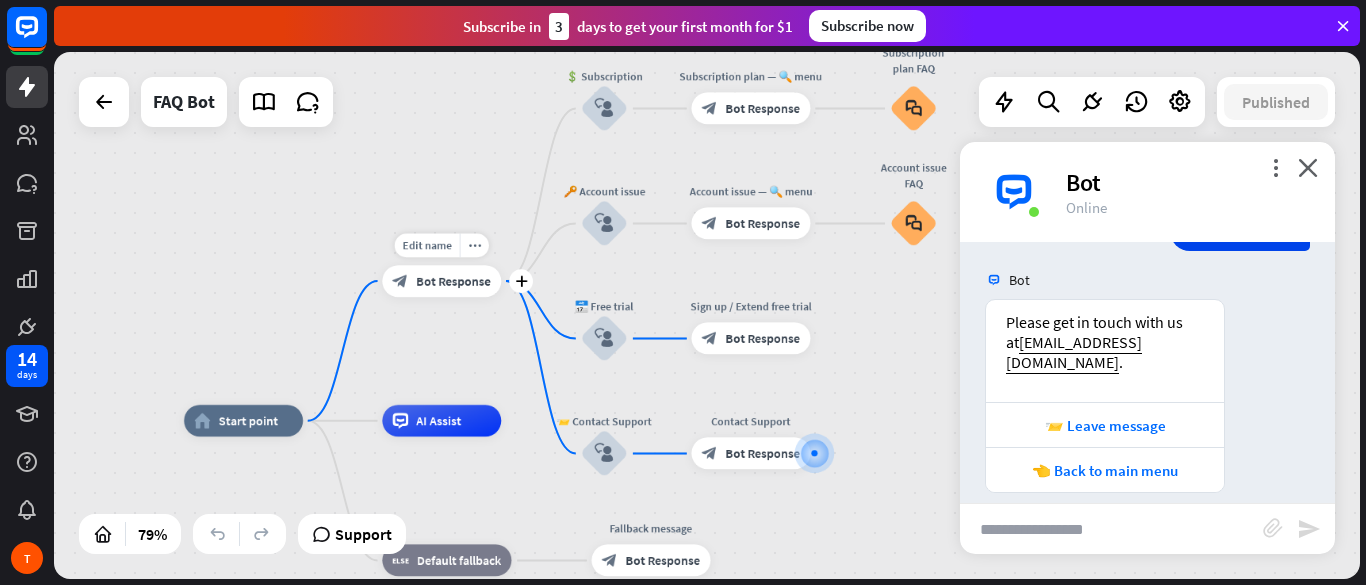 click on "Bot Response" at bounding box center (453, 281) 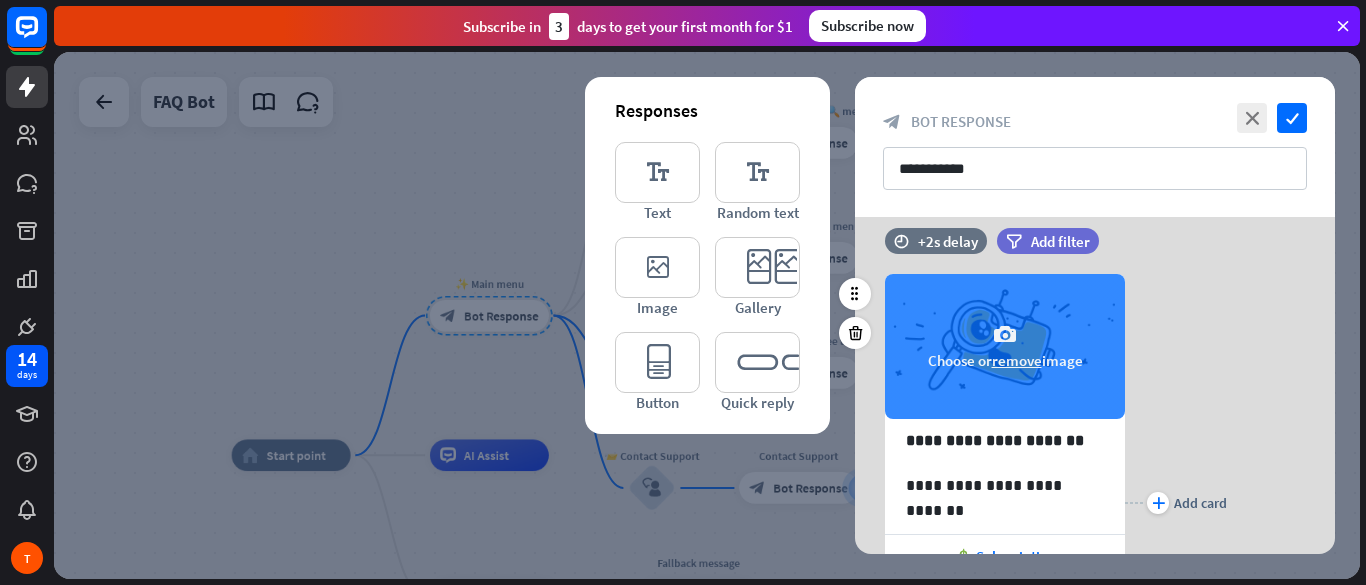 scroll, scrollTop: 0, scrollLeft: 0, axis: both 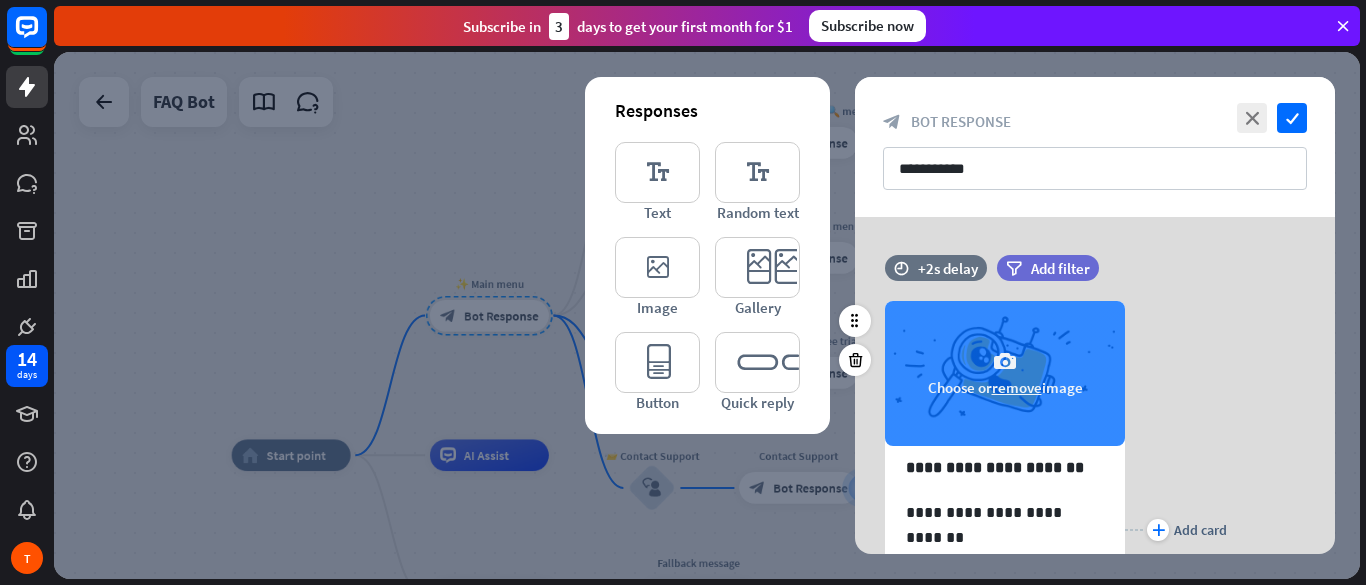 click on "camera" at bounding box center (1005, 362) 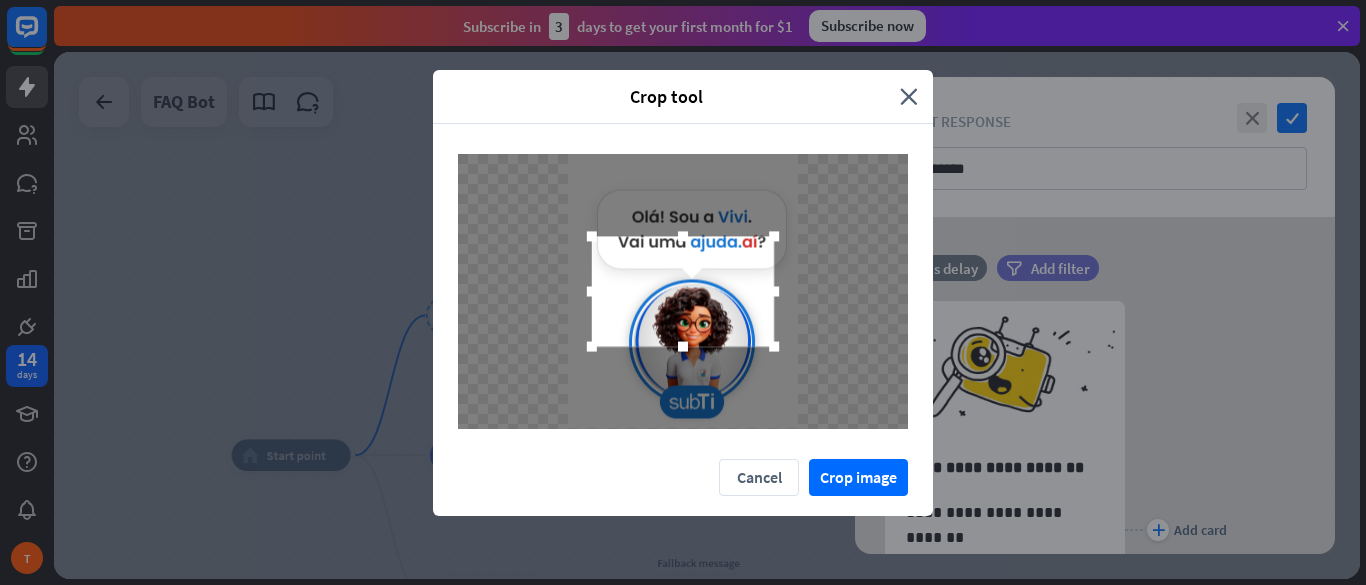 drag, startPoint x: 687, startPoint y: 225, endPoint x: 707, endPoint y: 178, distance: 51.078373 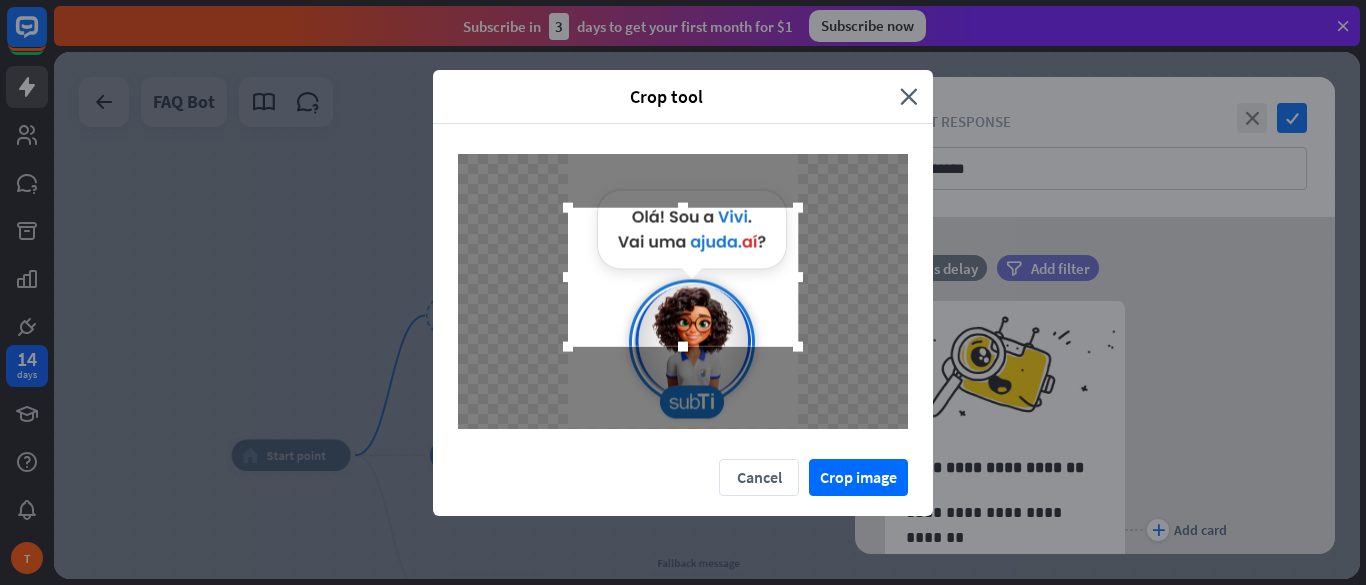 drag, startPoint x: 702, startPoint y: 175, endPoint x: 694, endPoint y: 140, distance: 35.902645 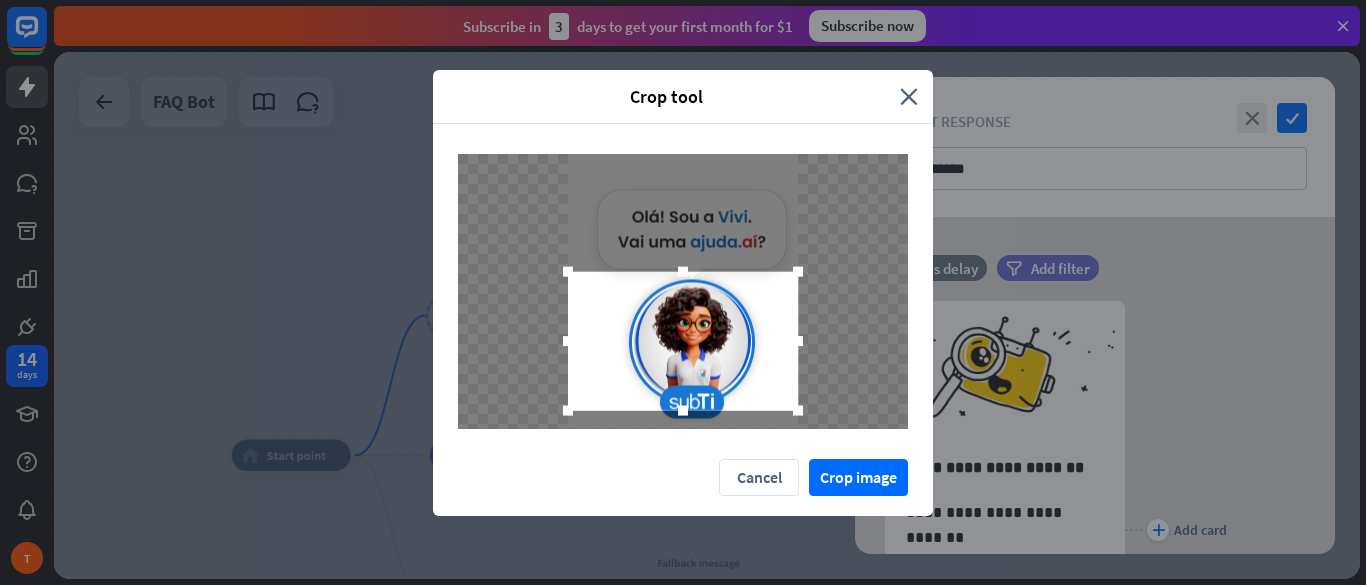 drag, startPoint x: 690, startPoint y: 223, endPoint x: 728, endPoint y: 287, distance: 74.431175 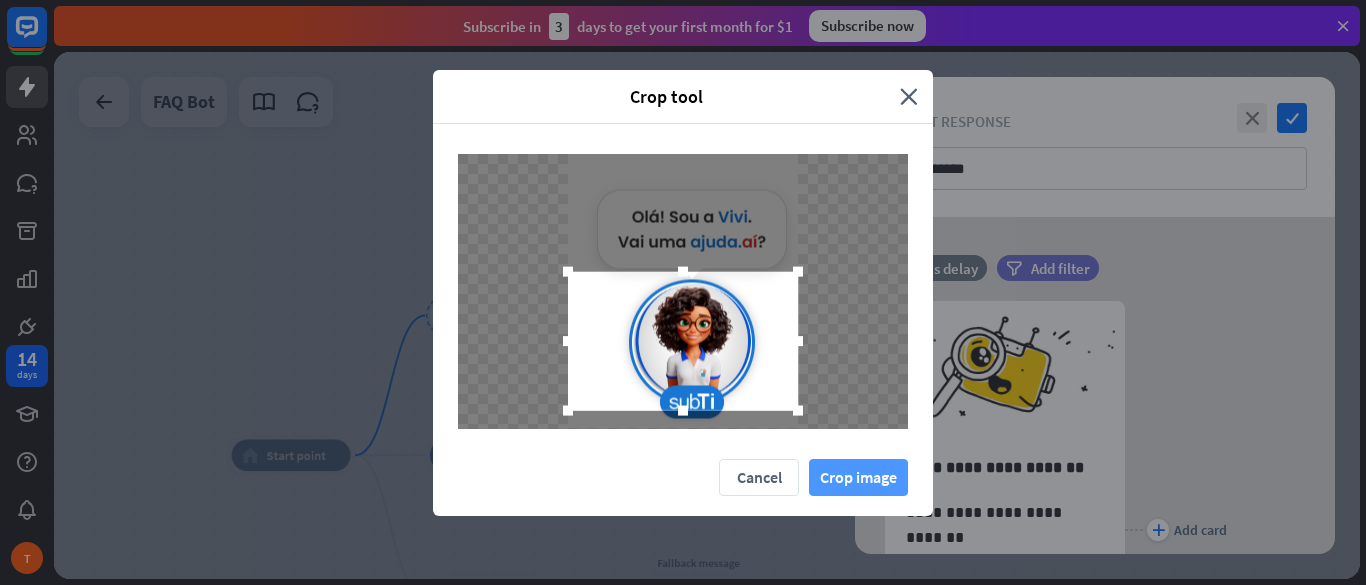 drag, startPoint x: 805, startPoint y: 416, endPoint x: 837, endPoint y: 464, distance: 57.68882 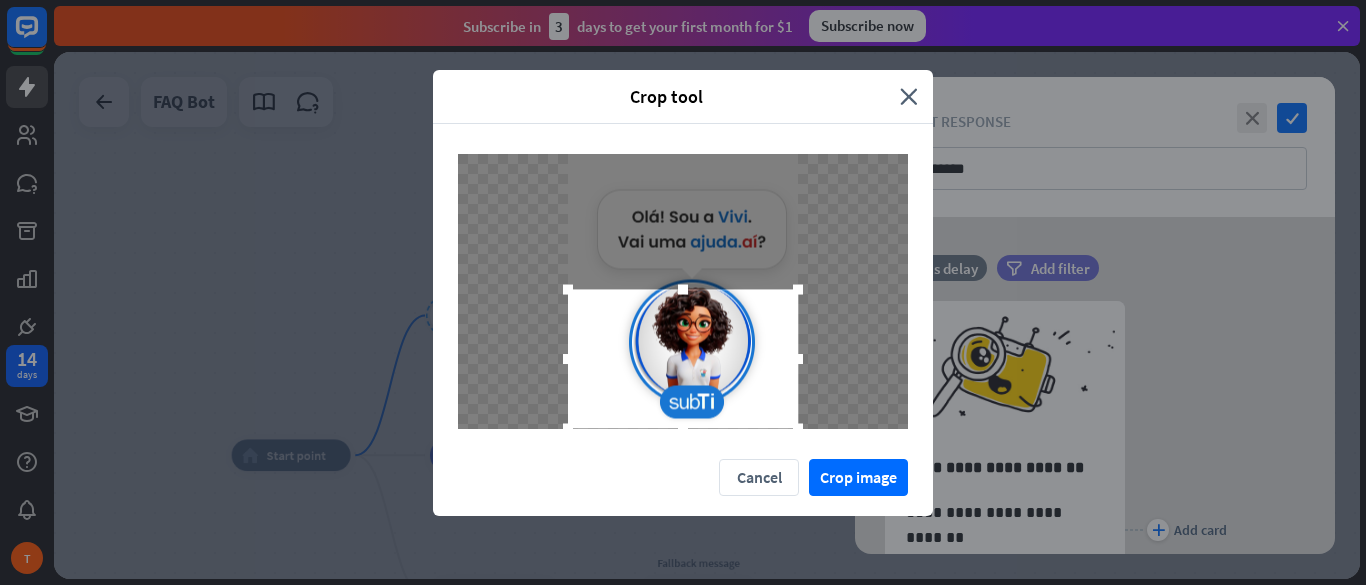 drag, startPoint x: 759, startPoint y: 387, endPoint x: 768, endPoint y: 405, distance: 20.12461 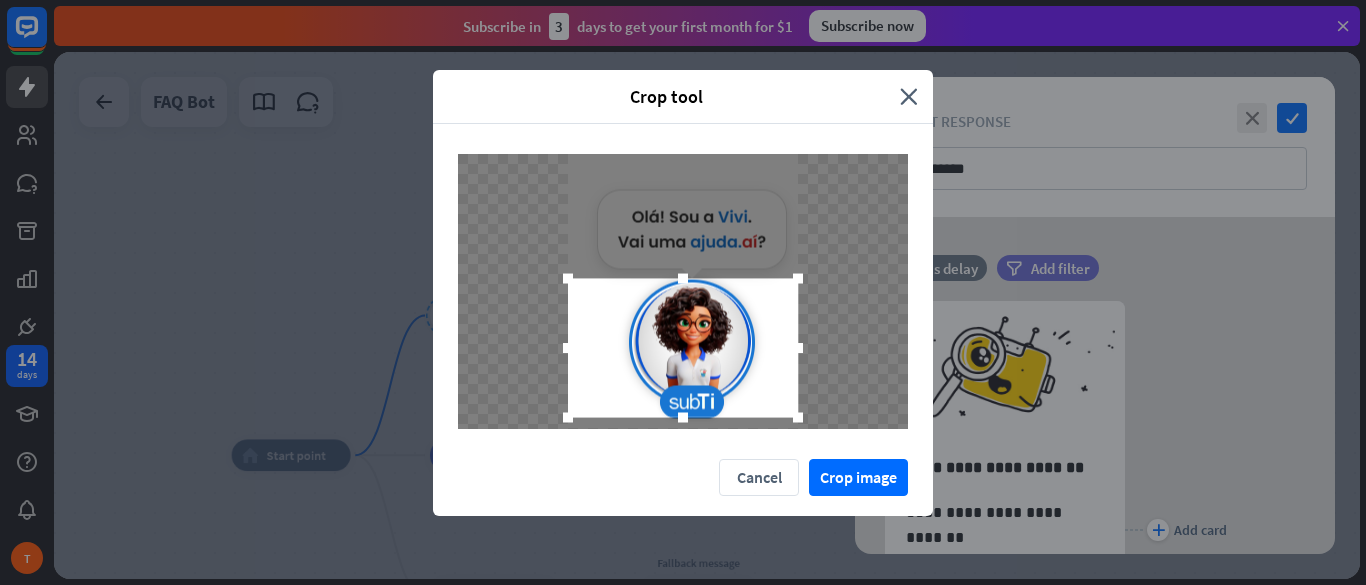 click at bounding box center [683, 348] 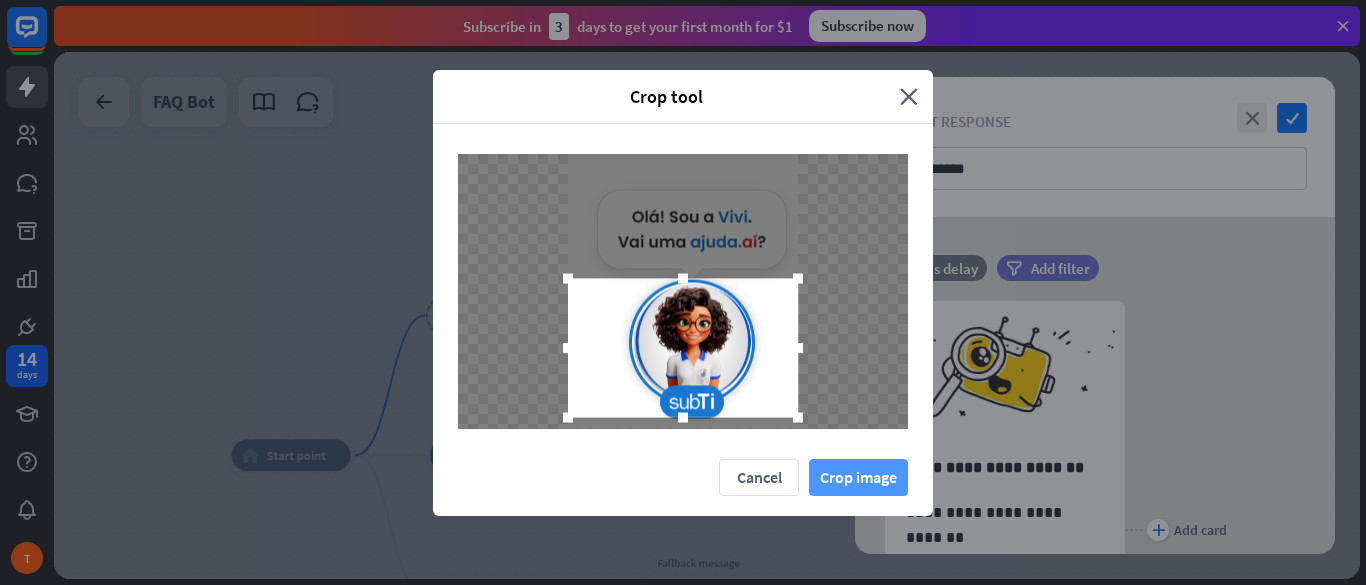 click on "Crop image" at bounding box center (858, 477) 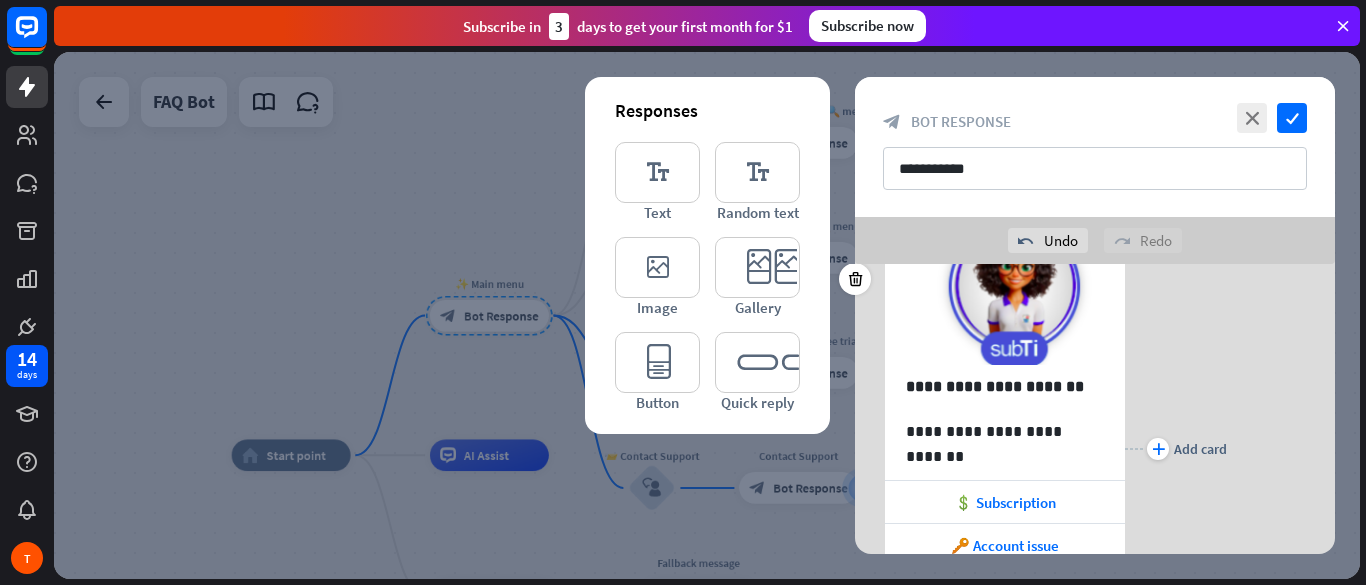 scroll, scrollTop: 120, scrollLeft: 0, axis: vertical 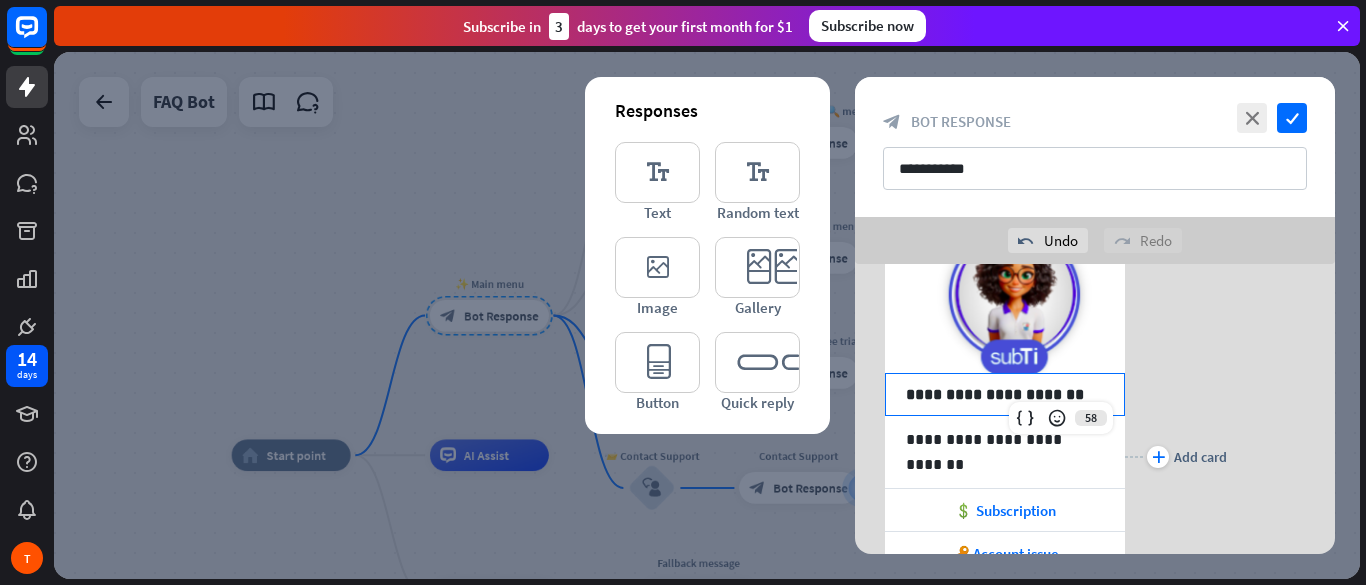 click on "**********" at bounding box center [1005, 394] 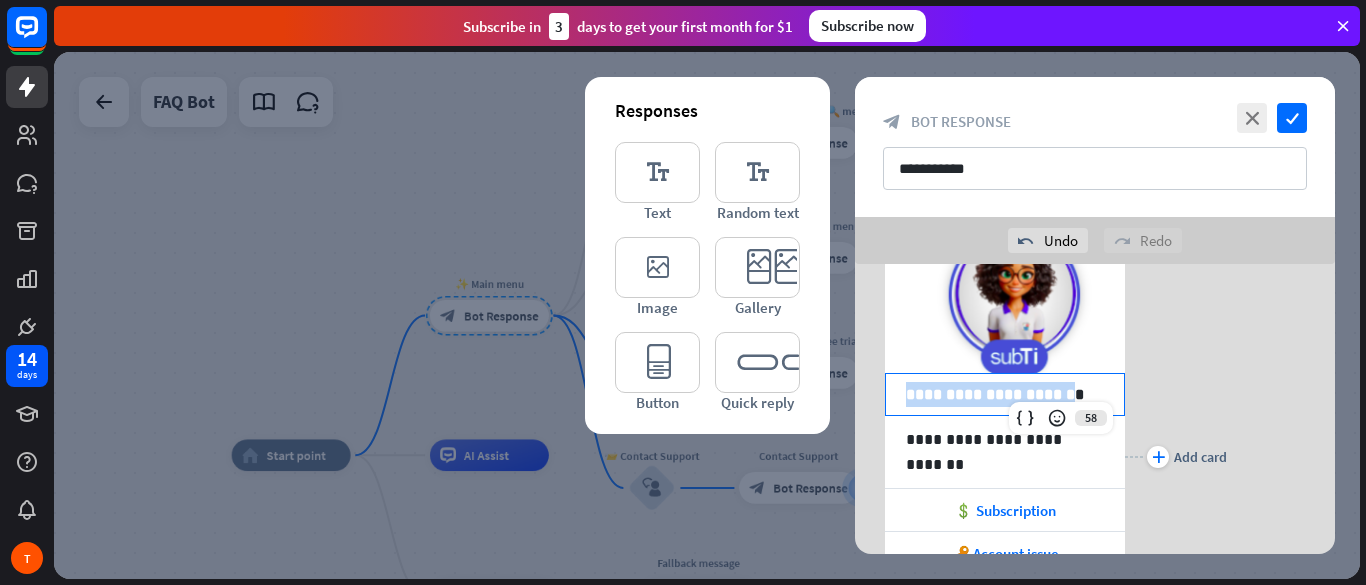 drag, startPoint x: 1055, startPoint y: 390, endPoint x: 905, endPoint y: 388, distance: 150.01334 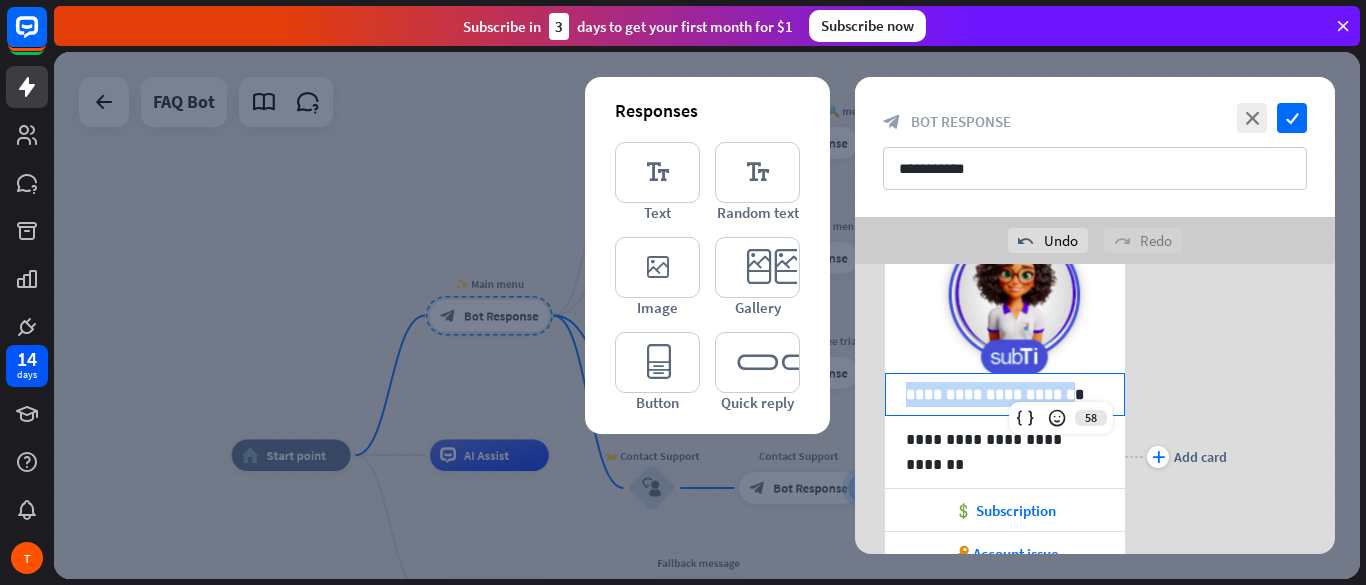 click on "**********" at bounding box center (1005, 394) 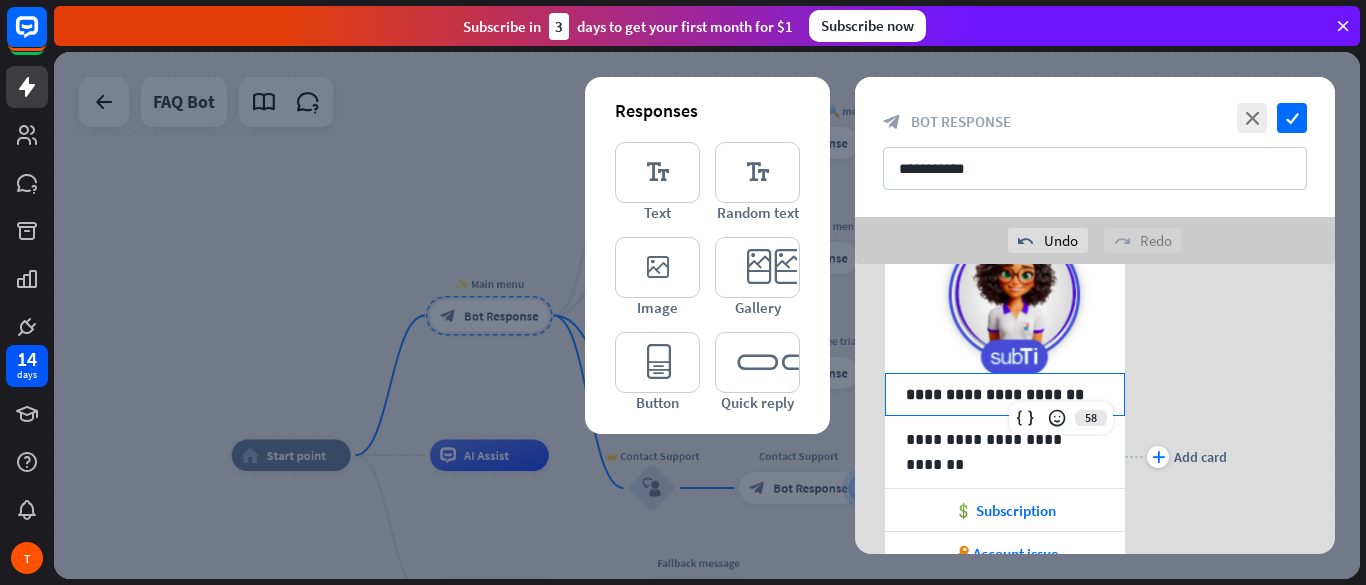 click on "**********" at bounding box center [1005, 394] 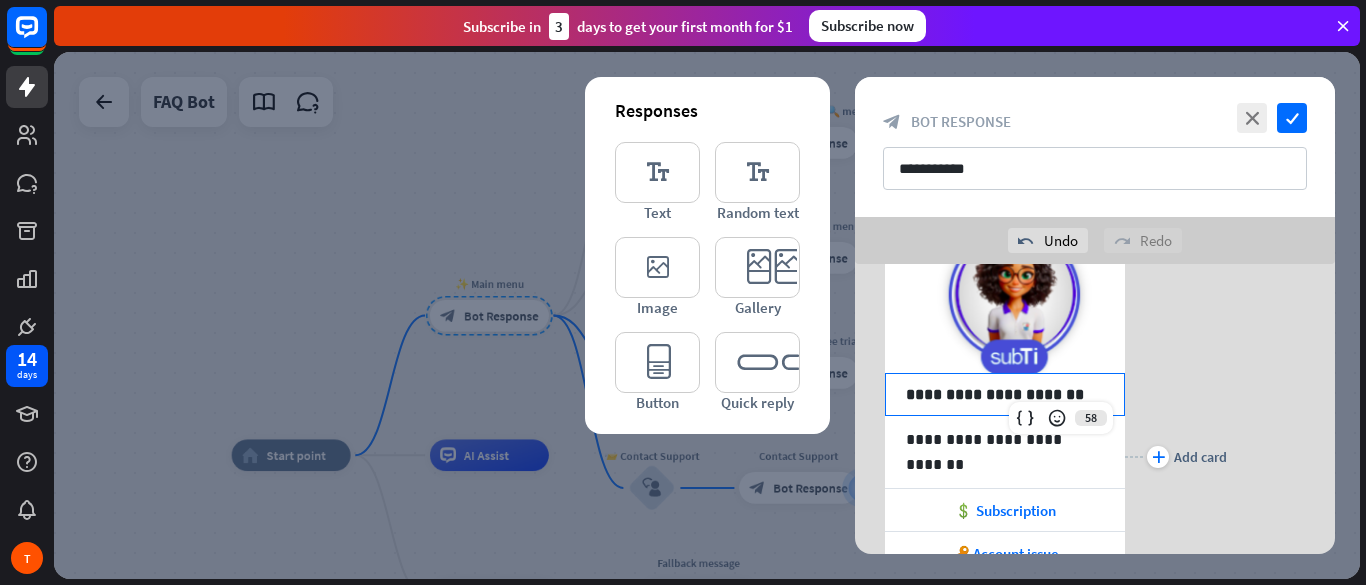 type 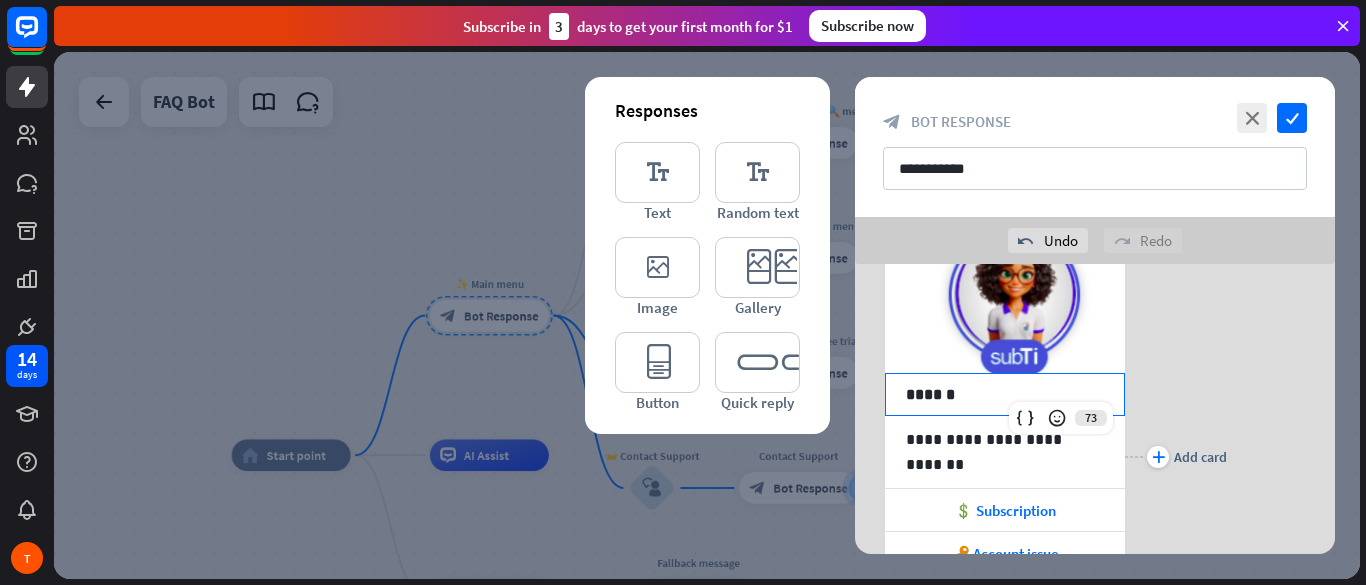 scroll, scrollTop: 0, scrollLeft: 0, axis: both 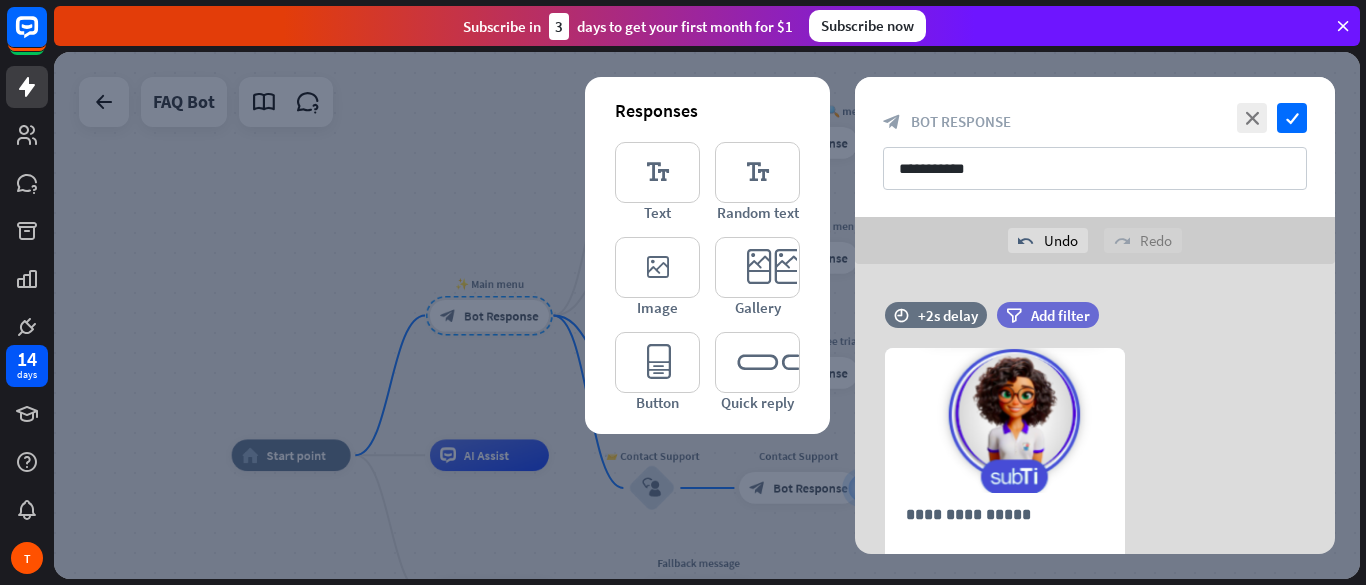 click on "plus   Add card" at bounding box center [1176, 576] 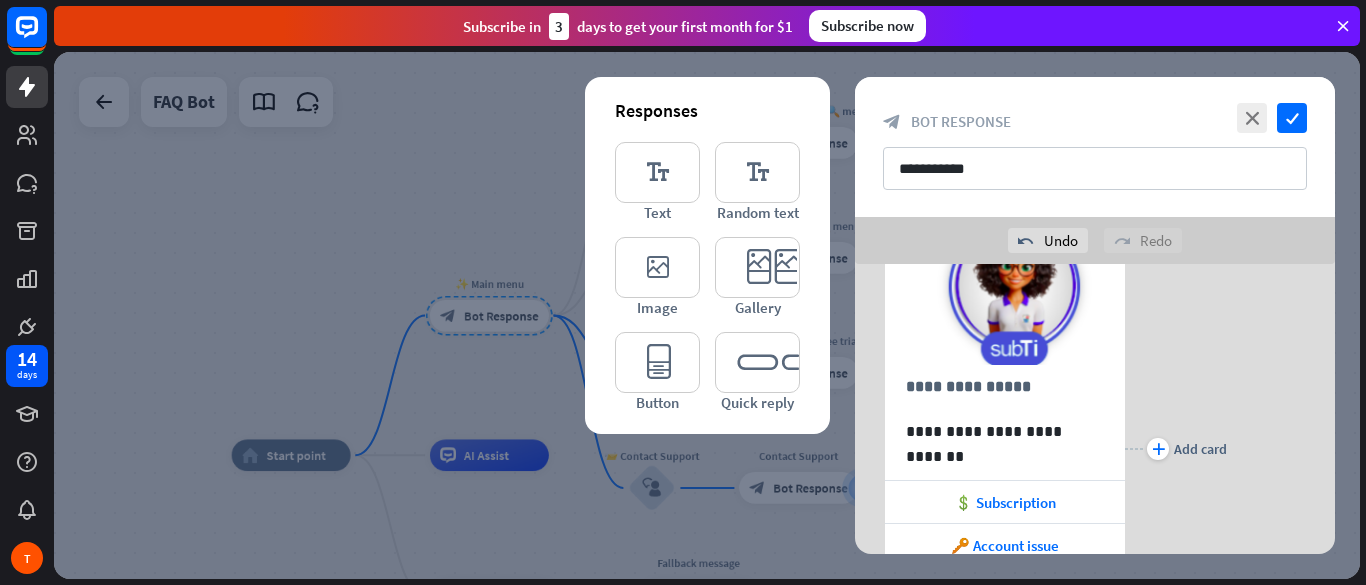 scroll, scrollTop: 111, scrollLeft: 0, axis: vertical 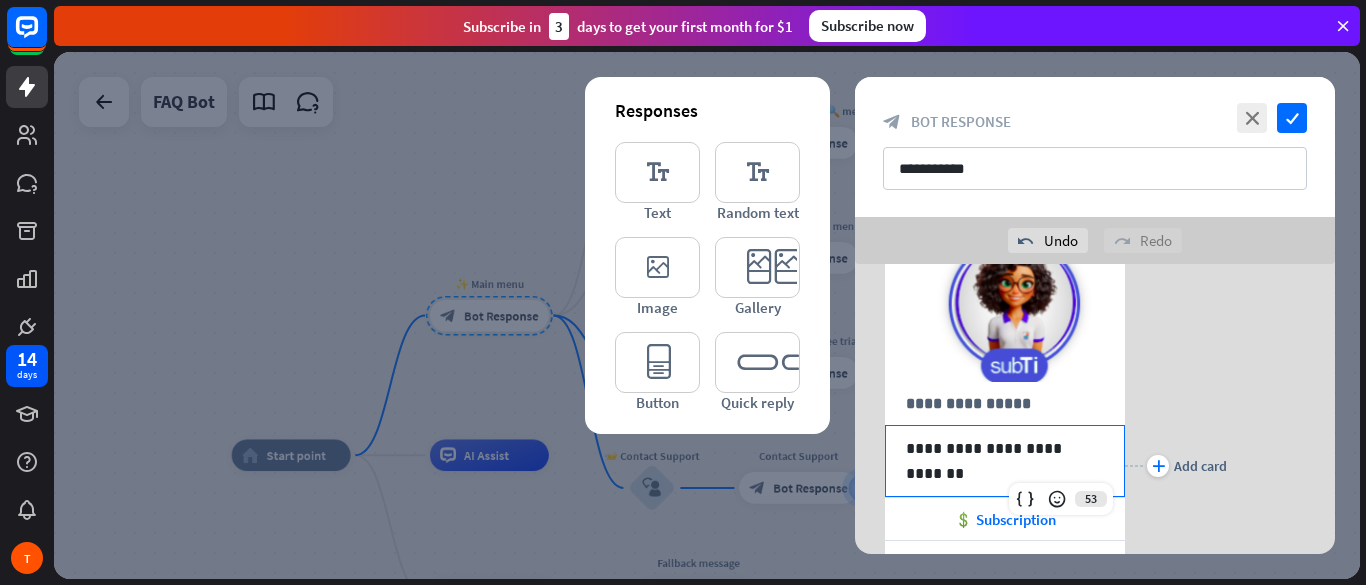 click on "**********" at bounding box center [1005, 448] 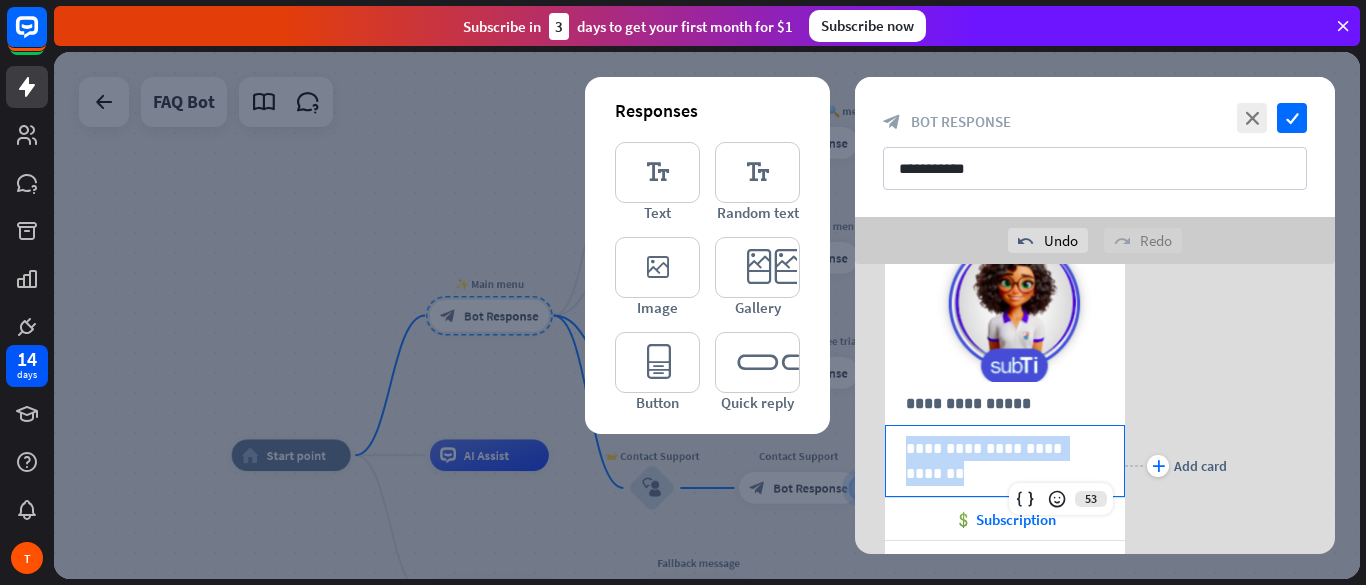 drag, startPoint x: 1100, startPoint y: 444, endPoint x: 892, endPoint y: 421, distance: 209.26778 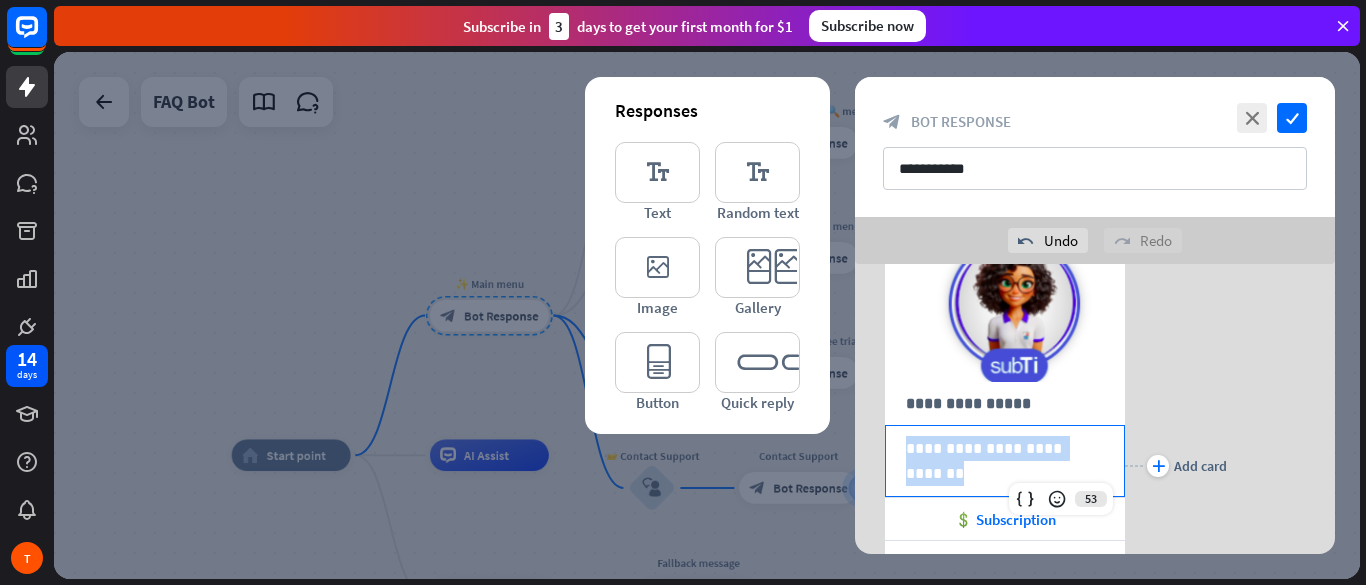 click on "**********" at bounding box center [1005, 461] 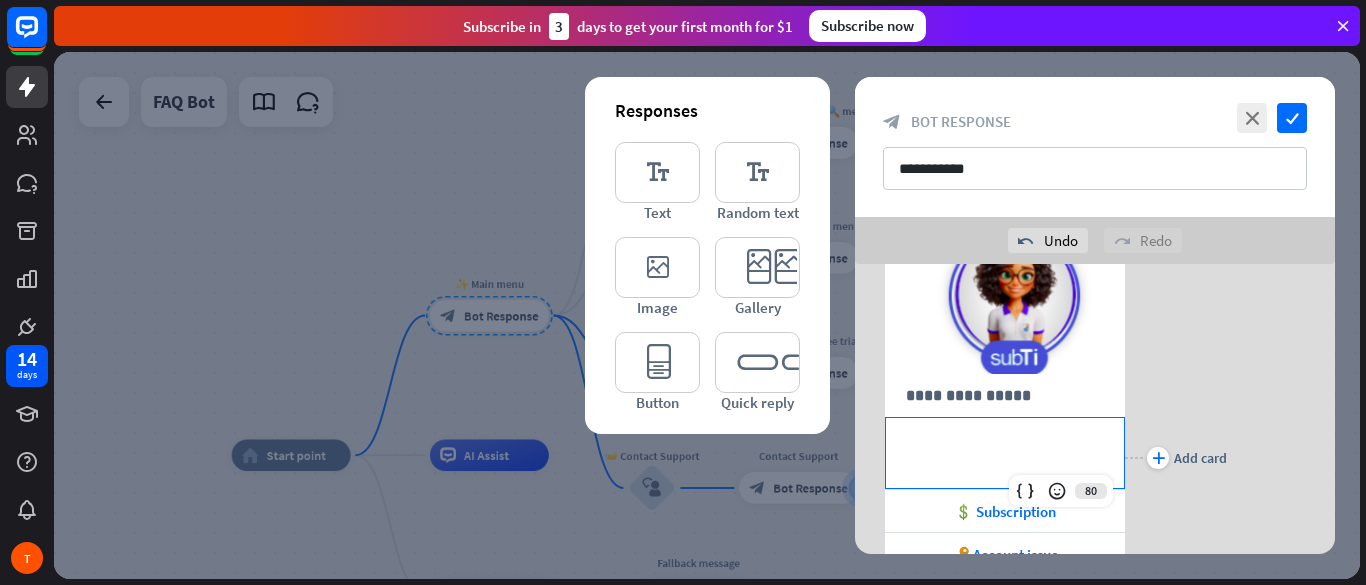 scroll, scrollTop: 111, scrollLeft: 0, axis: vertical 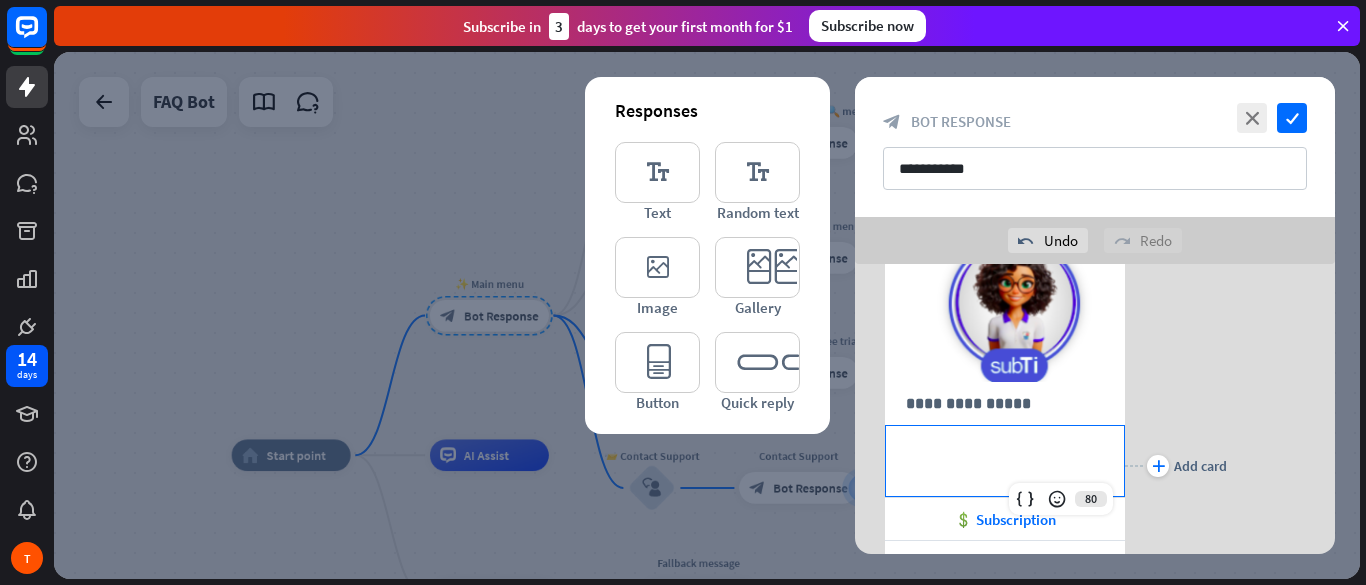click on "**********" at bounding box center [1005, 448] 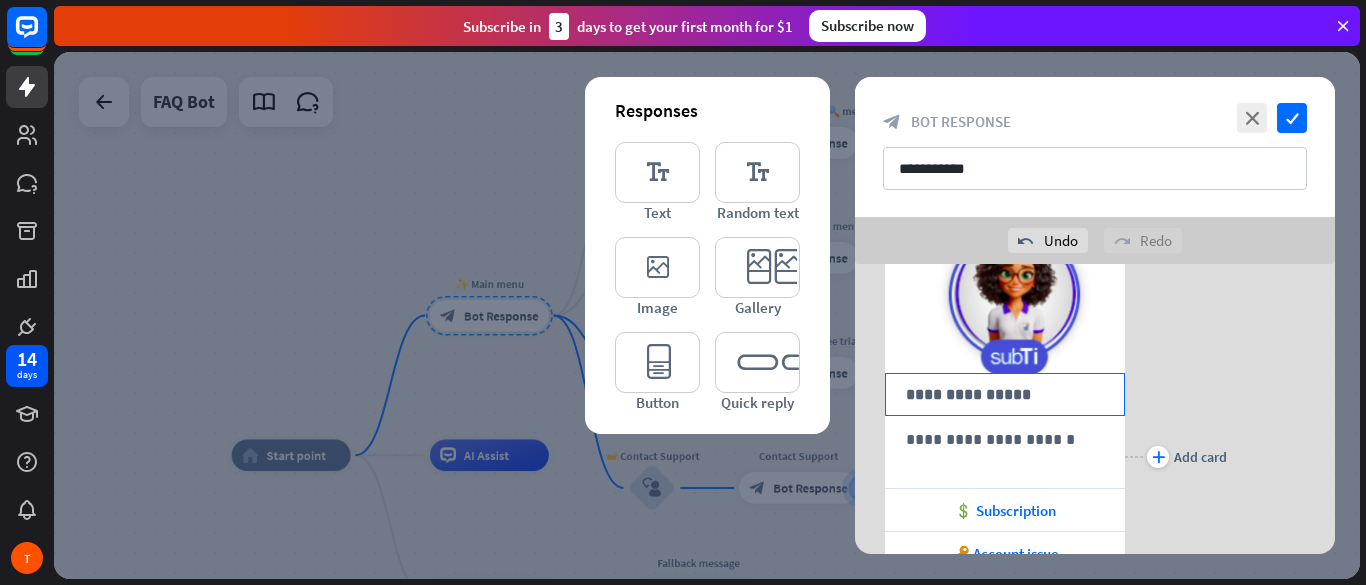 scroll, scrollTop: 111, scrollLeft: 0, axis: vertical 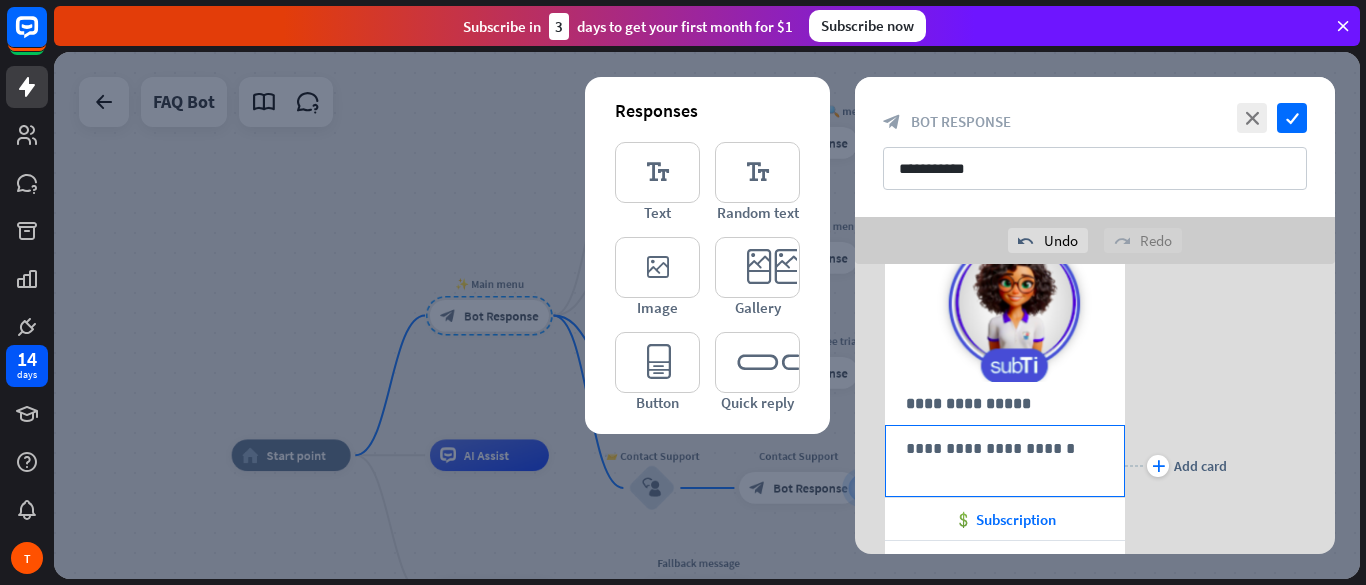 click on "**********" at bounding box center (1005, 448) 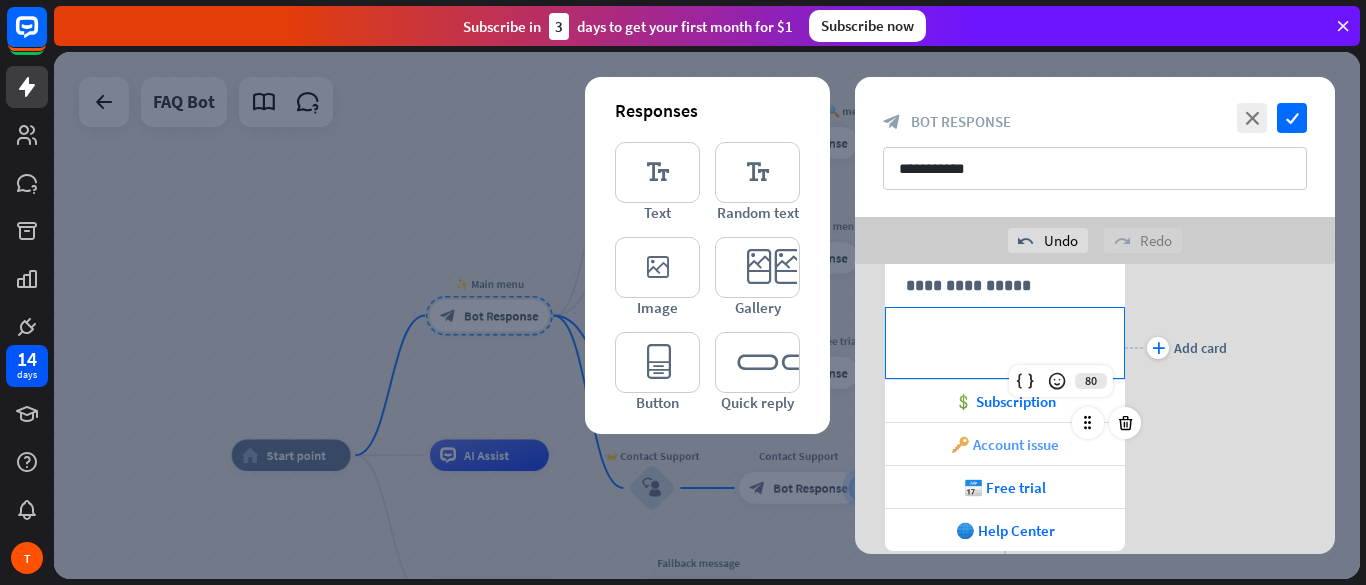 scroll, scrollTop: 231, scrollLeft: 0, axis: vertical 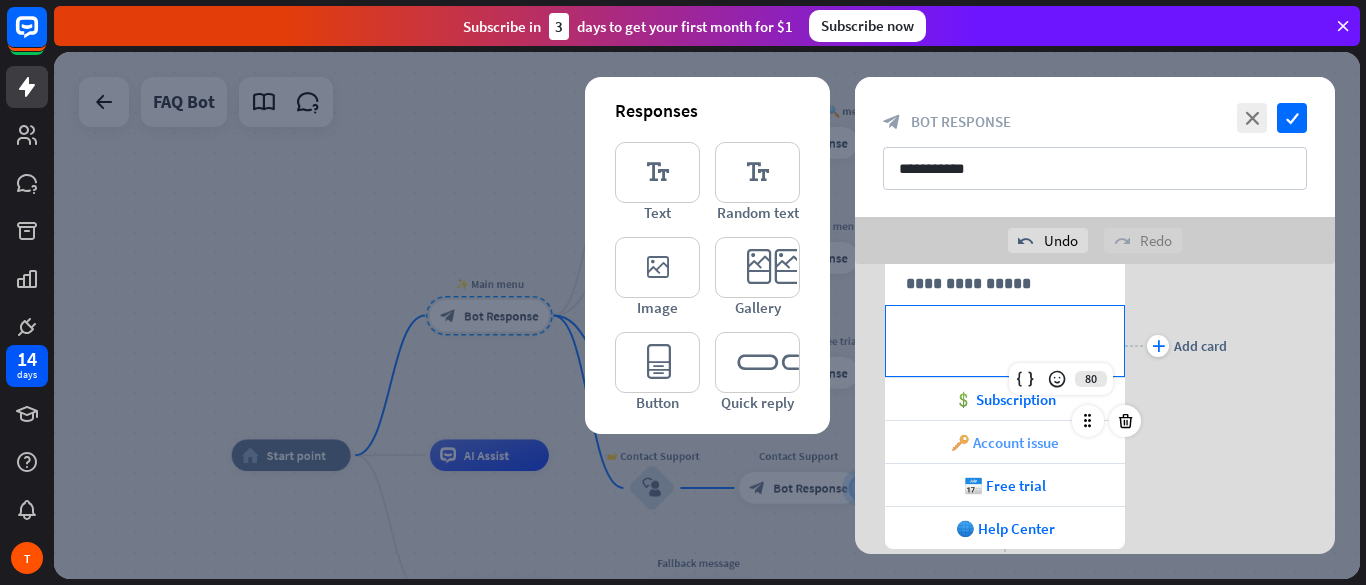 type 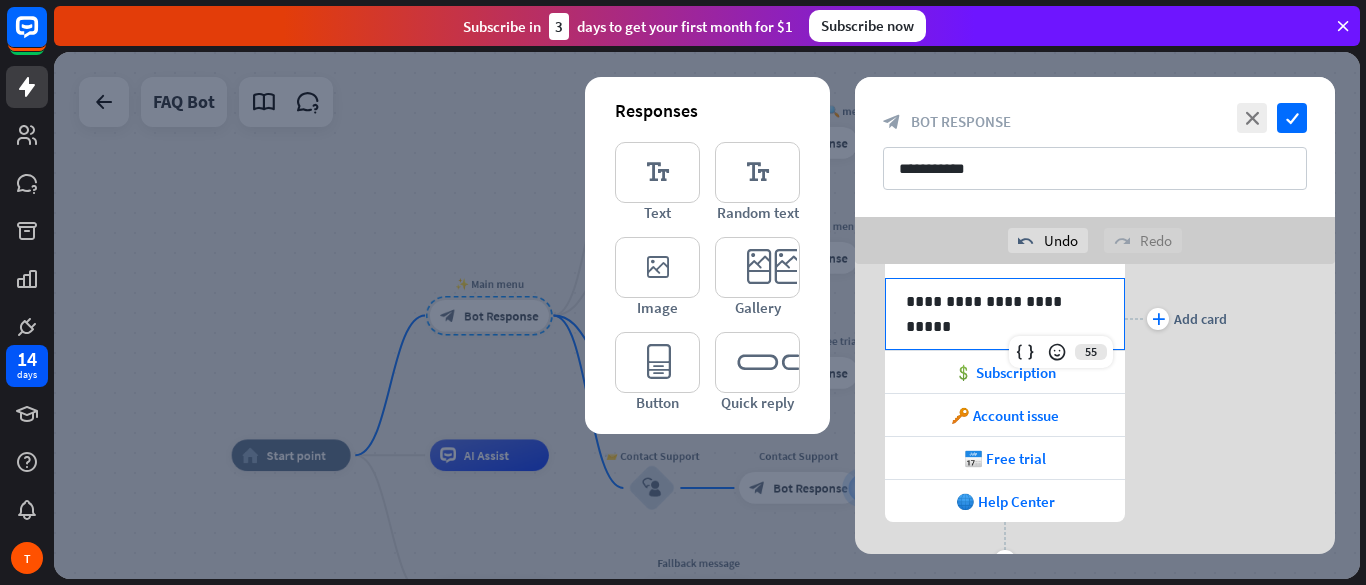 scroll, scrollTop: 138, scrollLeft: 0, axis: vertical 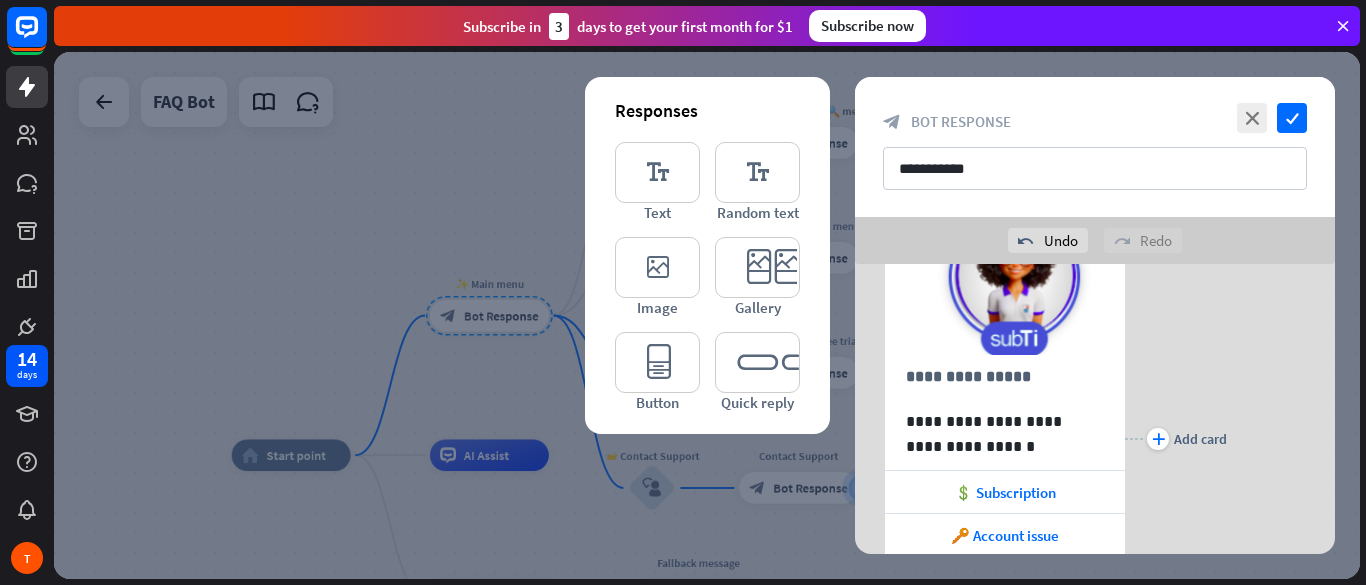 click on "**********" at bounding box center [1095, 438] 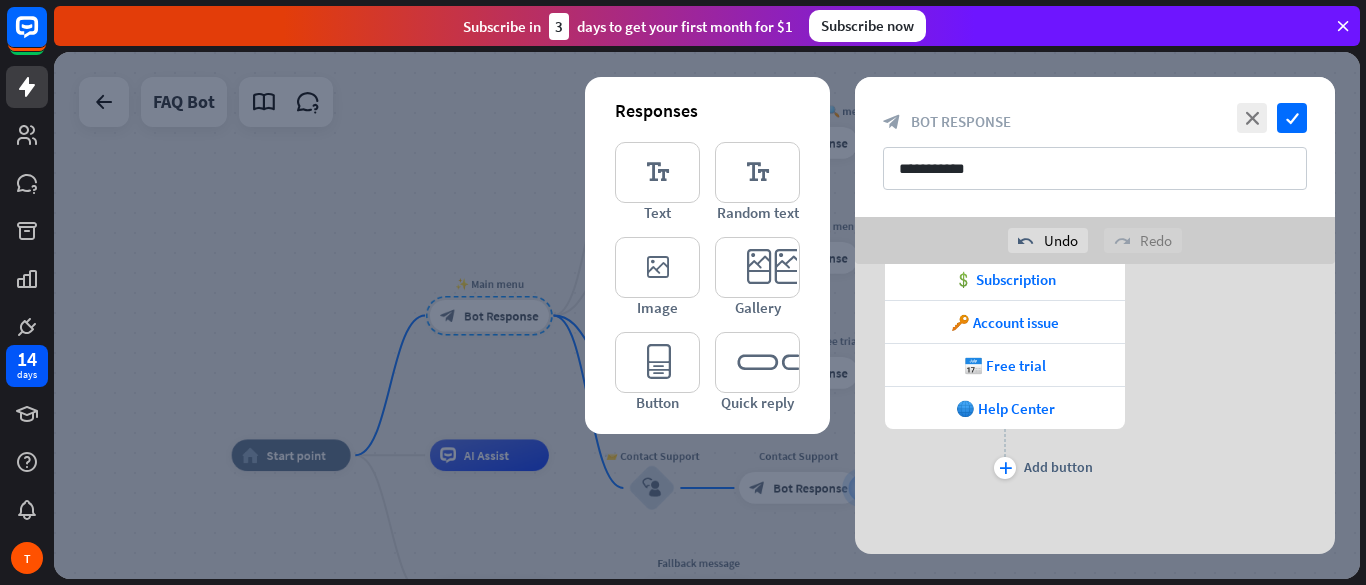 scroll, scrollTop: 231, scrollLeft: 0, axis: vertical 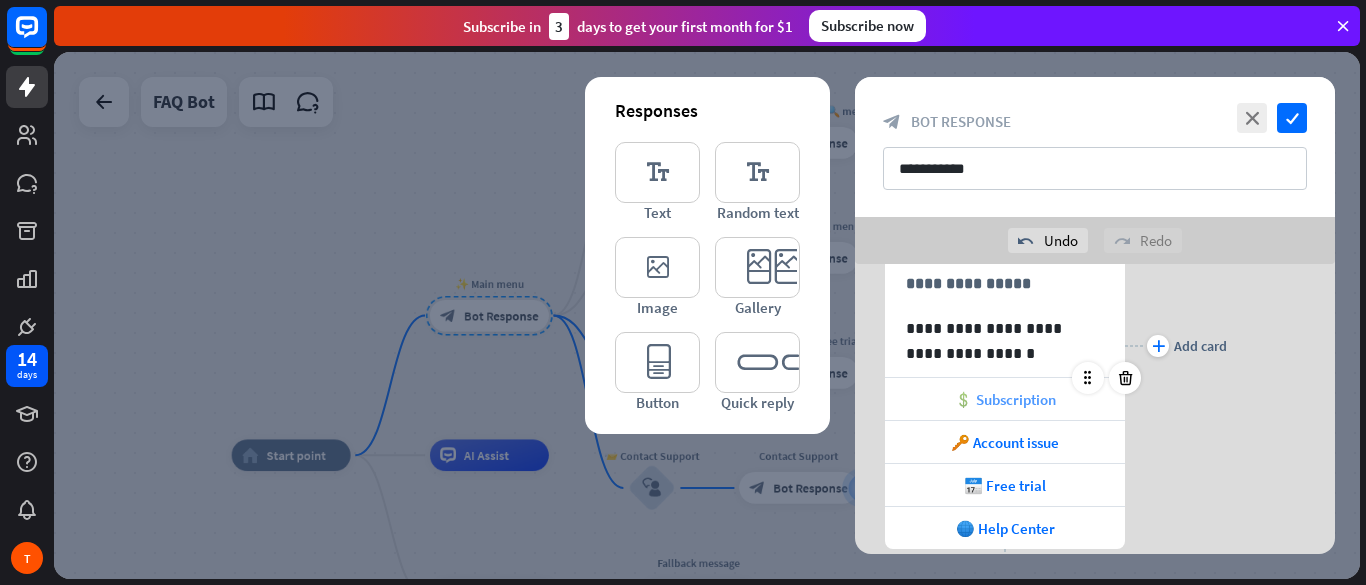 click on "💲 Subscription" at bounding box center [1005, 399] 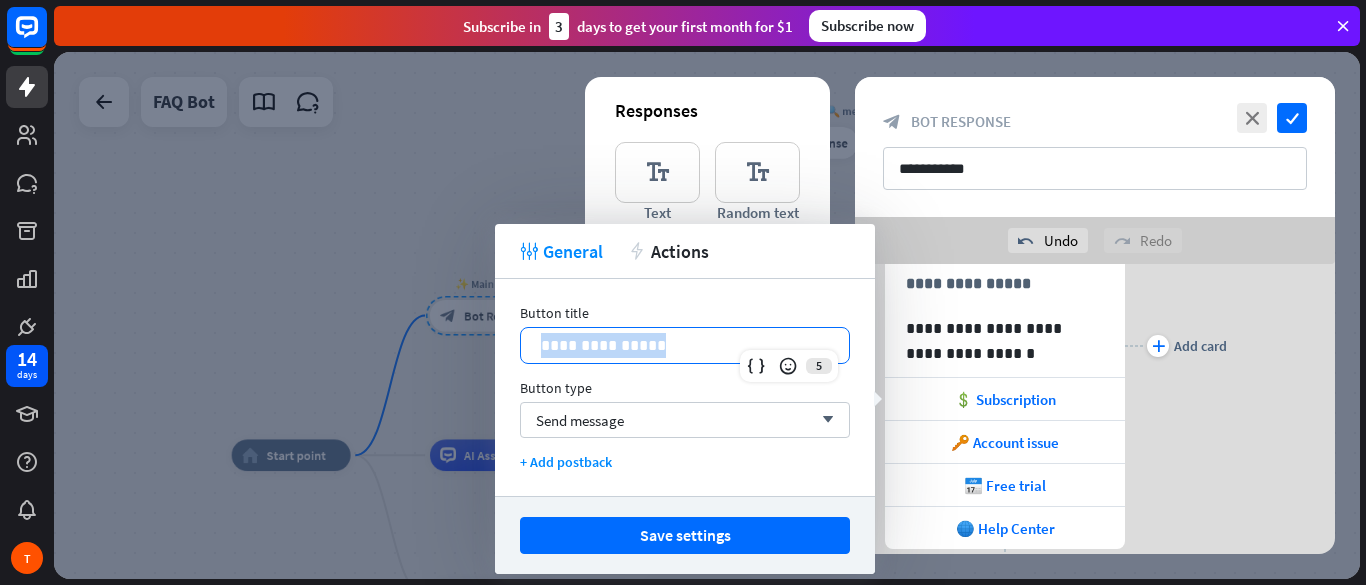 drag, startPoint x: 662, startPoint y: 340, endPoint x: 473, endPoint y: 342, distance: 189.01057 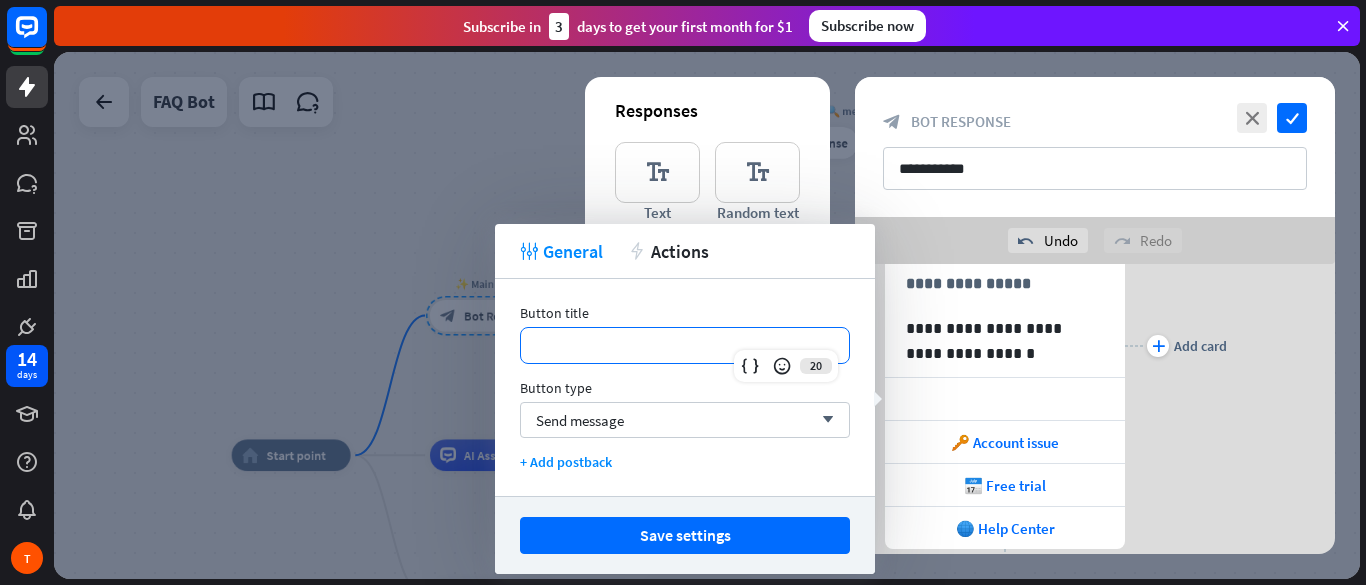 type 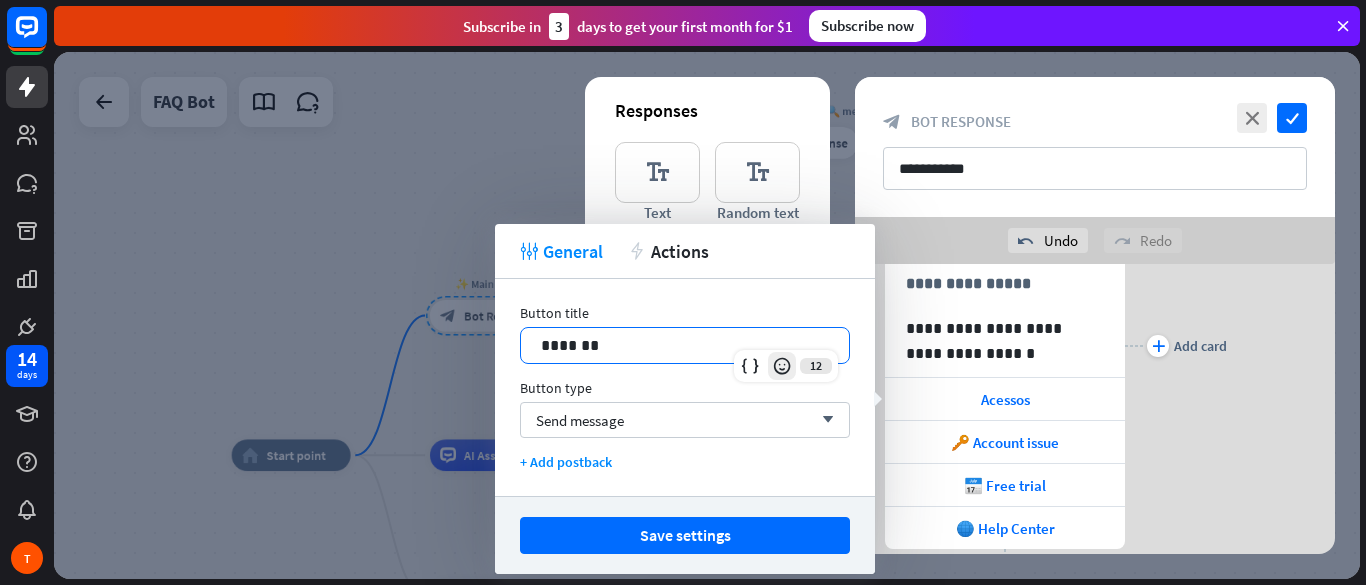 click at bounding box center [782, 366] 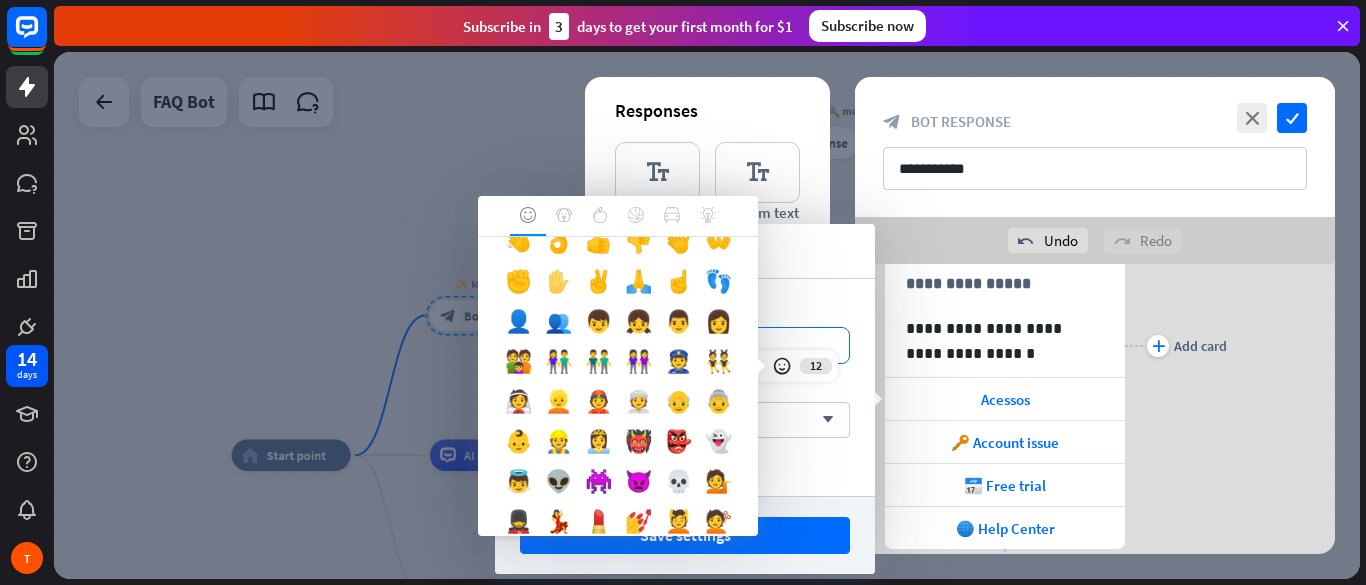 scroll, scrollTop: 610, scrollLeft: 0, axis: vertical 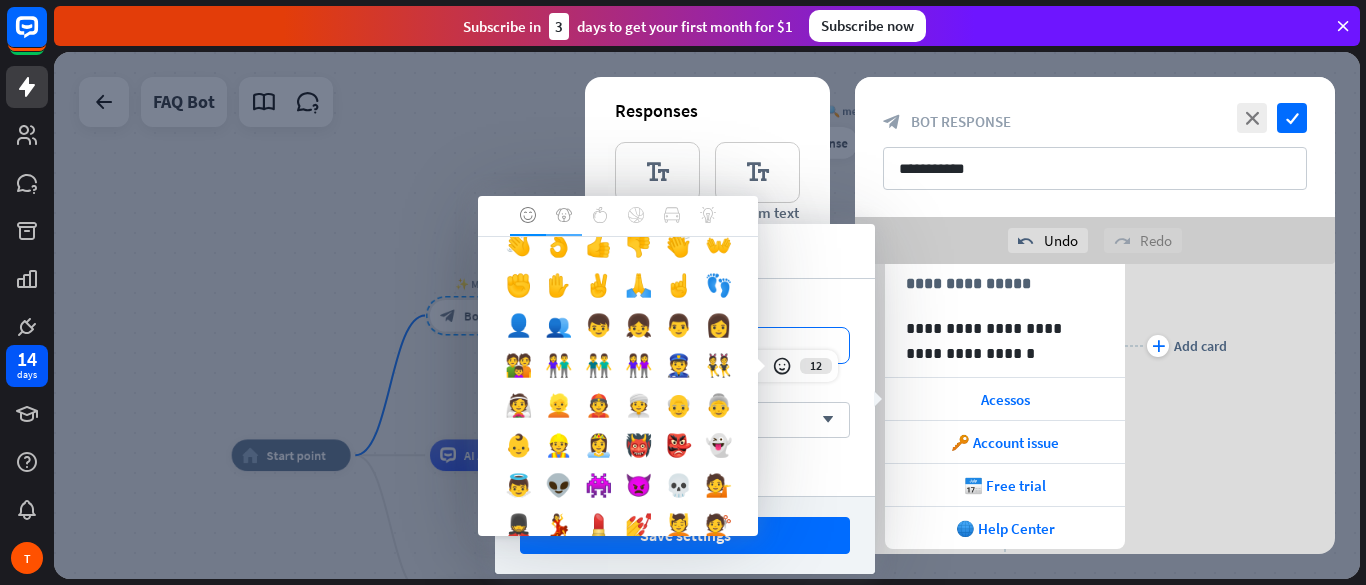 click 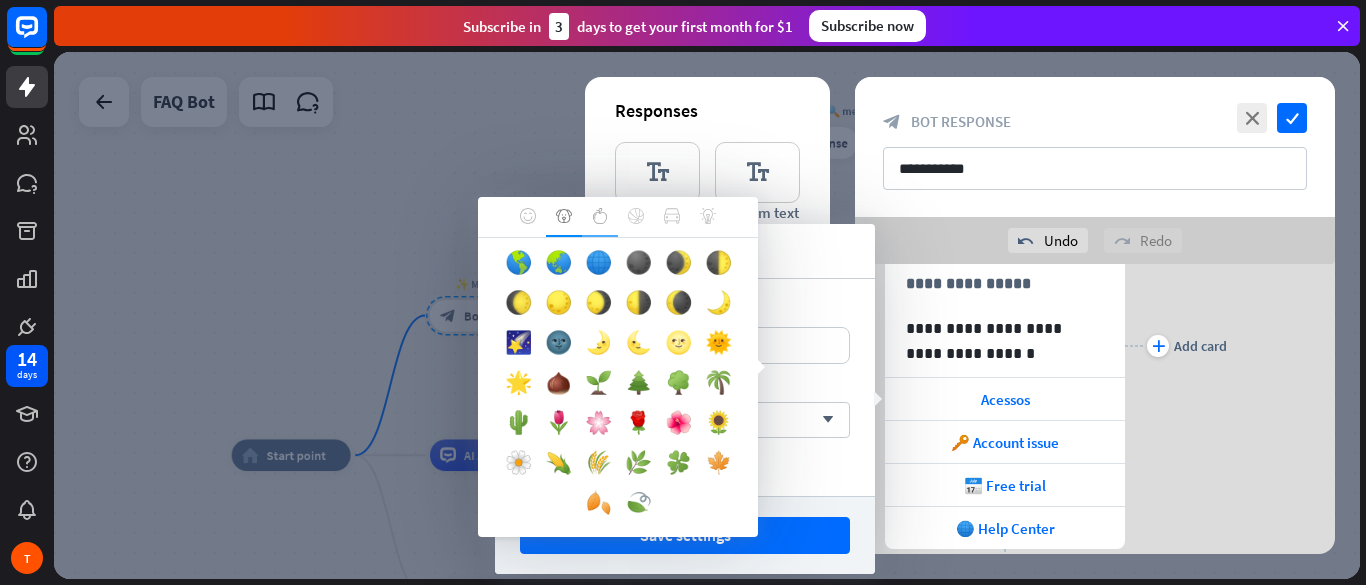click at bounding box center (600, 217) 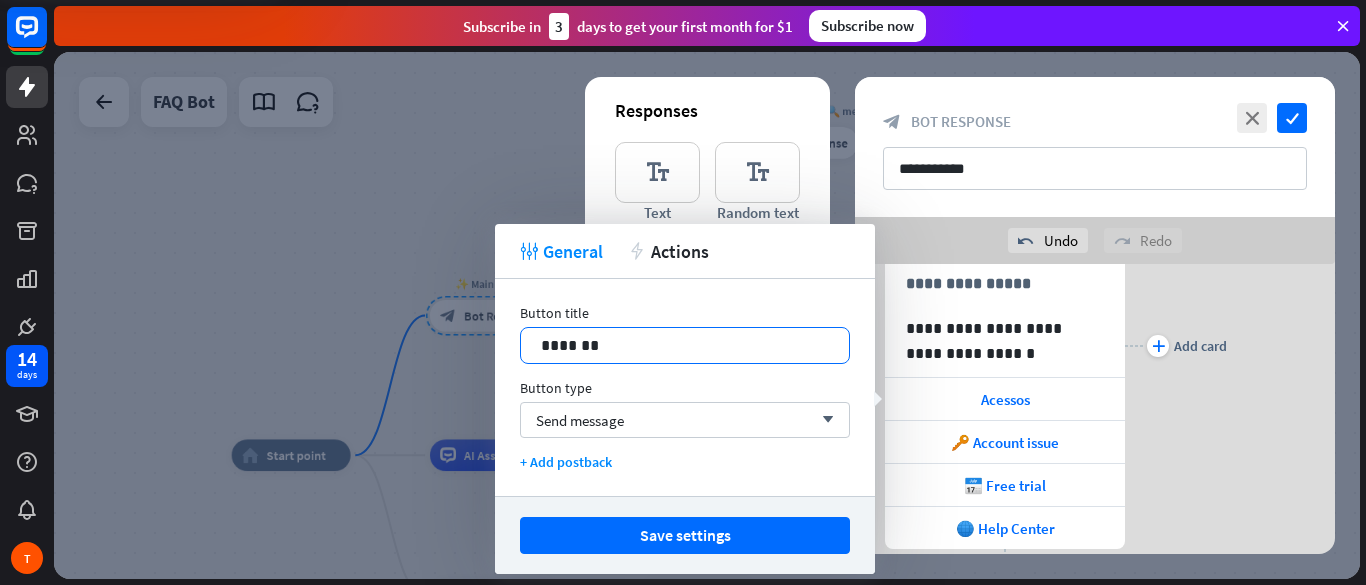 click on "*******" at bounding box center [685, 345] 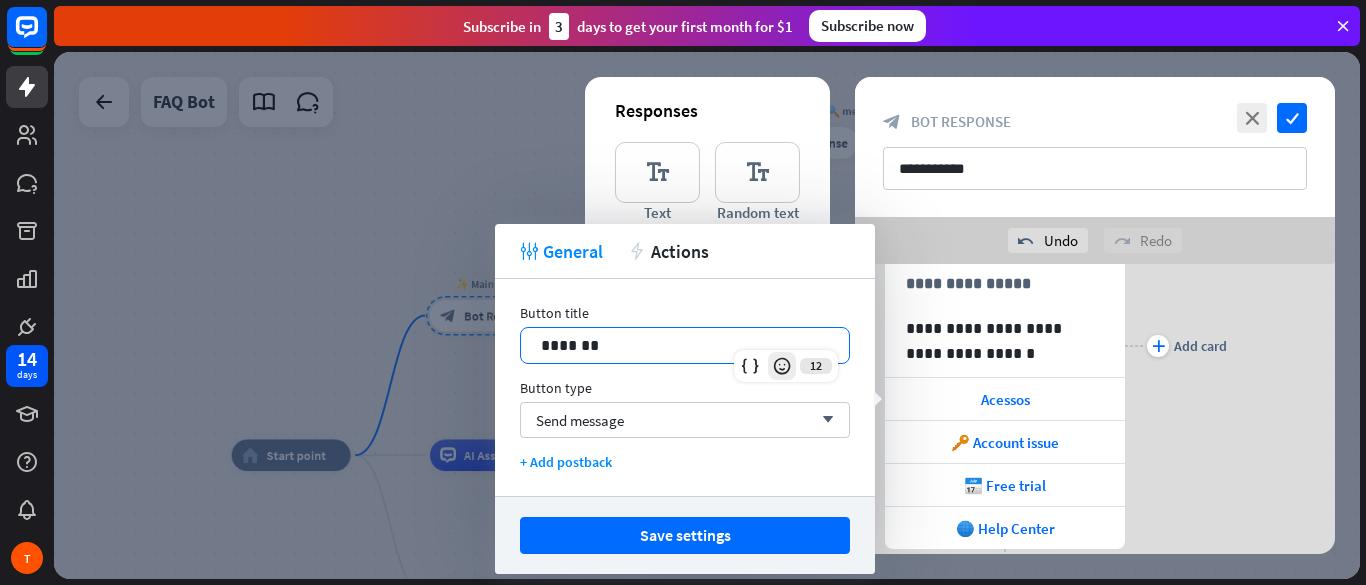click at bounding box center [782, 366] 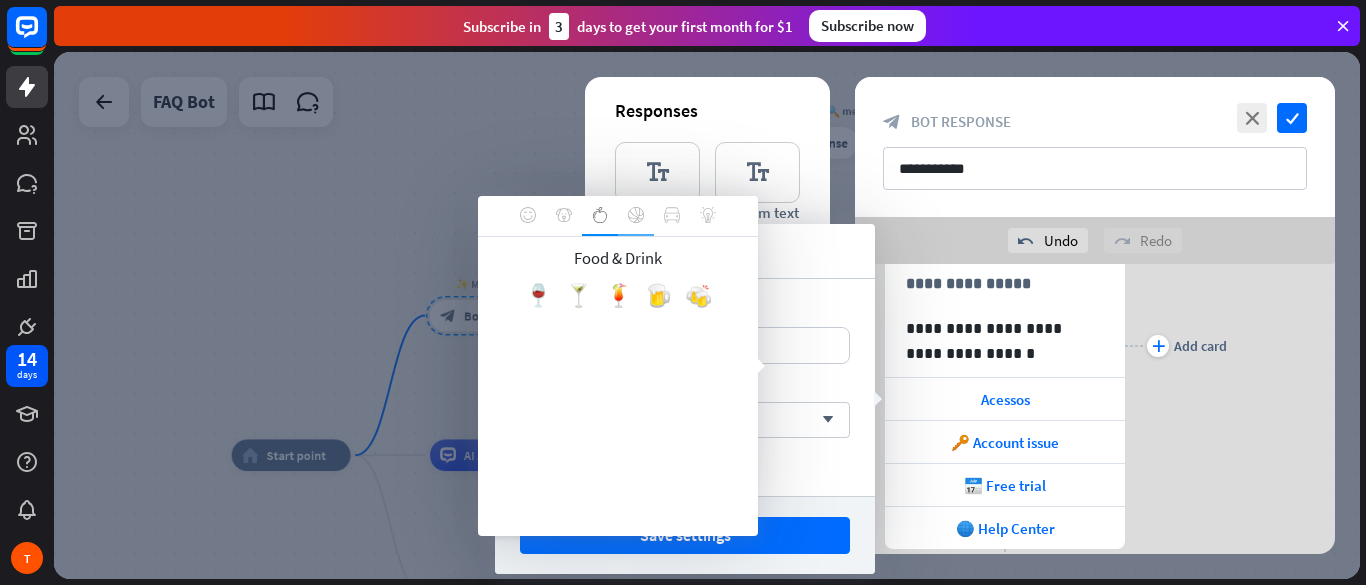 click 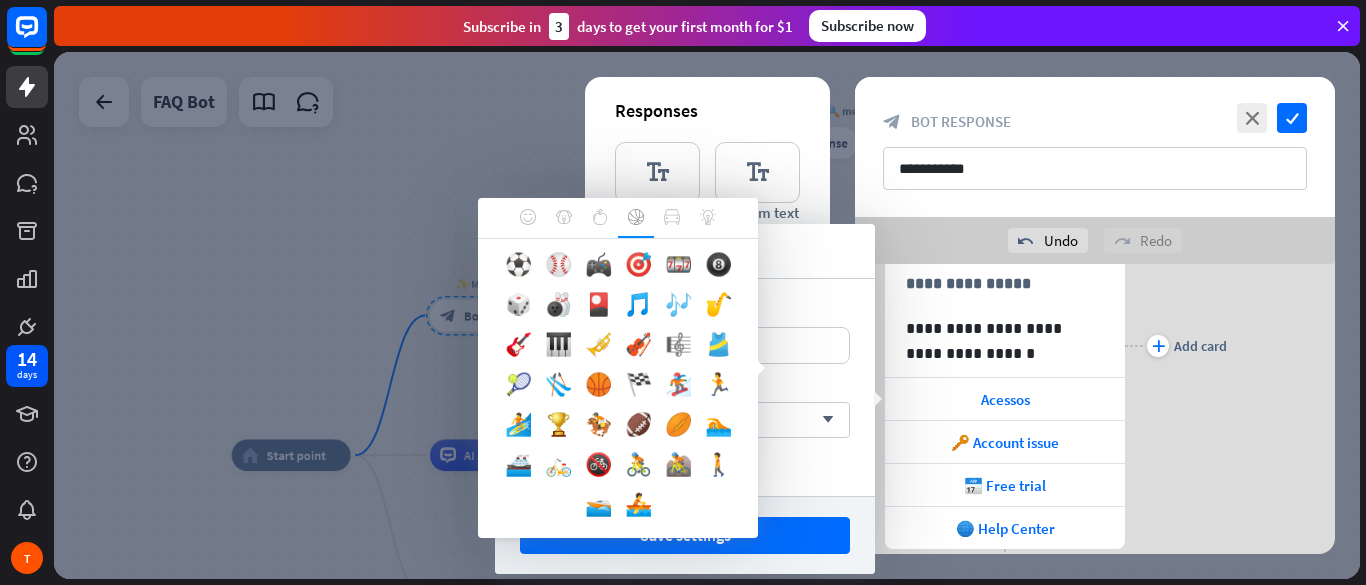 scroll, scrollTop: 34, scrollLeft: 0, axis: vertical 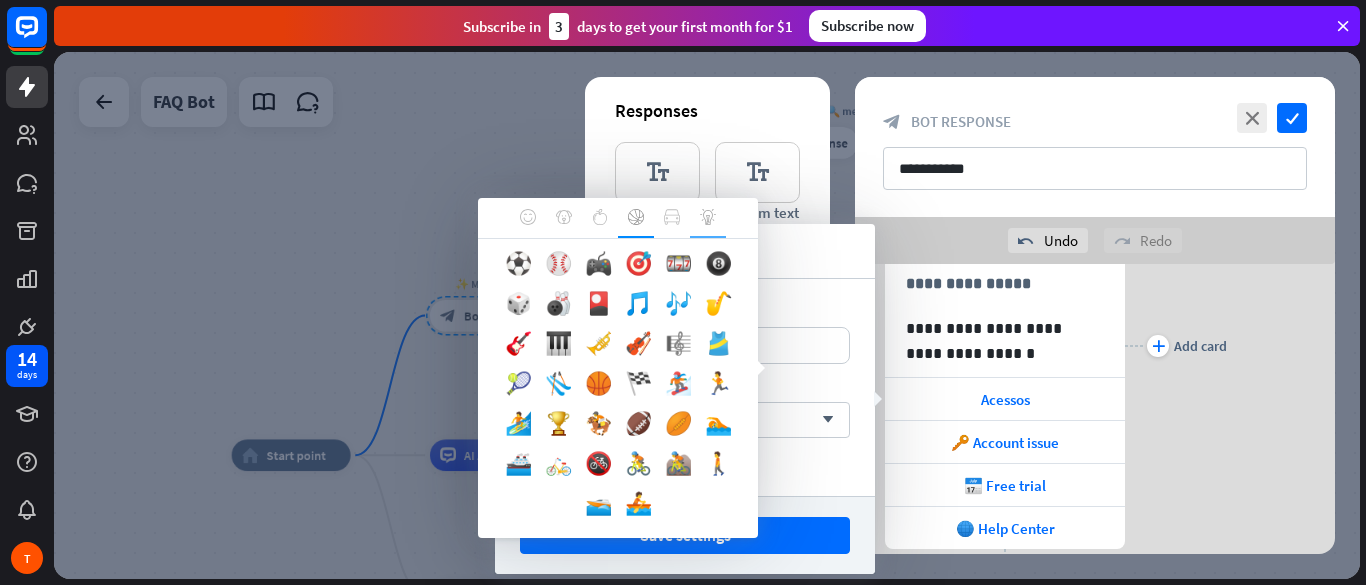 click 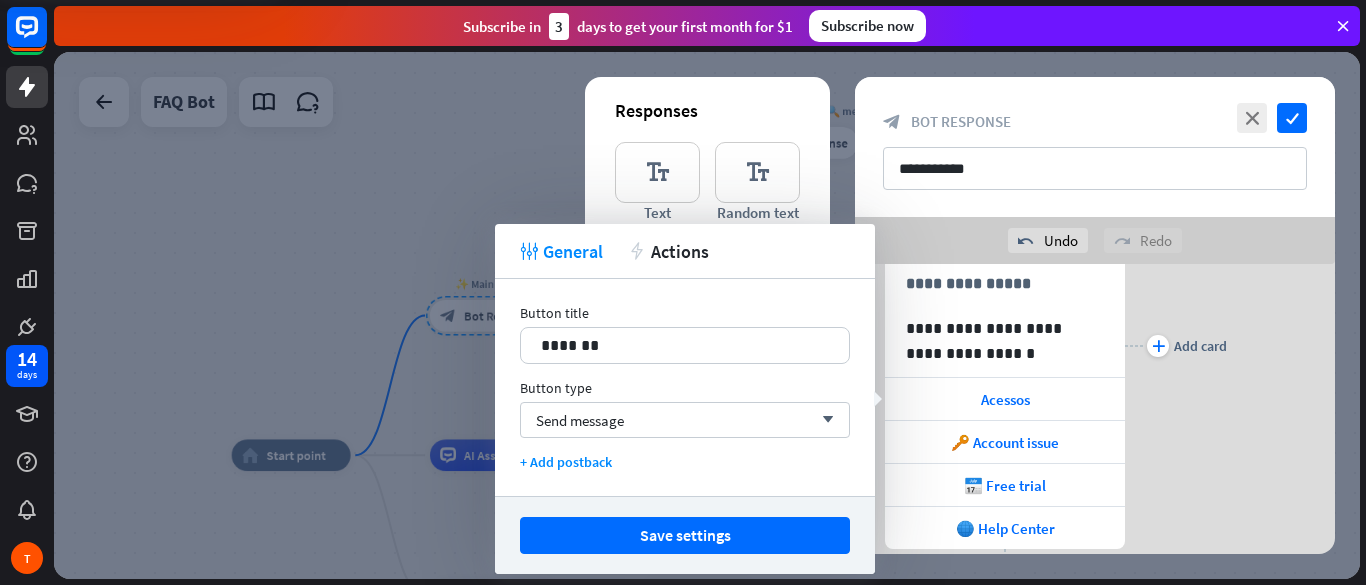 scroll, scrollTop: 34, scrollLeft: 0, axis: vertical 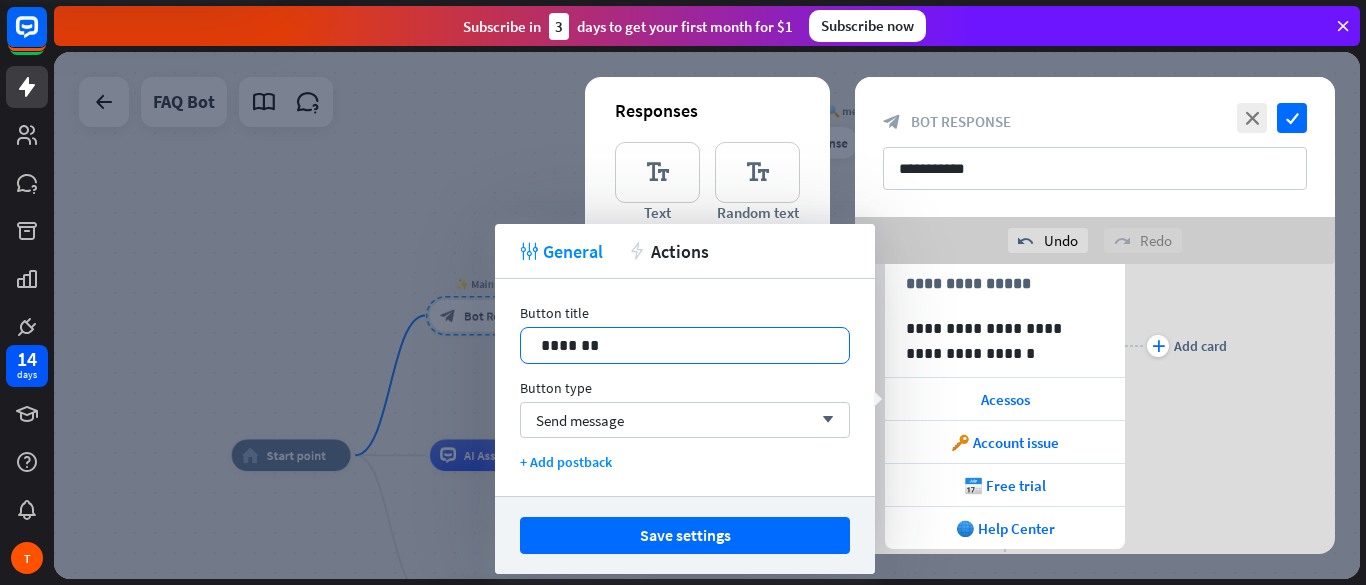 click on "*******" at bounding box center (685, 345) 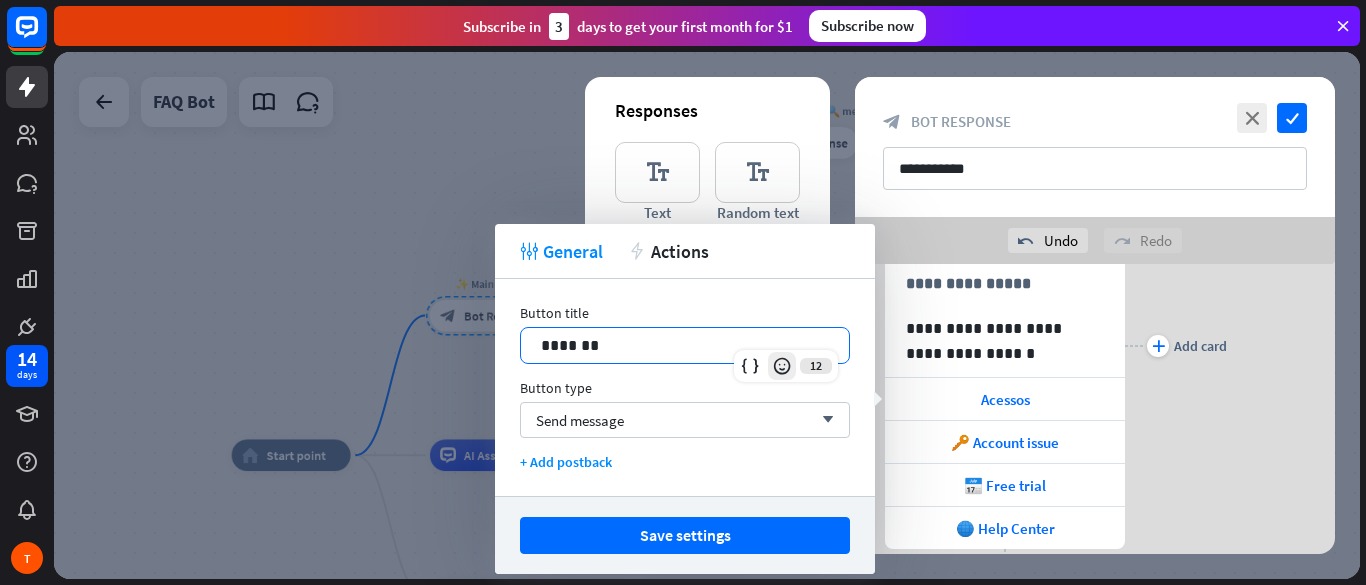 click at bounding box center (782, 366) 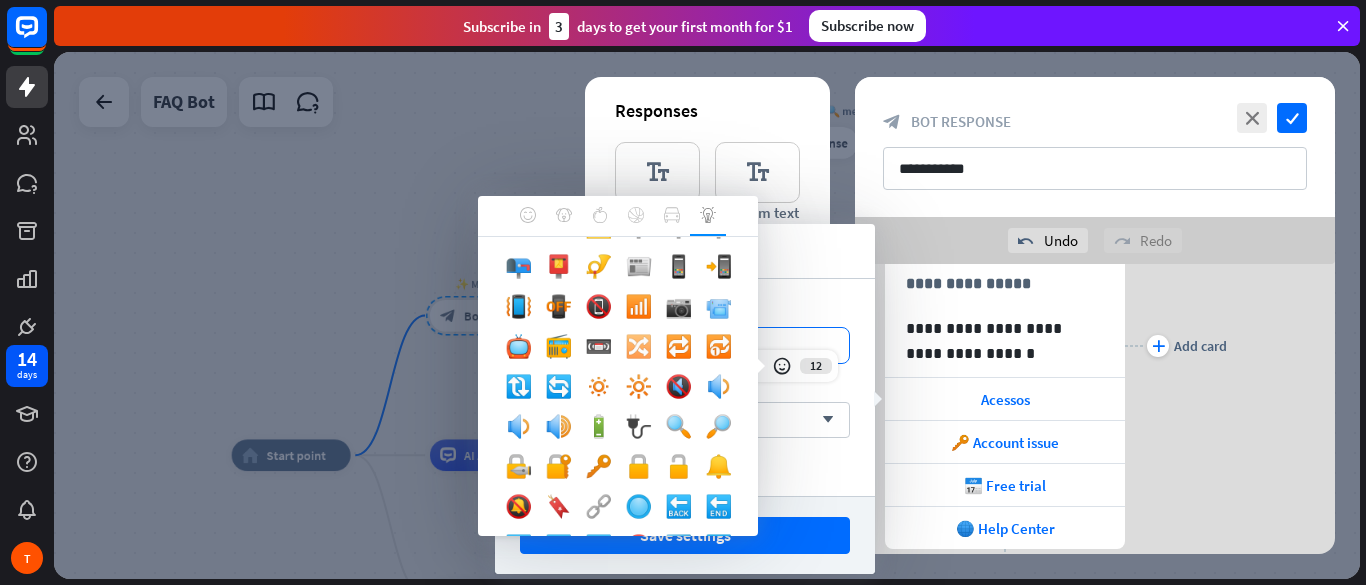 scroll, scrollTop: 528, scrollLeft: 0, axis: vertical 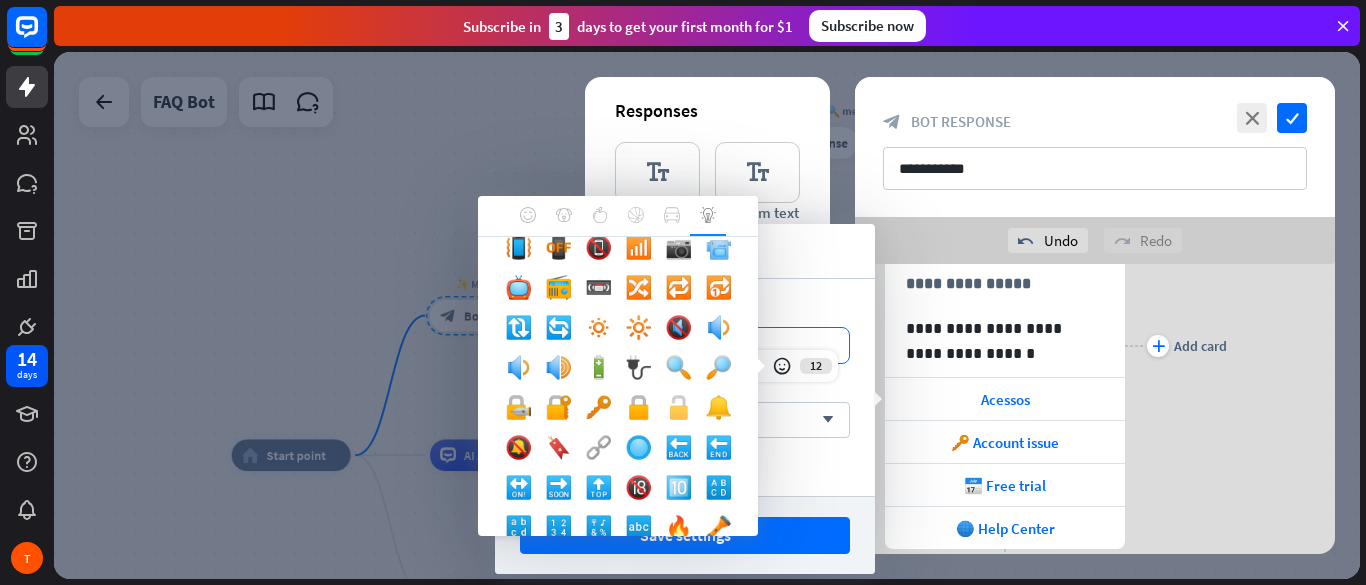 click on "🔓" at bounding box center (678, 412) 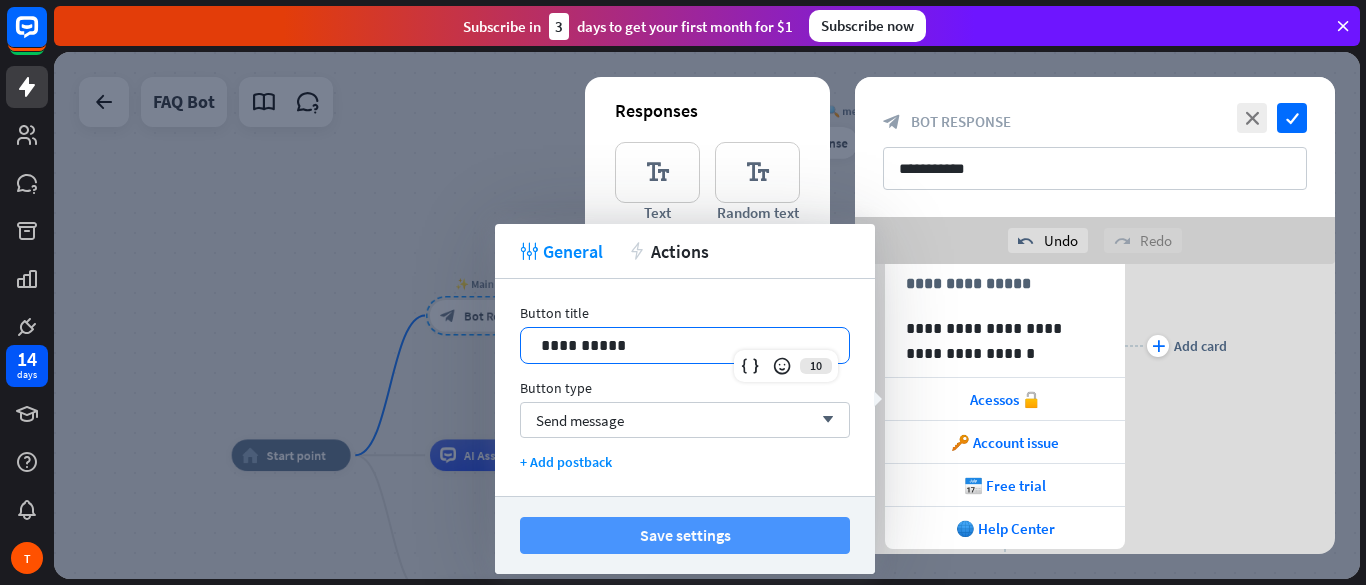 click on "Save settings" at bounding box center [685, 535] 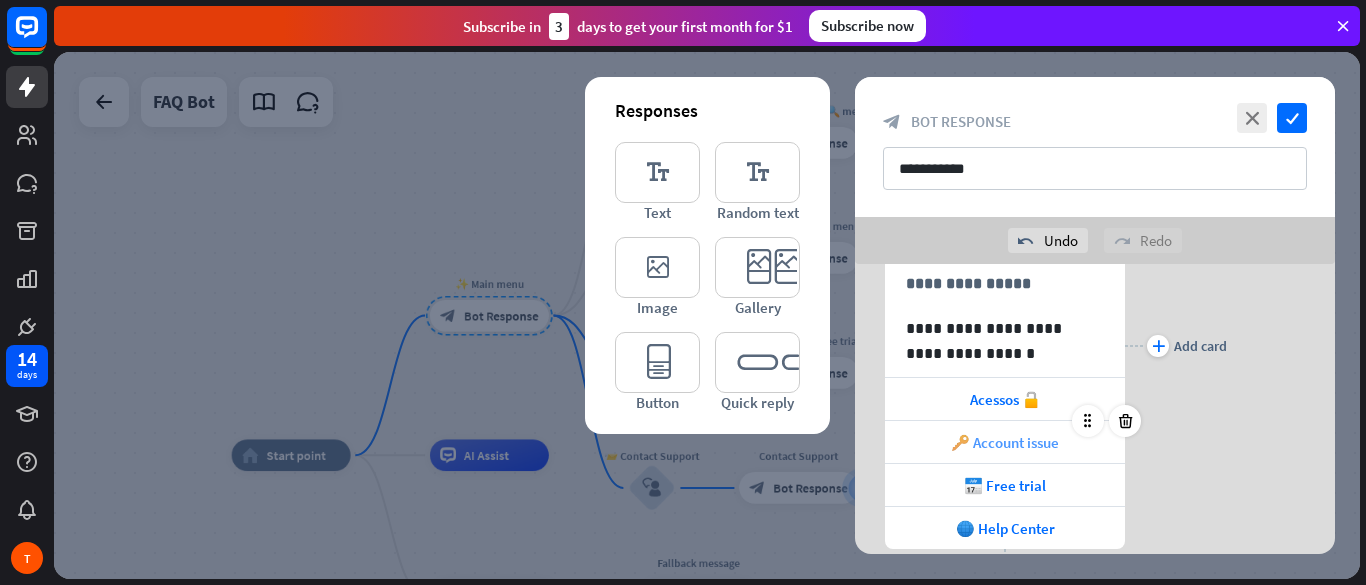click on "🔑 Account issue" at bounding box center [1005, 442] 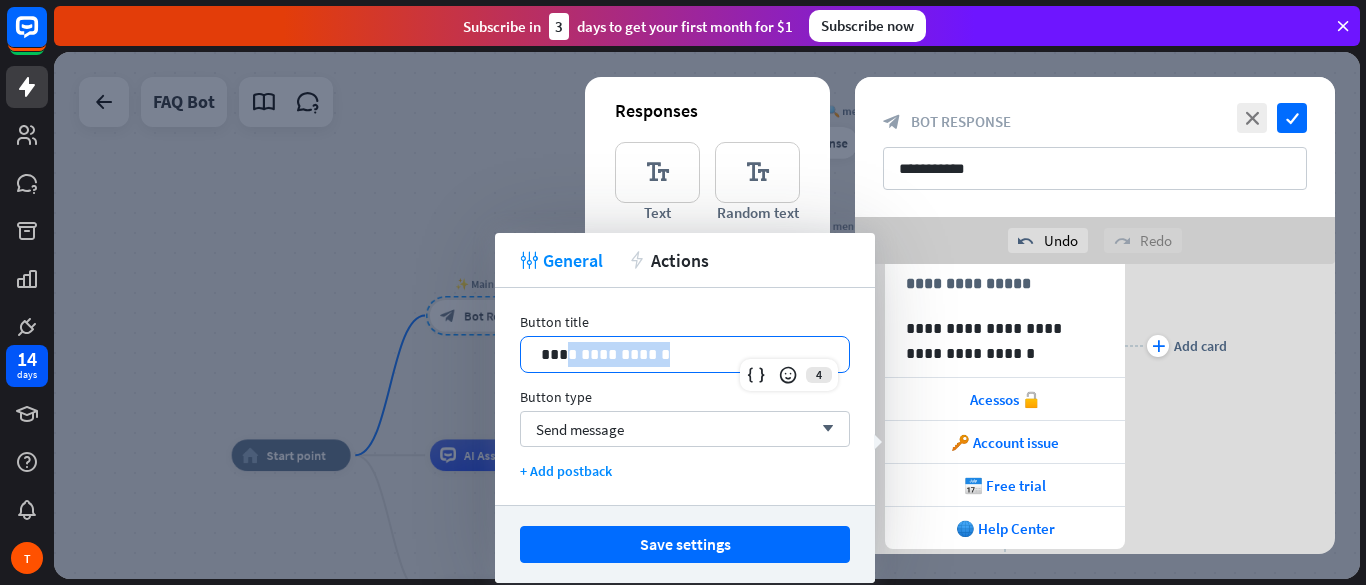 drag, startPoint x: 694, startPoint y: 346, endPoint x: 566, endPoint y: 358, distance: 128.56126 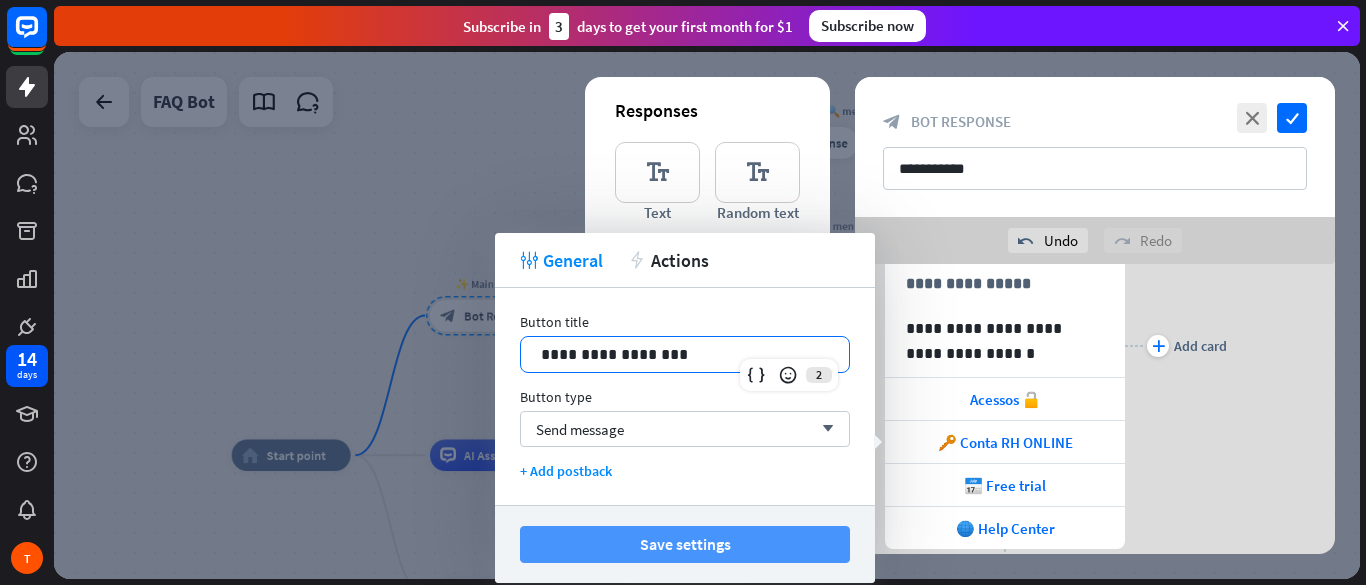 click on "Save settings" at bounding box center (685, 544) 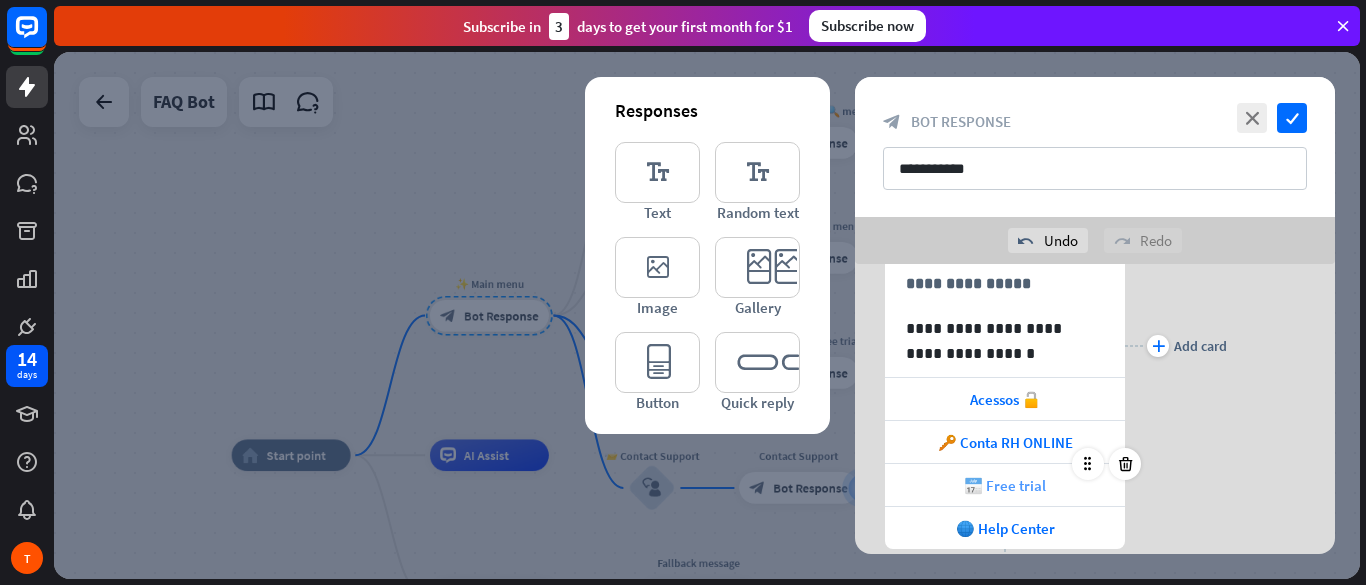 click on "📅 Free trial" at bounding box center [1005, 485] 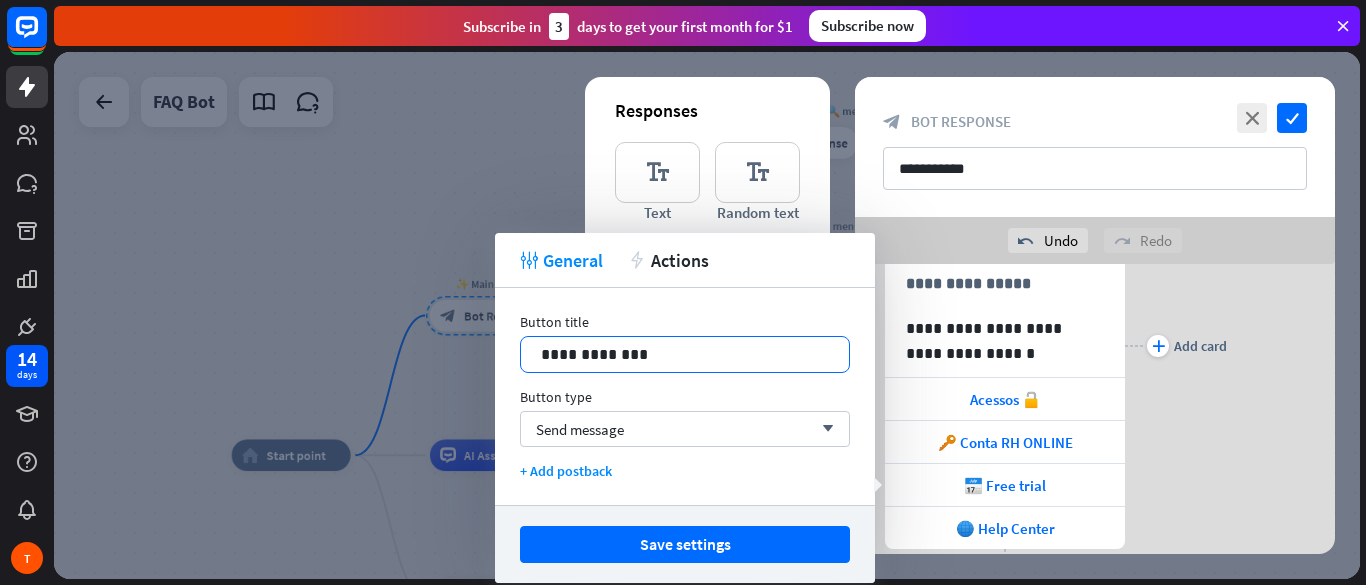 click on "**********" at bounding box center (685, 354) 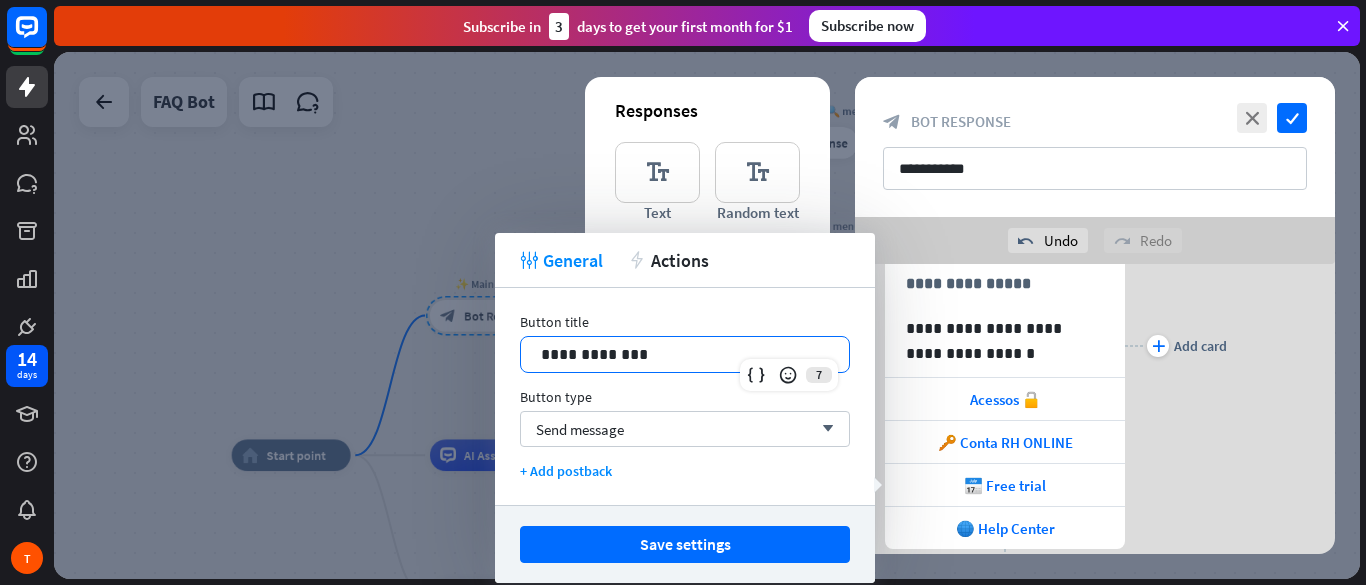 type 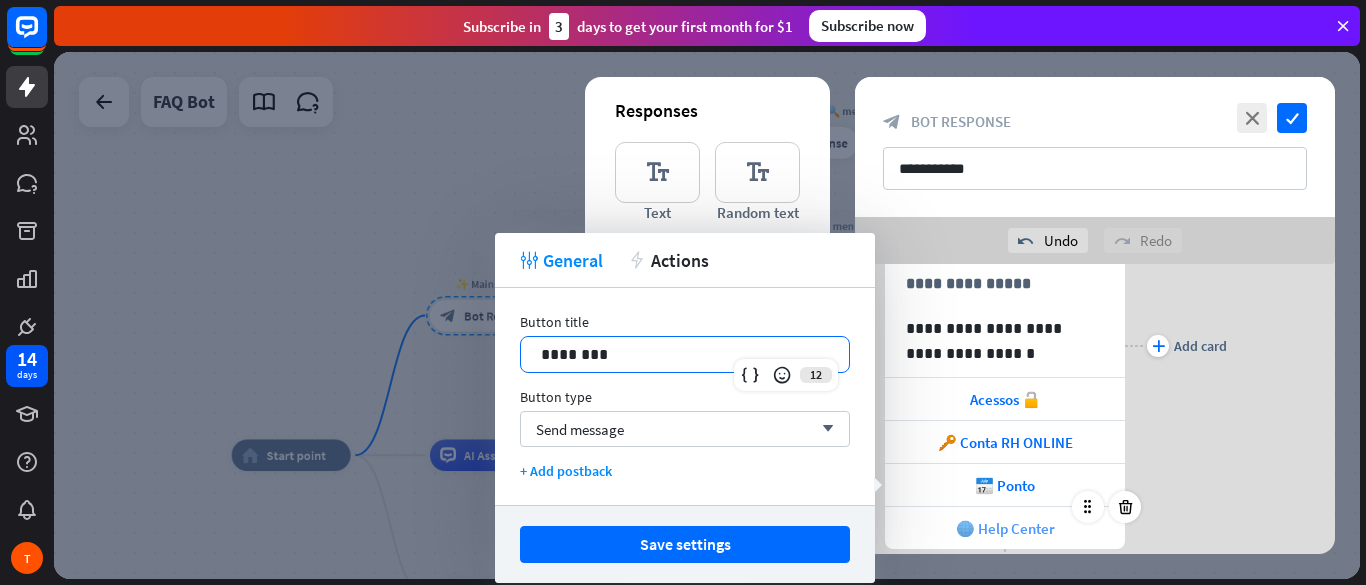 click on "🌐 Help Center" at bounding box center (1005, 528) 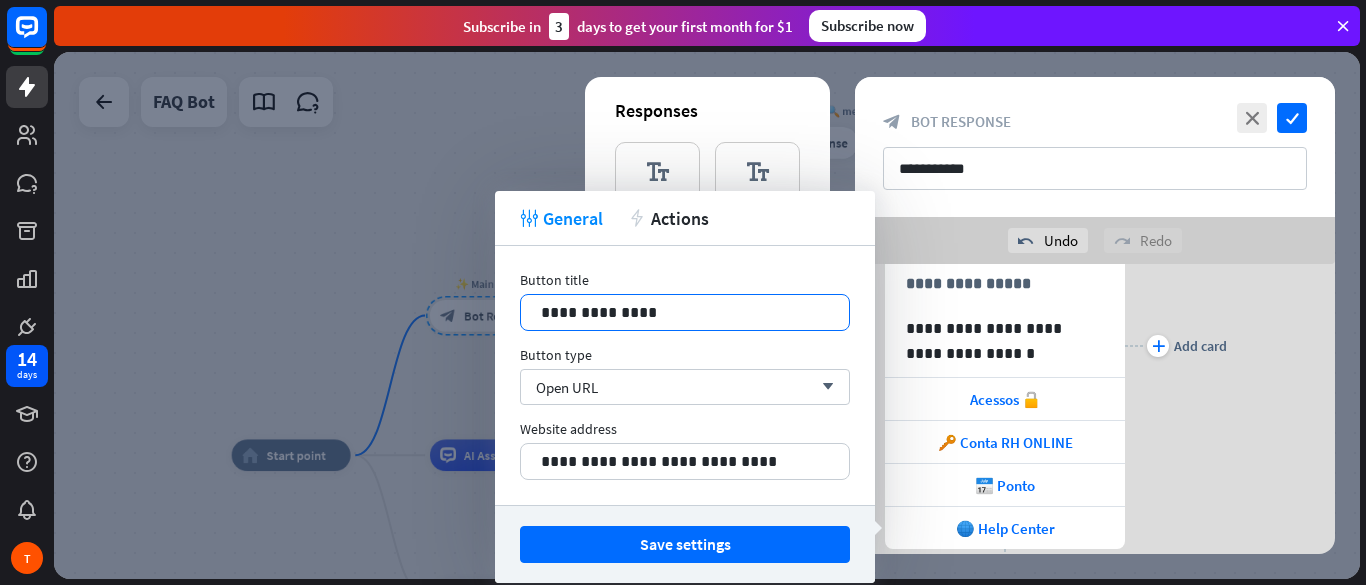 click on "**********" at bounding box center (685, 312) 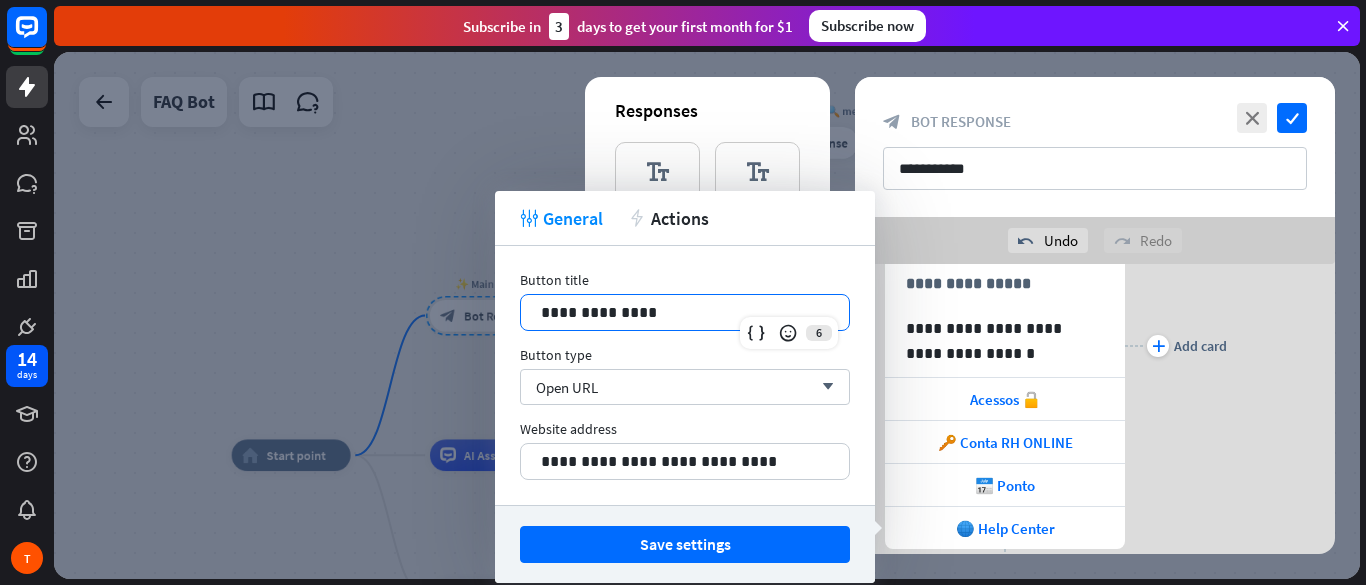 type 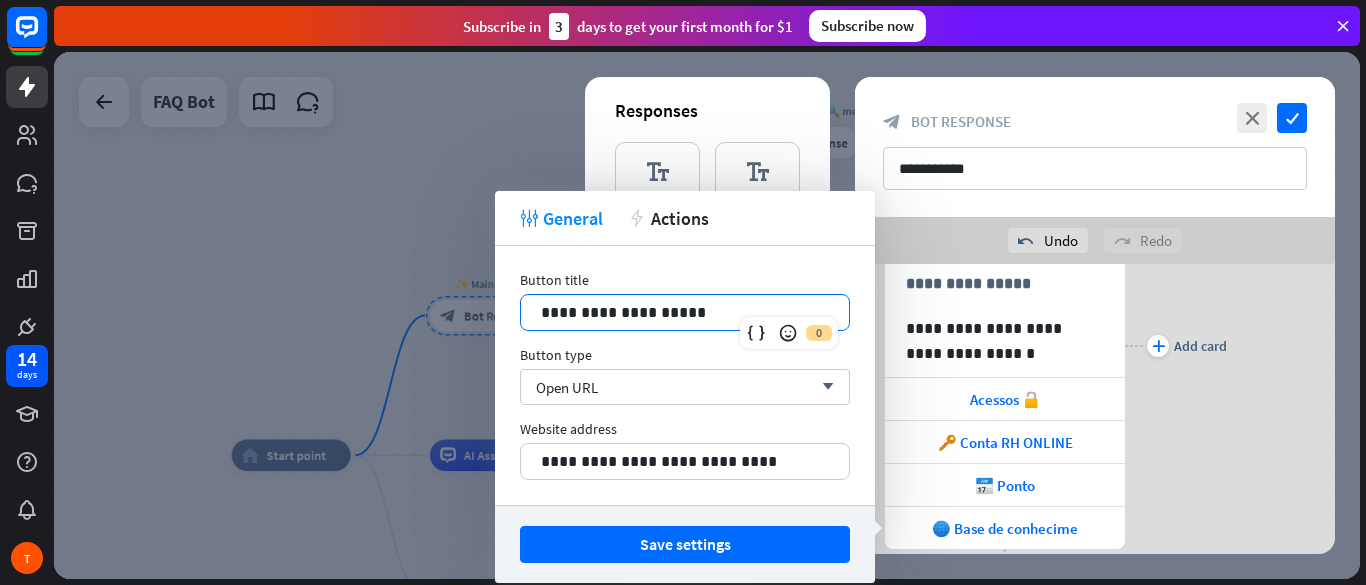click on "**********" at bounding box center (685, 312) 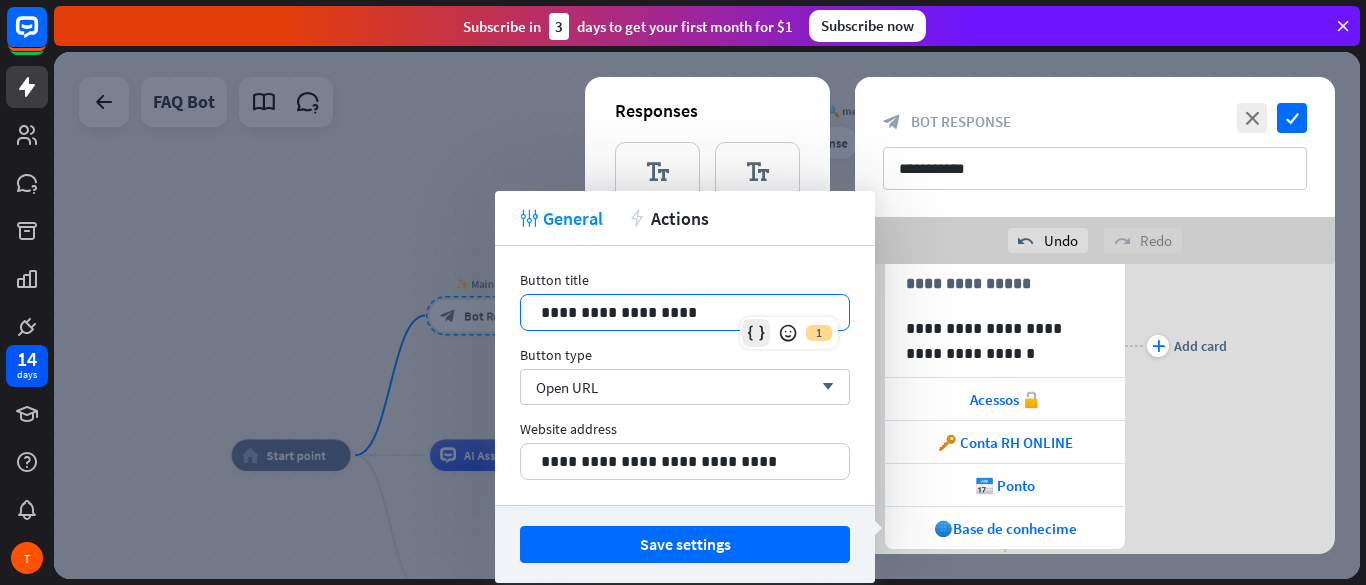 click at bounding box center (756, 333) 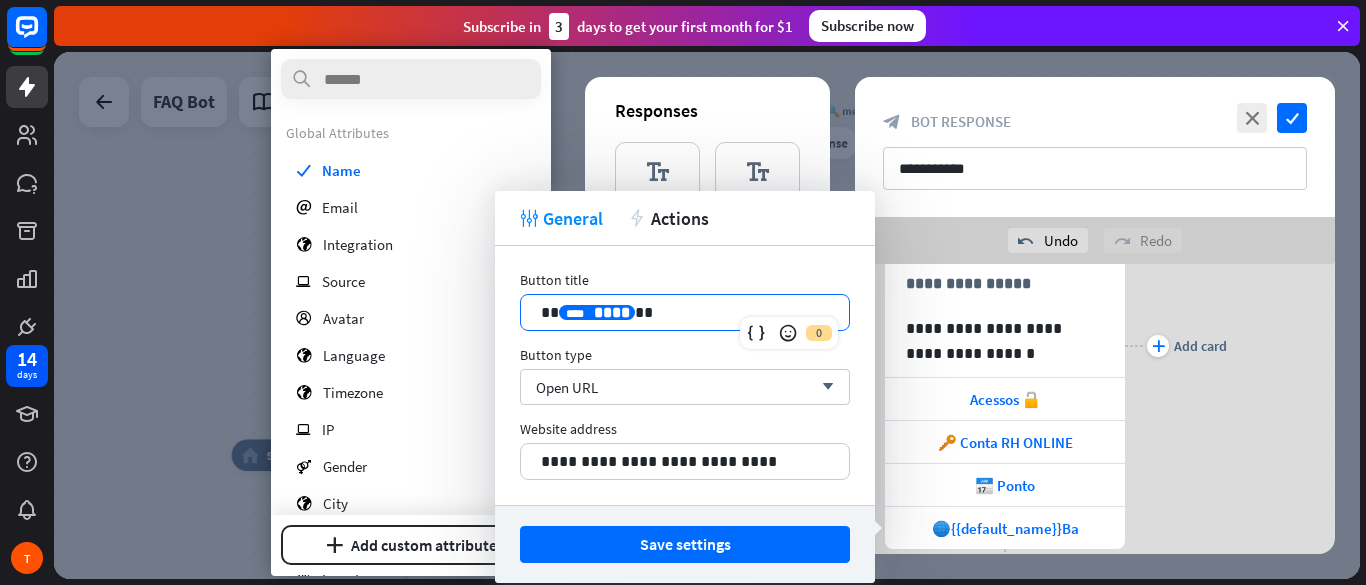 click on "**********" at bounding box center (685, 312) 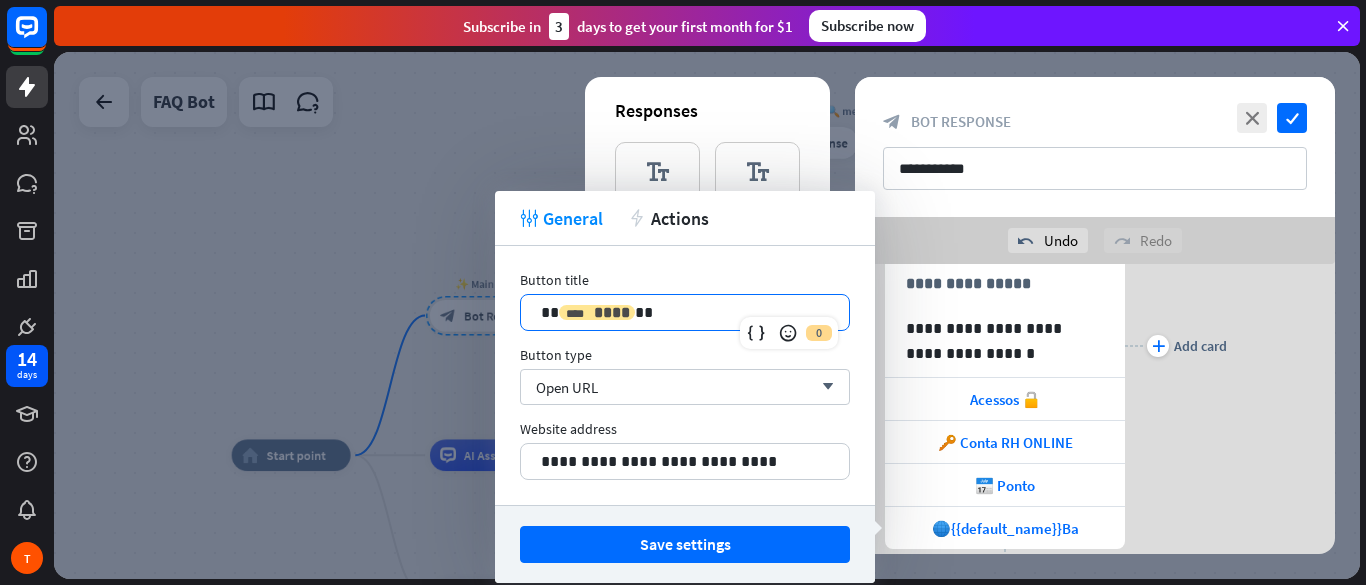 drag, startPoint x: 641, startPoint y: 299, endPoint x: 630, endPoint y: 306, distance: 13.038404 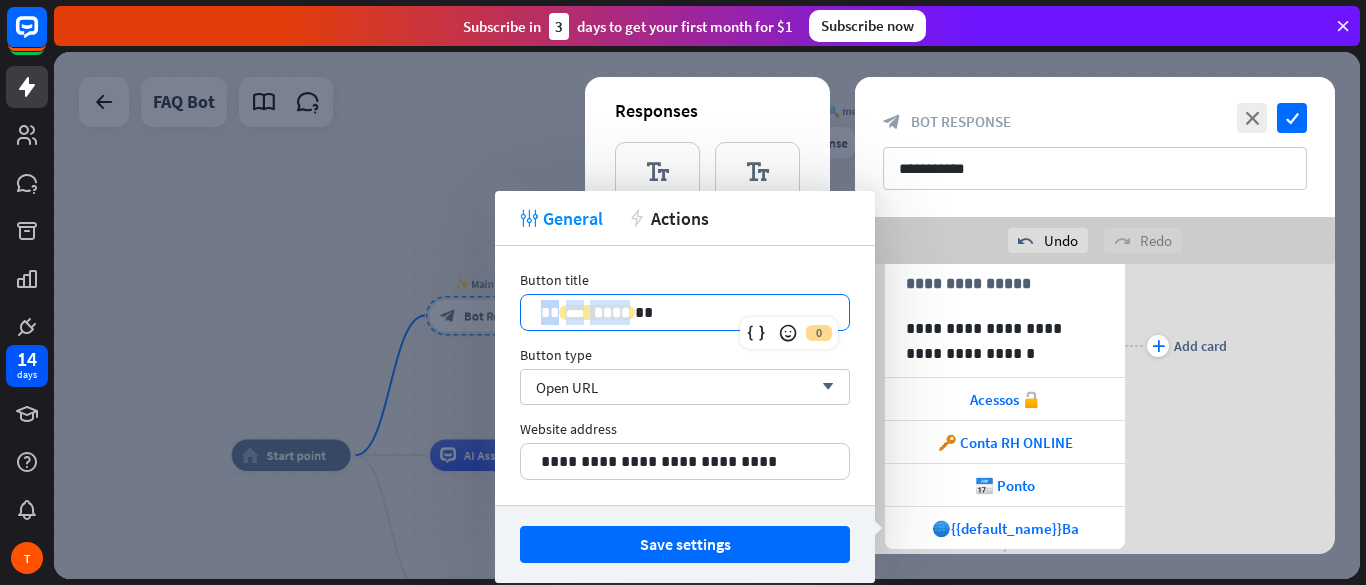 click on "****   ****" at bounding box center (597, 312) 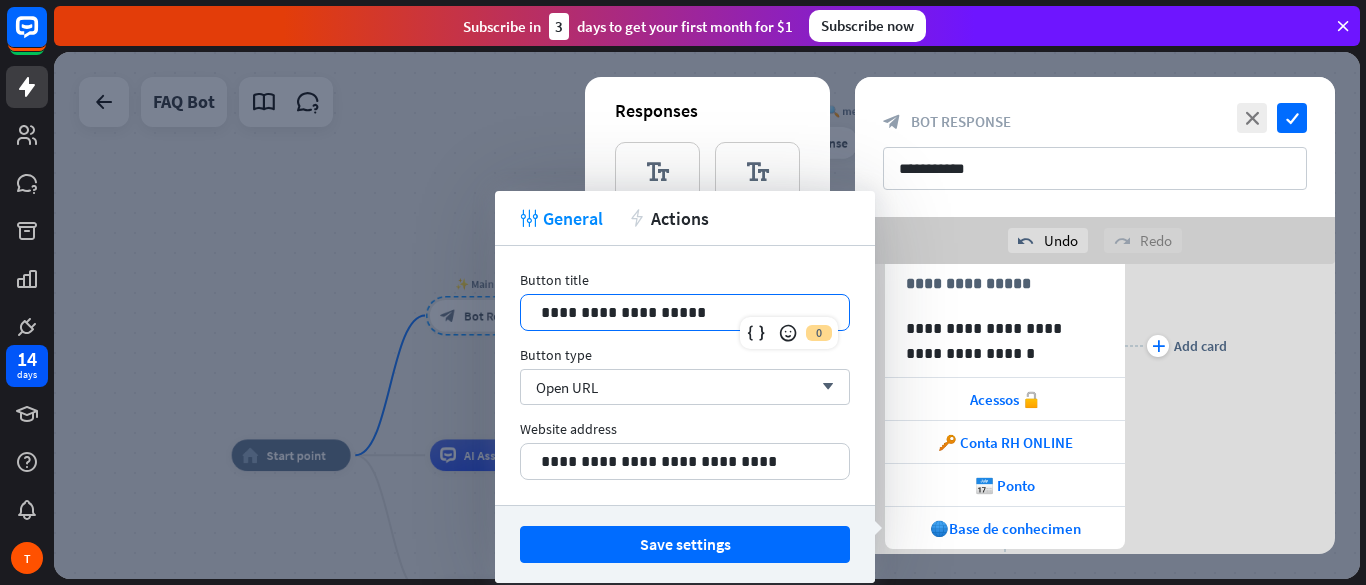 click on "**********" at bounding box center [685, 312] 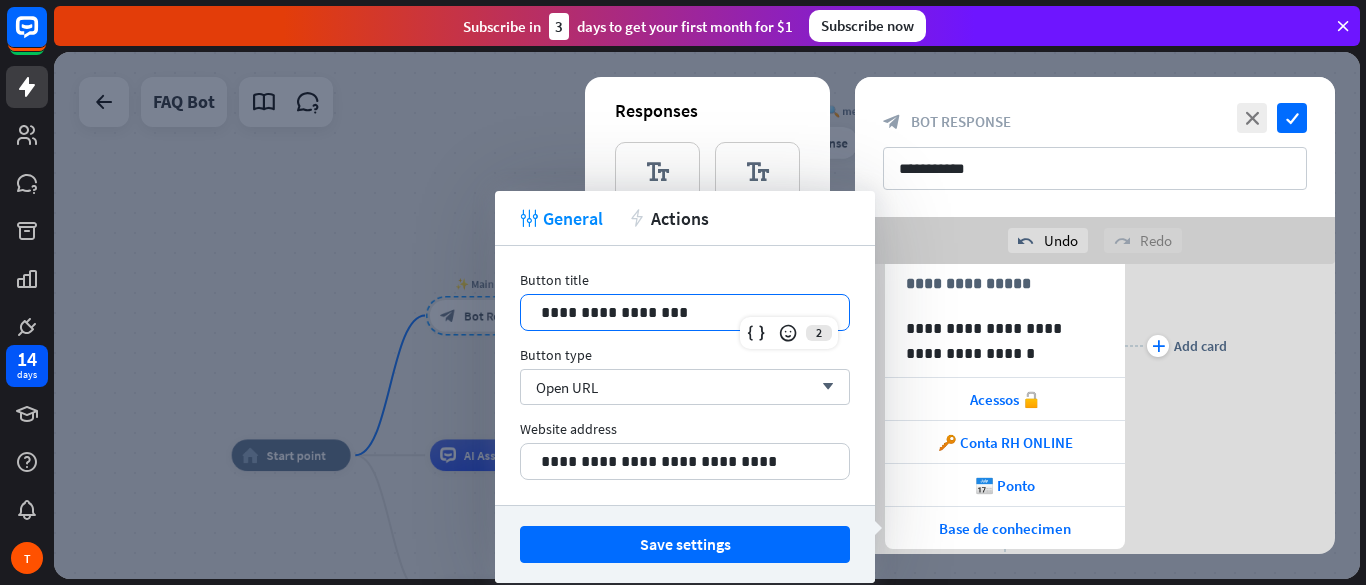 click on "**********" at bounding box center [685, 312] 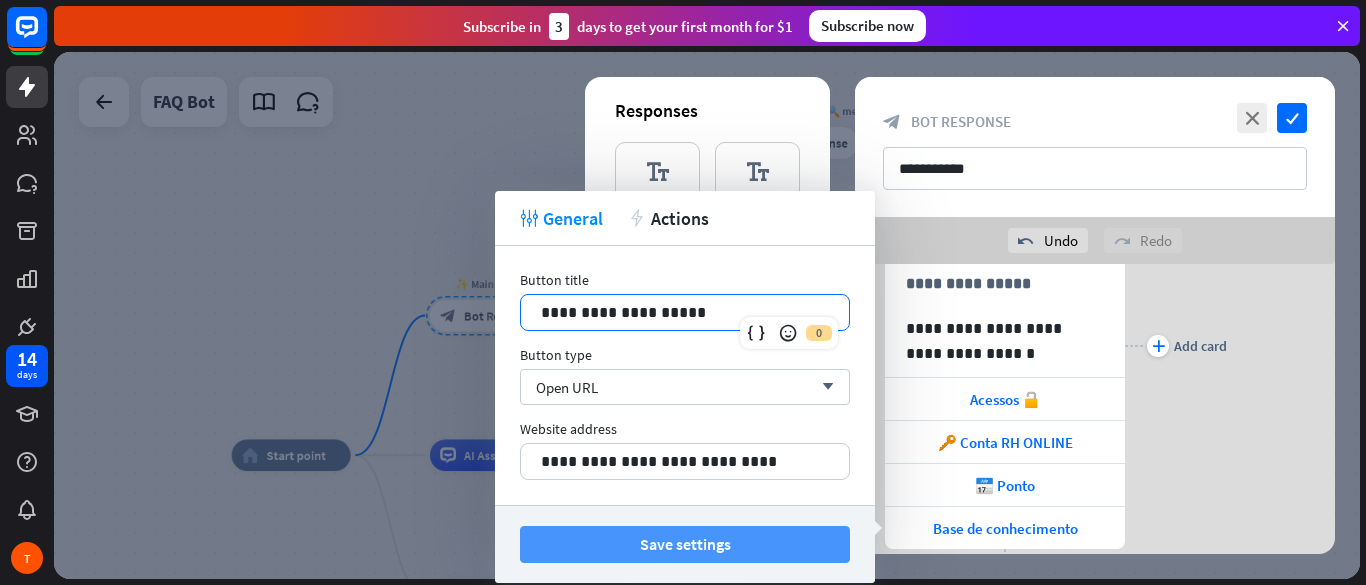 click on "Save settings" at bounding box center (685, 544) 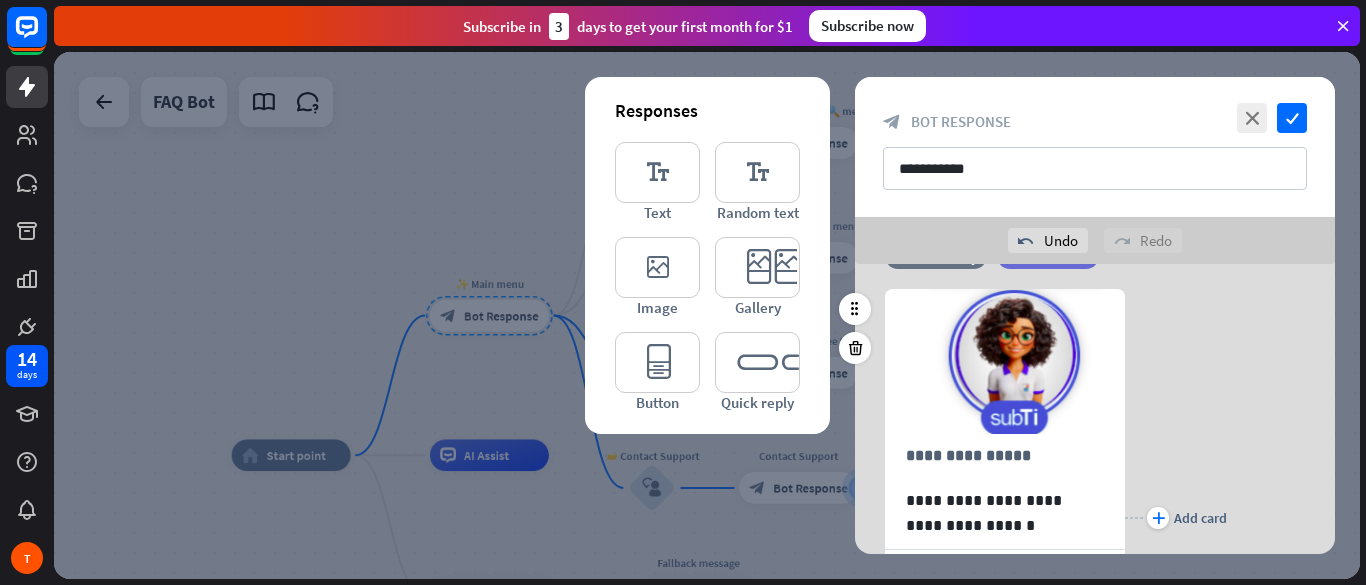 scroll, scrollTop: 120, scrollLeft: 0, axis: vertical 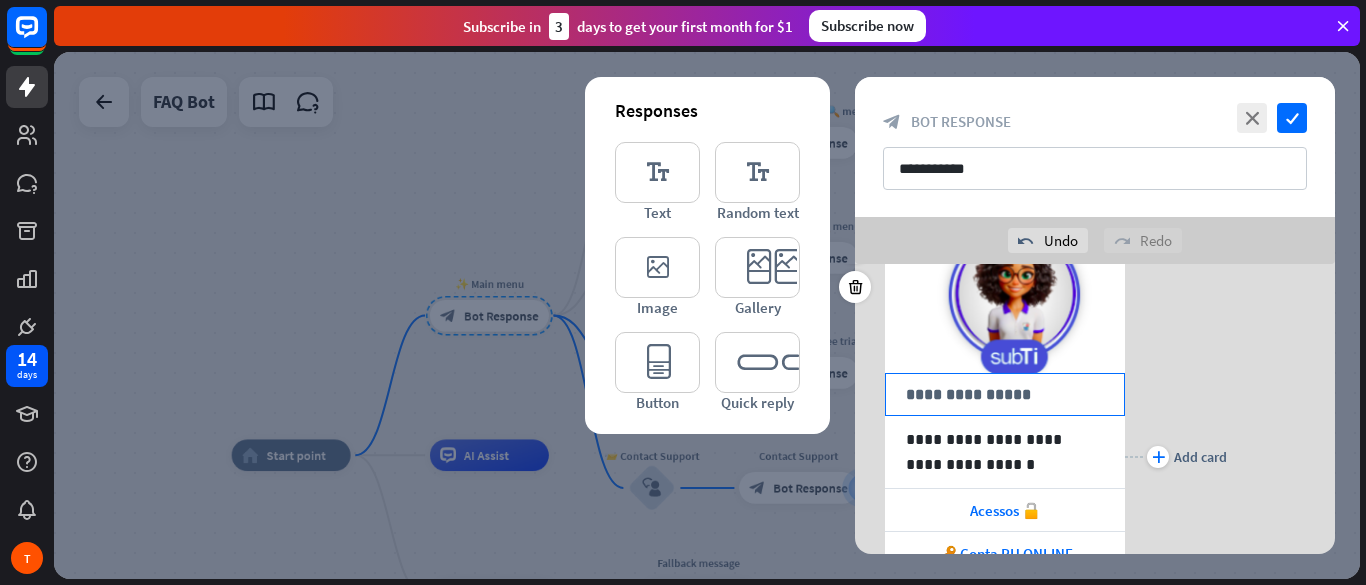 click on "**********" at bounding box center (1005, 394) 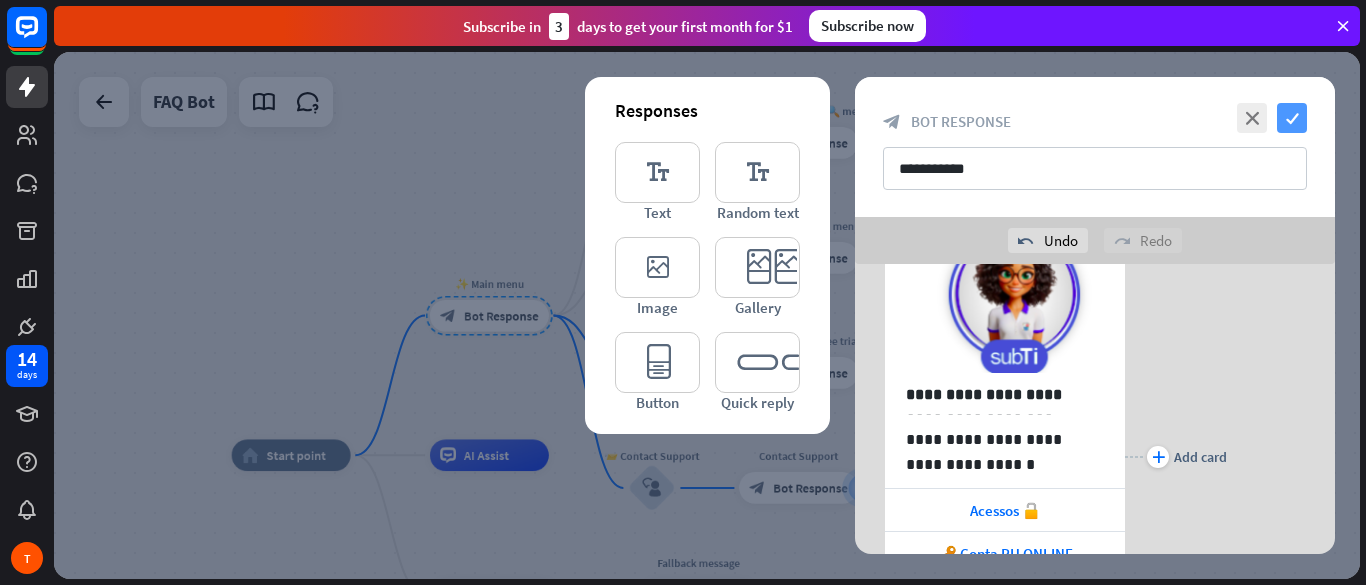 click on "check" at bounding box center (1292, 118) 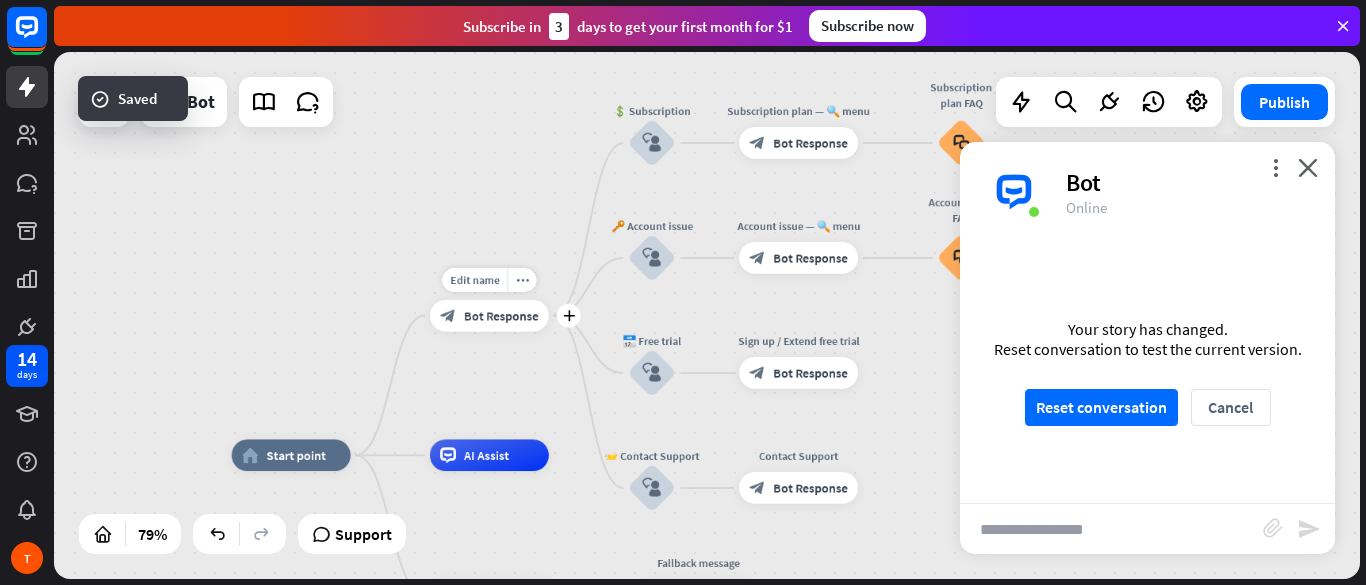 click on "block_bot_response" at bounding box center [448, 316] 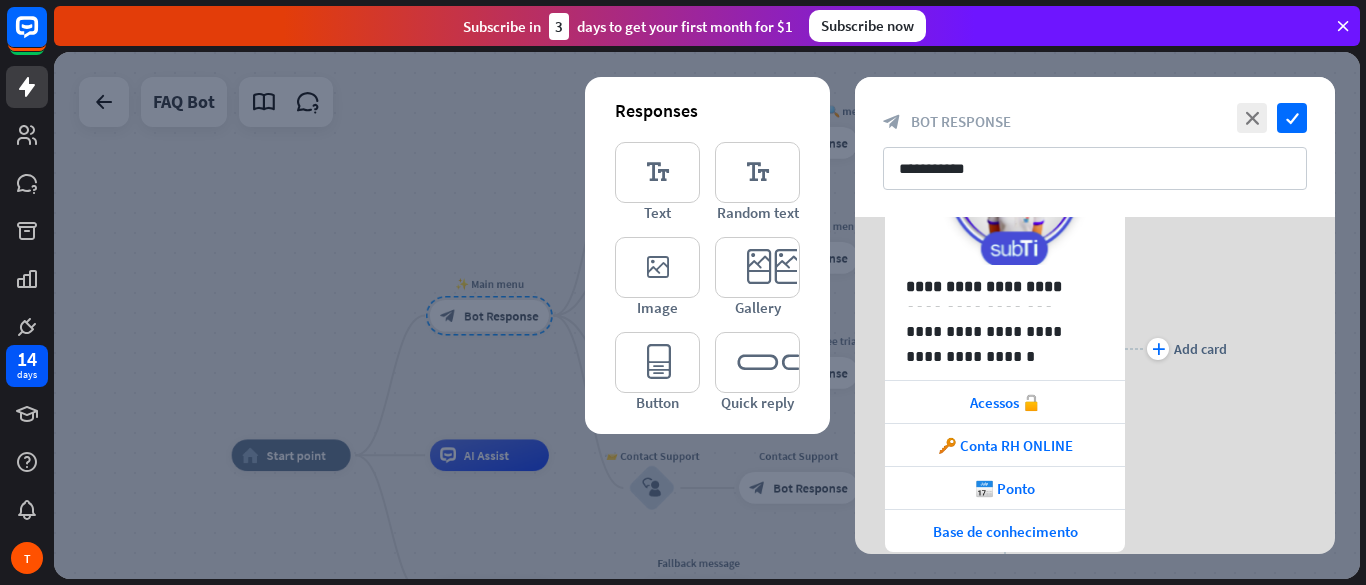 scroll, scrollTop: 184, scrollLeft: 0, axis: vertical 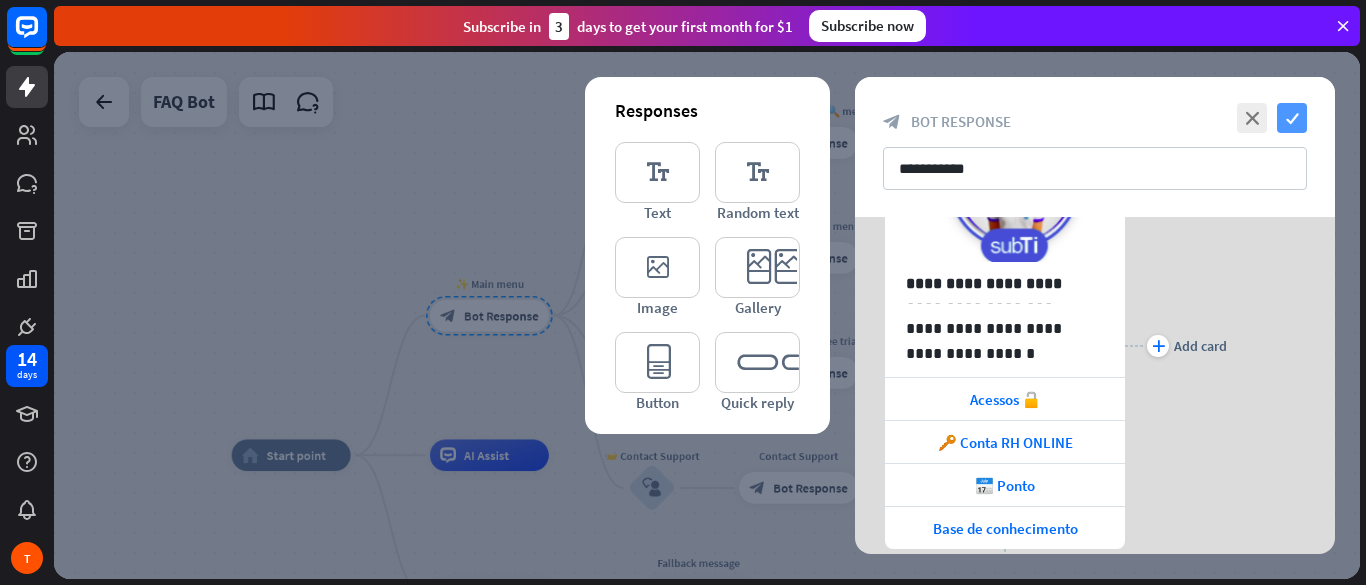 click on "check" at bounding box center (1292, 118) 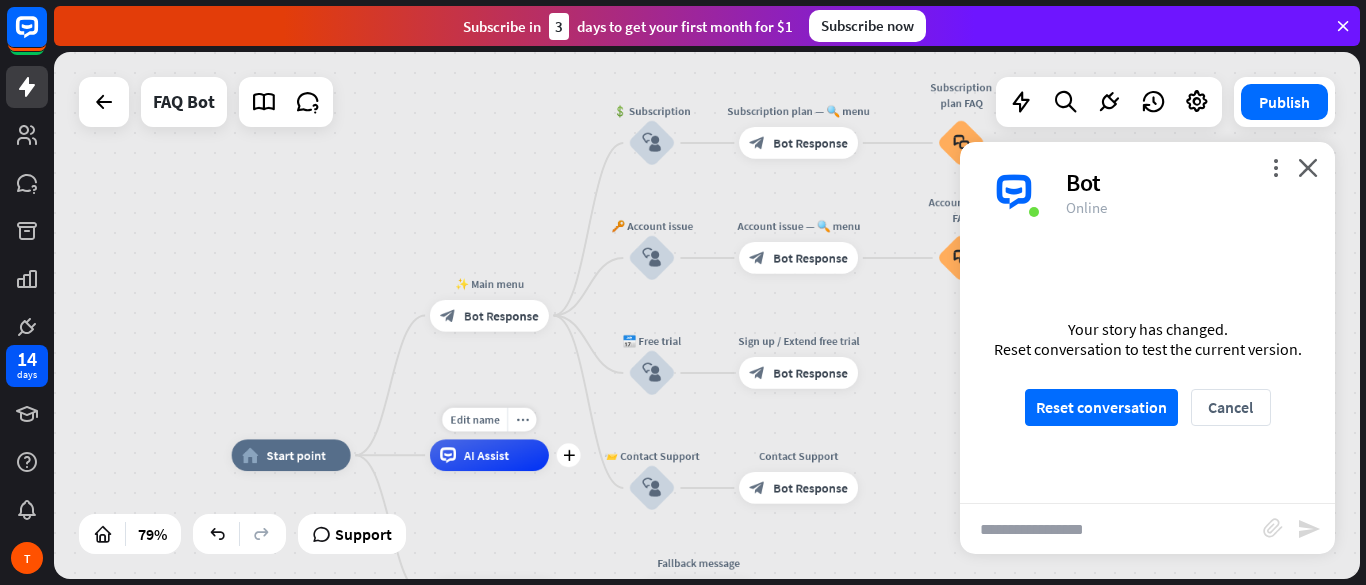 click on "AI Assist" at bounding box center (486, 455) 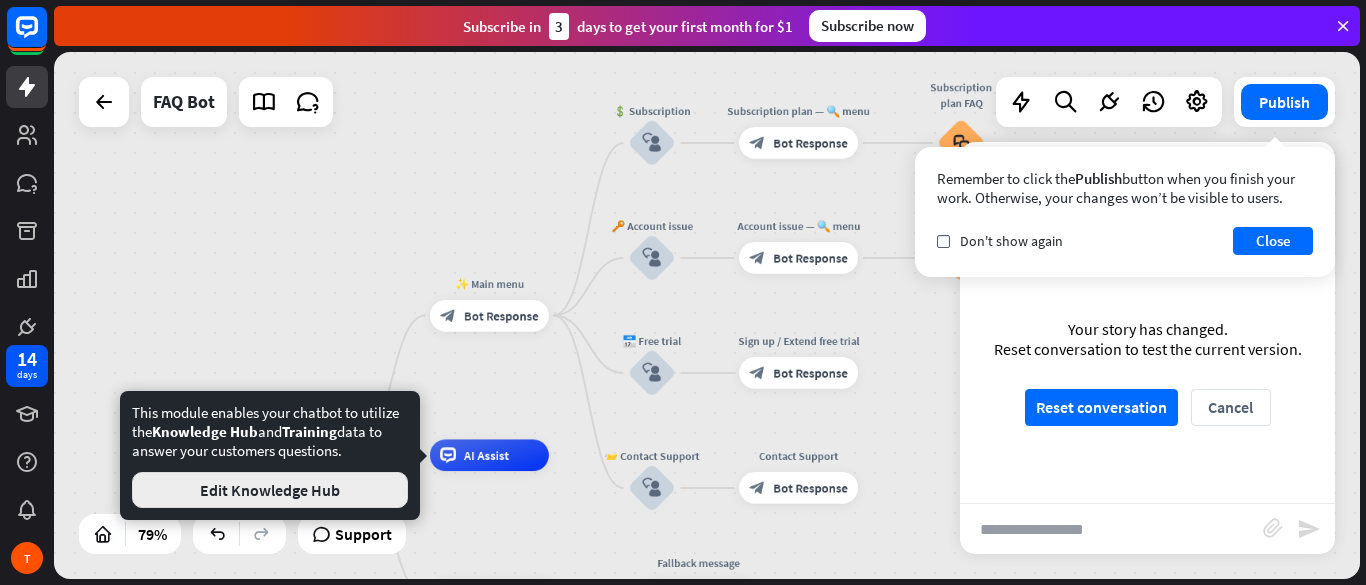 click on "Edit Knowledge Hub" at bounding box center [270, 490] 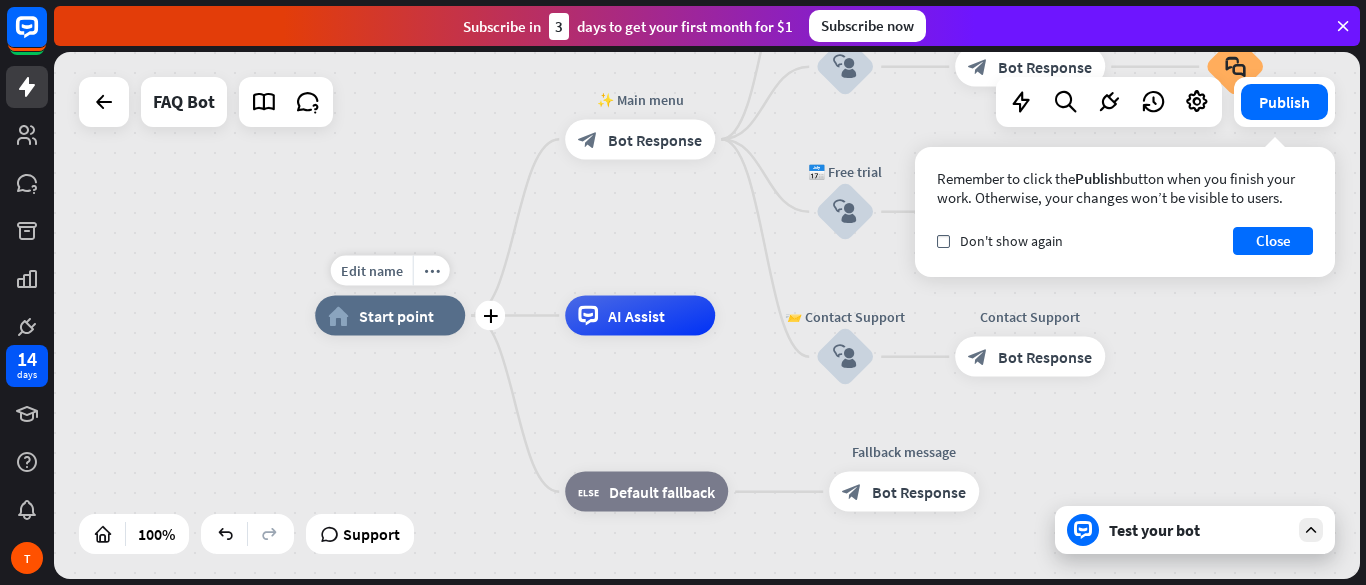 click on "Start point" at bounding box center [396, 316] 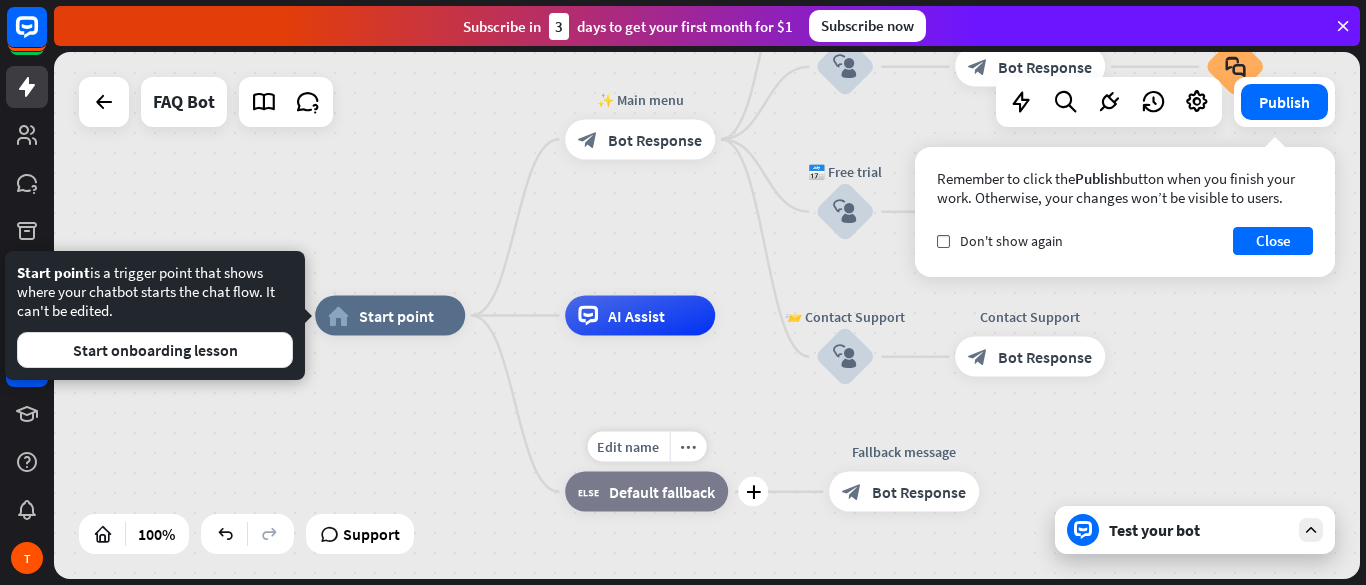click on "Default fallback" at bounding box center (662, 492) 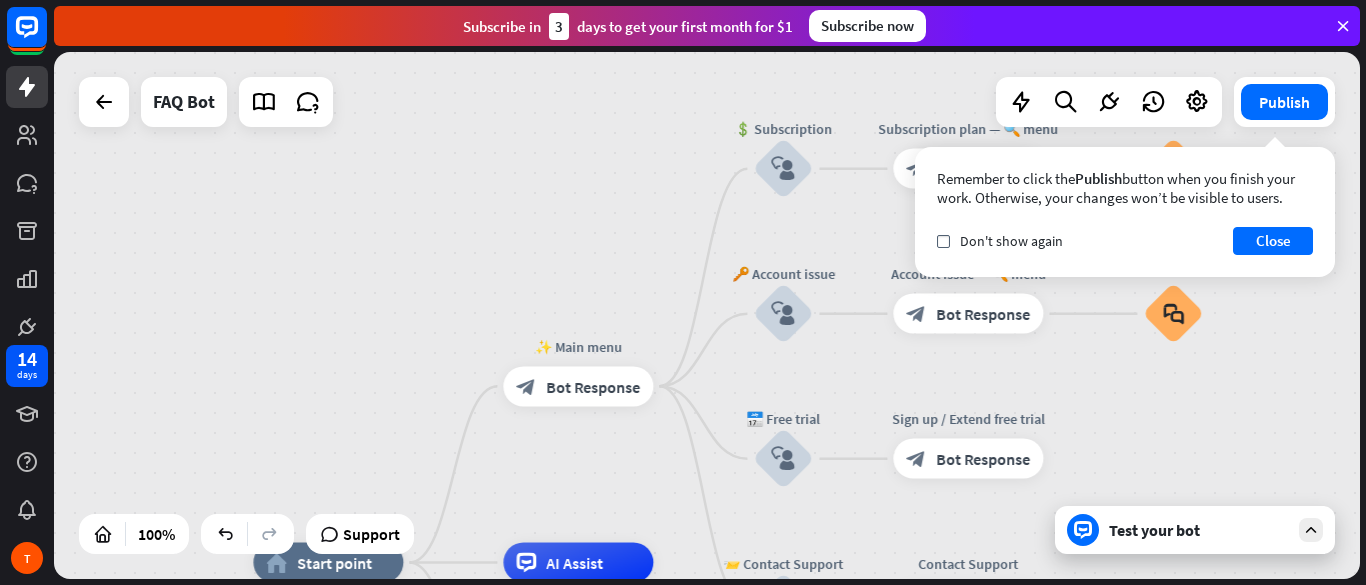 drag, startPoint x: 735, startPoint y: 217, endPoint x: 673, endPoint y: 464, distance: 254.66252 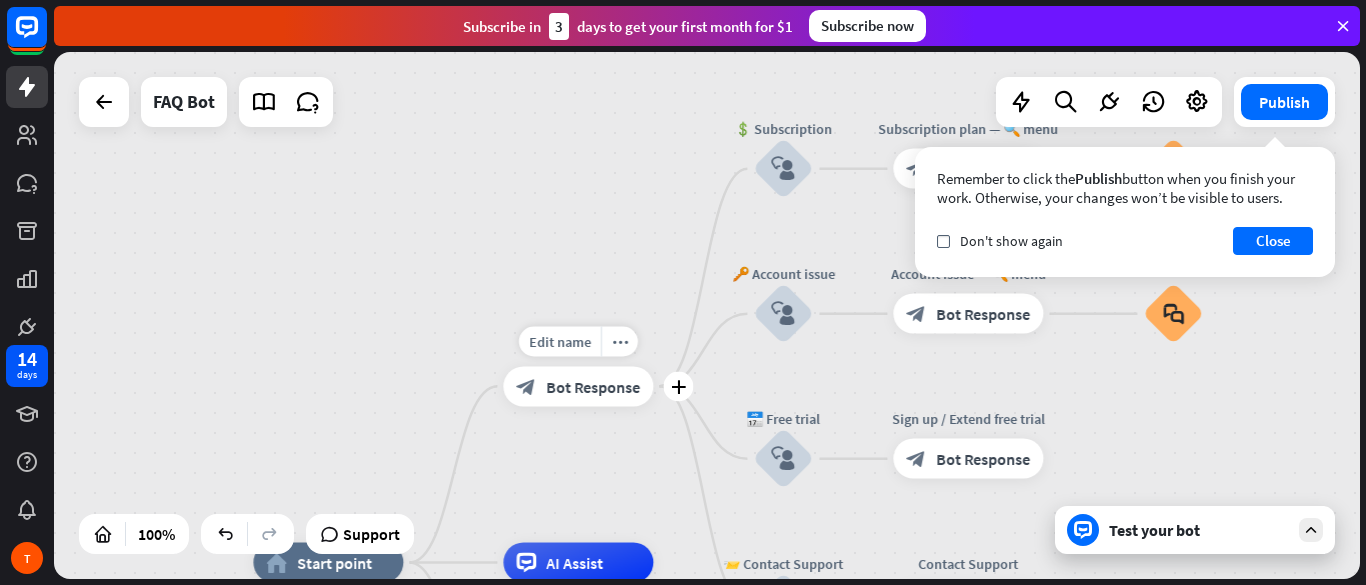click on "Bot Response" at bounding box center [593, 386] 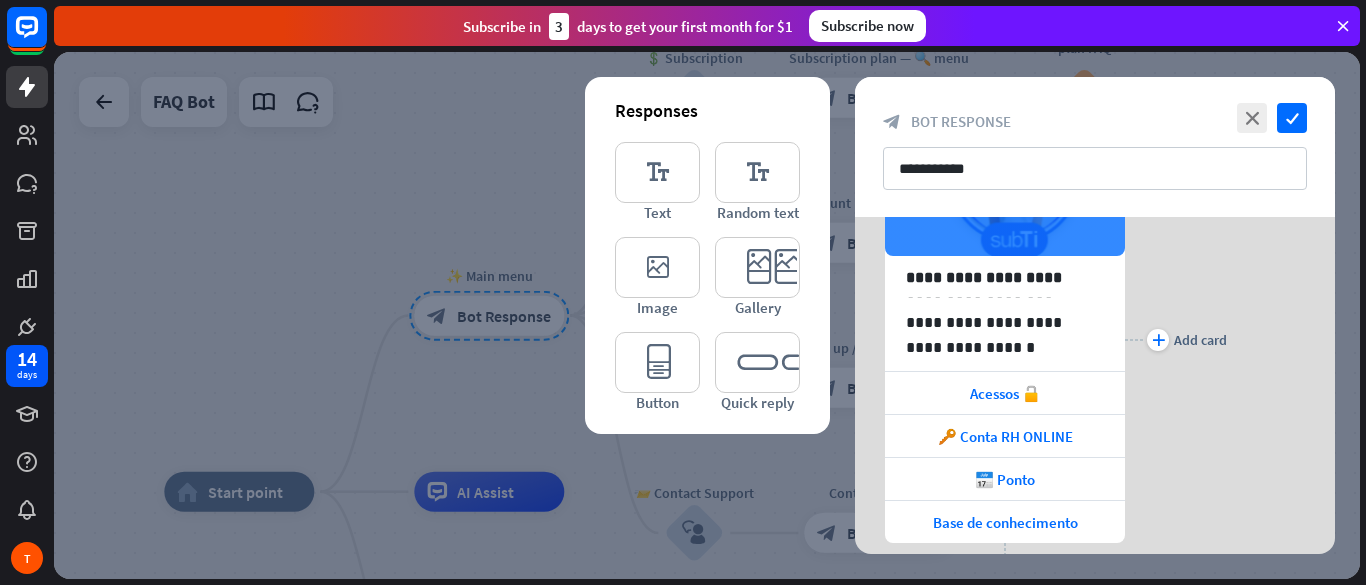 scroll, scrollTop: 240, scrollLeft: 0, axis: vertical 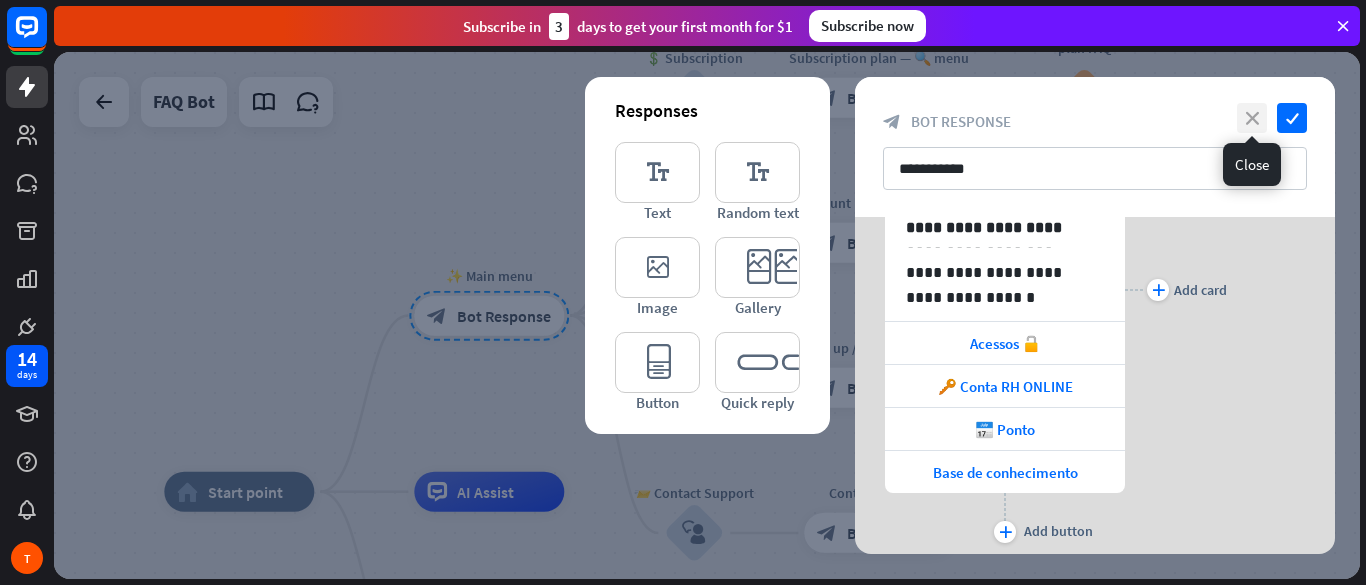 click on "close" at bounding box center [1252, 118] 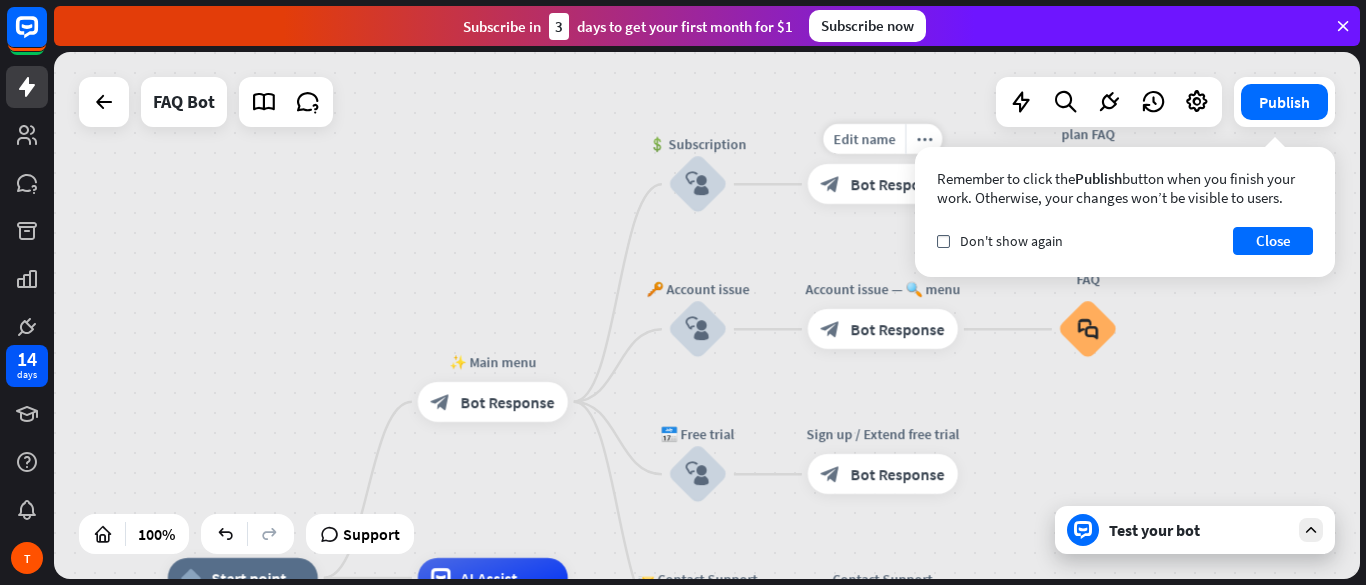 drag, startPoint x: 801, startPoint y: 142, endPoint x: 805, endPoint y: 228, distance: 86.09297 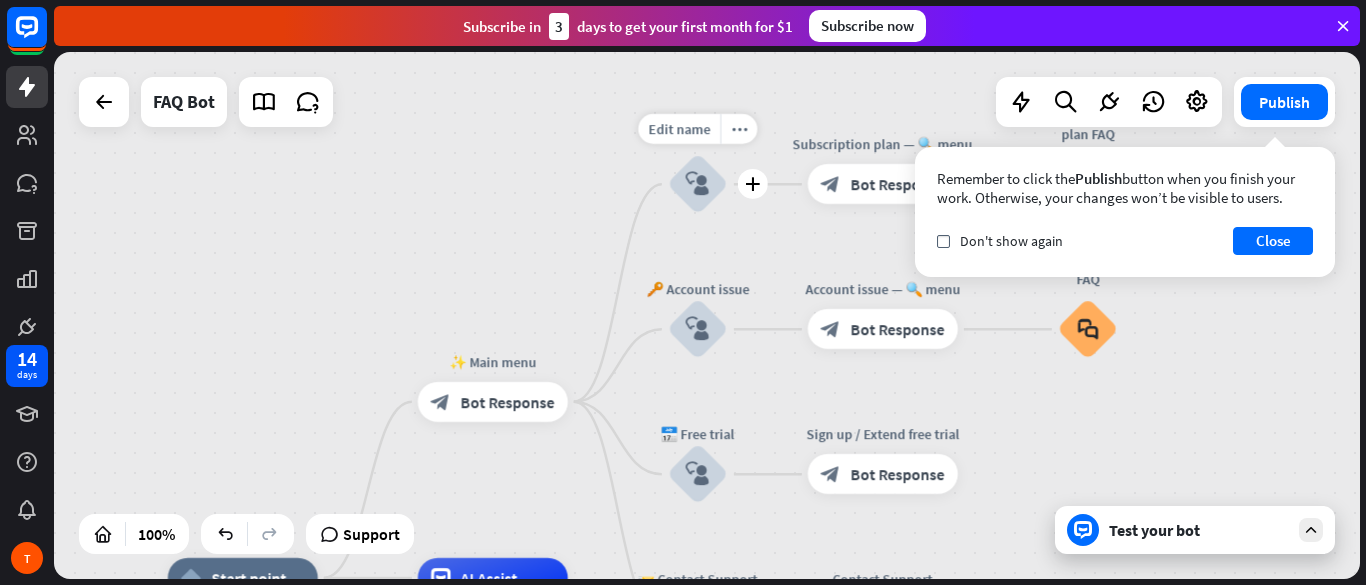 click on "block_user_input" at bounding box center [698, 184] 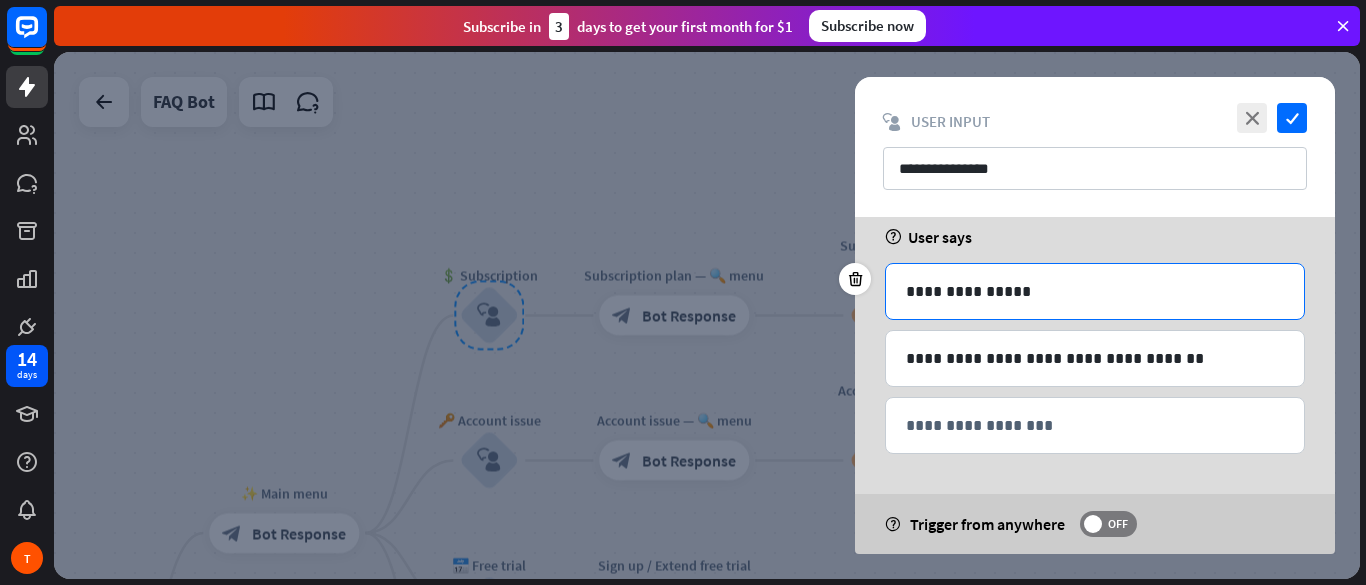 scroll, scrollTop: 0, scrollLeft: 0, axis: both 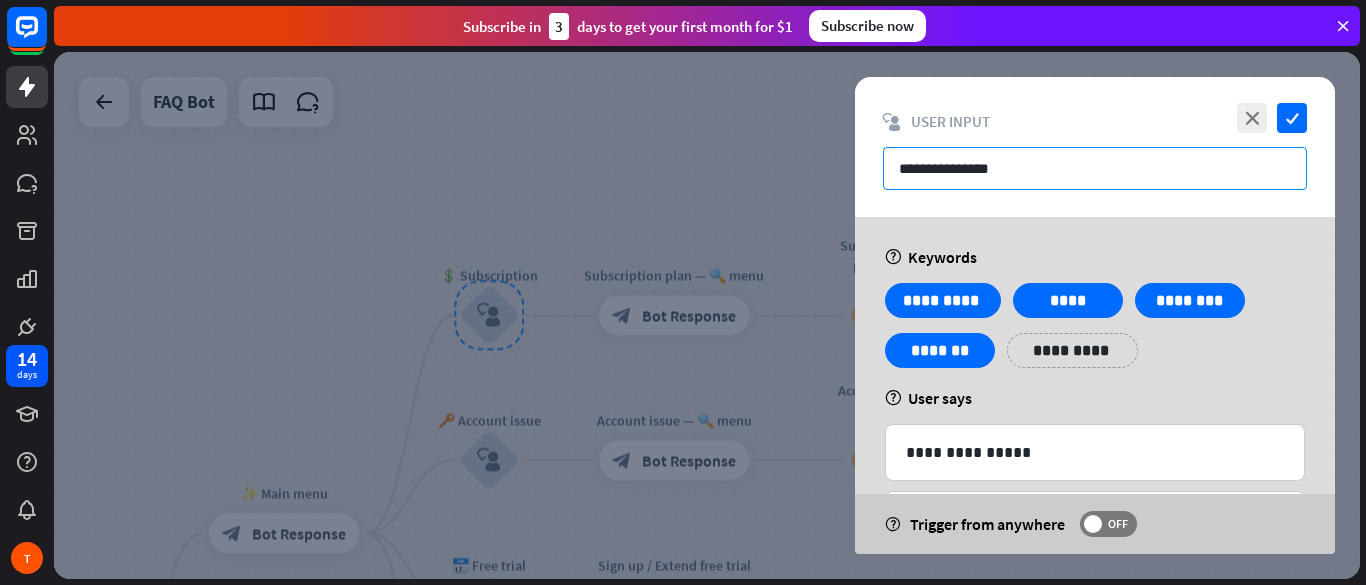 drag, startPoint x: 1020, startPoint y: 160, endPoint x: 890, endPoint y: 150, distance: 130.38405 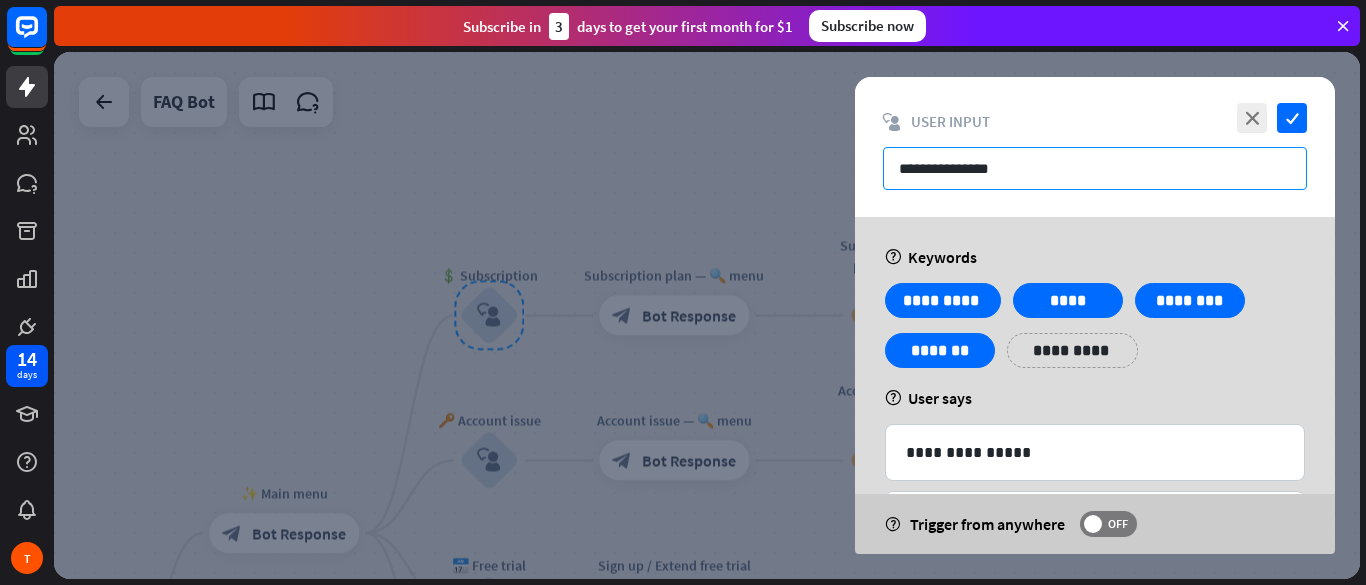 click on "**********" at bounding box center [1095, 168] 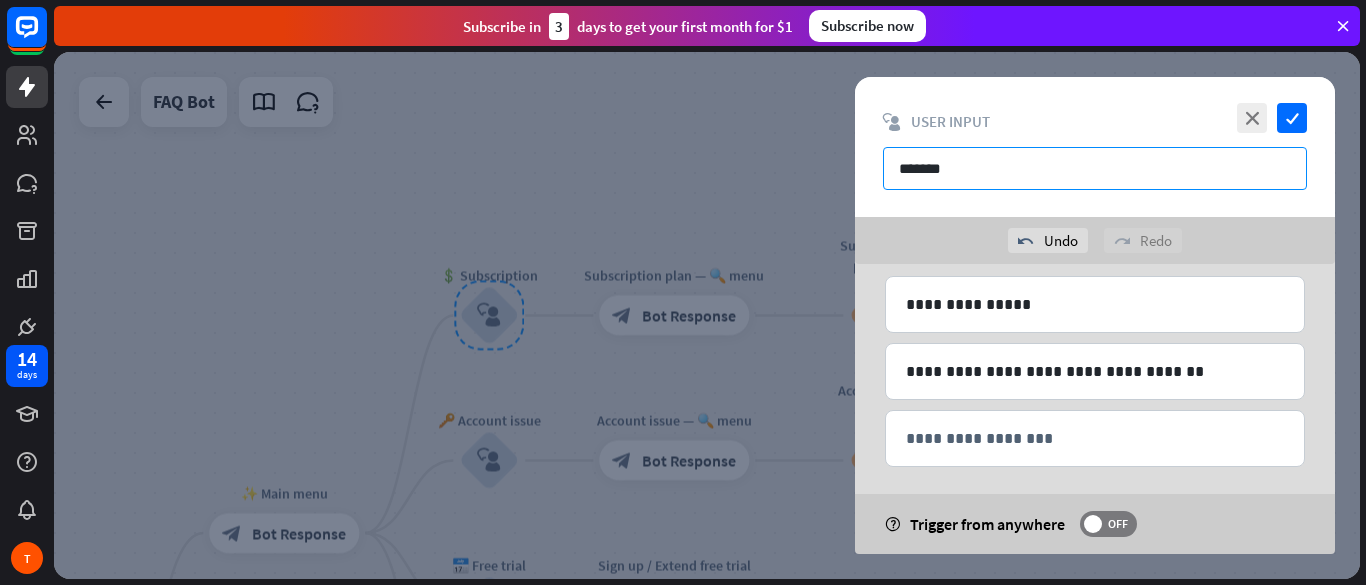 scroll, scrollTop: 208, scrollLeft: 0, axis: vertical 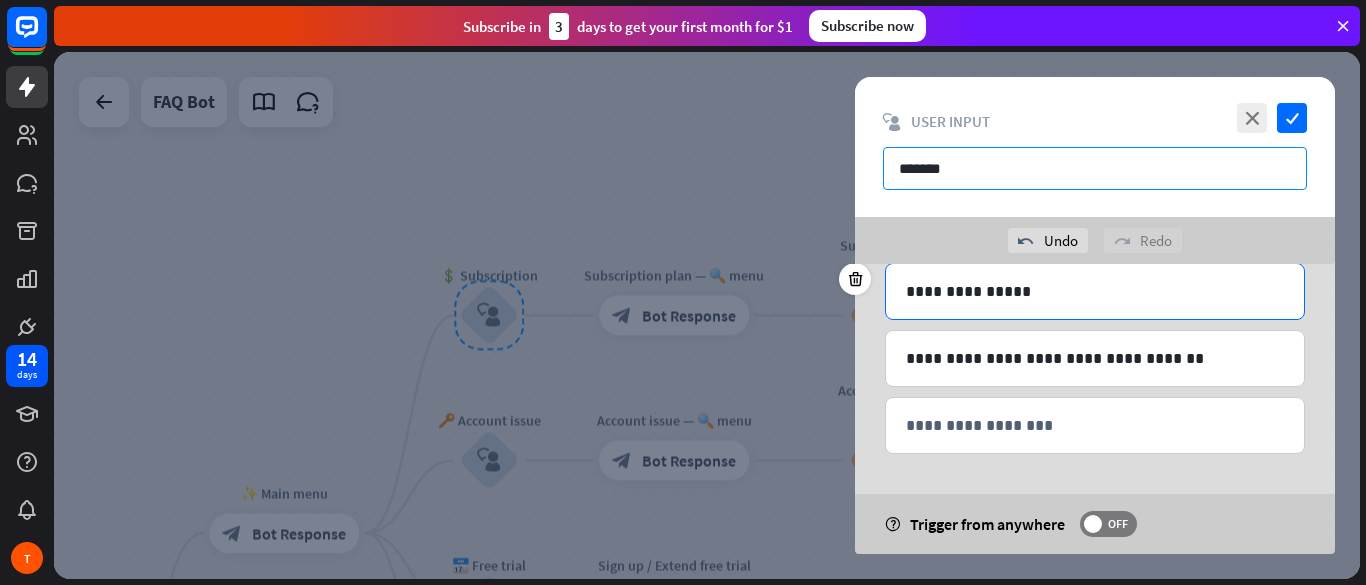 type on "*******" 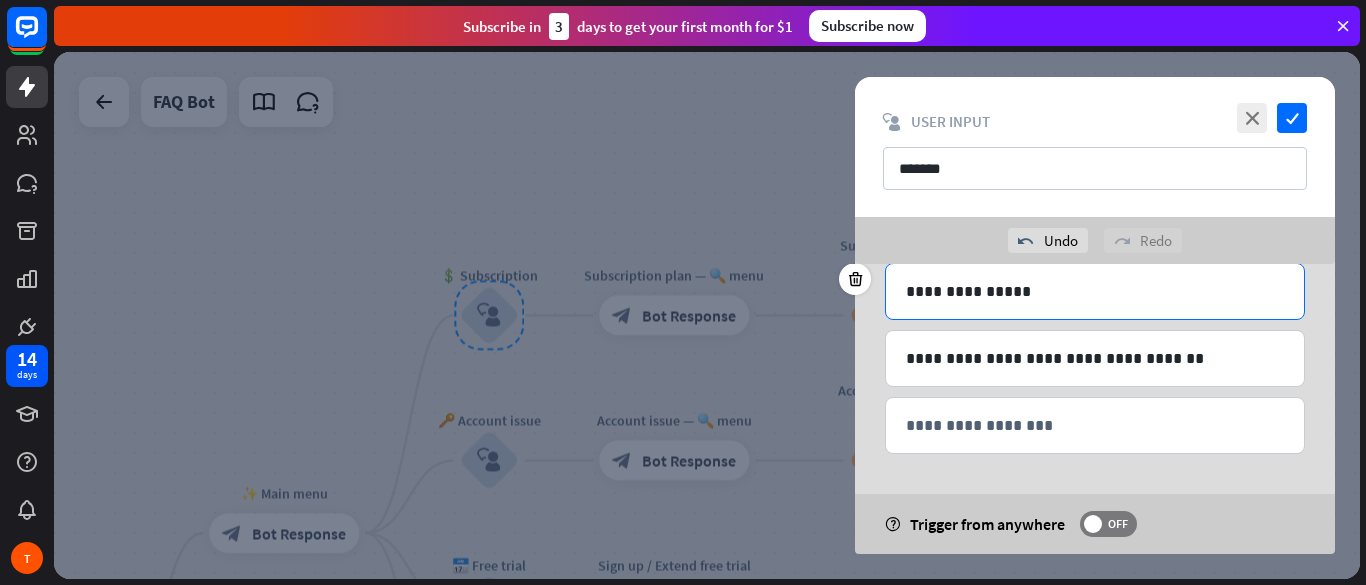 click on "**********" at bounding box center [1095, 291] 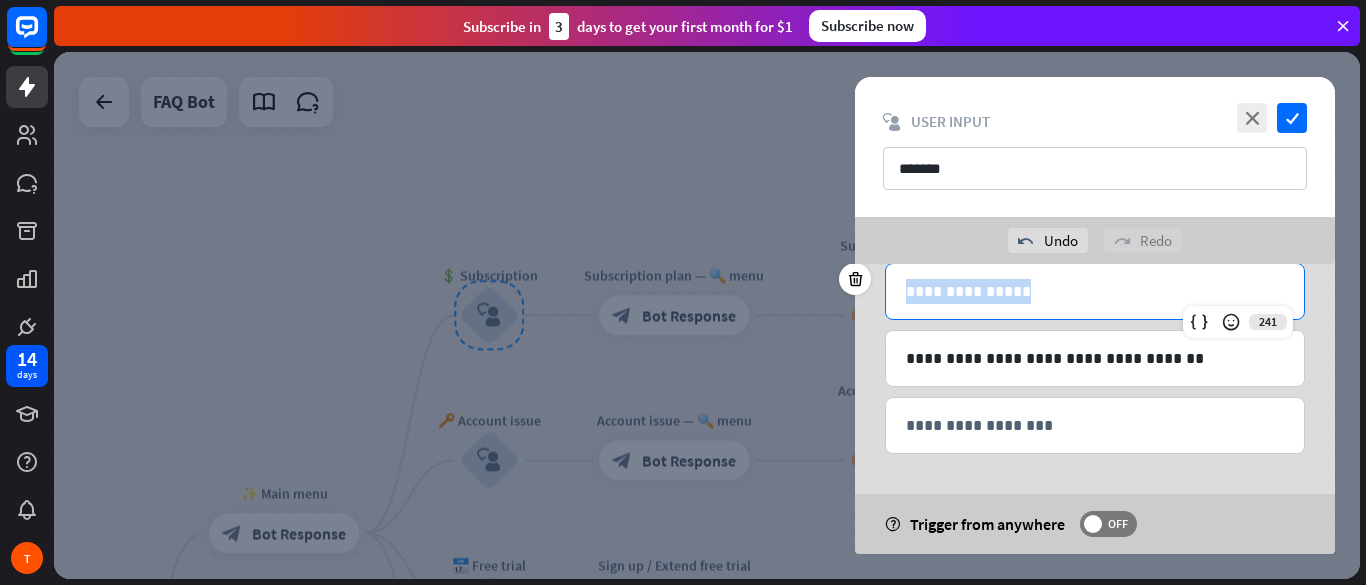 drag, startPoint x: 1039, startPoint y: 283, endPoint x: 839, endPoint y: 280, distance: 200.02249 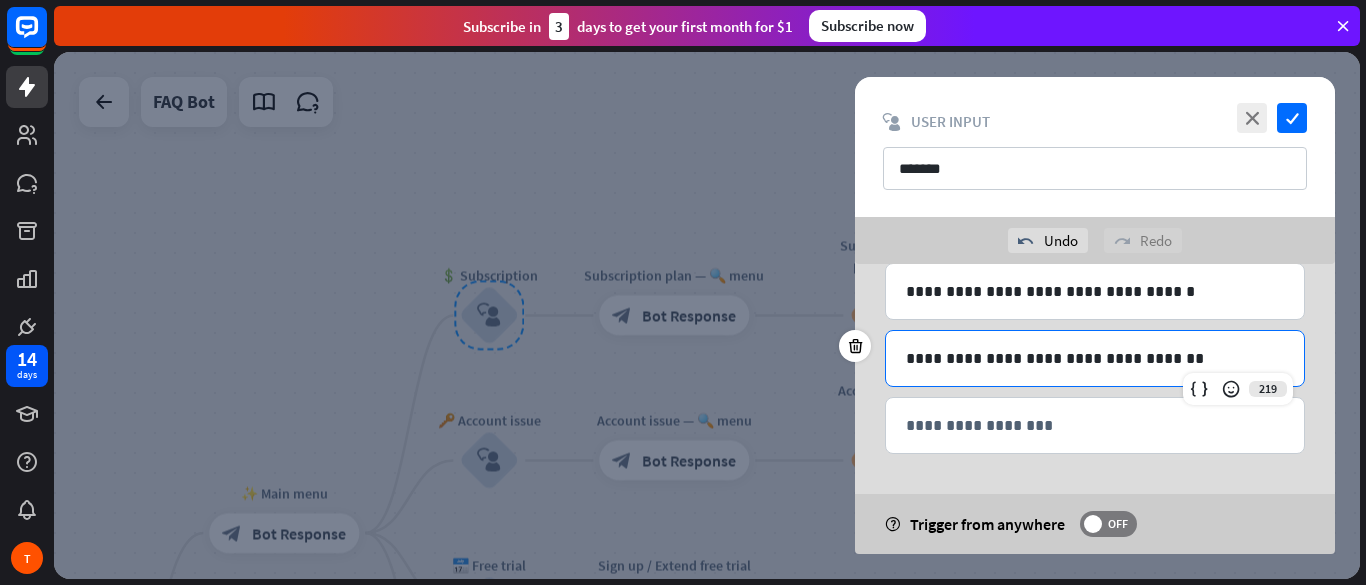 click on "**********" at bounding box center [1095, 358] 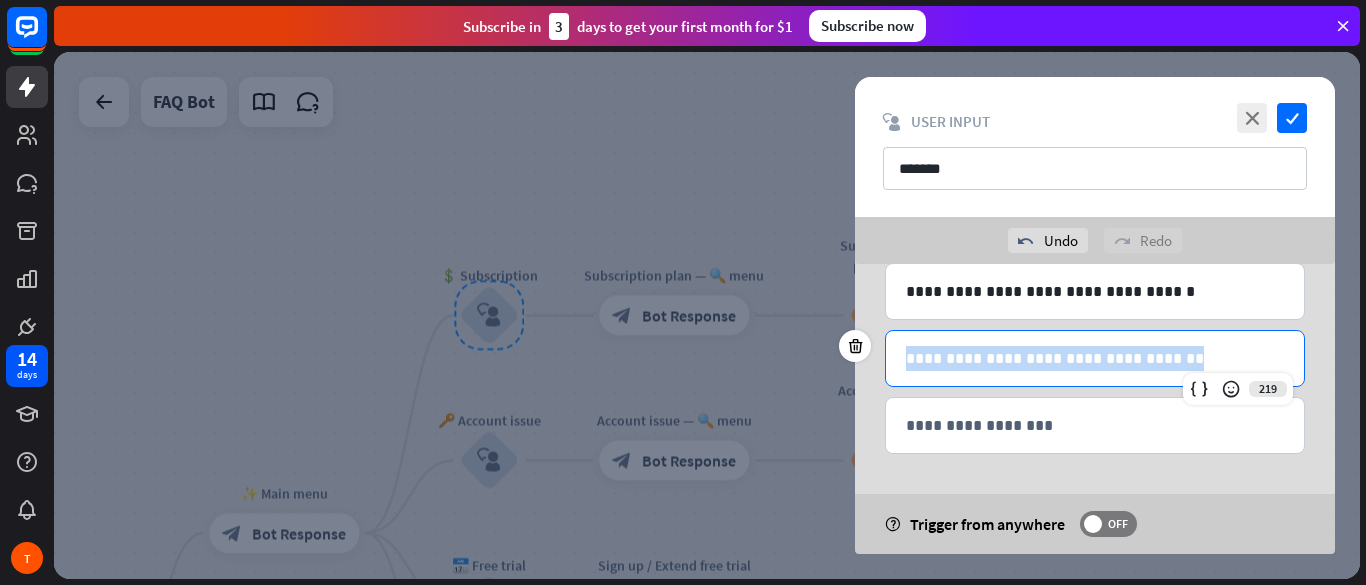 drag, startPoint x: 1195, startPoint y: 351, endPoint x: 932, endPoint y: 342, distance: 263.15396 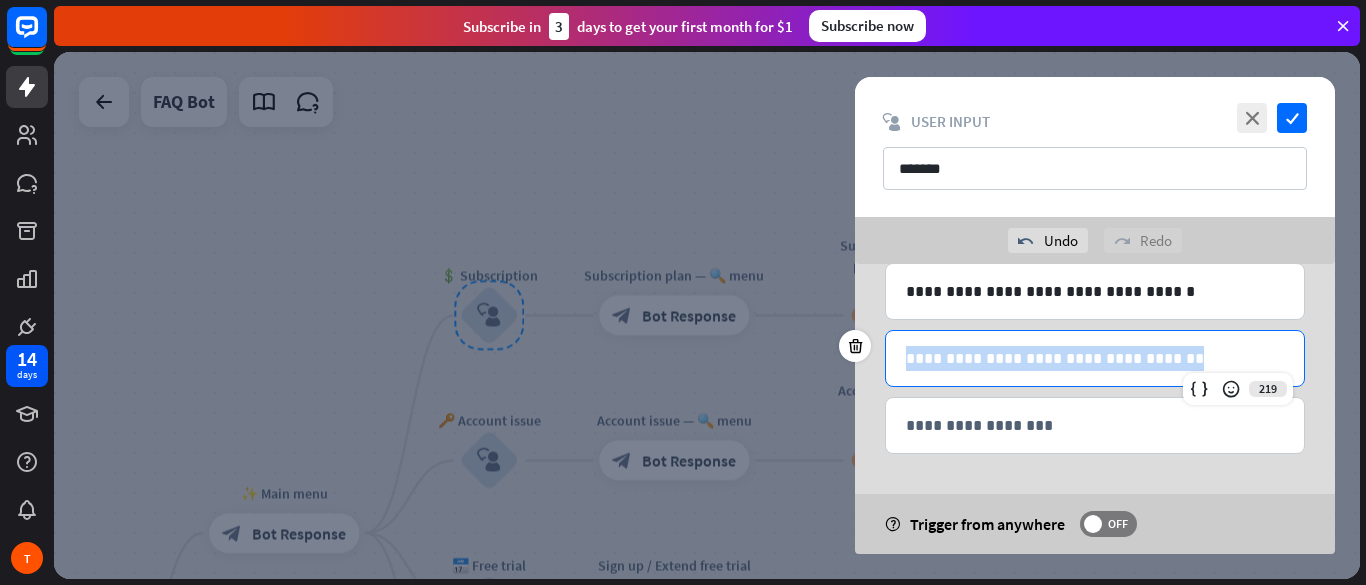 type 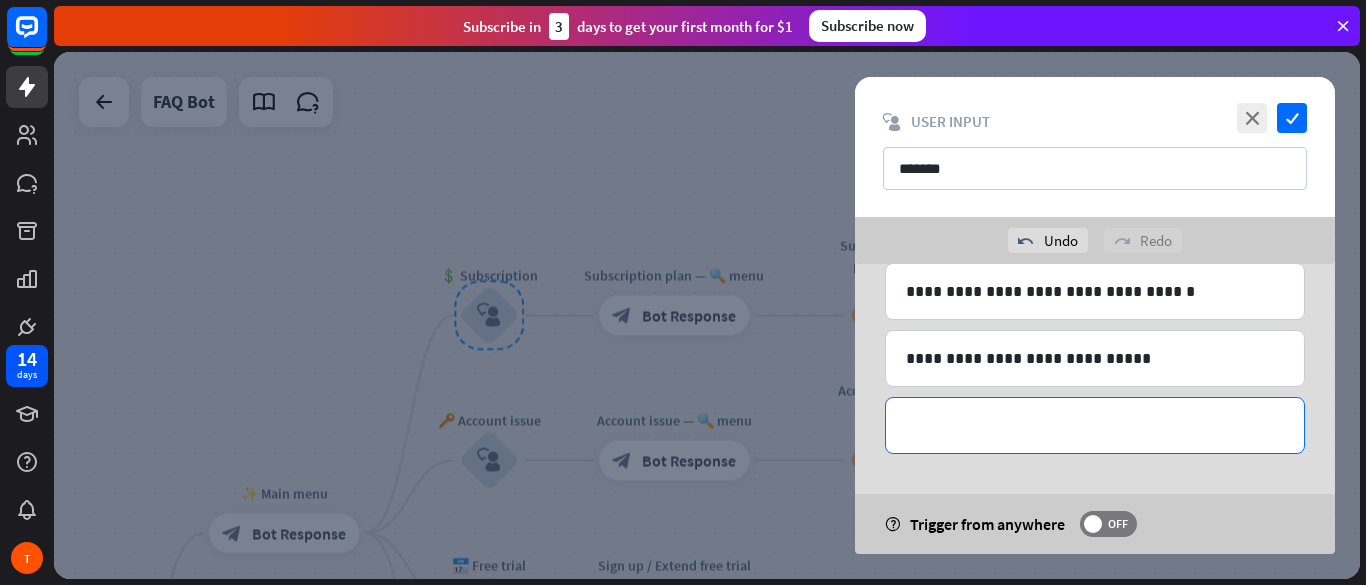 click on "**********" at bounding box center [1095, 425] 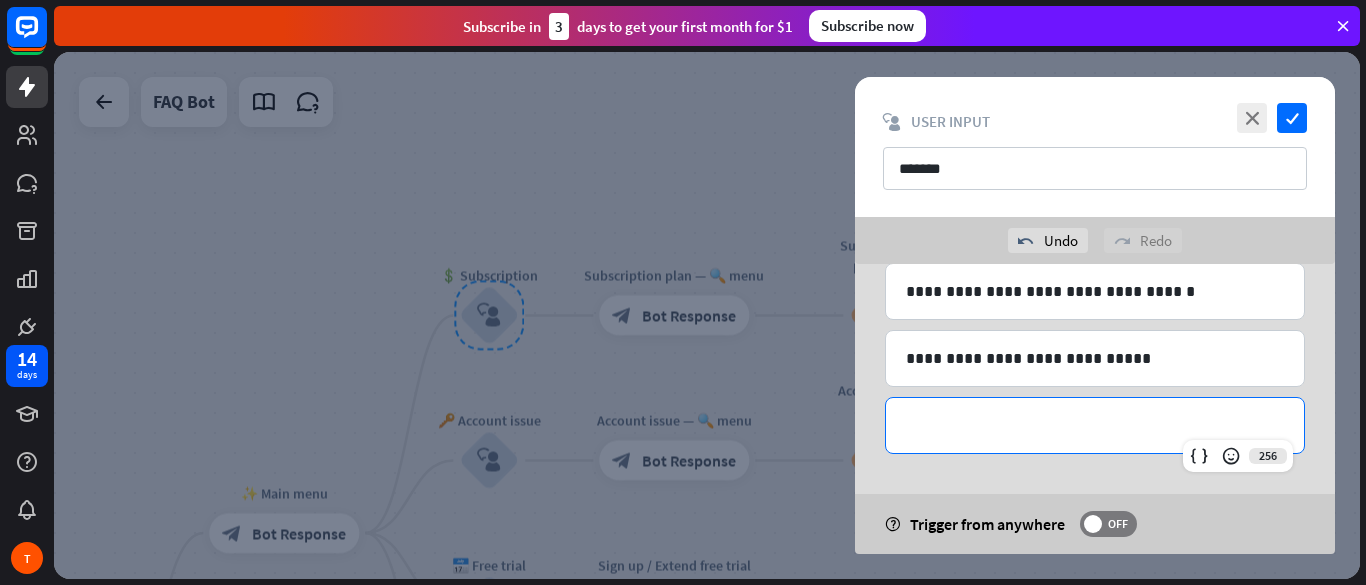 type 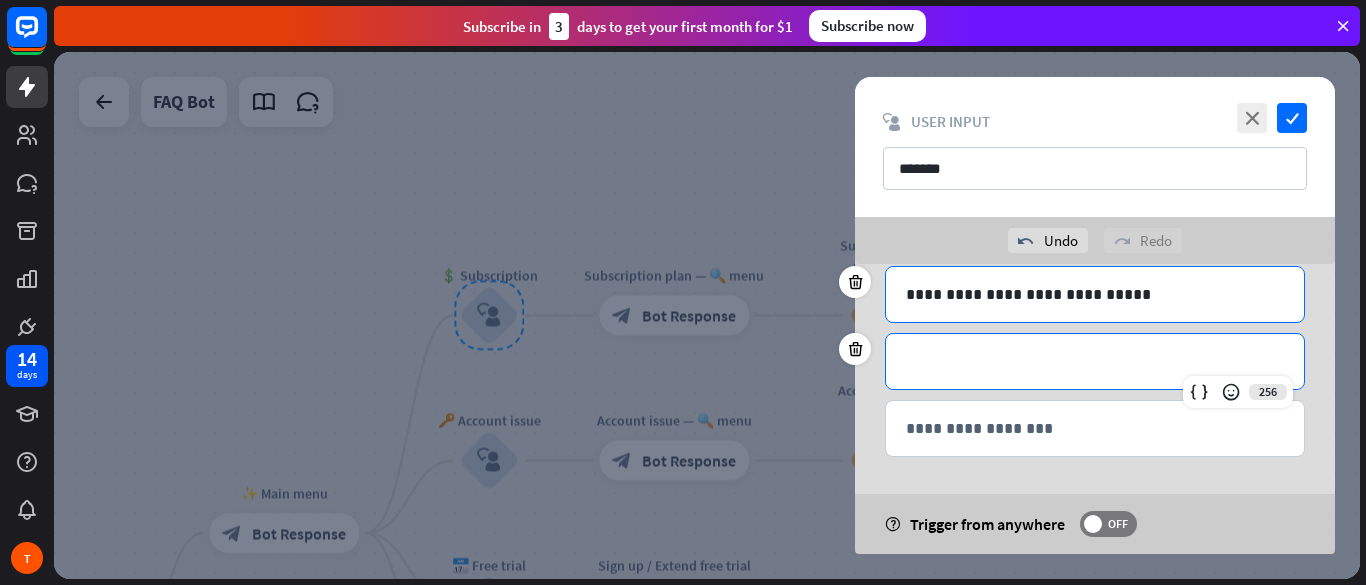 scroll, scrollTop: 275, scrollLeft: 0, axis: vertical 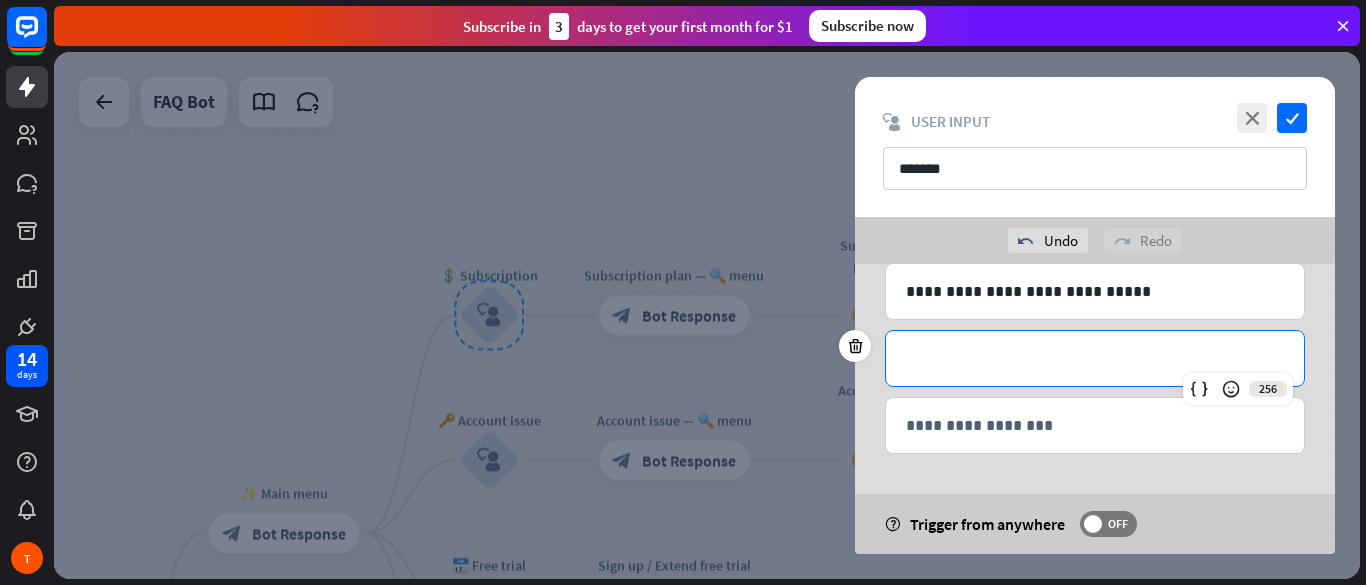 click on "**********" at bounding box center [1095, 358] 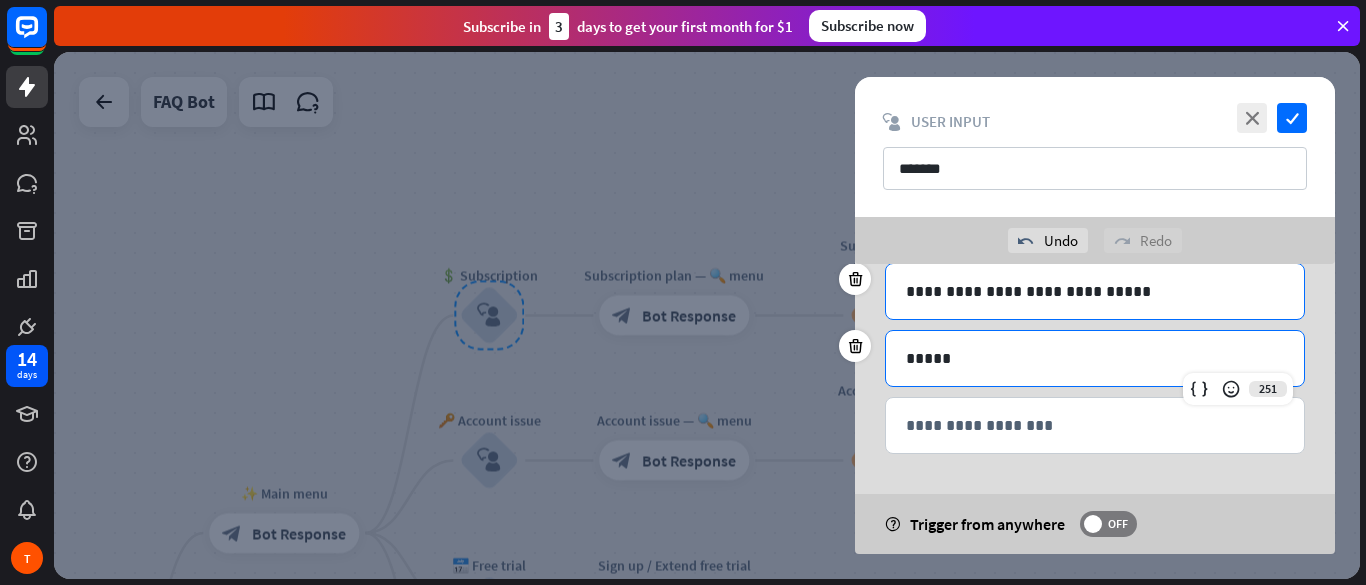 click on "**********" at bounding box center [1095, 291] 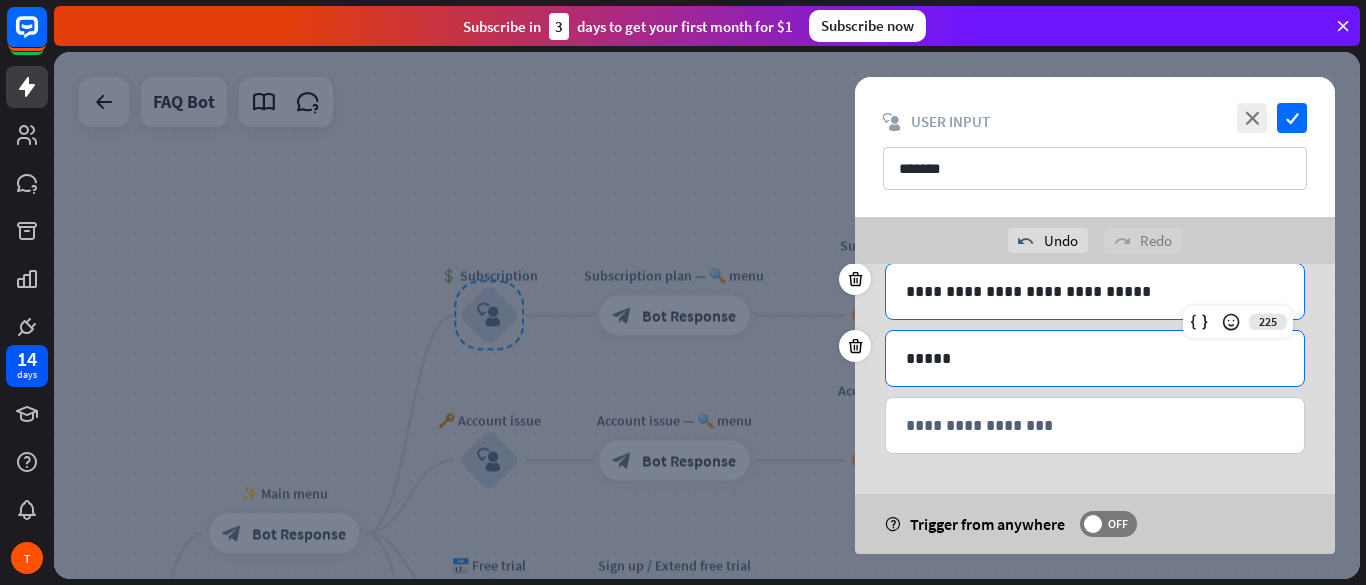 click on "*****" at bounding box center [1095, 358] 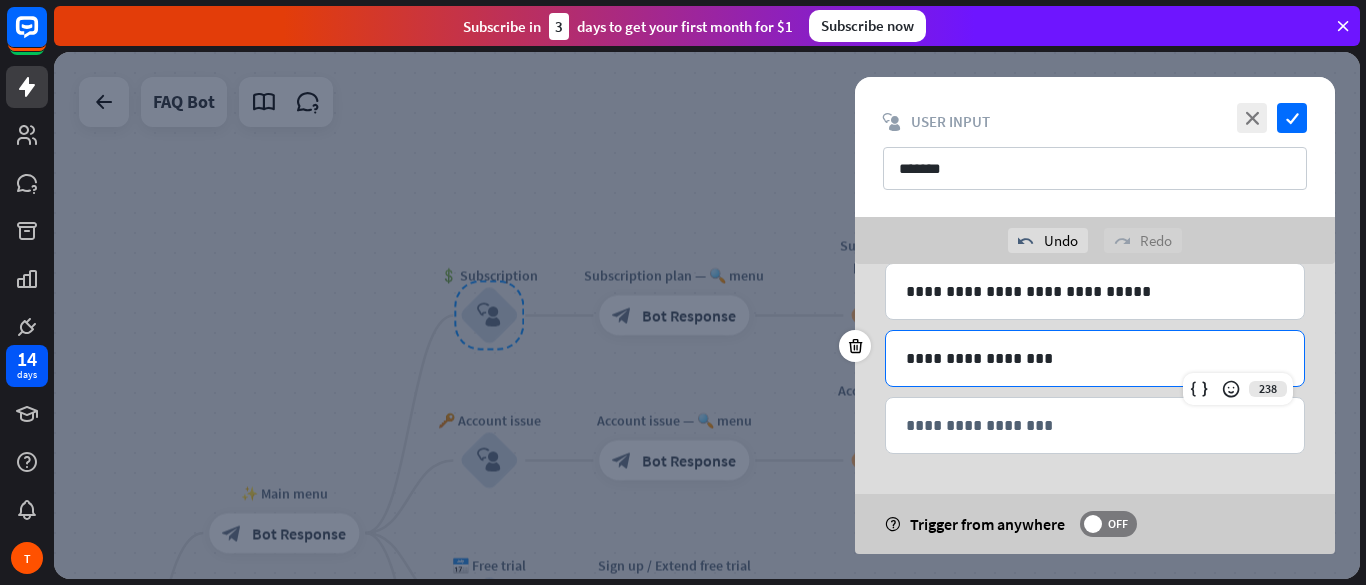 click on "**********" at bounding box center [1095, 358] 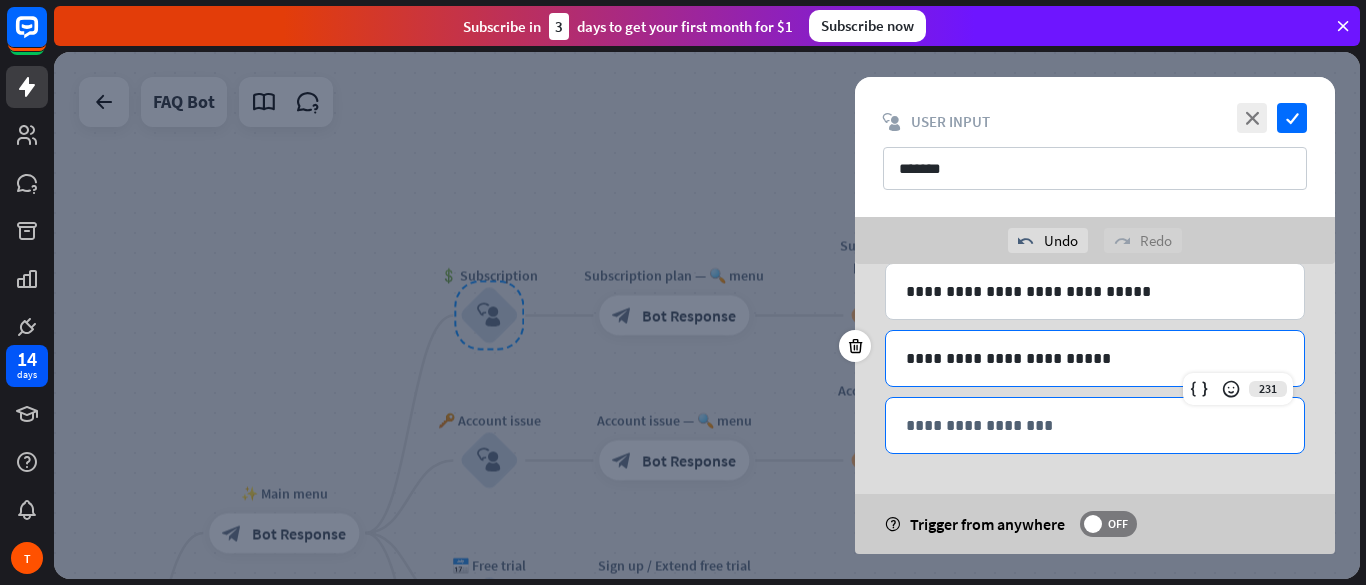 scroll, scrollTop: 0, scrollLeft: 0, axis: both 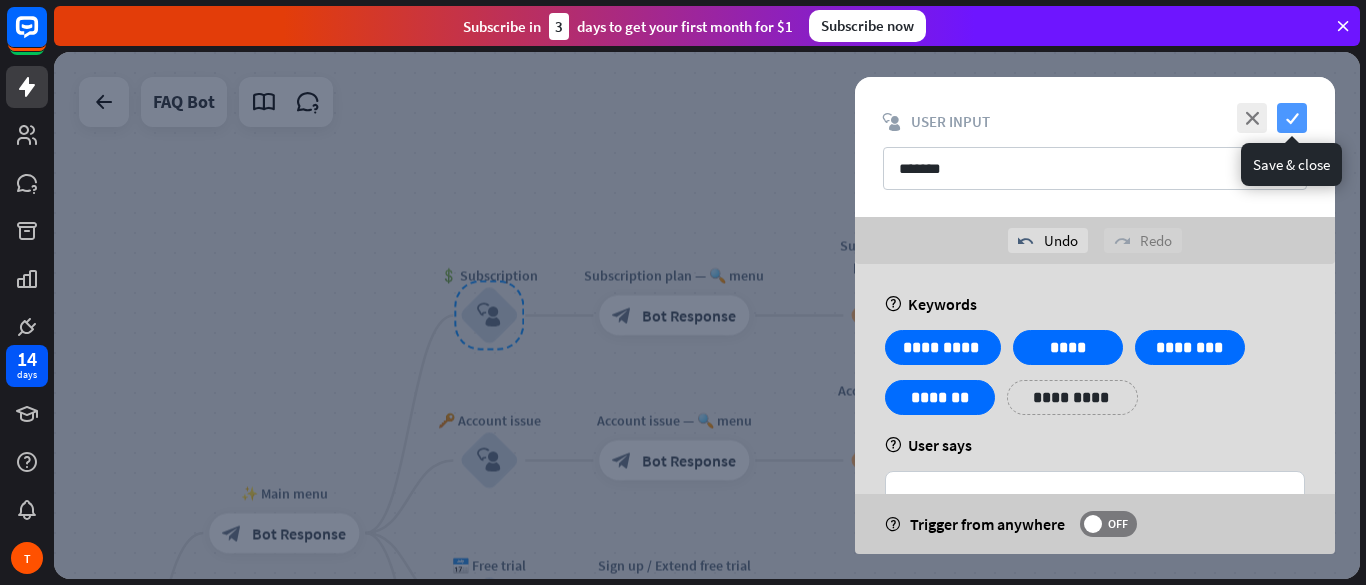 click on "check" at bounding box center (1292, 118) 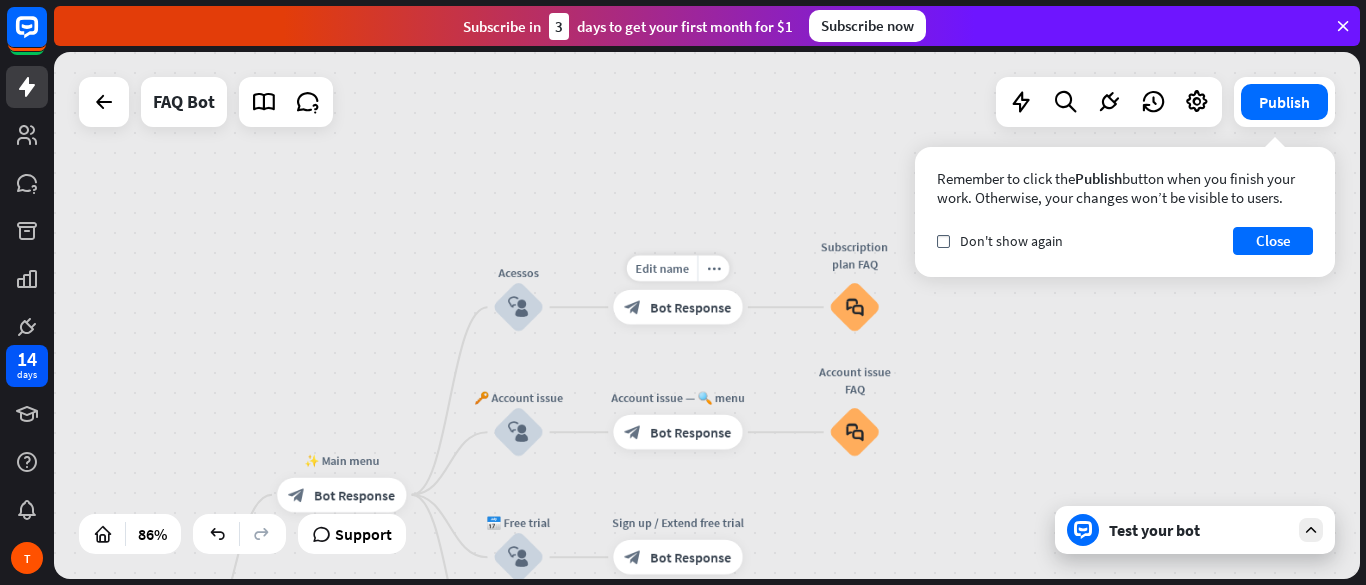 drag, startPoint x: 733, startPoint y: 371, endPoint x: 784, endPoint y: 253, distance: 128.5496 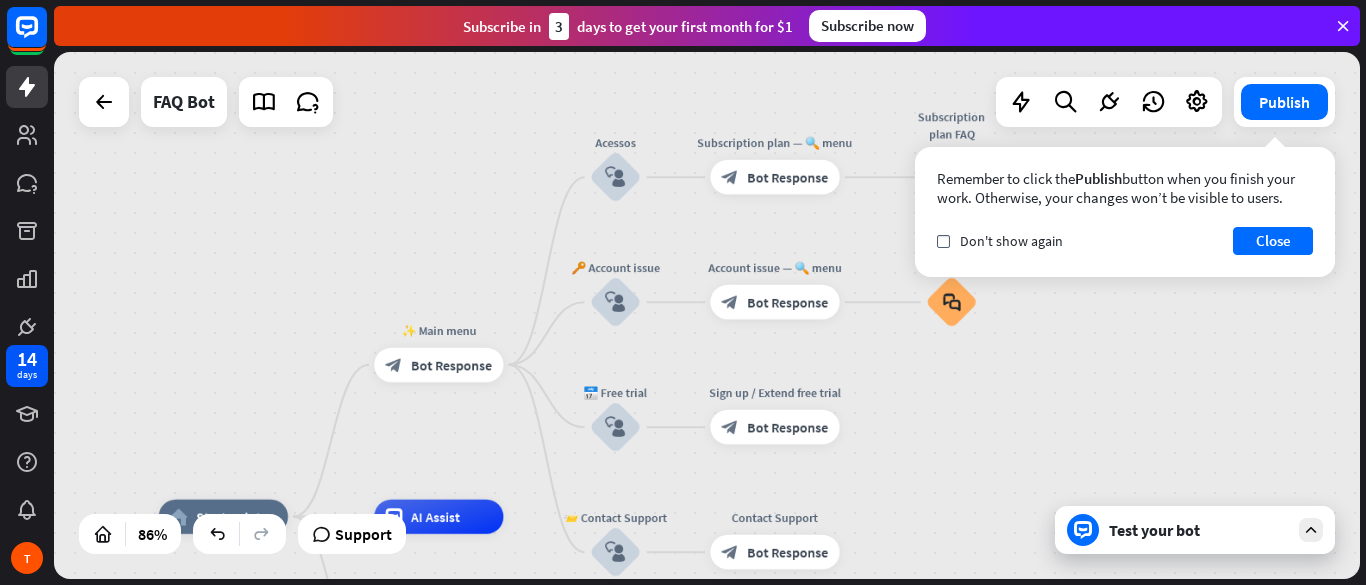 drag, startPoint x: 951, startPoint y: 361, endPoint x: 1048, endPoint y: 231, distance: 162.2005 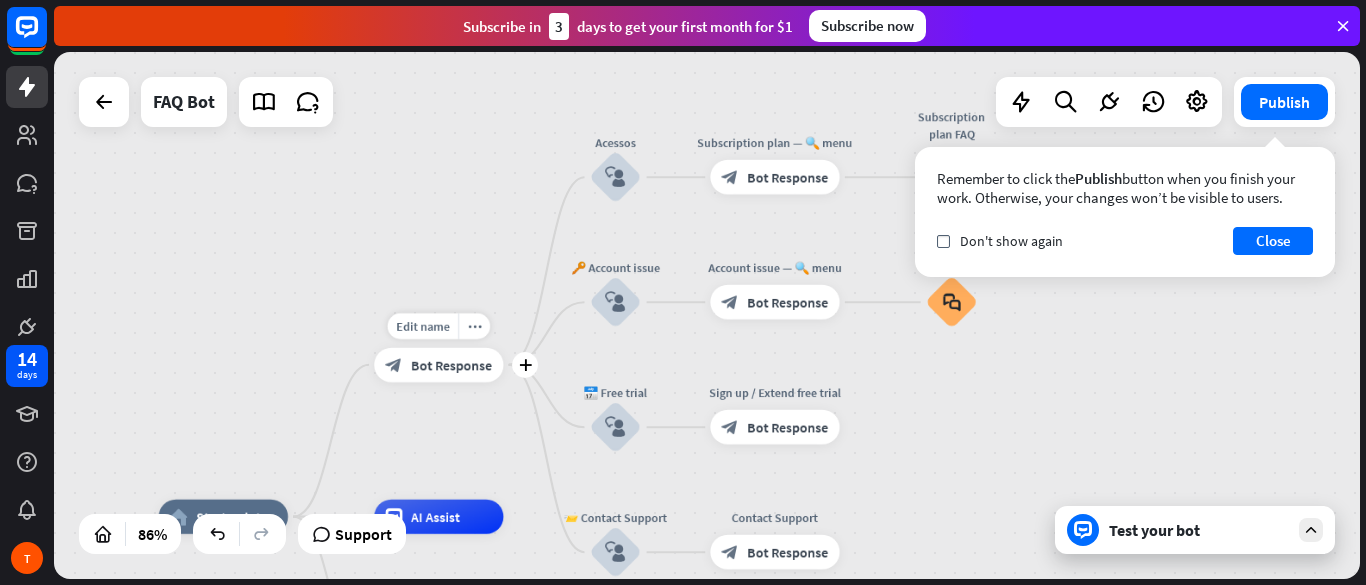 click on "Bot Response" at bounding box center [451, 364] 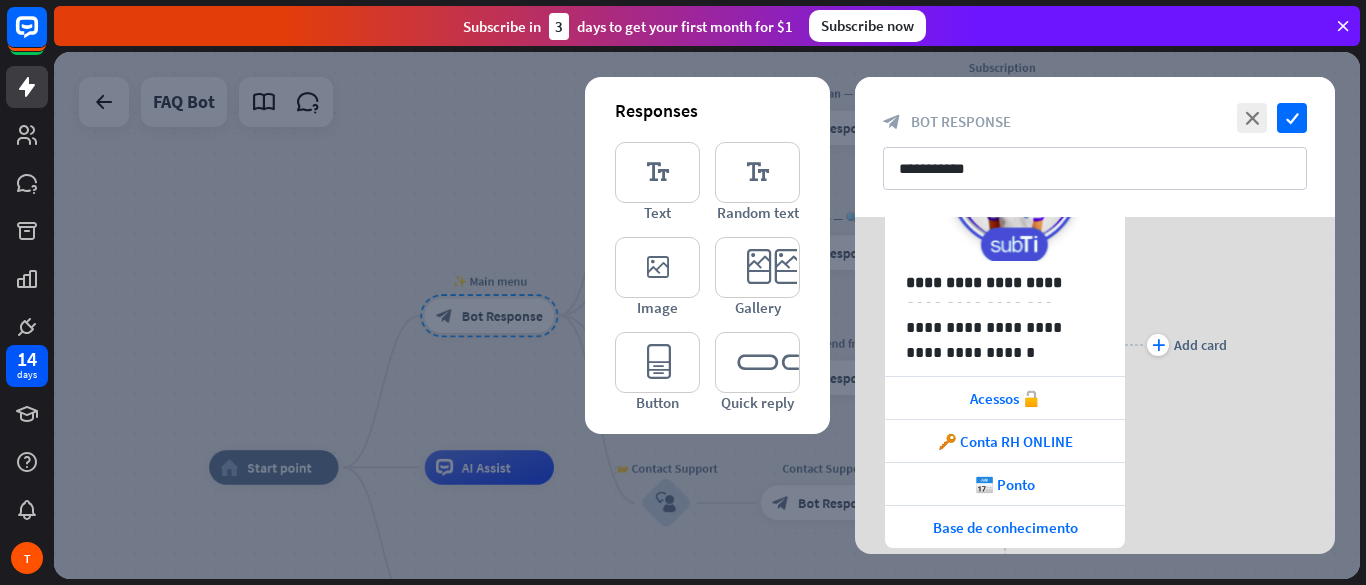 scroll, scrollTop: 184, scrollLeft: 0, axis: vertical 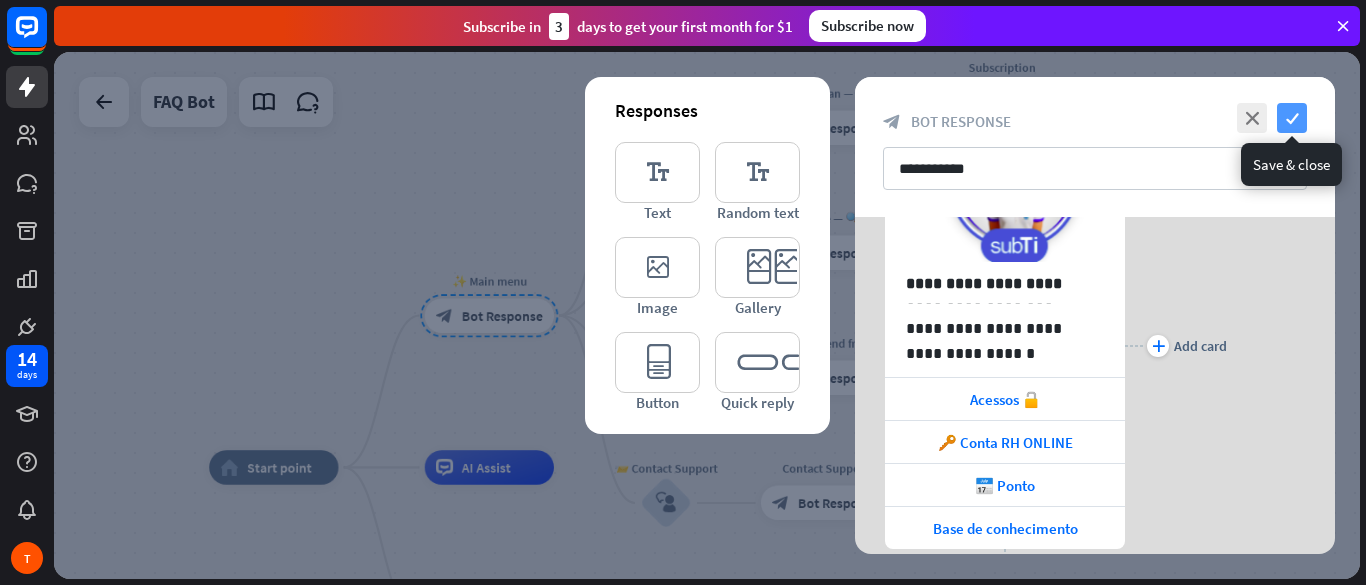 click on "check" at bounding box center [1292, 118] 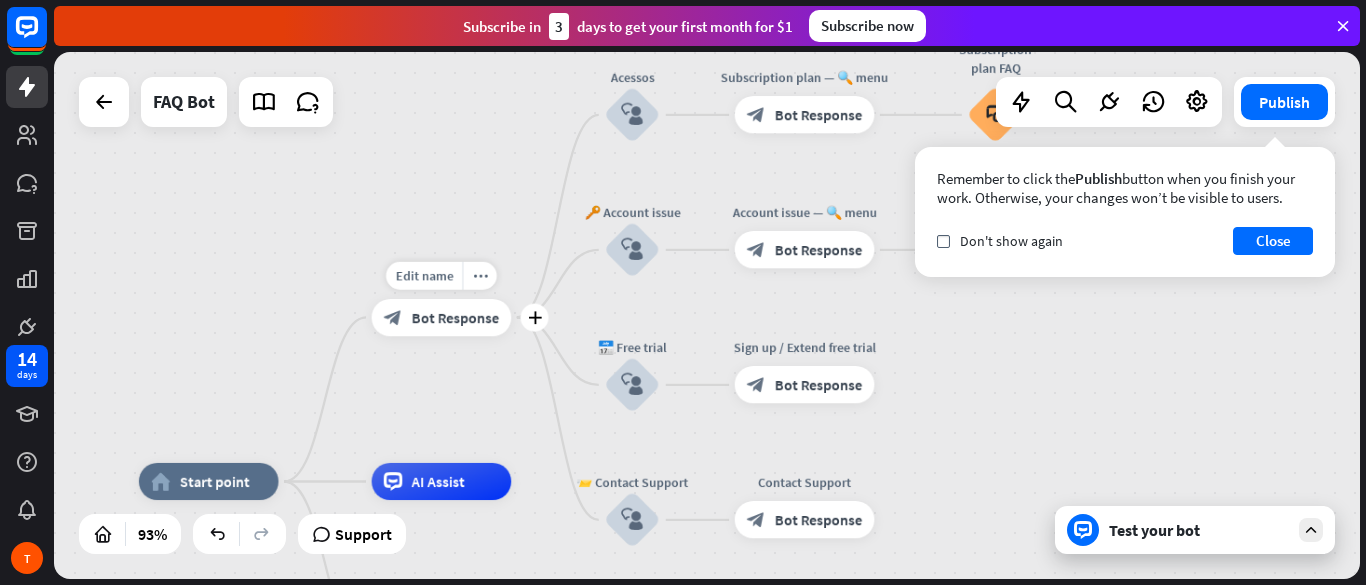 click on "Bot Response" at bounding box center [456, 317] 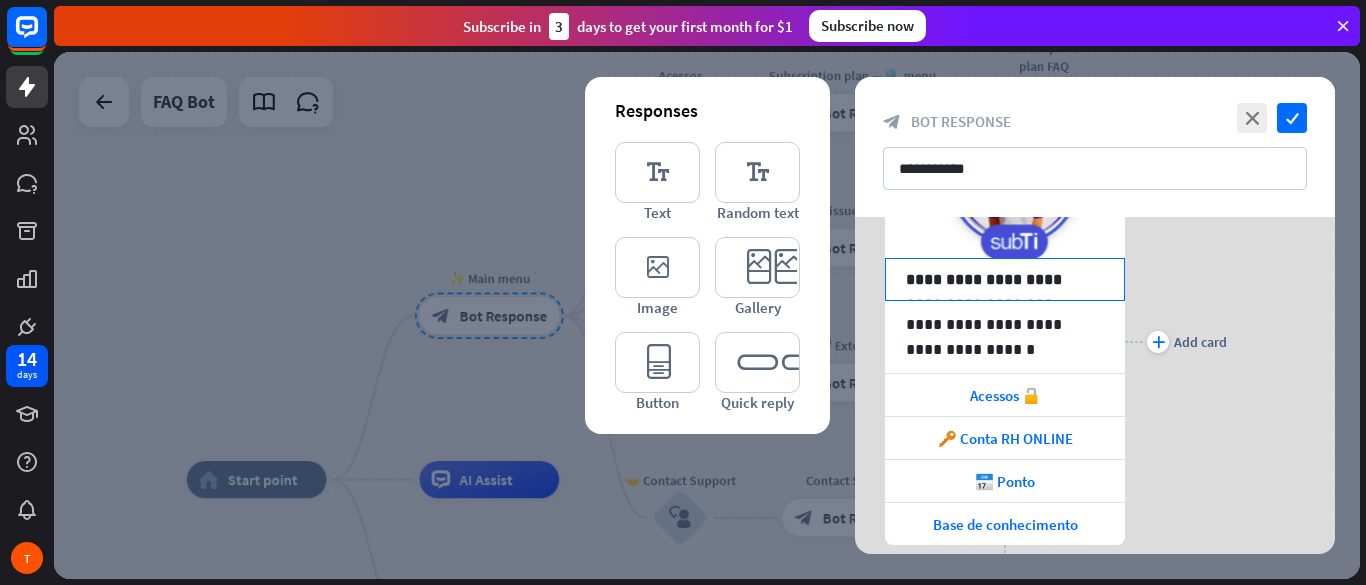 scroll, scrollTop: 184, scrollLeft: 0, axis: vertical 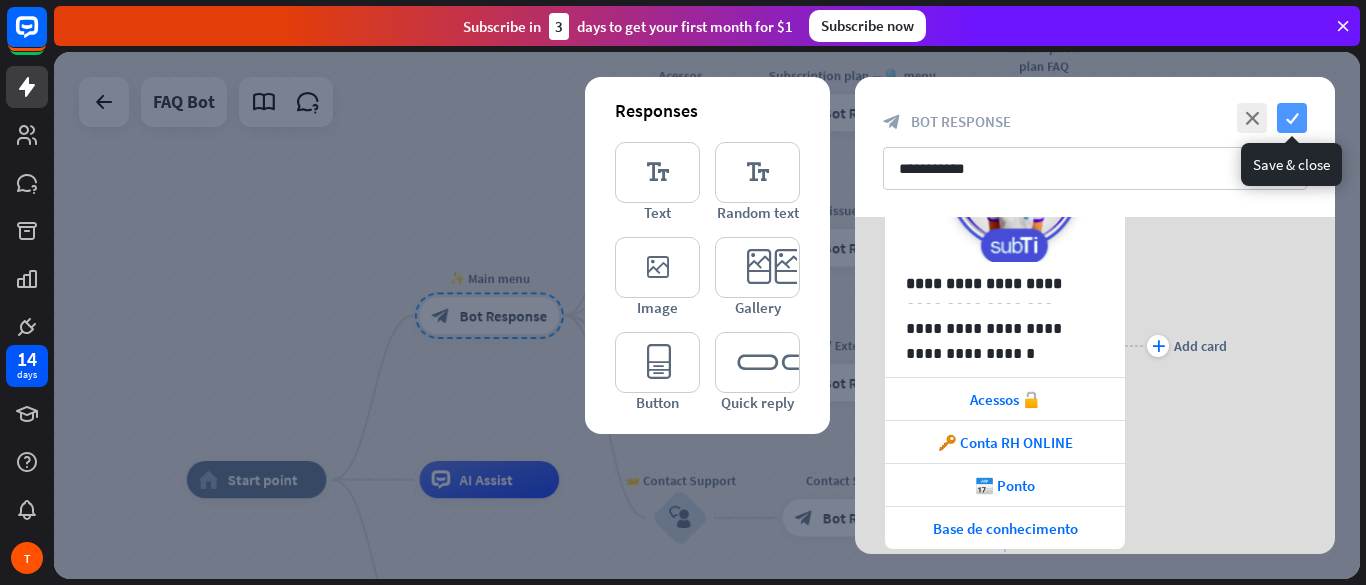 click on "check" at bounding box center [1292, 118] 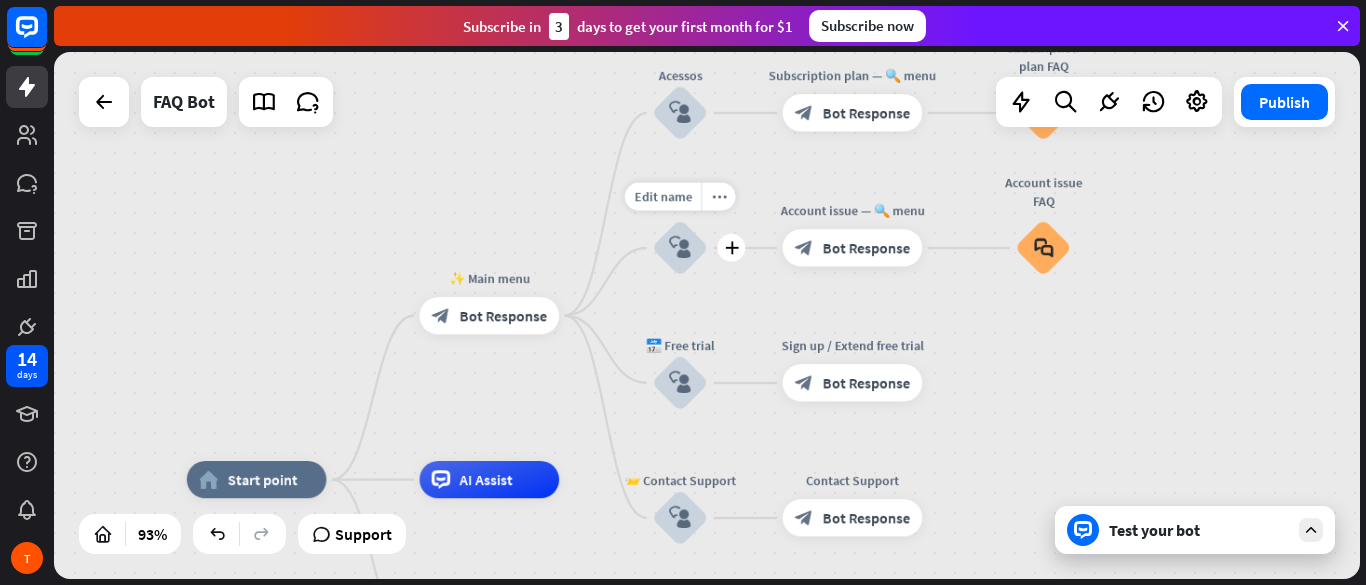 click on "block_user_input" at bounding box center [680, 248] 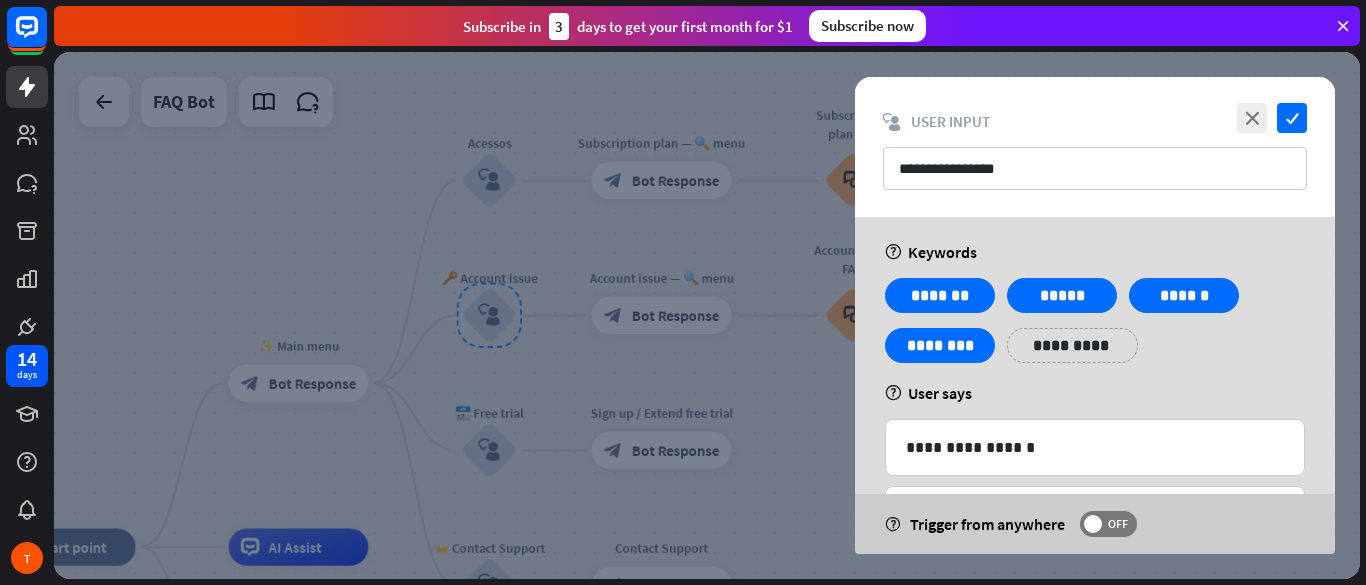 scroll, scrollTop: 0, scrollLeft: 0, axis: both 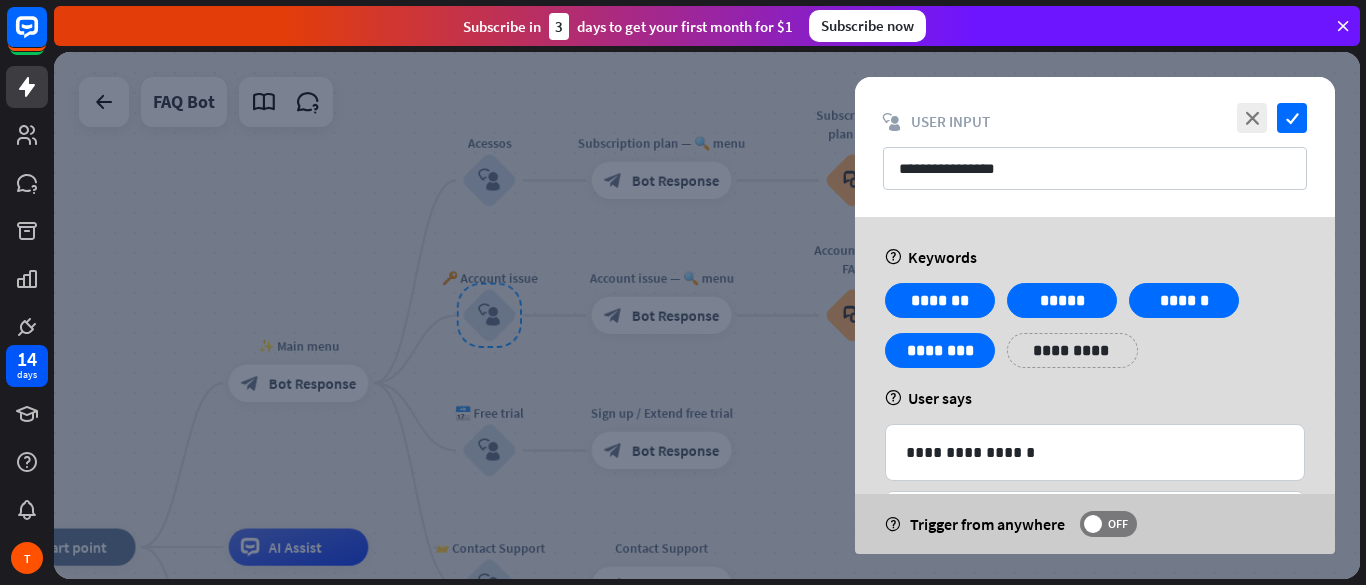 click at bounding box center [707, 315] 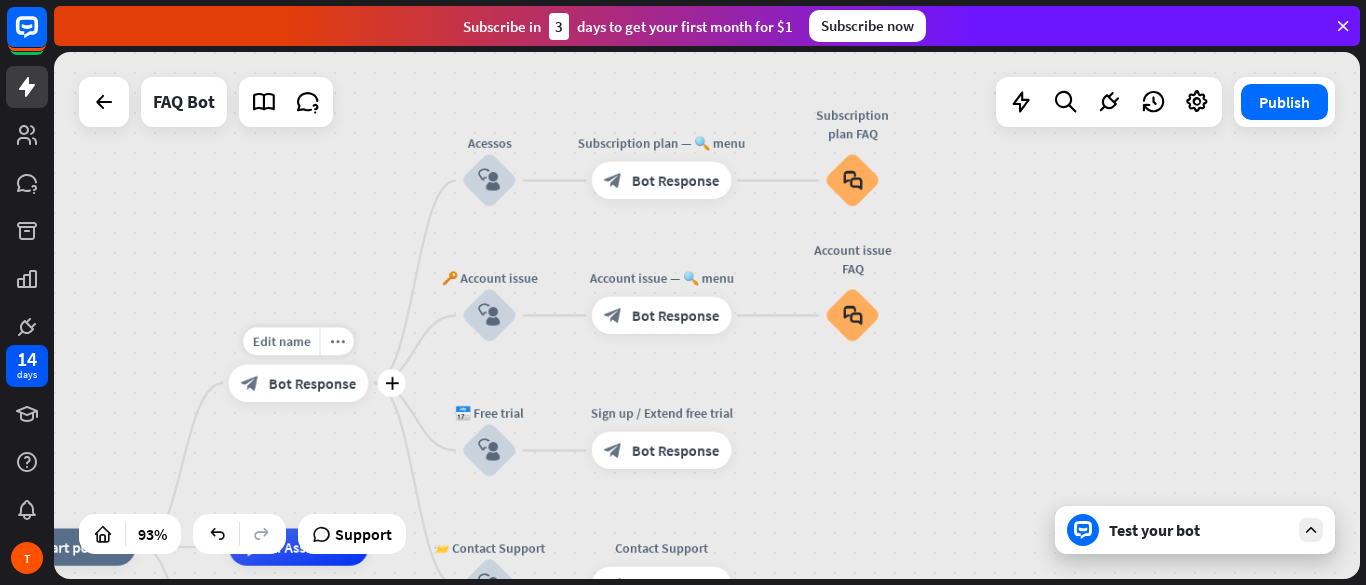 click on "Bot Response" at bounding box center [313, 383] 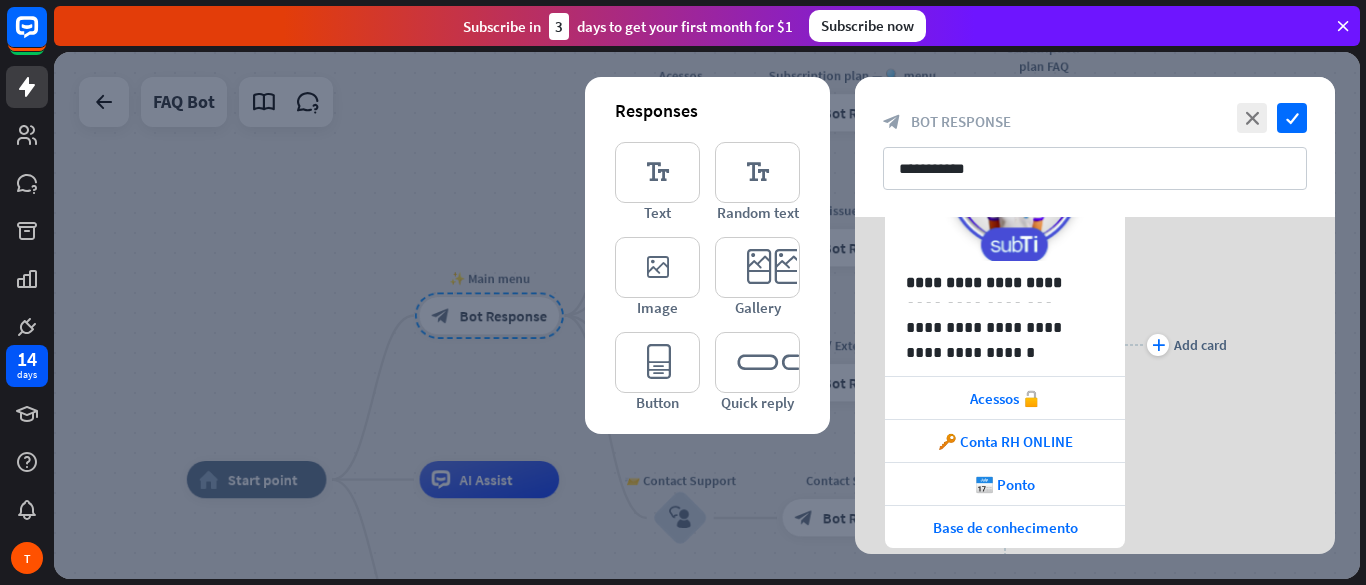 scroll, scrollTop: 304, scrollLeft: 0, axis: vertical 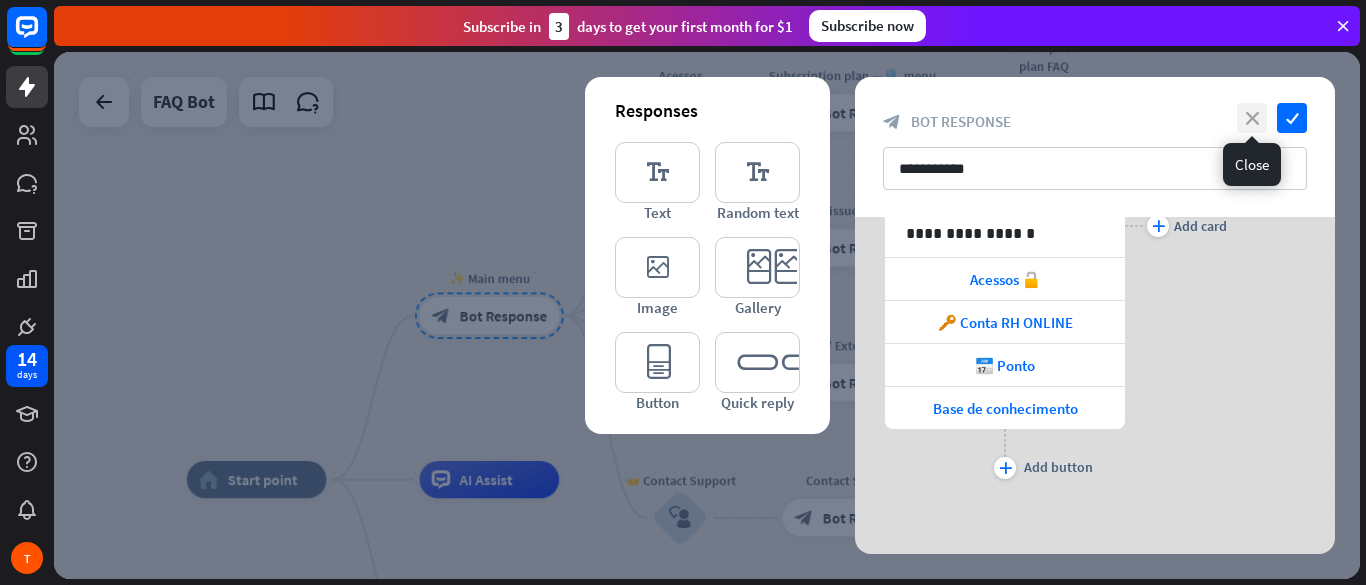 click on "close" at bounding box center [1252, 118] 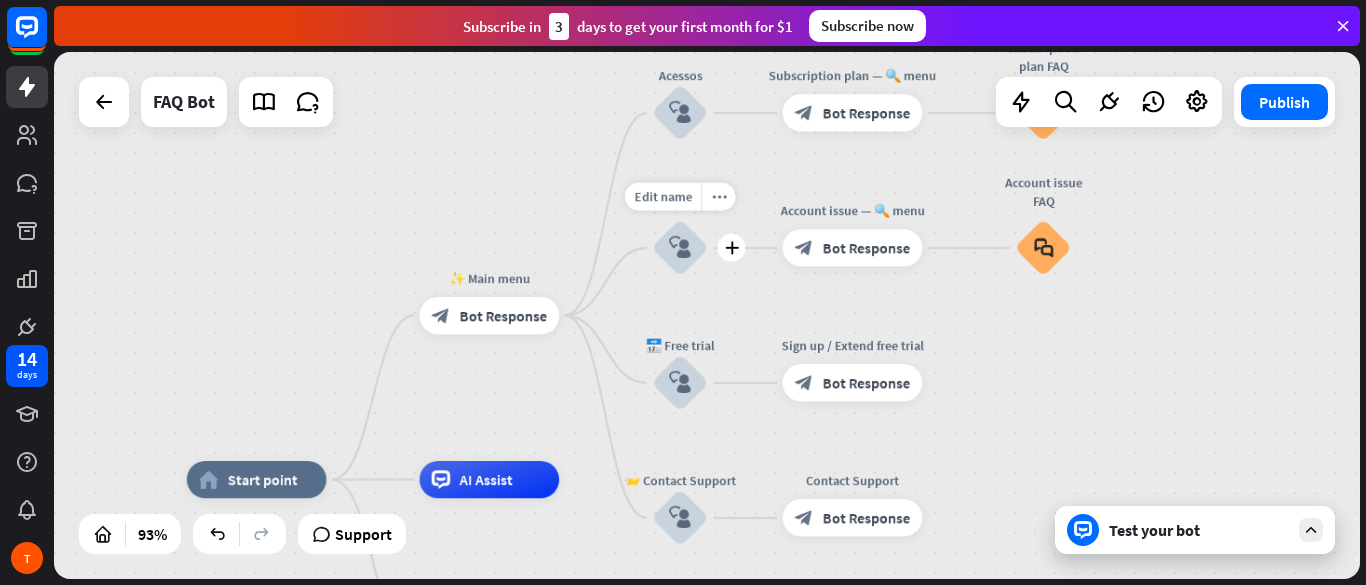click on "block_user_input" at bounding box center [680, 248] 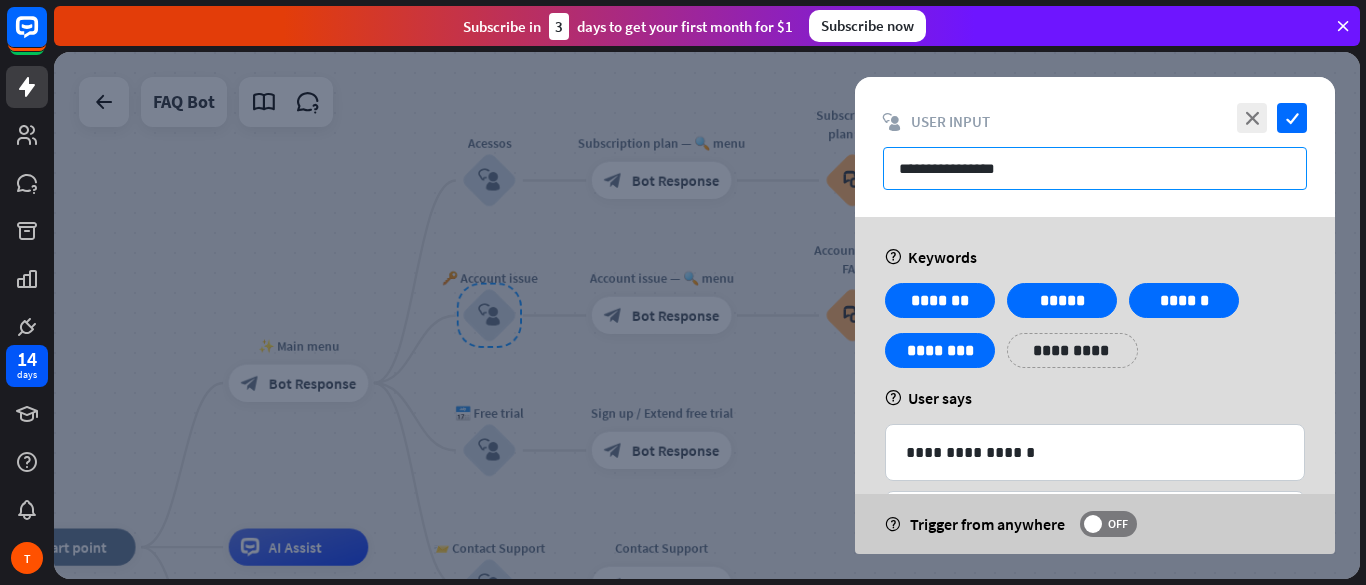 drag, startPoint x: 1017, startPoint y: 175, endPoint x: 922, endPoint y: 181, distance: 95.189285 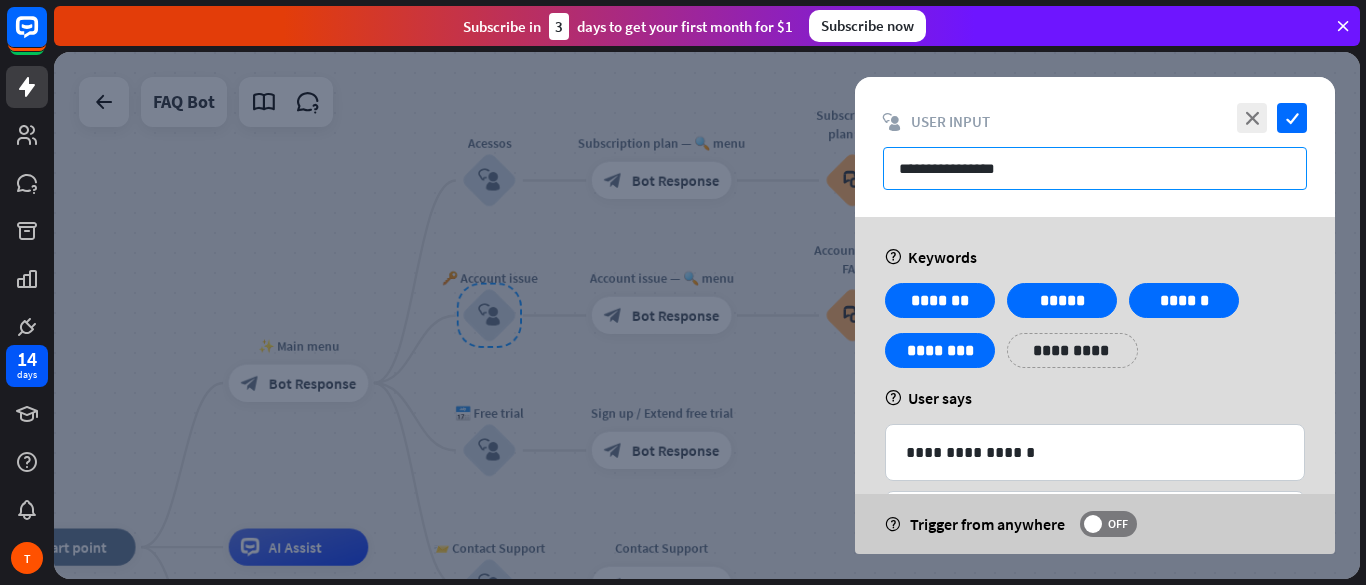 click on "**********" at bounding box center [1095, 168] 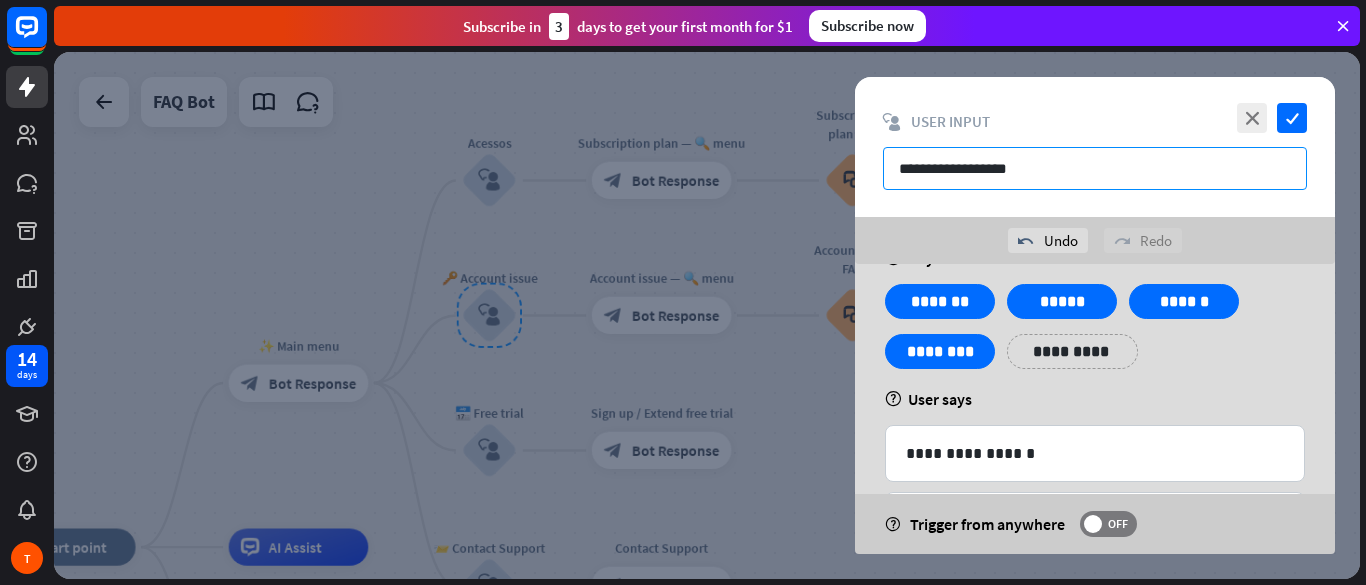 scroll, scrollTop: 120, scrollLeft: 0, axis: vertical 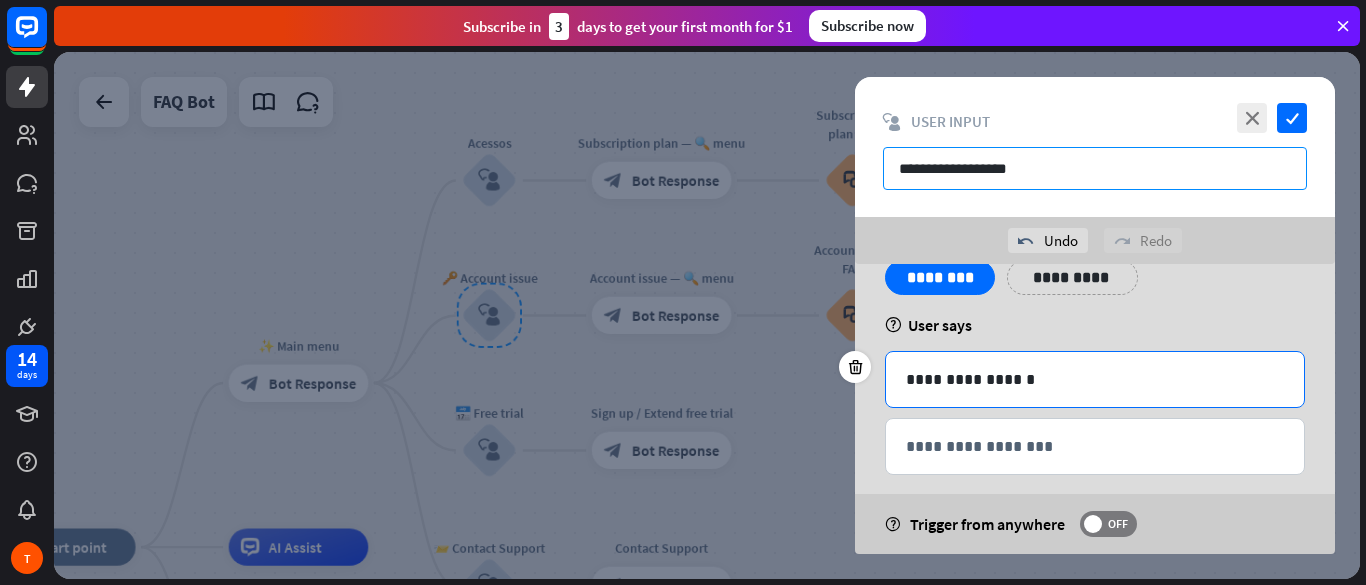 type on "**********" 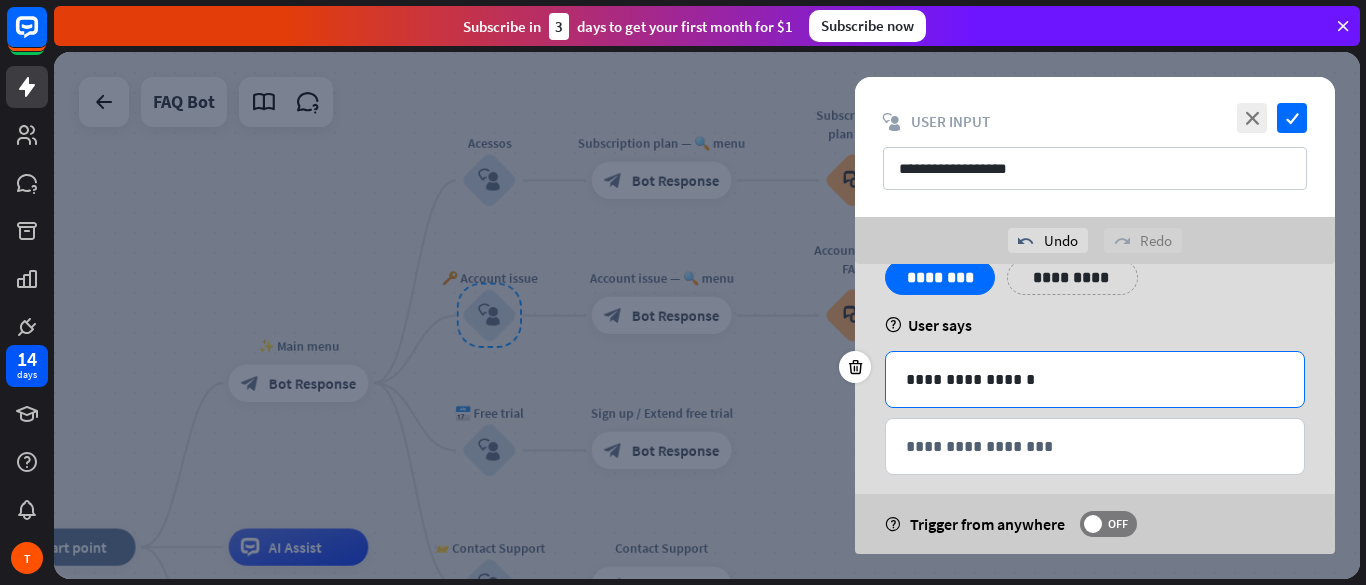 click on "**********" at bounding box center (1095, 379) 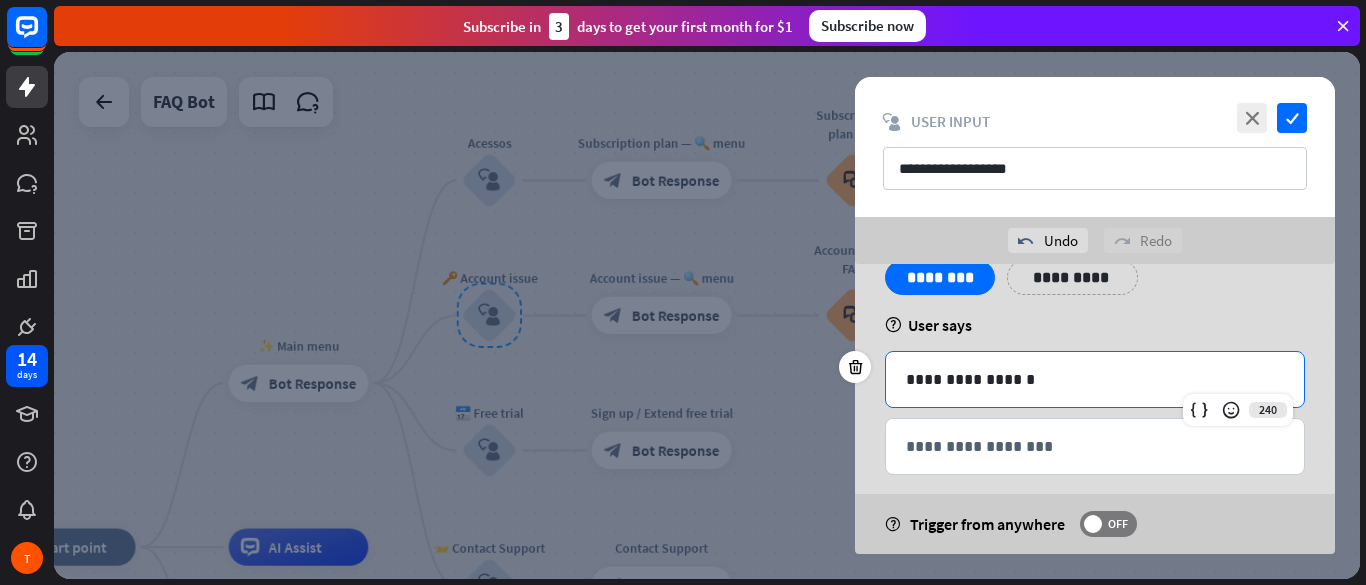 type 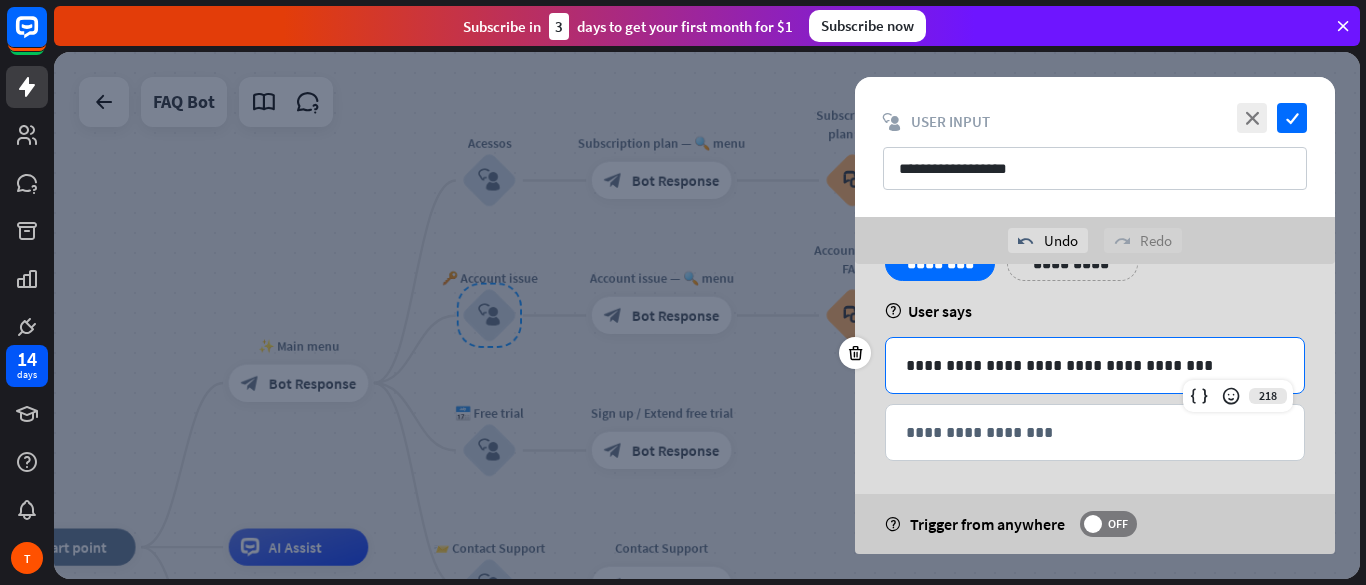 scroll, scrollTop: 141, scrollLeft: 0, axis: vertical 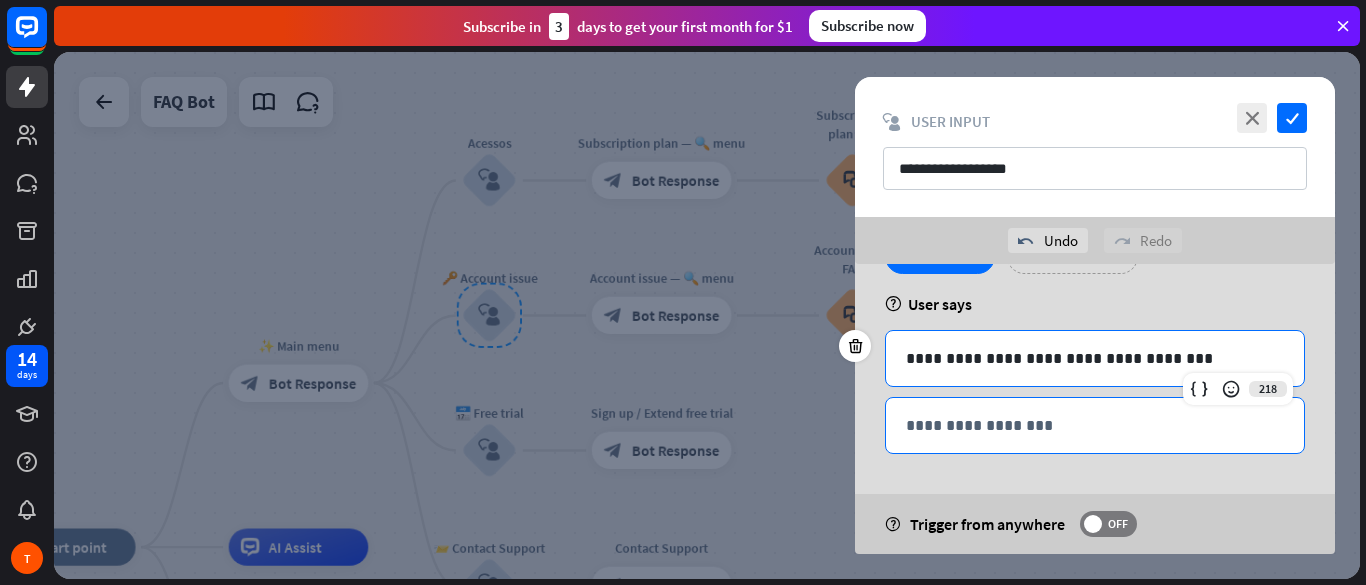 click on "**********" at bounding box center (1095, 425) 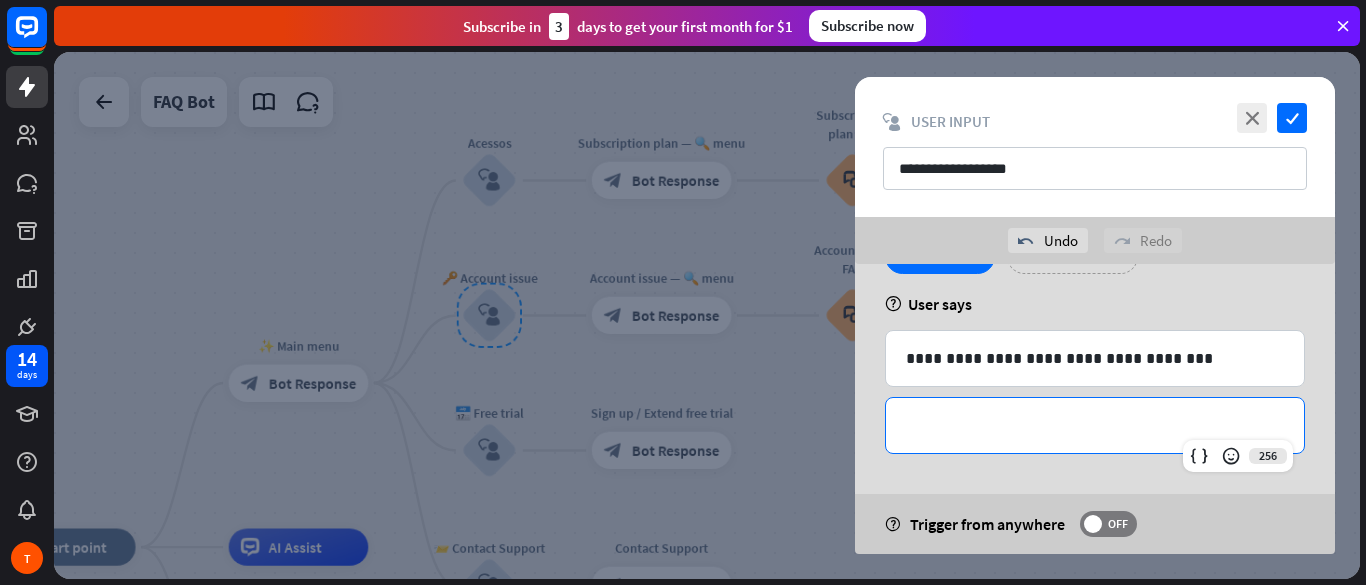 type 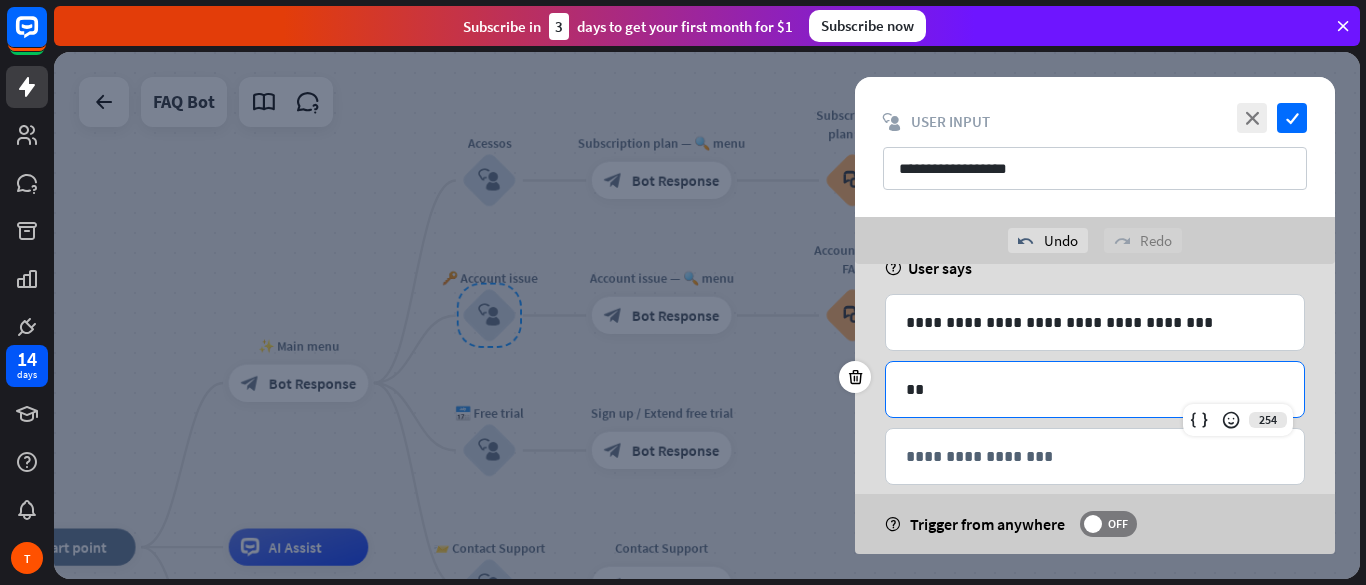 scroll, scrollTop: 208, scrollLeft: 0, axis: vertical 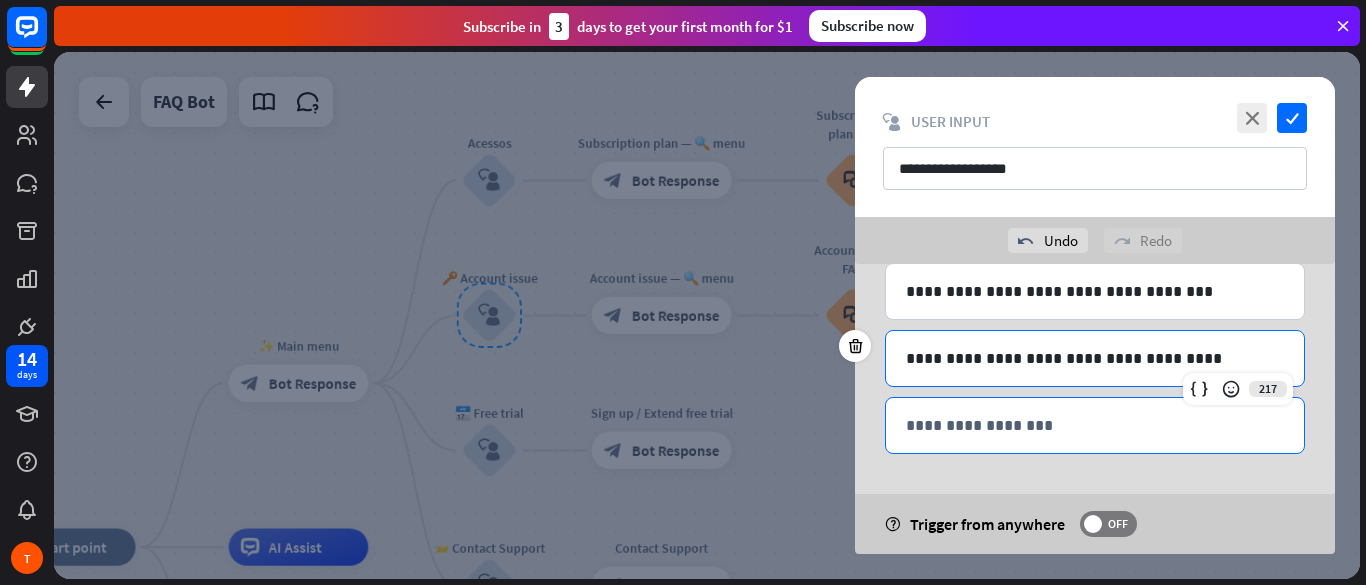 click on "**********" at bounding box center (1095, 425) 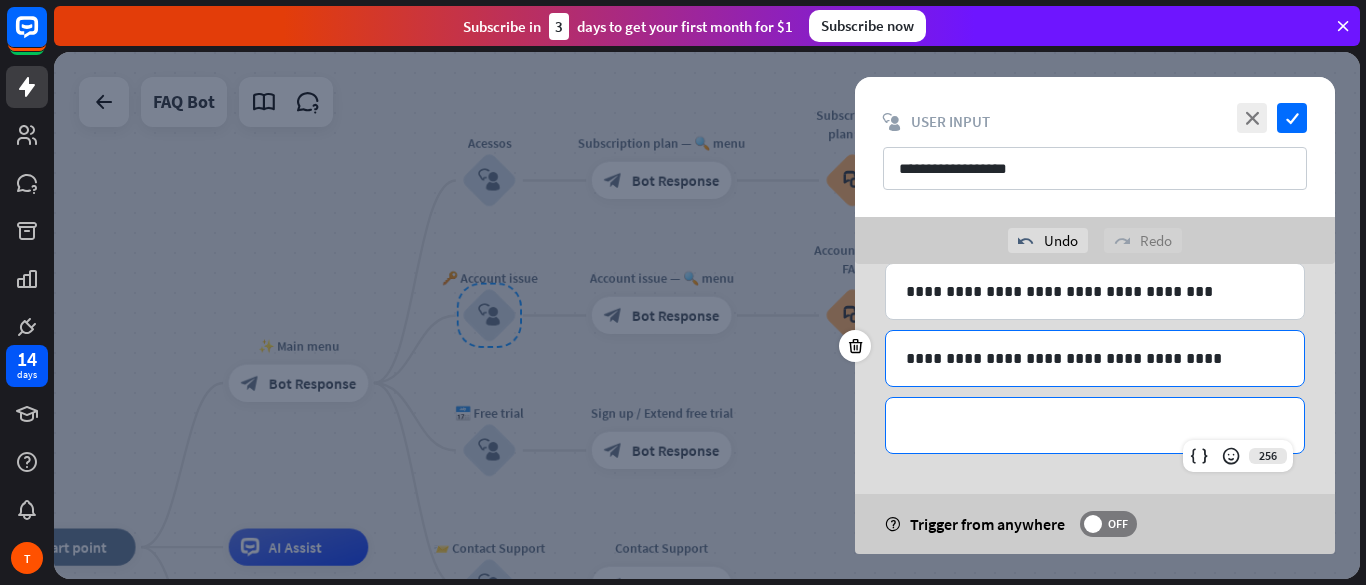 click on "**********" at bounding box center [1095, 358] 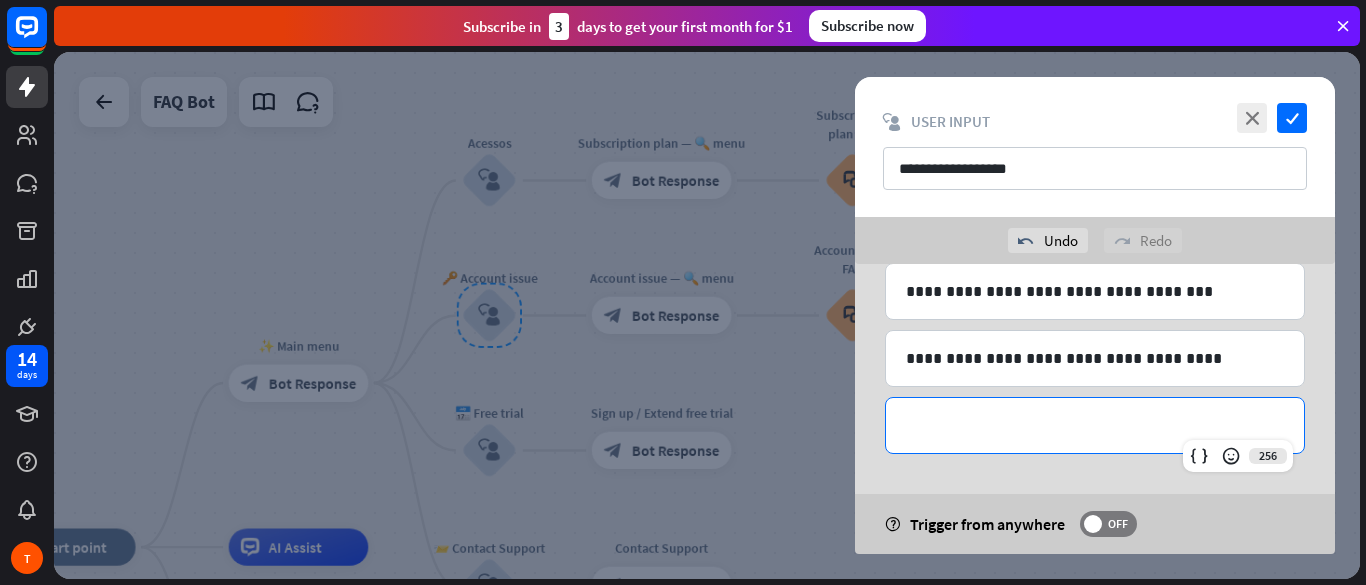 click on "**********" at bounding box center (1095, 425) 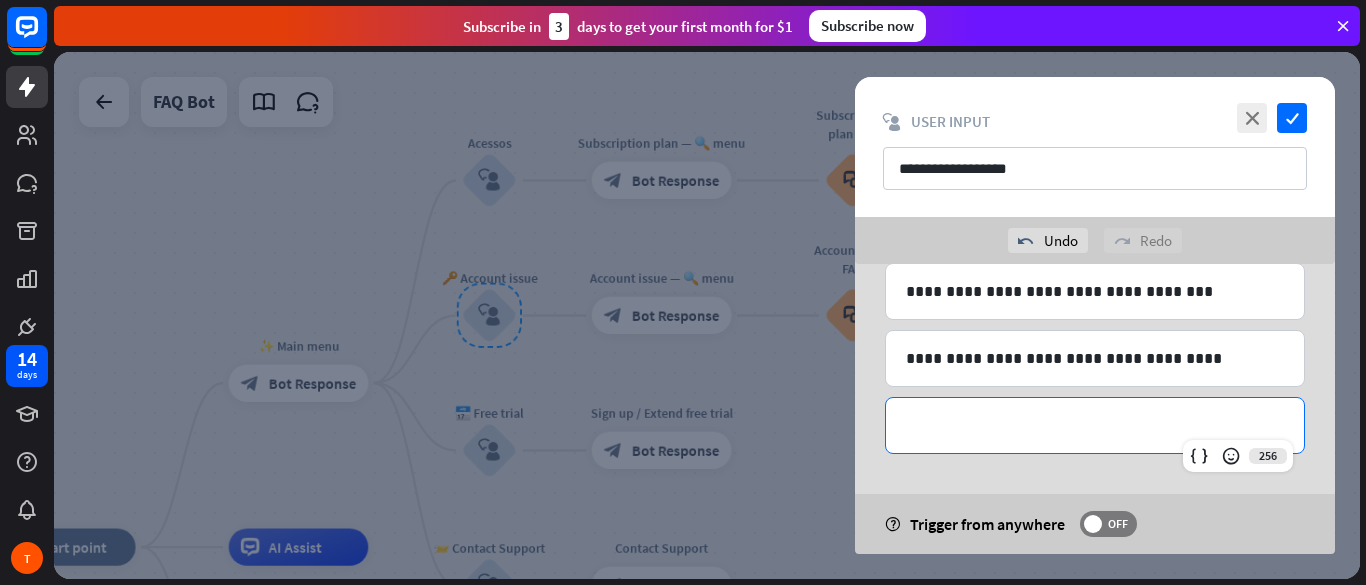 click on "**********" at bounding box center [1095, 425] 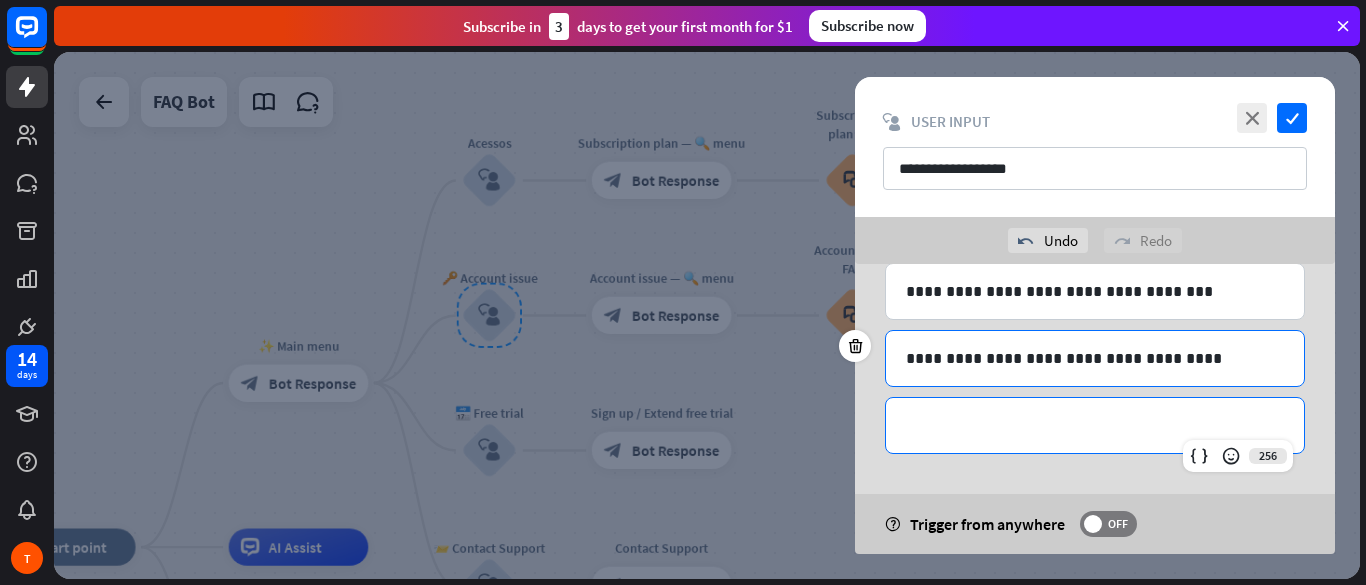 type 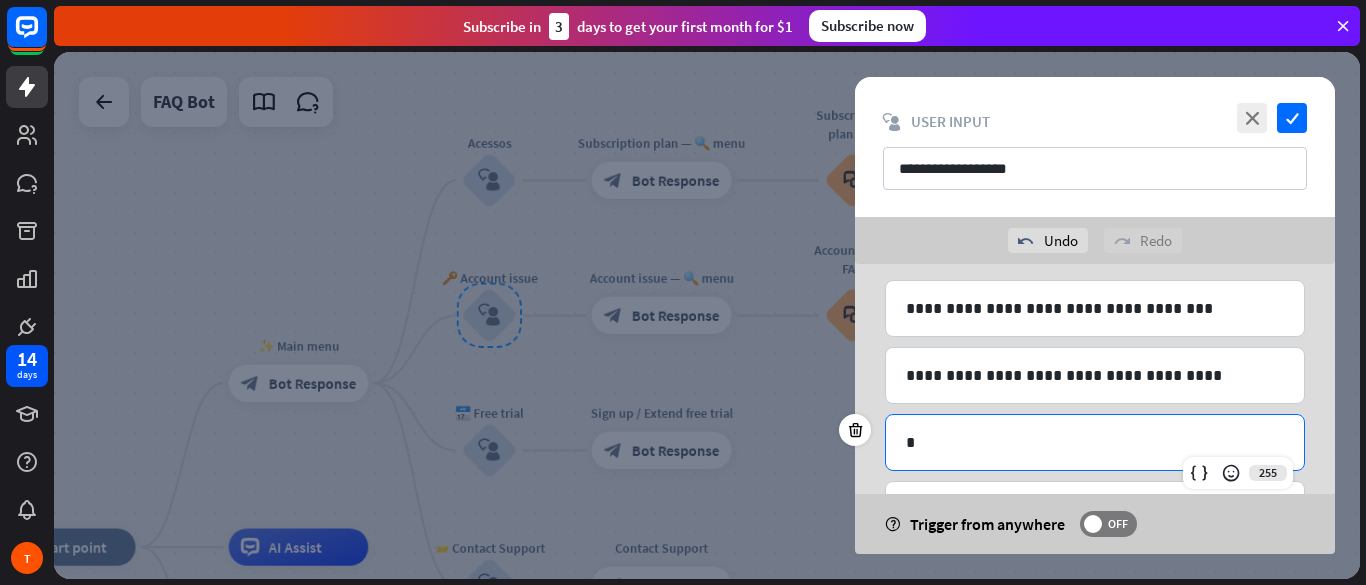 scroll, scrollTop: 275, scrollLeft: 0, axis: vertical 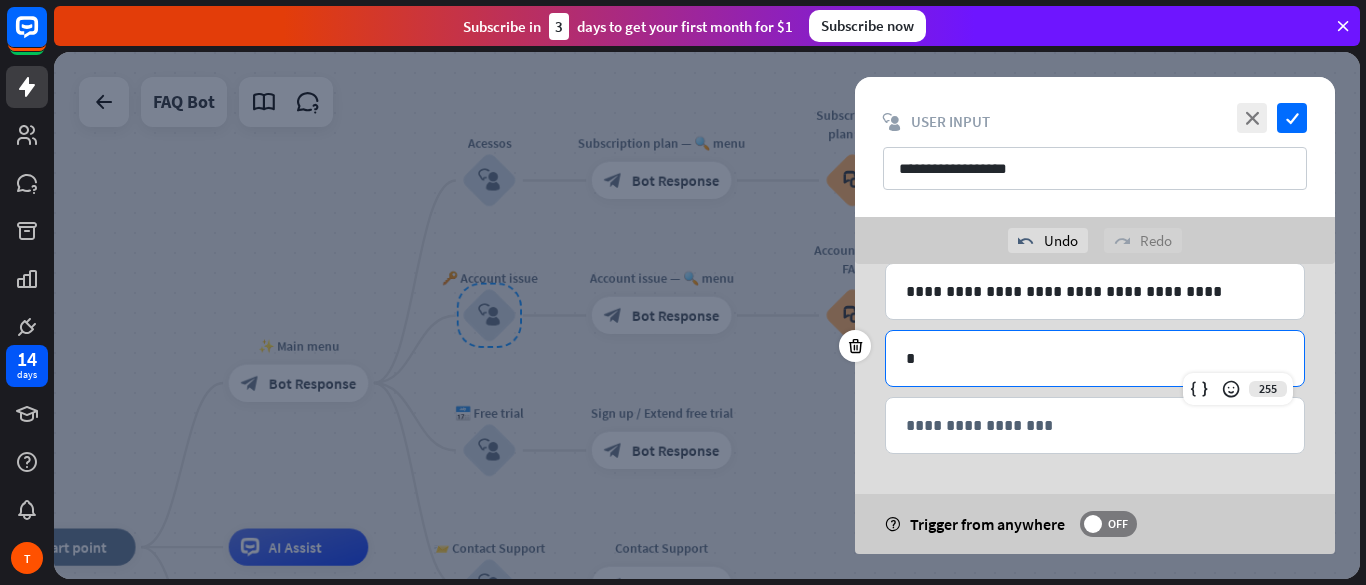 click on "*" at bounding box center (1095, 358) 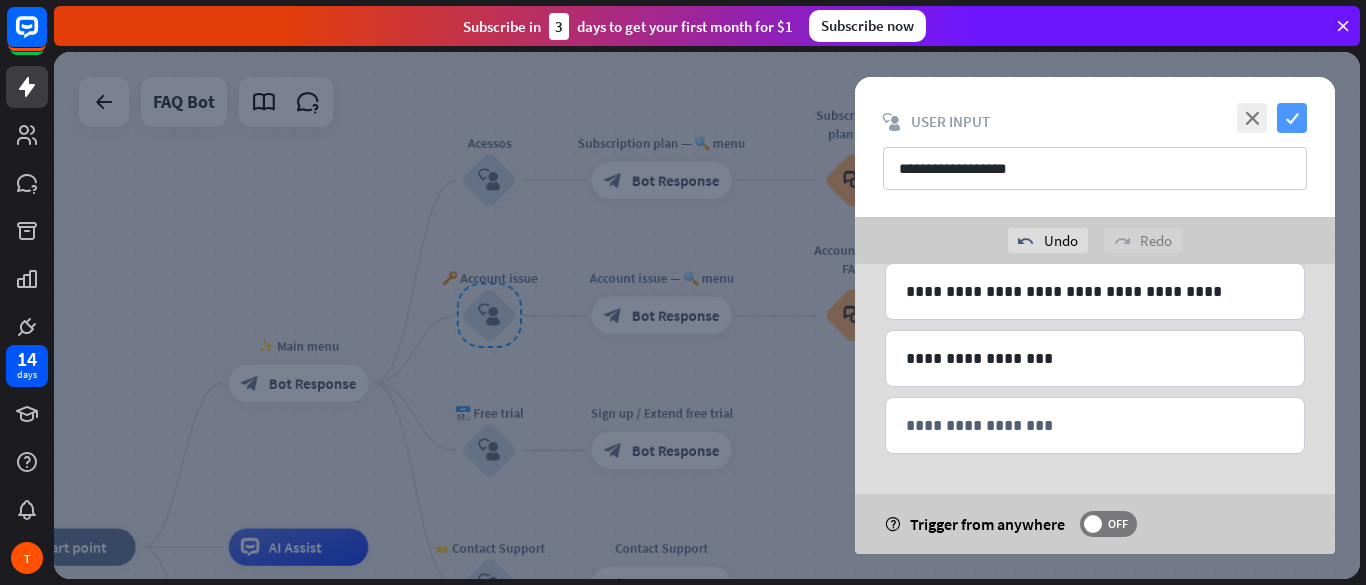 click on "check" at bounding box center (1292, 118) 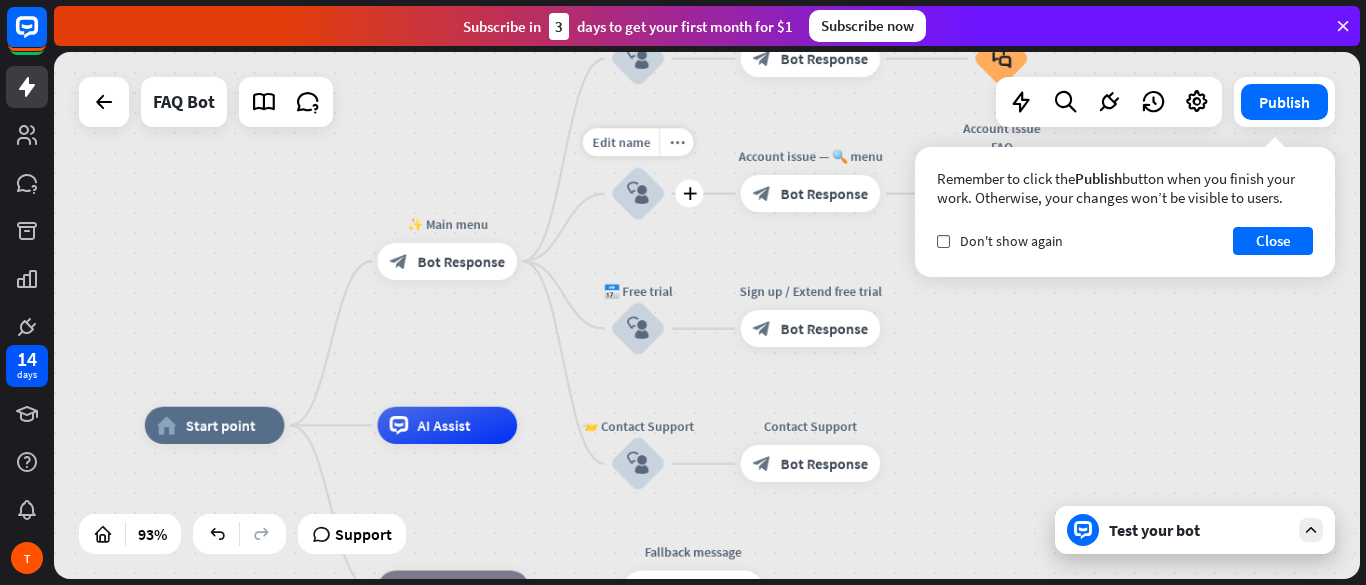 drag, startPoint x: 548, startPoint y: 361, endPoint x: 699, endPoint y: 244, distance: 191.02356 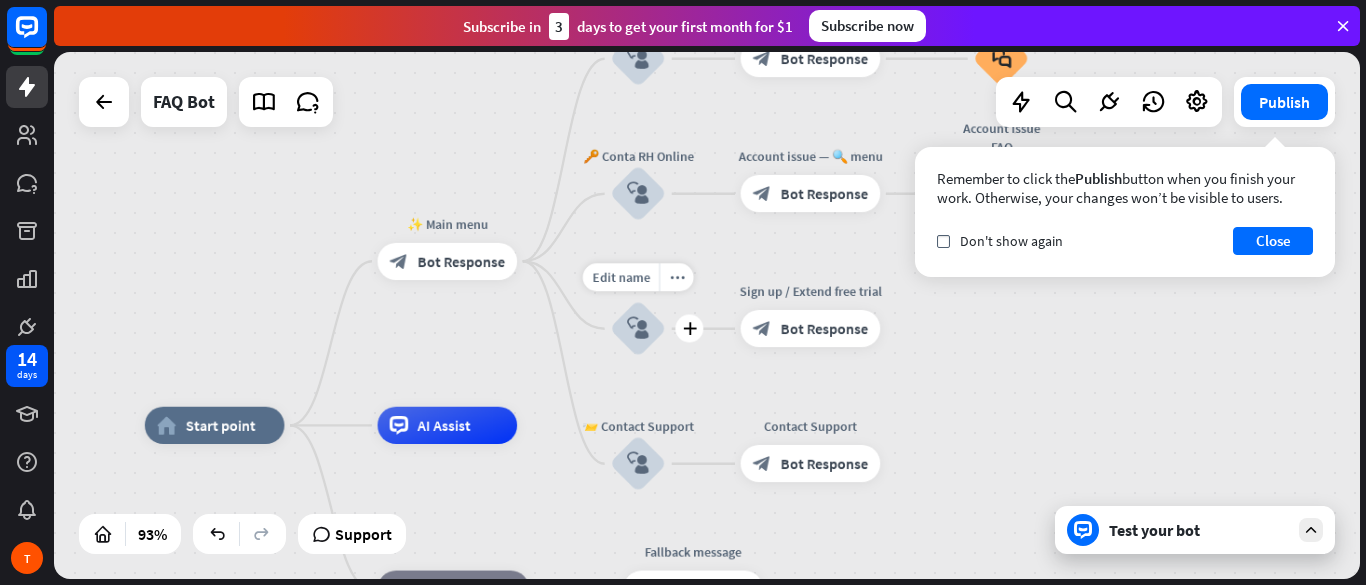click on "block_user_input" at bounding box center [638, 329] 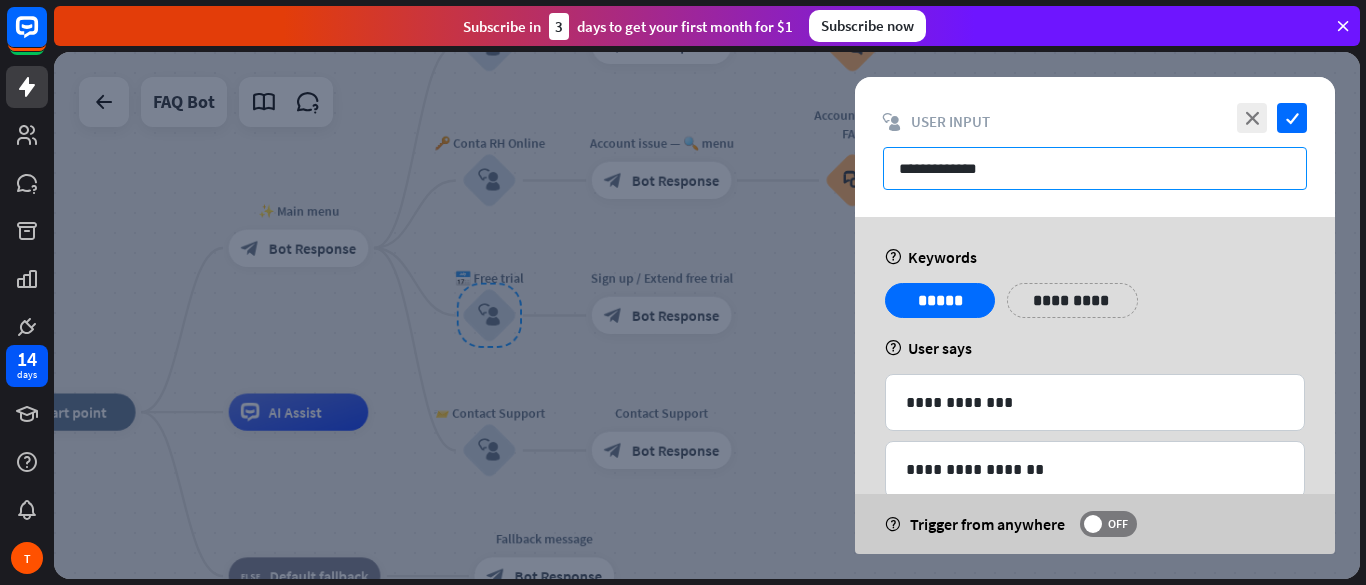 click on "**********" at bounding box center [1095, 168] 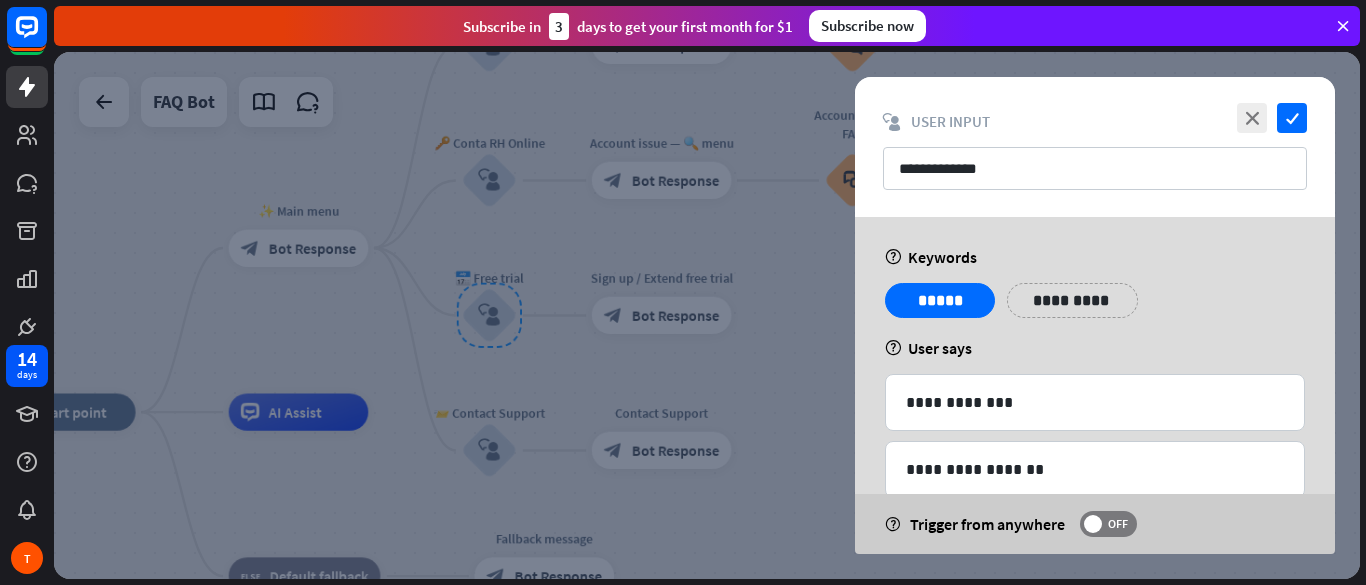 click at bounding box center (707, 315) 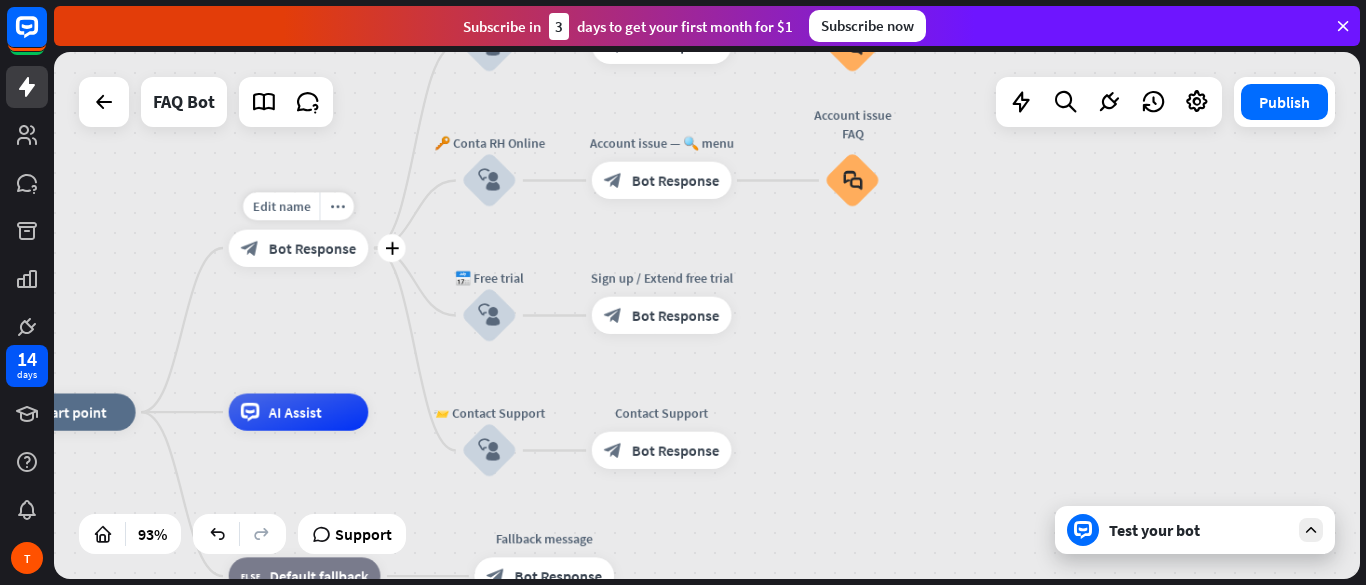 click on "Bot Response" at bounding box center (313, 248) 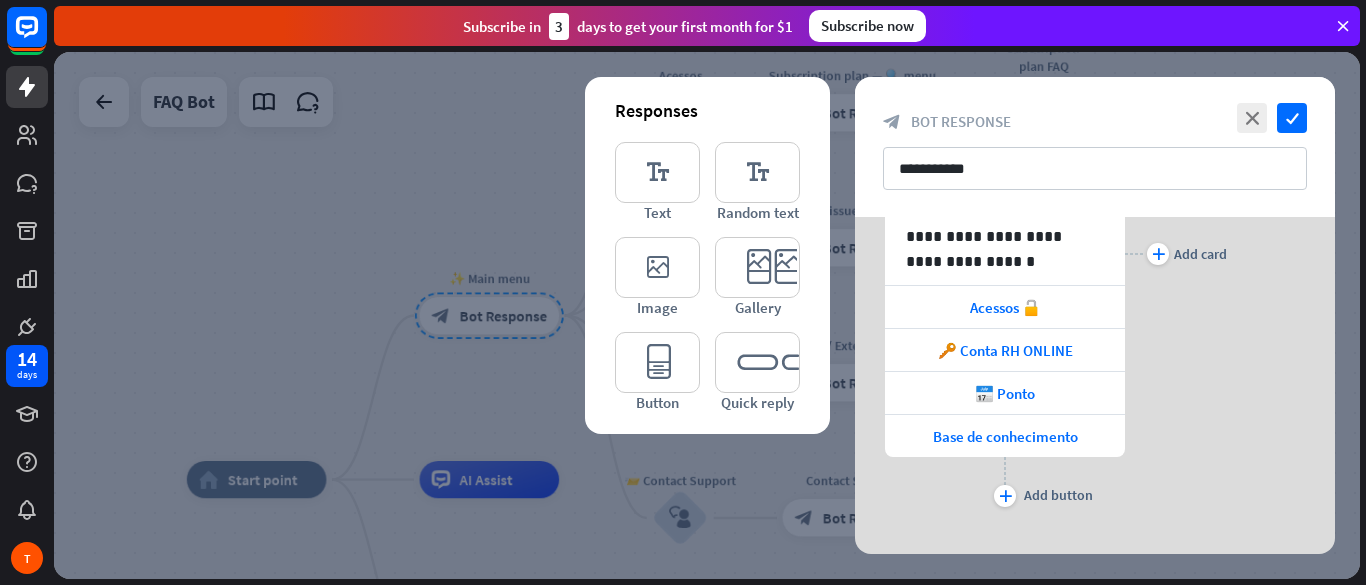 scroll, scrollTop: 304, scrollLeft: 0, axis: vertical 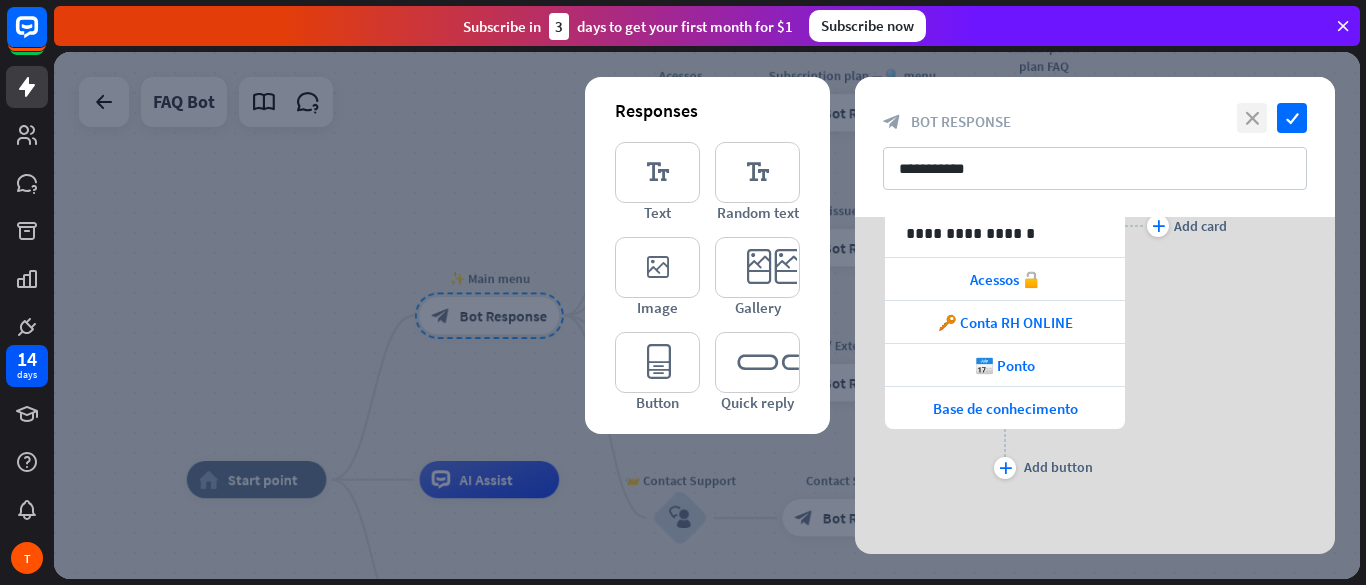 click on "close" at bounding box center (1252, 118) 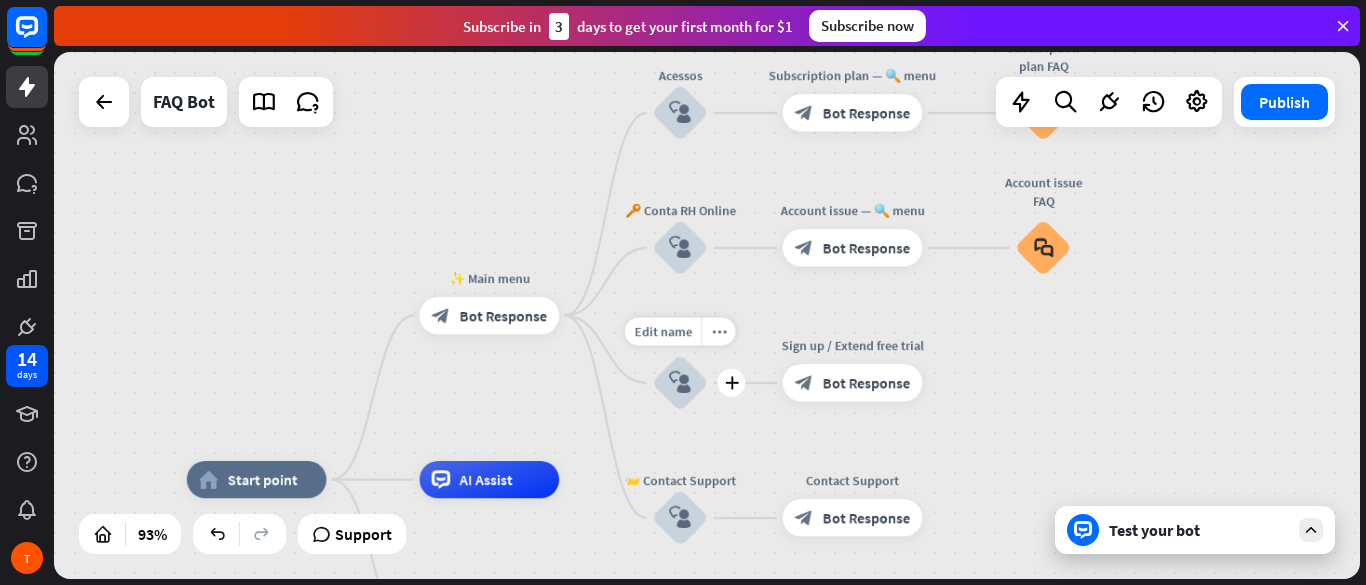 click on "block_user_input" at bounding box center [680, 383] 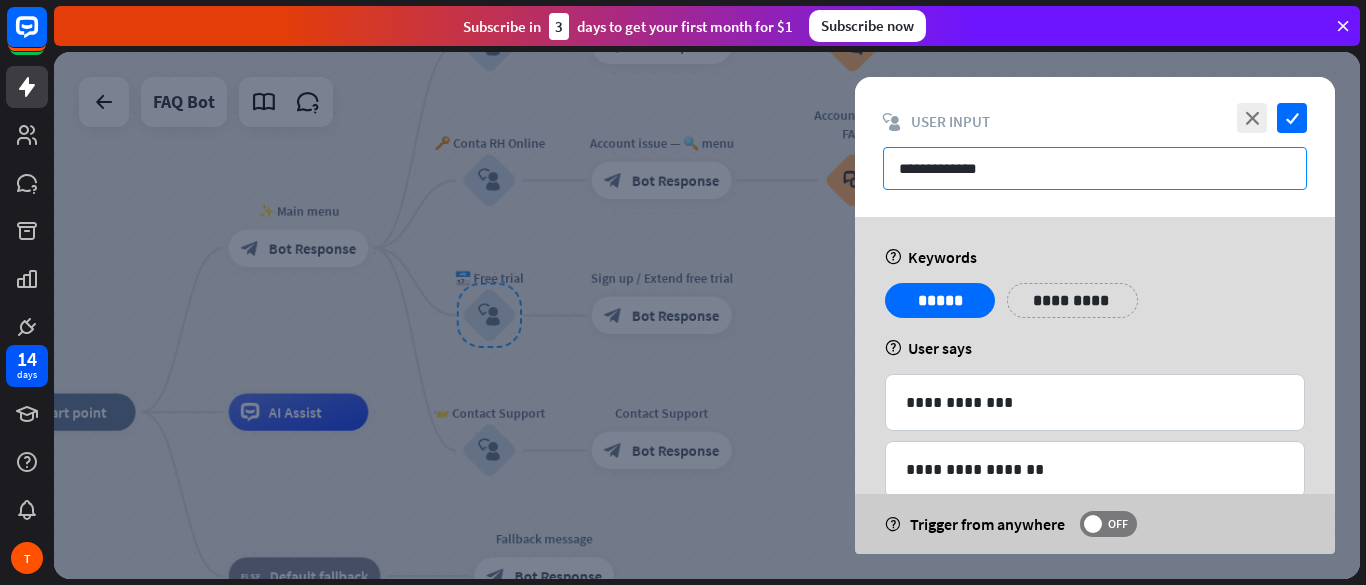 drag, startPoint x: 1013, startPoint y: 178, endPoint x: 924, endPoint y: 182, distance: 89.08984 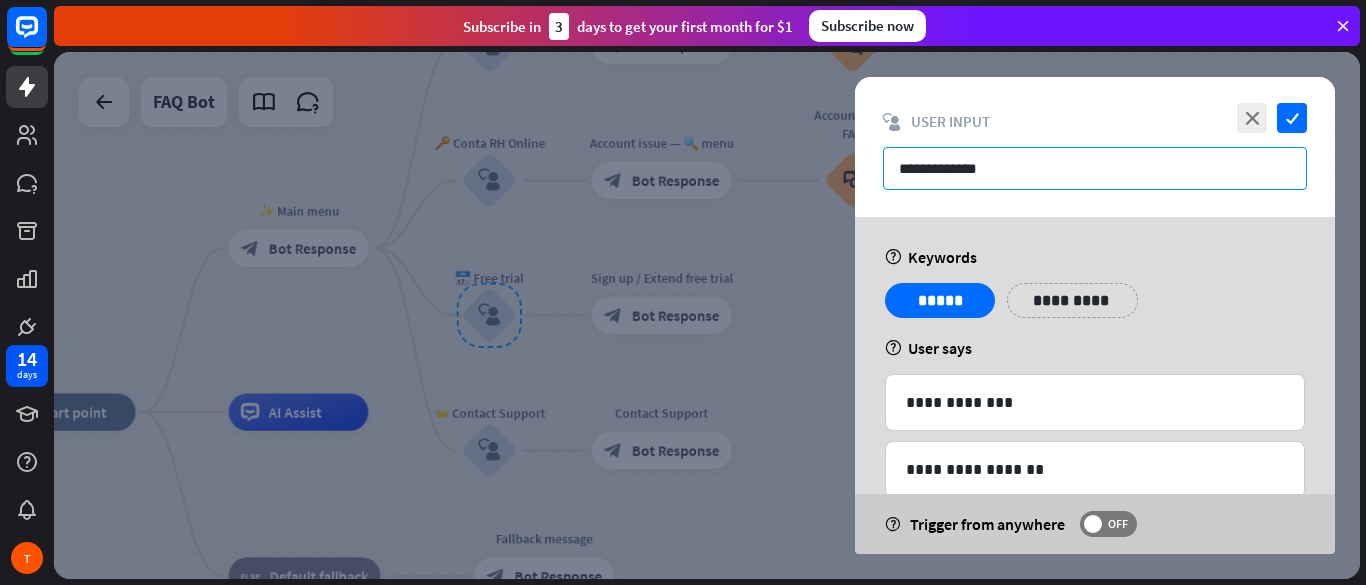 click on "**********" at bounding box center [1095, 168] 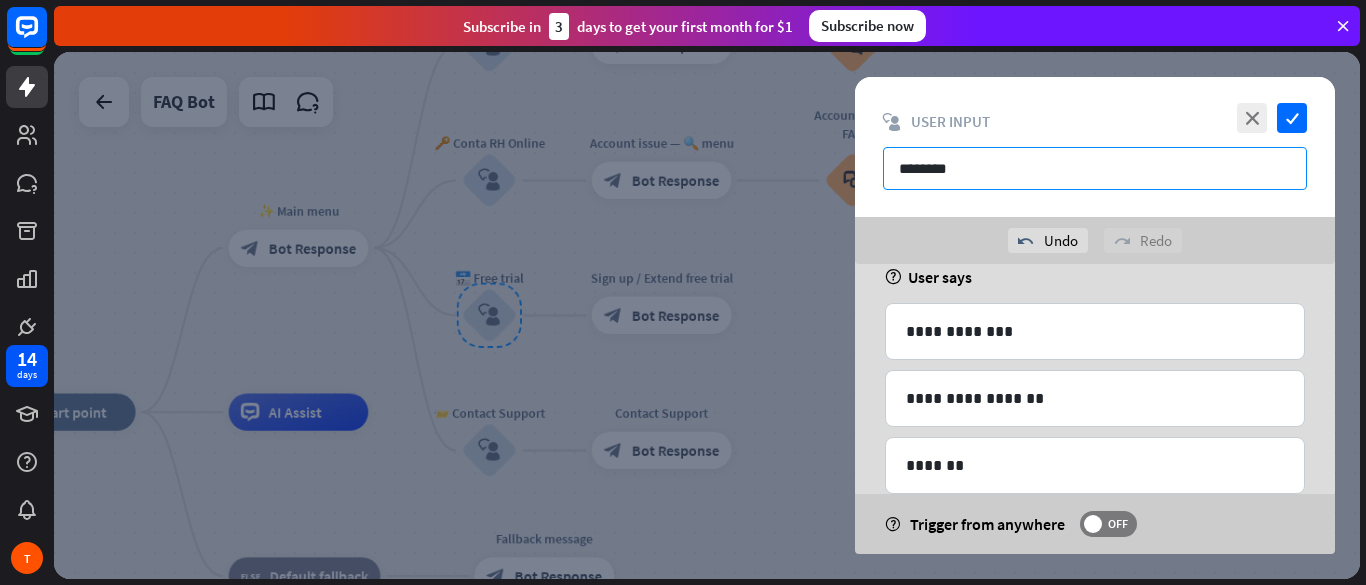 scroll, scrollTop: 120, scrollLeft: 0, axis: vertical 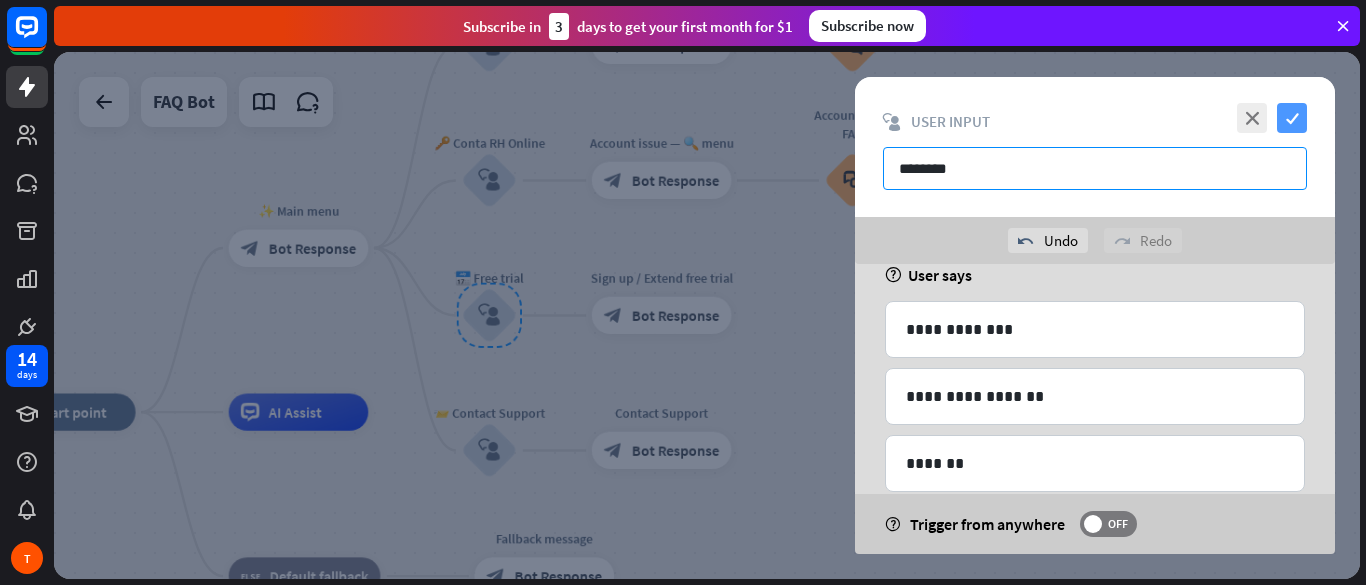 type on "********" 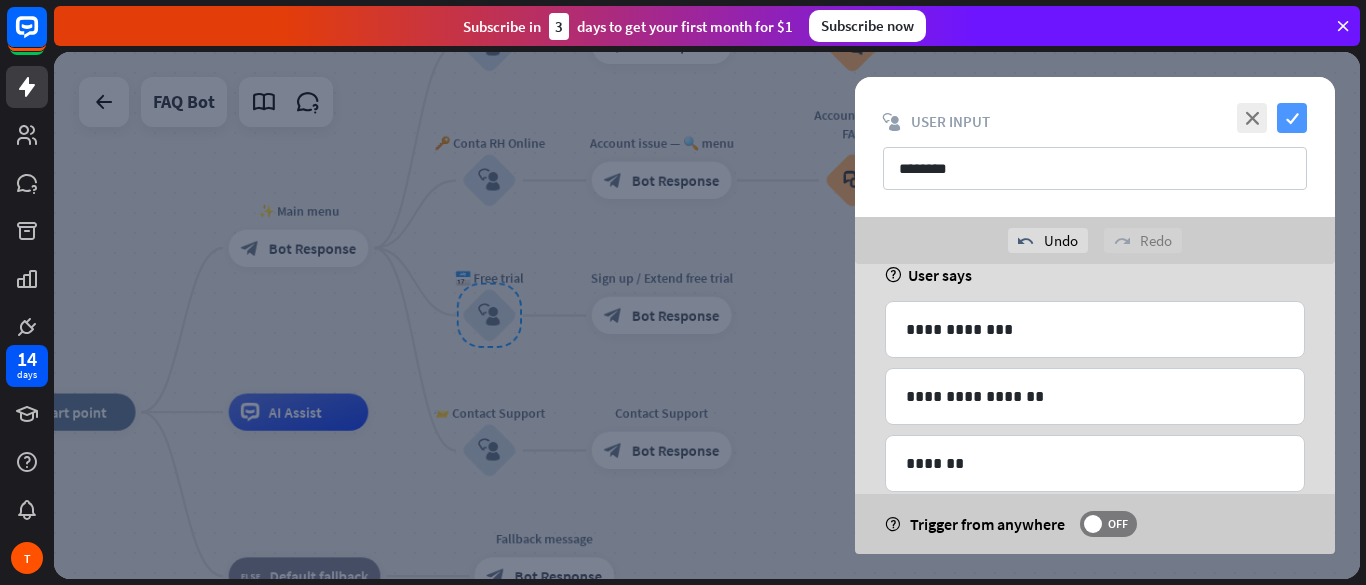 click on "check" at bounding box center [1292, 118] 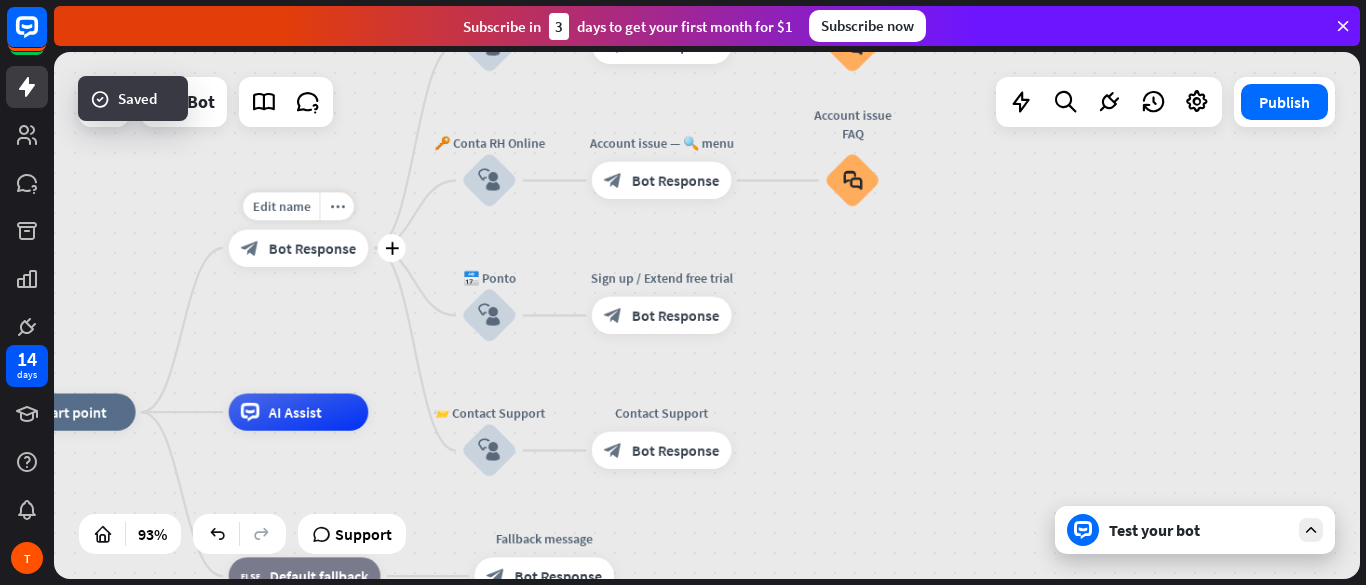 click on "Bot Response" at bounding box center [313, 248] 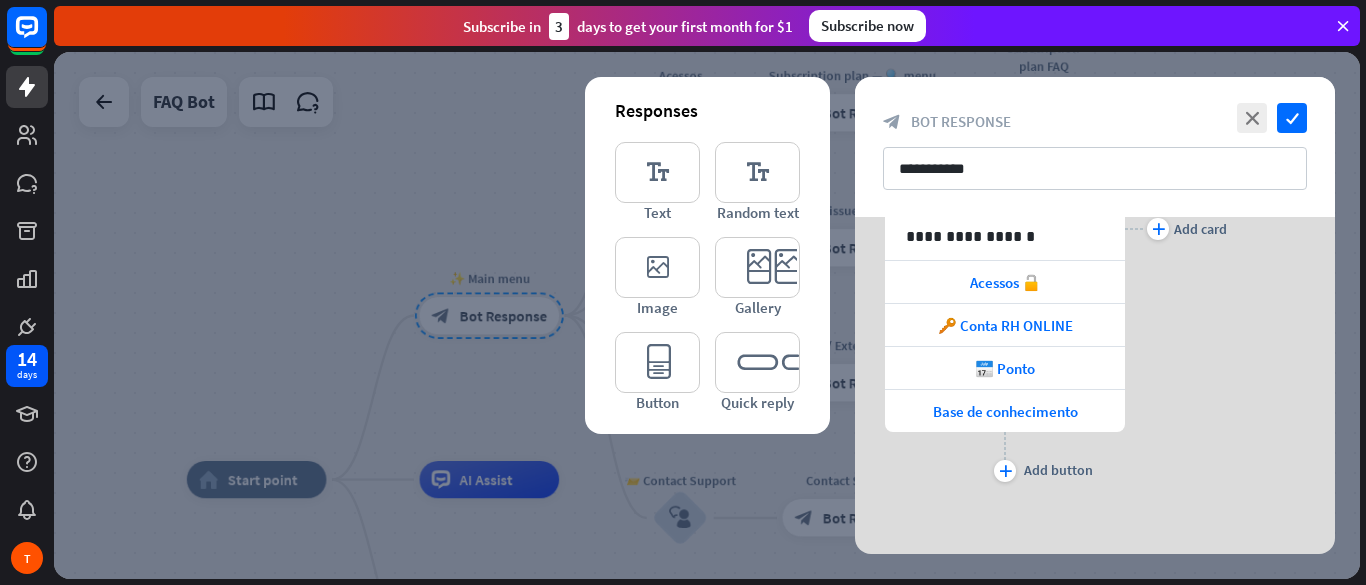 scroll, scrollTop: 304, scrollLeft: 0, axis: vertical 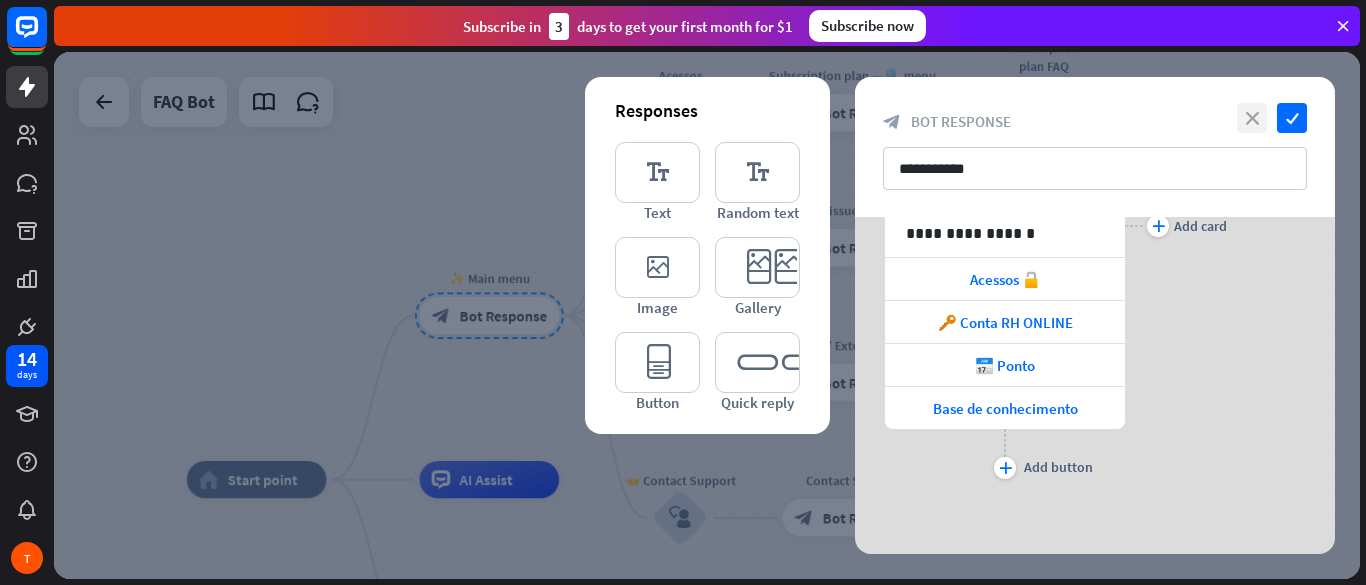 click on "close" at bounding box center (1252, 118) 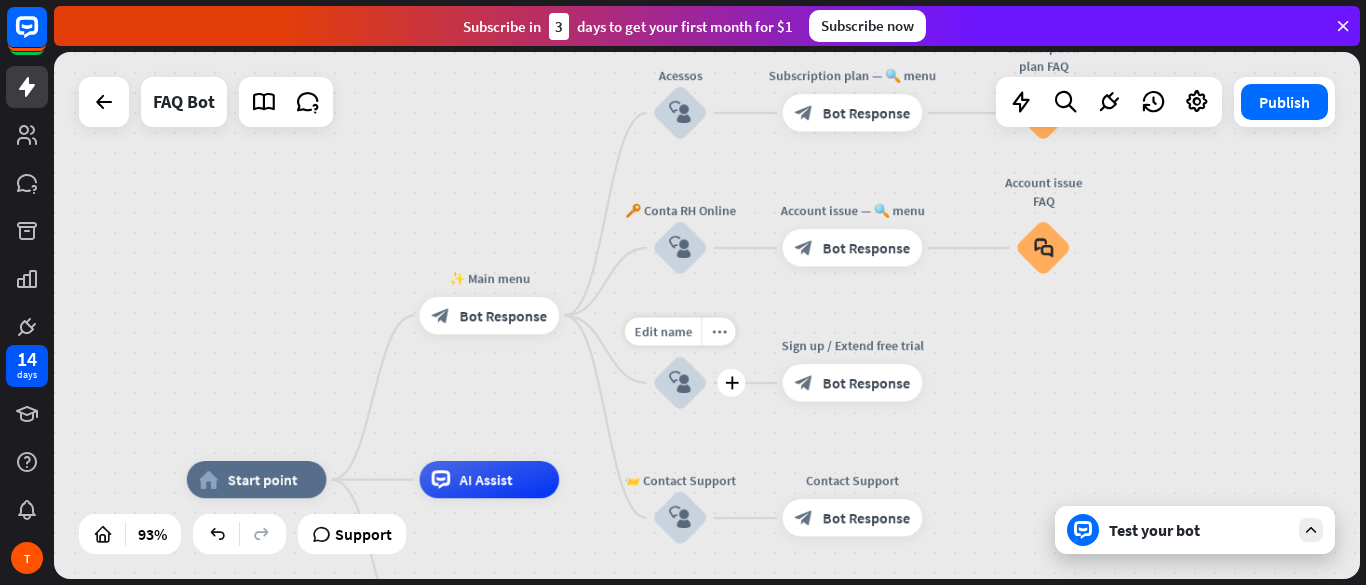 click on "block_user_input" at bounding box center [680, 383] 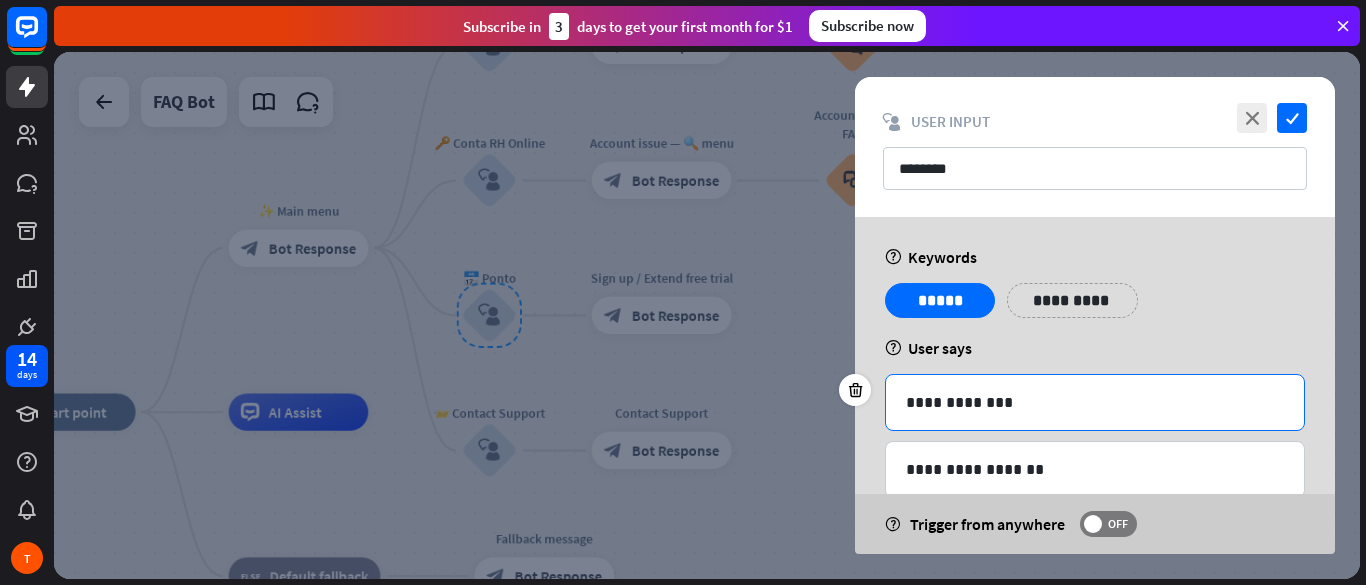 scroll, scrollTop: 120, scrollLeft: 0, axis: vertical 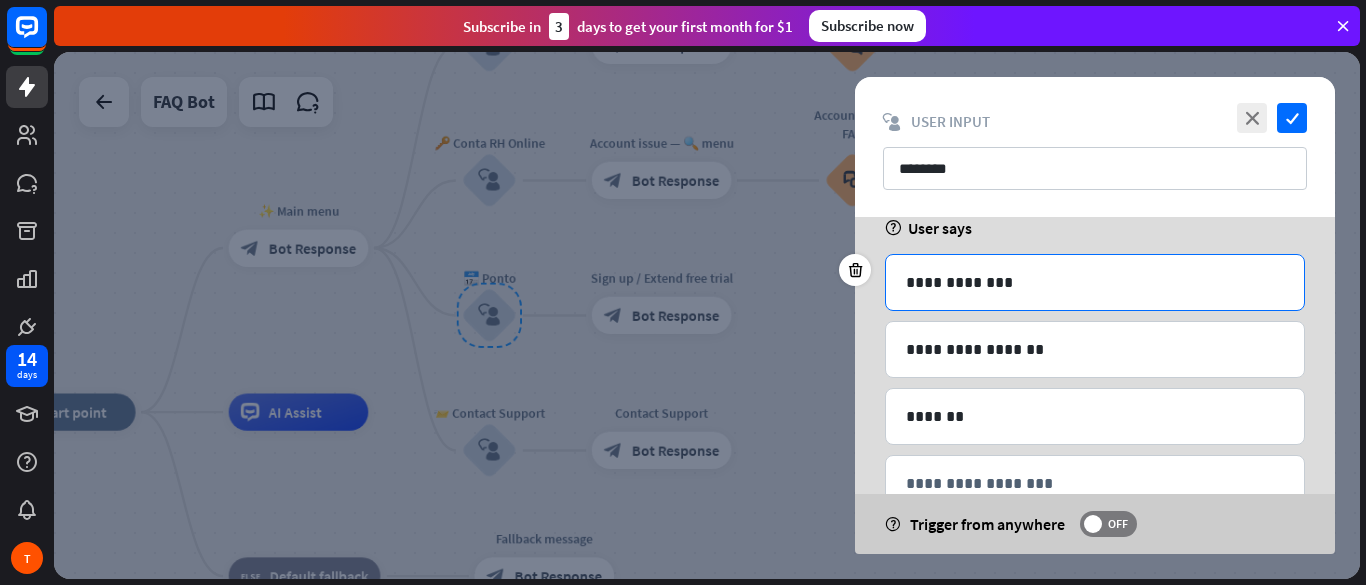 click on "**********" at bounding box center (1095, 282) 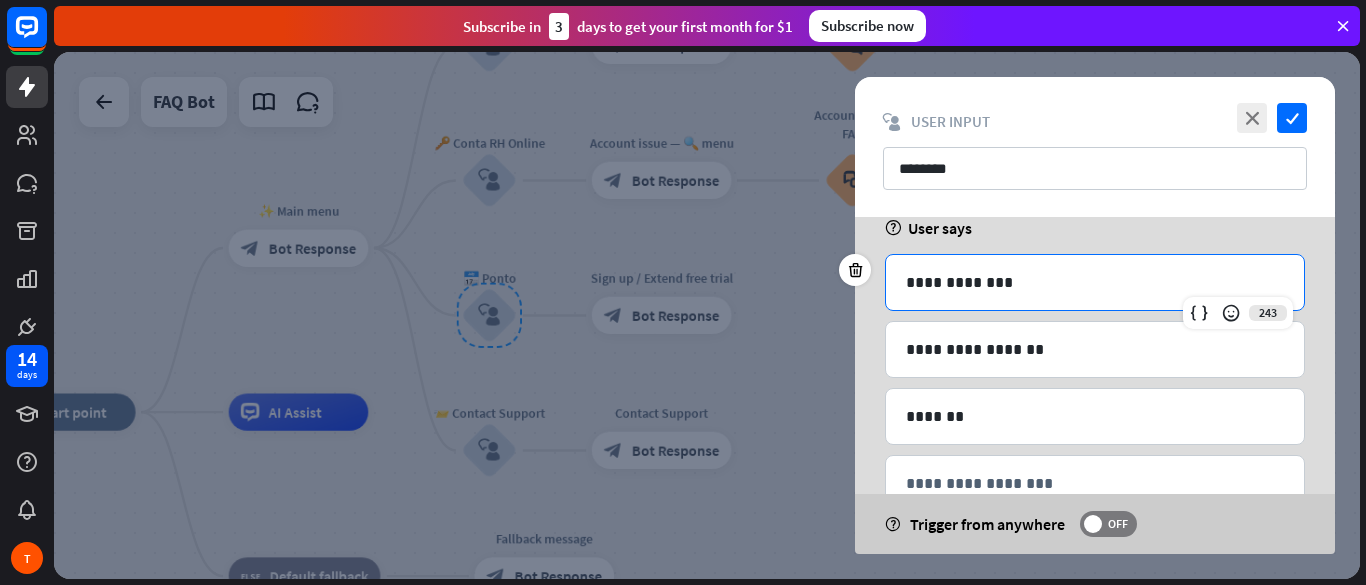 click on "**********" at bounding box center (1095, 282) 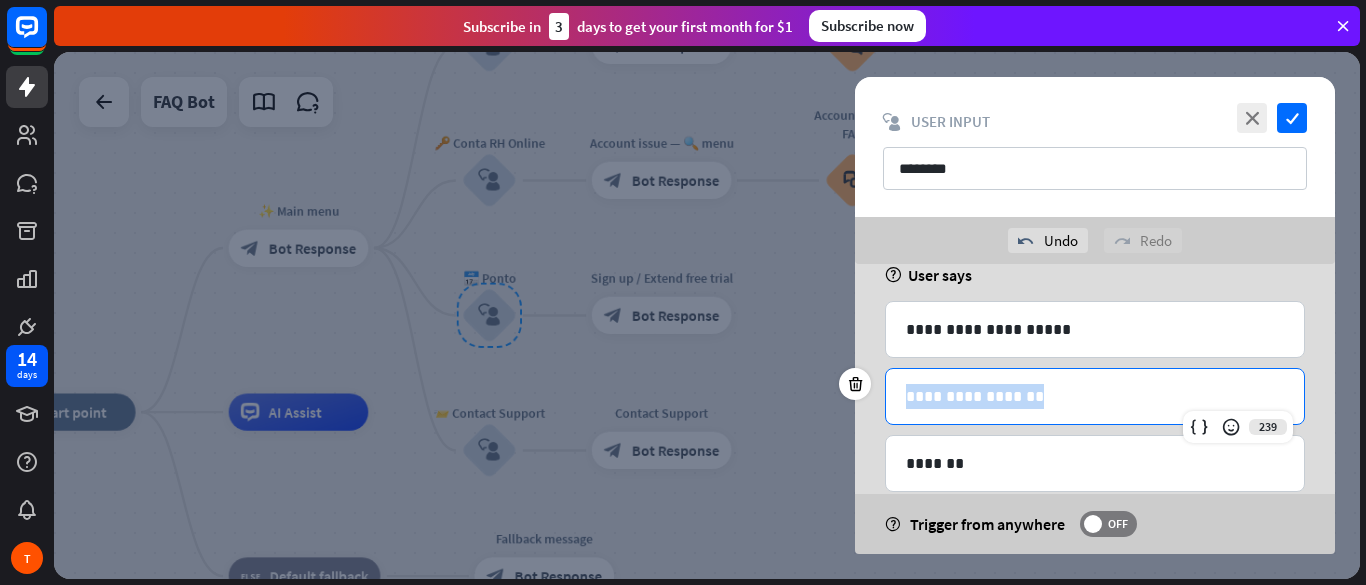 drag, startPoint x: 1031, startPoint y: 385, endPoint x: 890, endPoint y: 392, distance: 141.17365 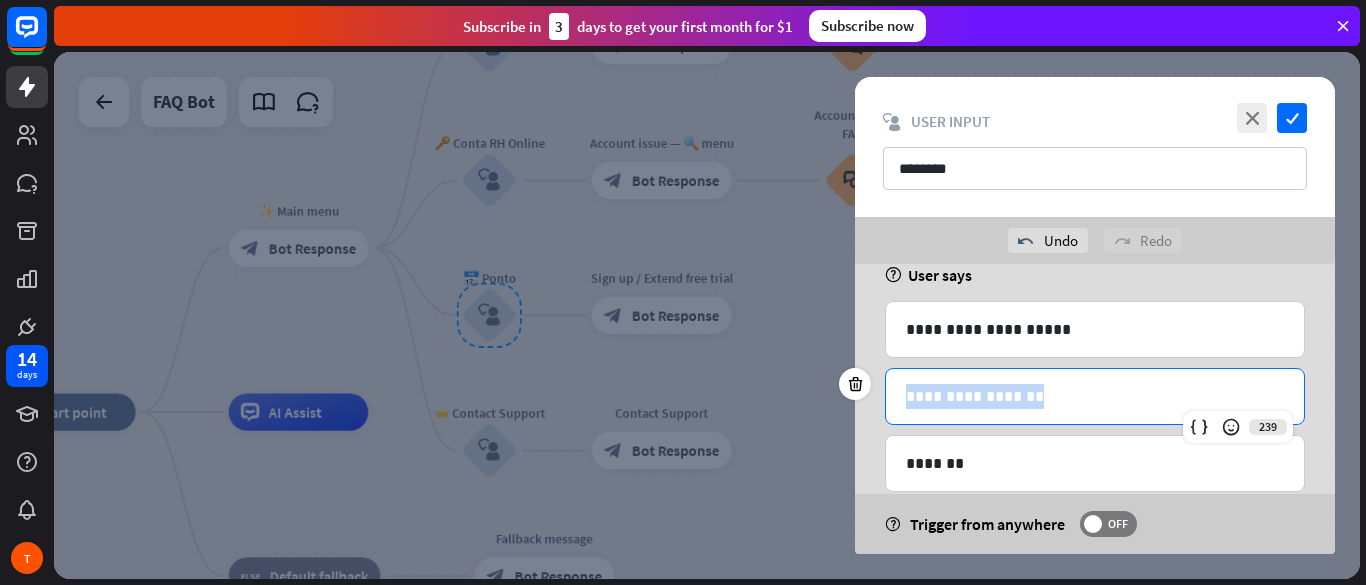 type 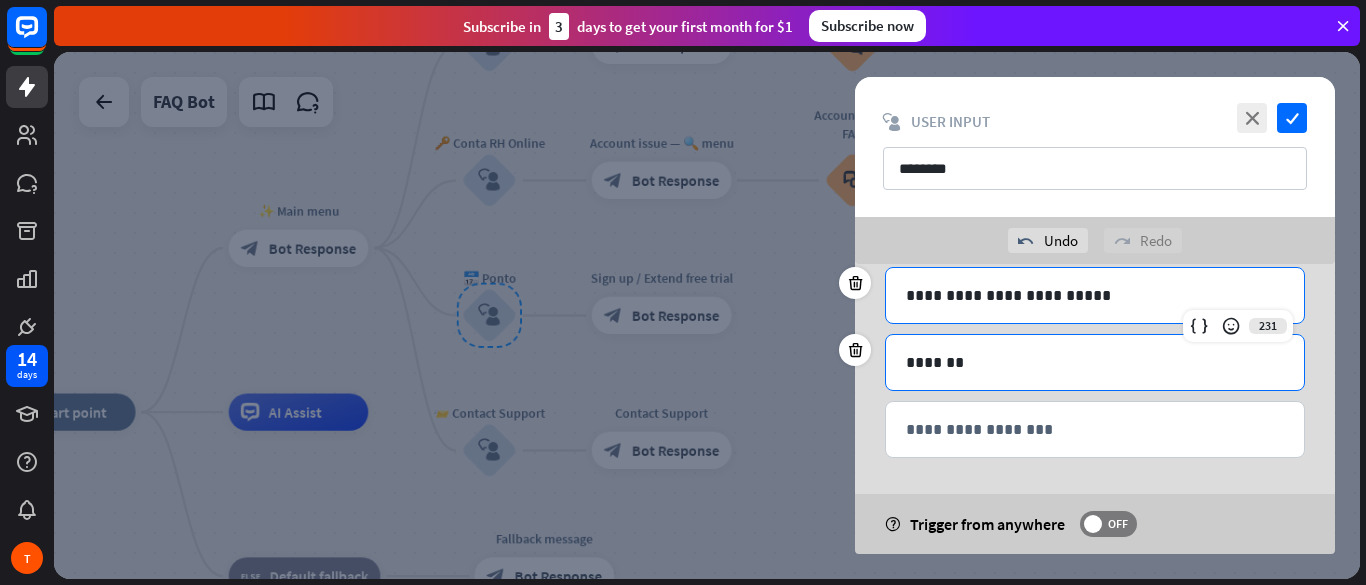 scroll, scrollTop: 225, scrollLeft: 0, axis: vertical 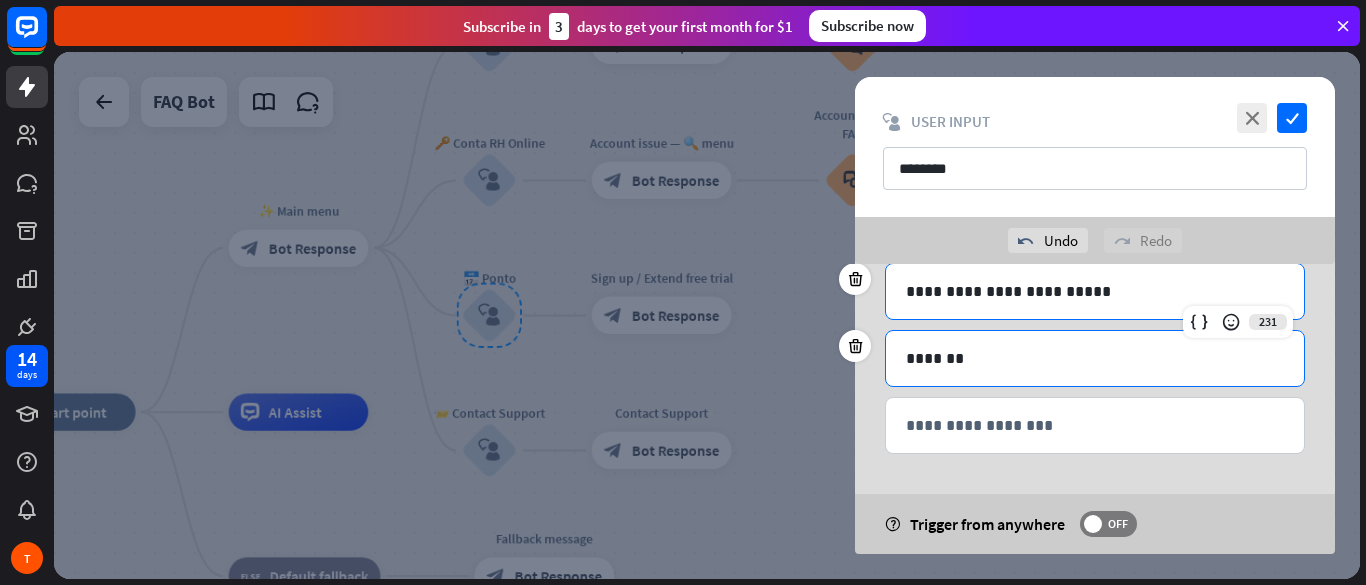 click on "*******" at bounding box center (1095, 358) 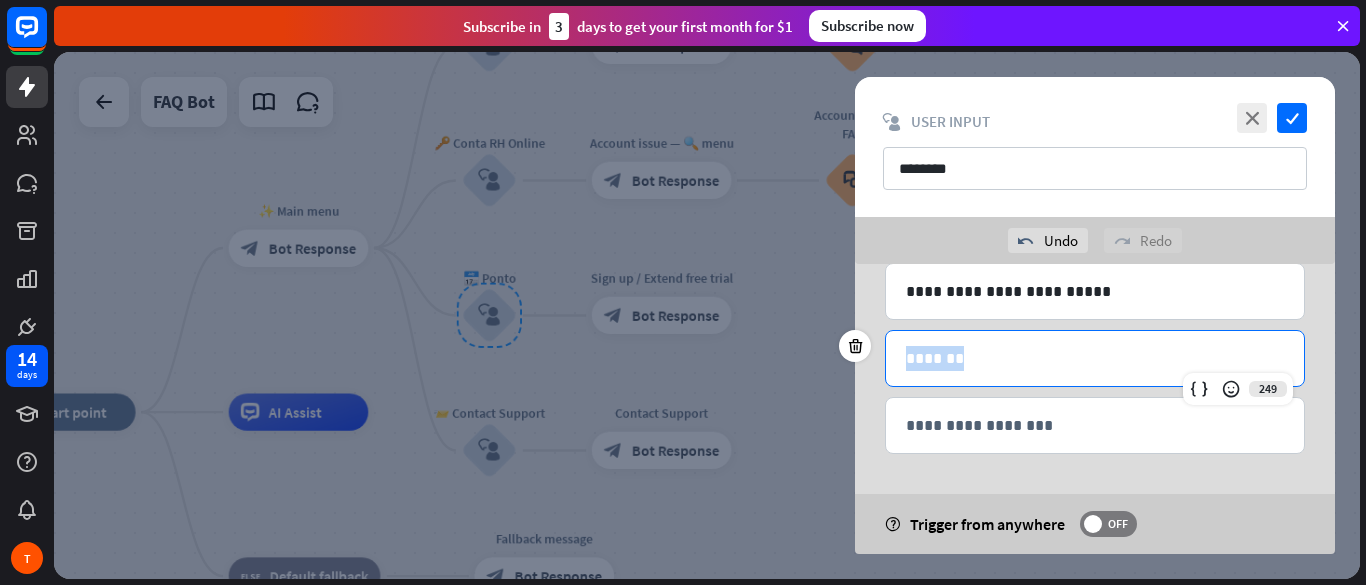 drag, startPoint x: 975, startPoint y: 357, endPoint x: 832, endPoint y: 351, distance: 143.12582 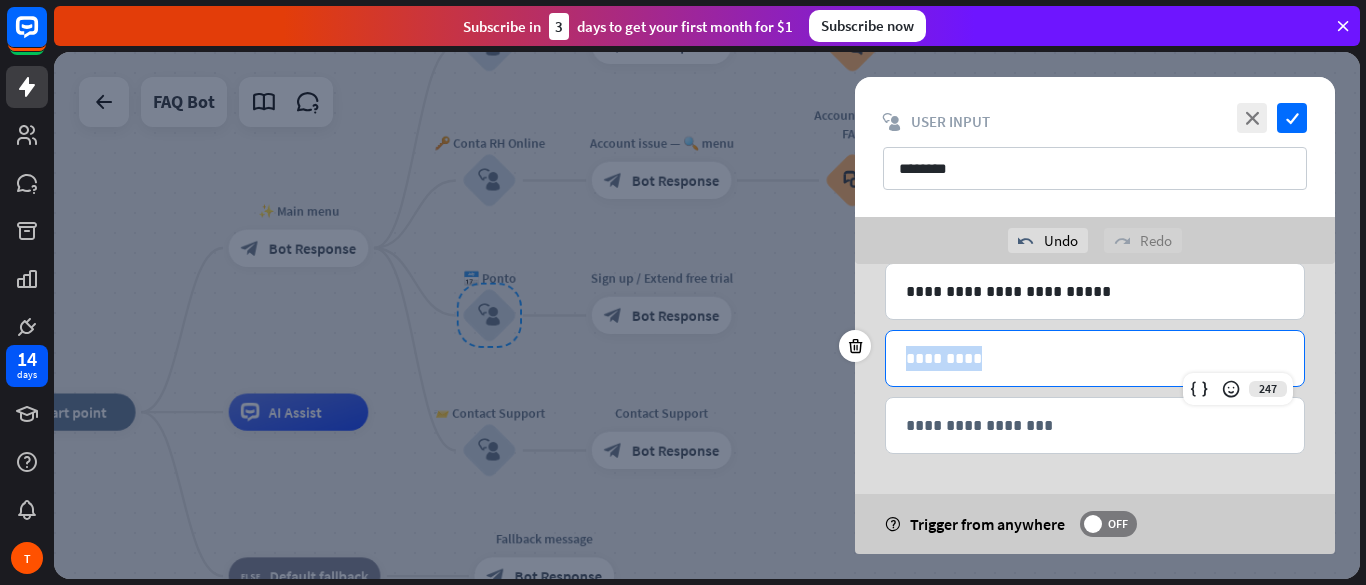 drag, startPoint x: 1003, startPoint y: 359, endPoint x: 876, endPoint y: 344, distance: 127.88276 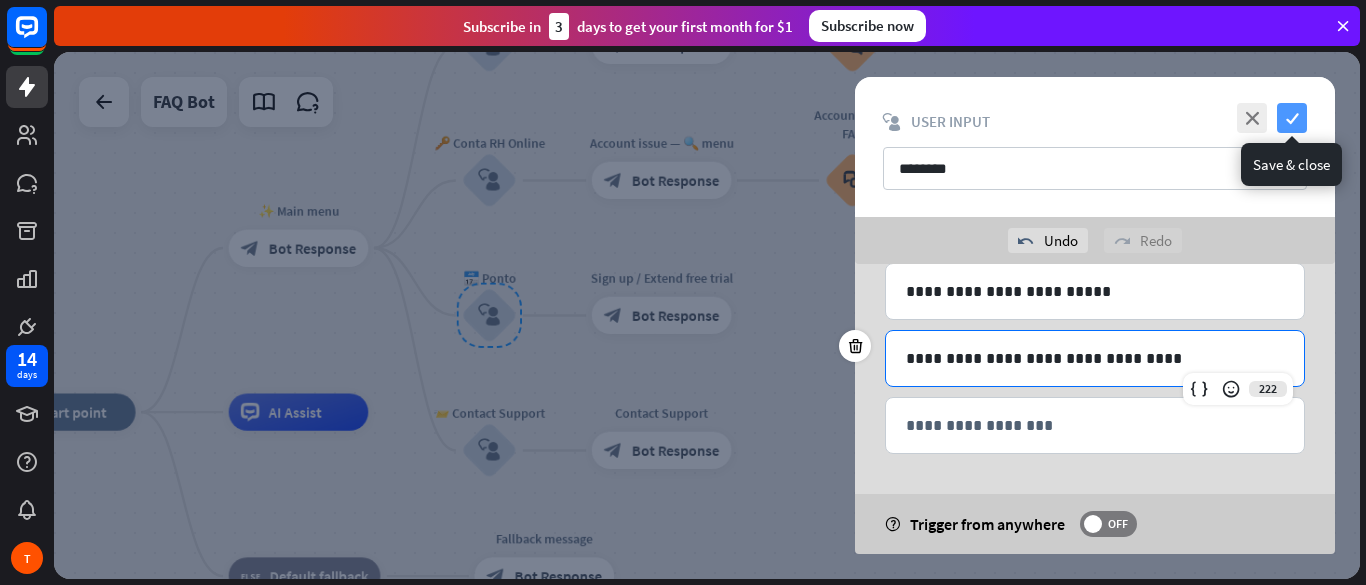 click on "check" at bounding box center [1292, 118] 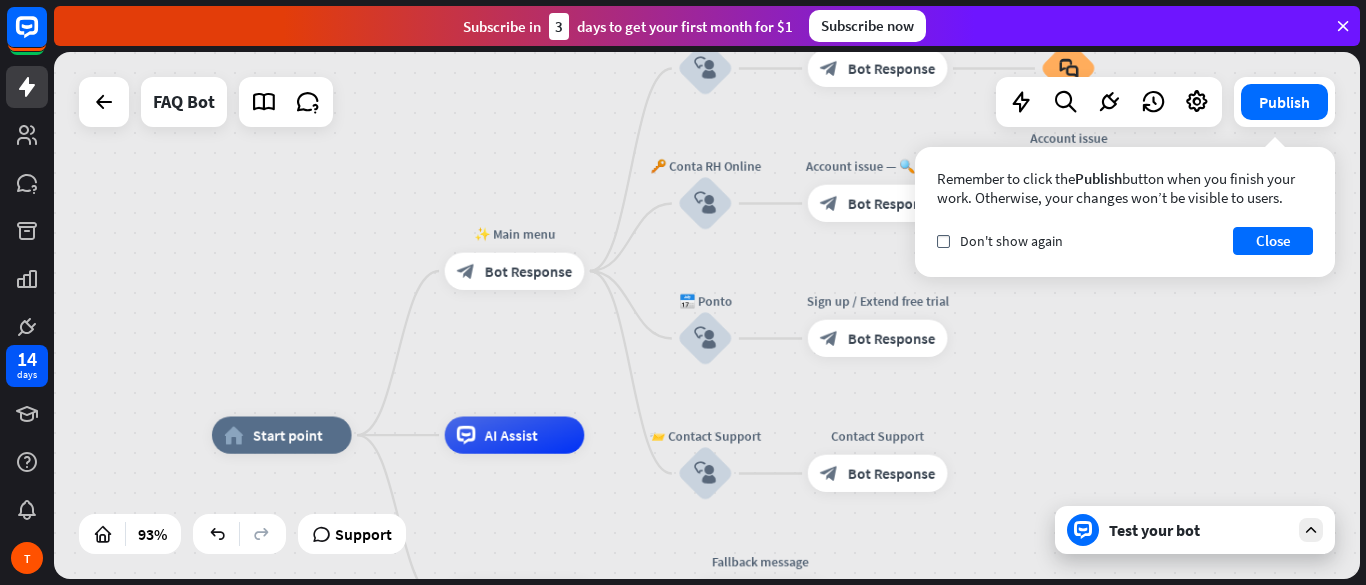 drag, startPoint x: 800, startPoint y: 290, endPoint x: 1016, endPoint y: 313, distance: 217.22108 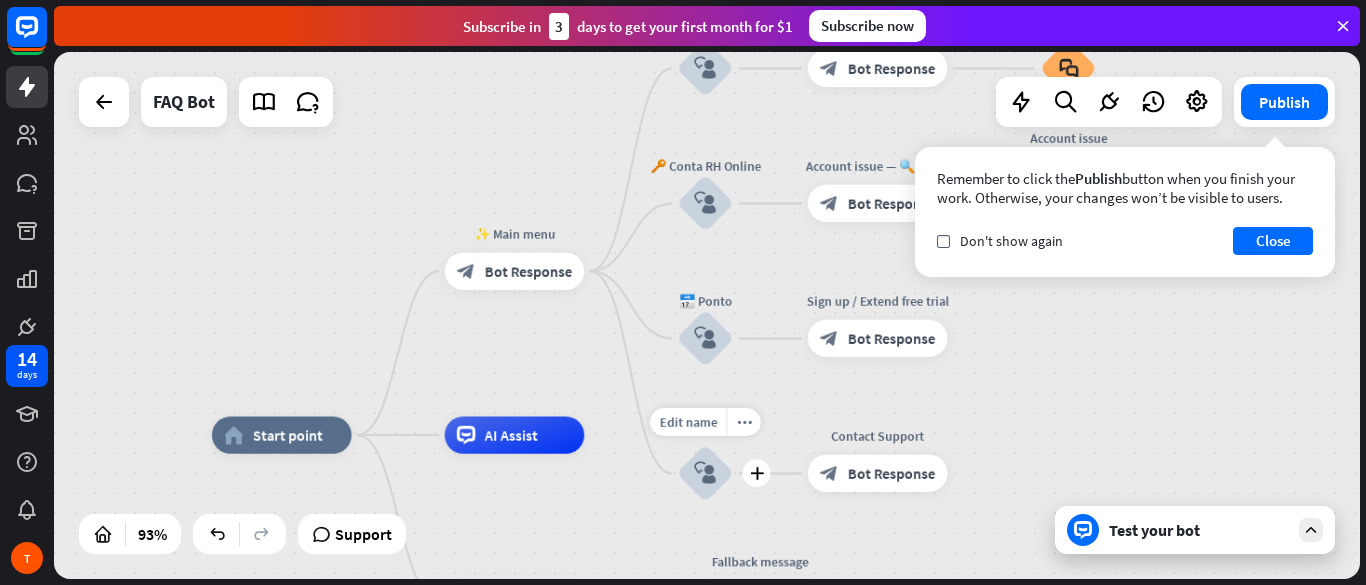 click on "block_user_input" at bounding box center (705, 473) 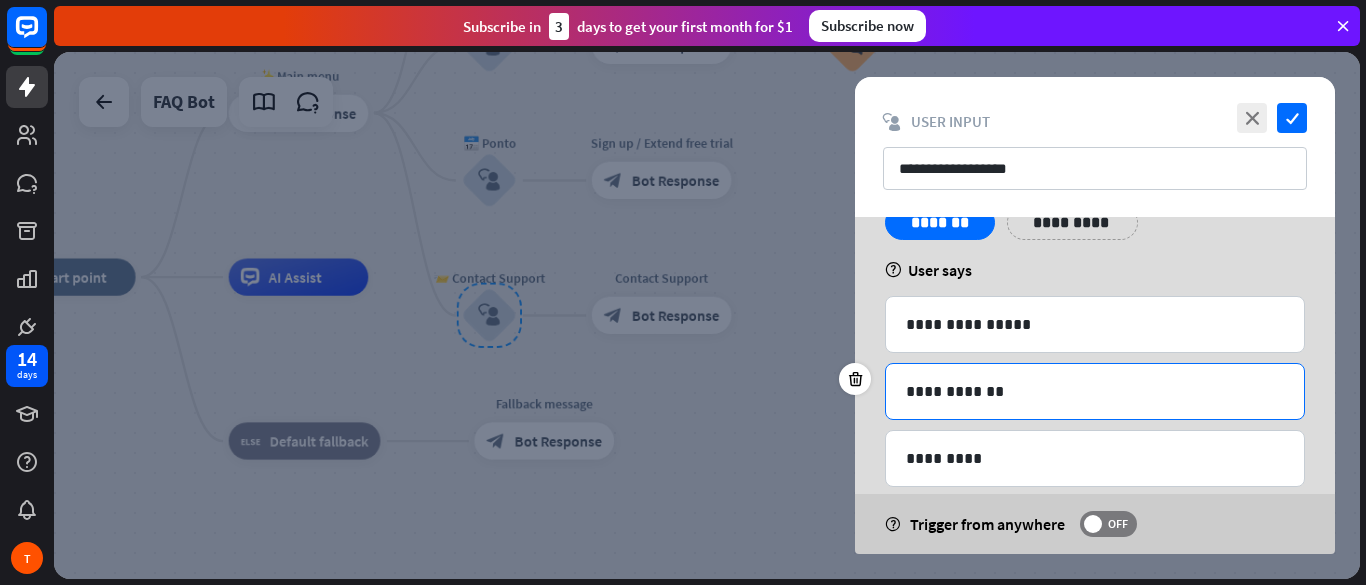 scroll, scrollTop: 120, scrollLeft: 0, axis: vertical 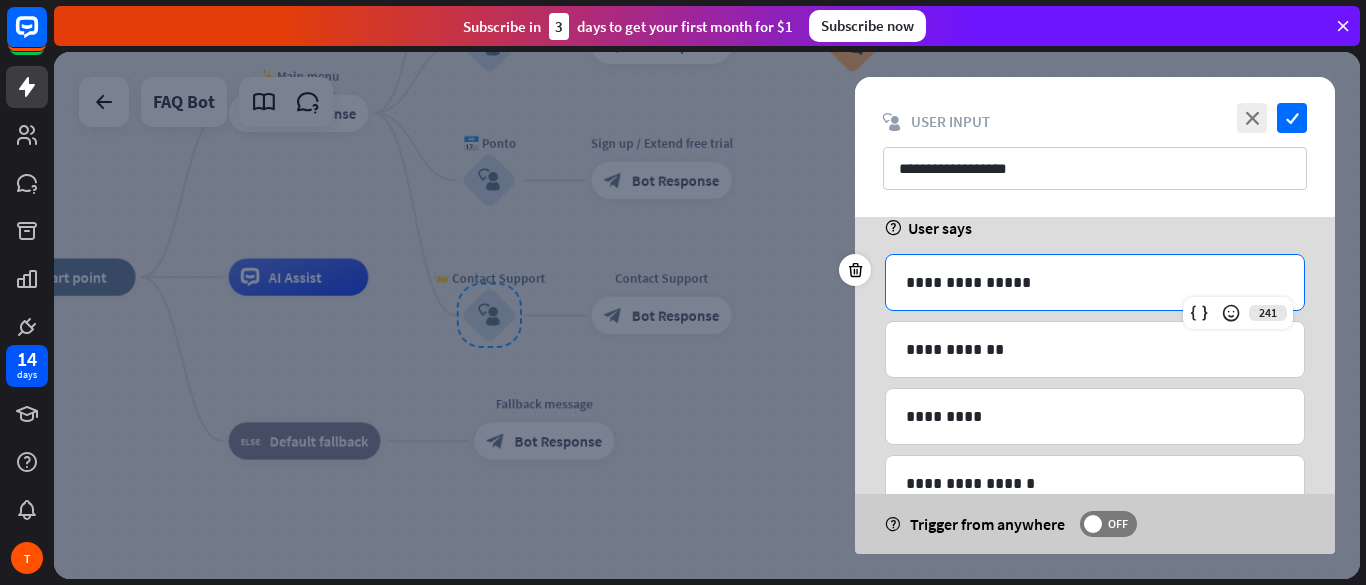 drag, startPoint x: 1035, startPoint y: 268, endPoint x: 827, endPoint y: 269, distance: 208.00241 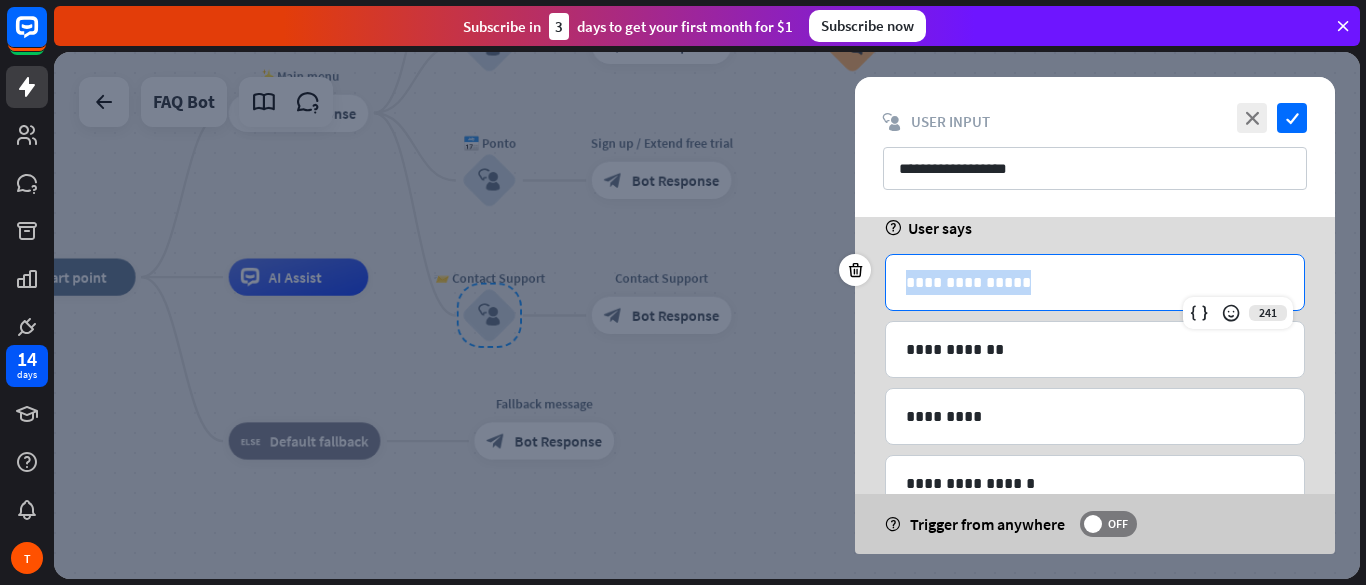 drag, startPoint x: 1037, startPoint y: 280, endPoint x: 891, endPoint y: 283, distance: 146.03082 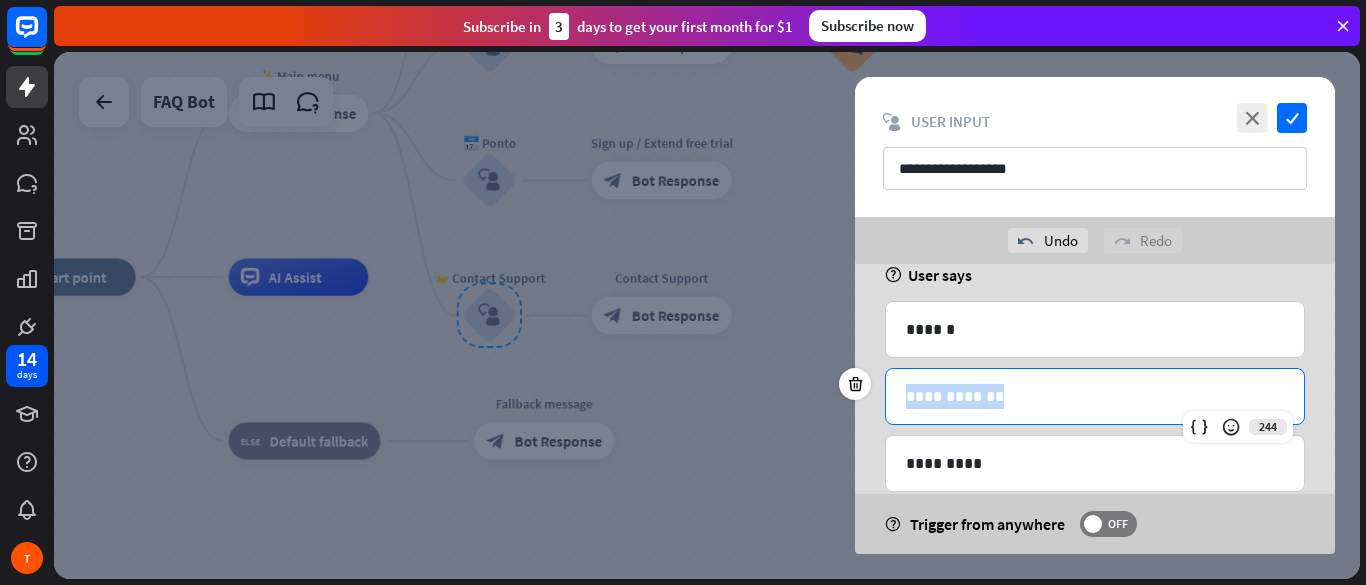 drag, startPoint x: 1057, startPoint y: 391, endPoint x: 836, endPoint y: 388, distance: 221.02036 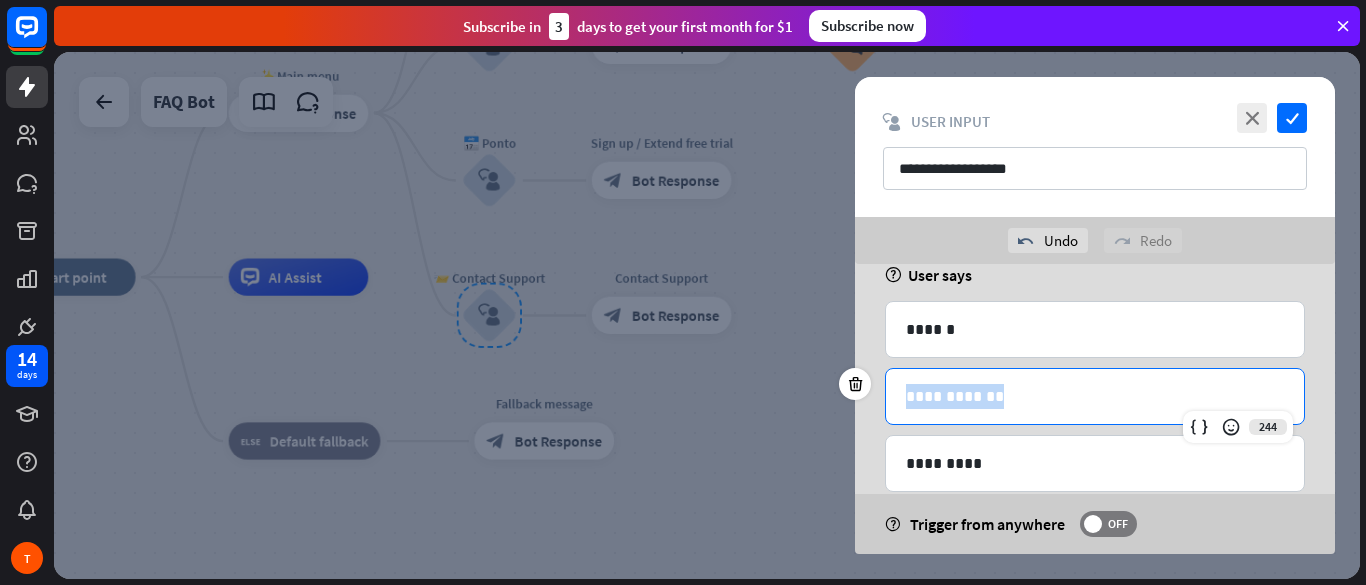 type 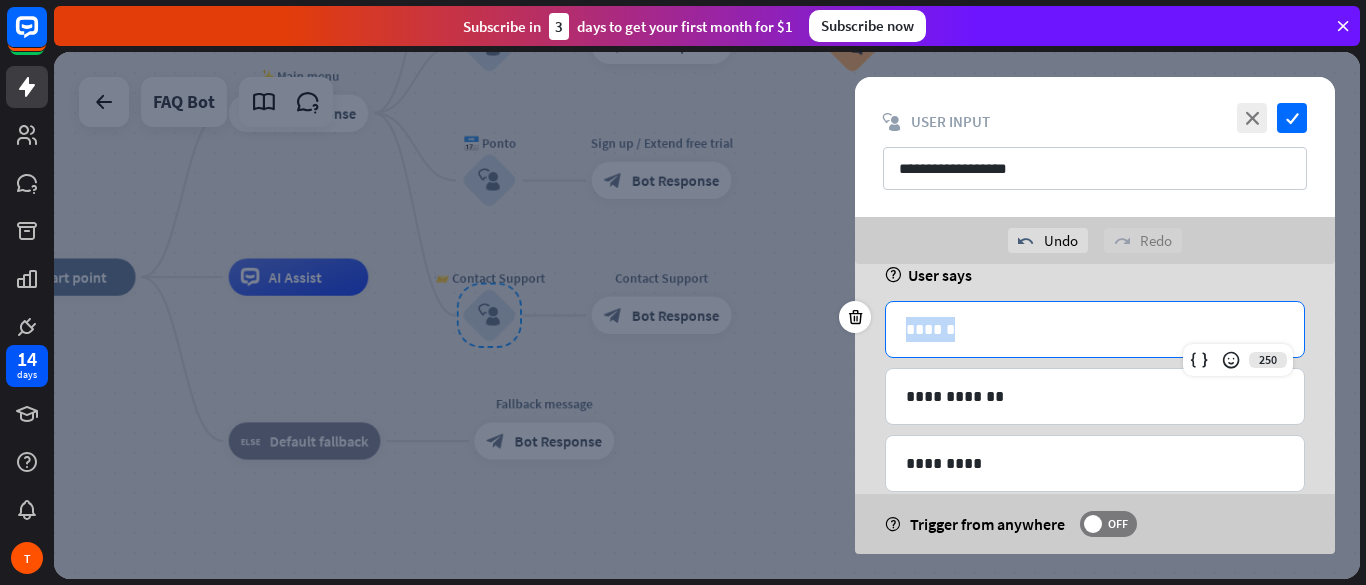 drag, startPoint x: 1042, startPoint y: 336, endPoint x: 874, endPoint y: 326, distance: 168.29736 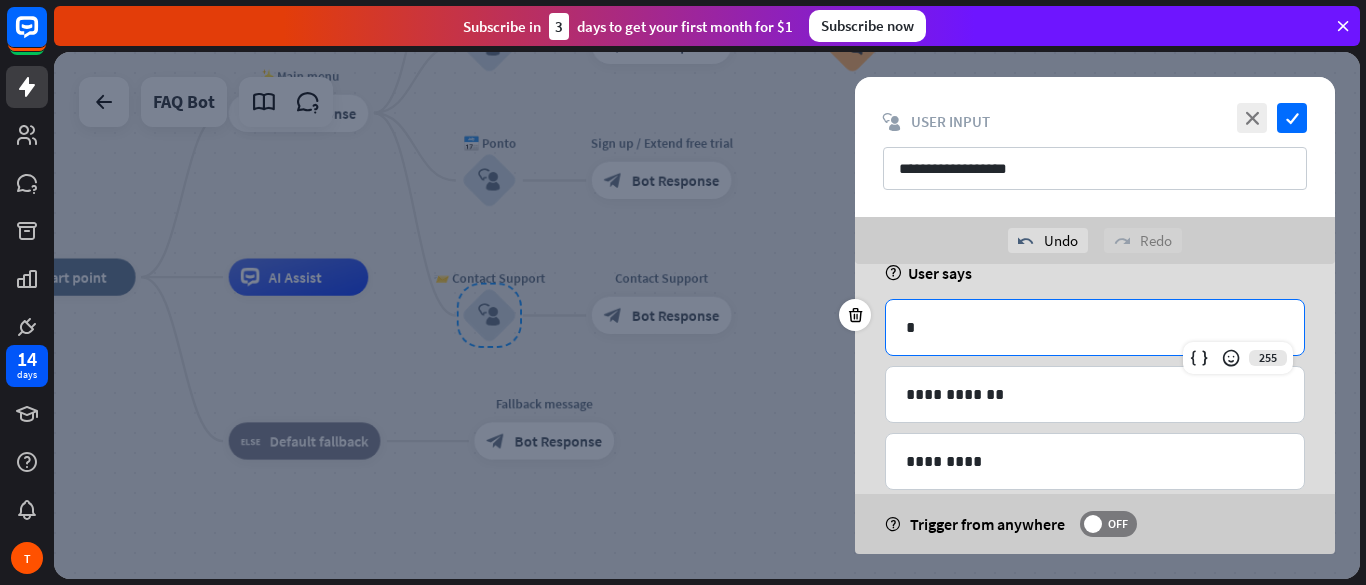 scroll, scrollTop: 120, scrollLeft: 0, axis: vertical 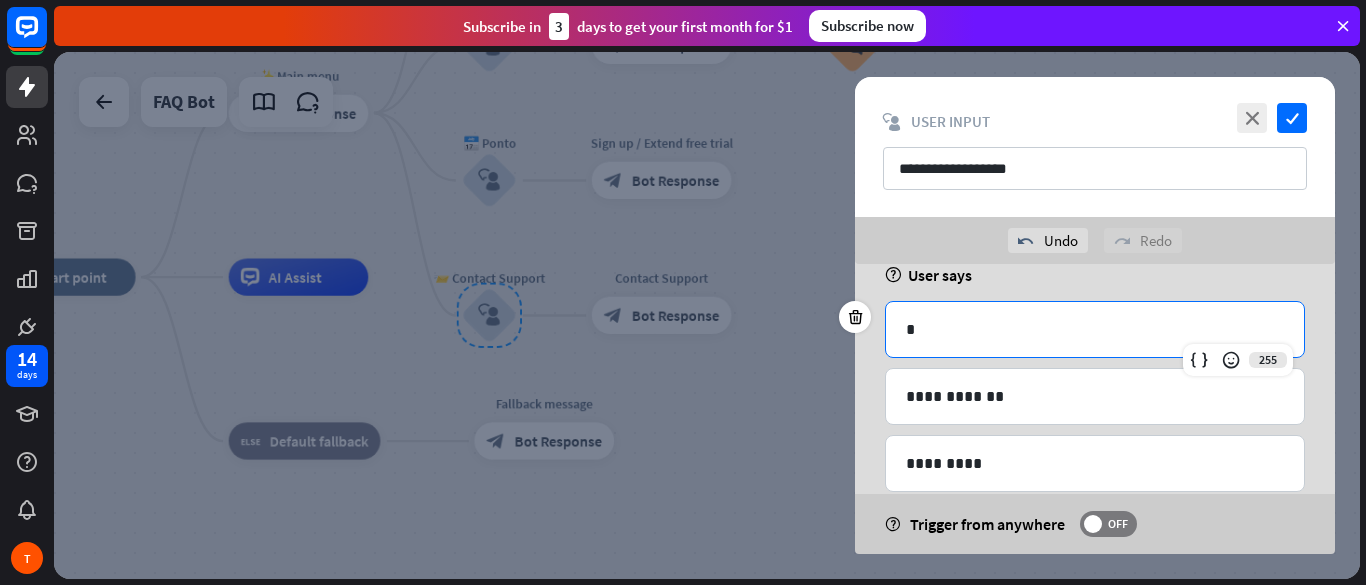 click on "*" at bounding box center [1095, 329] 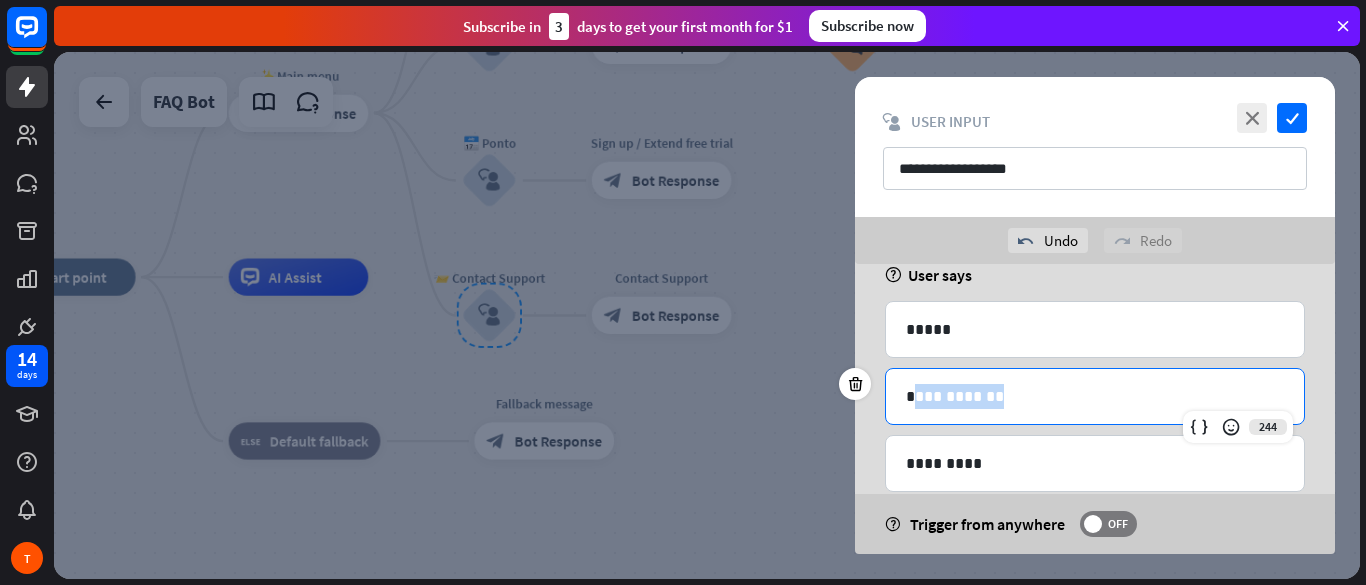 drag, startPoint x: 1060, startPoint y: 392, endPoint x: 912, endPoint y: 384, distance: 148.21606 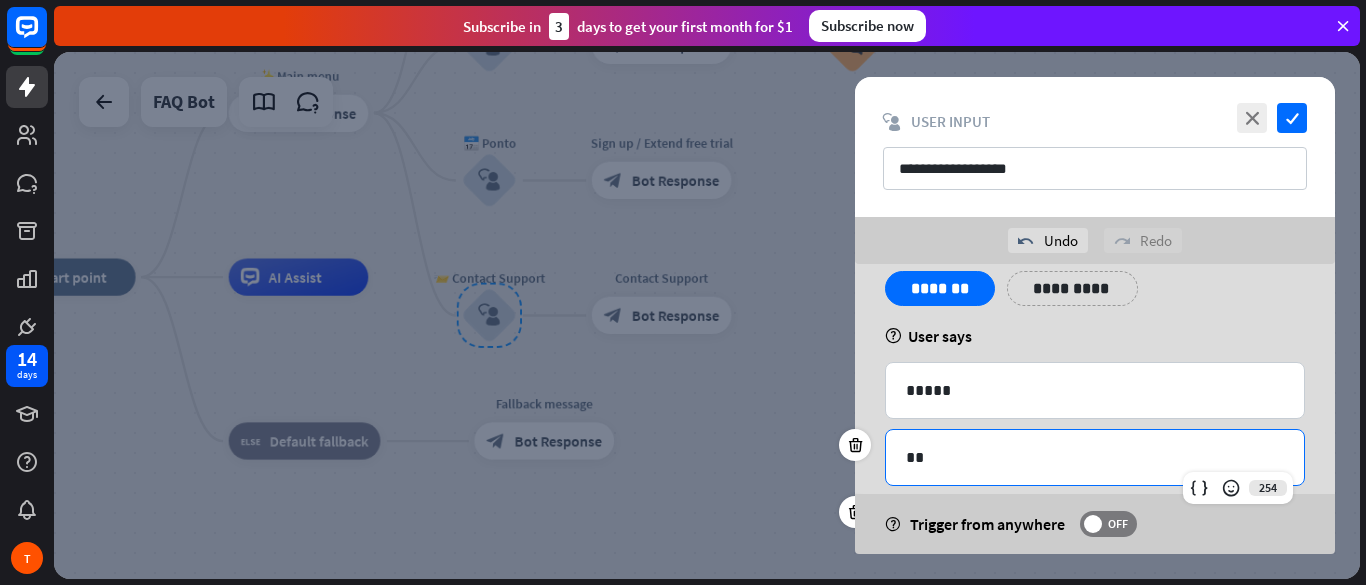 scroll, scrollTop: 120, scrollLeft: 0, axis: vertical 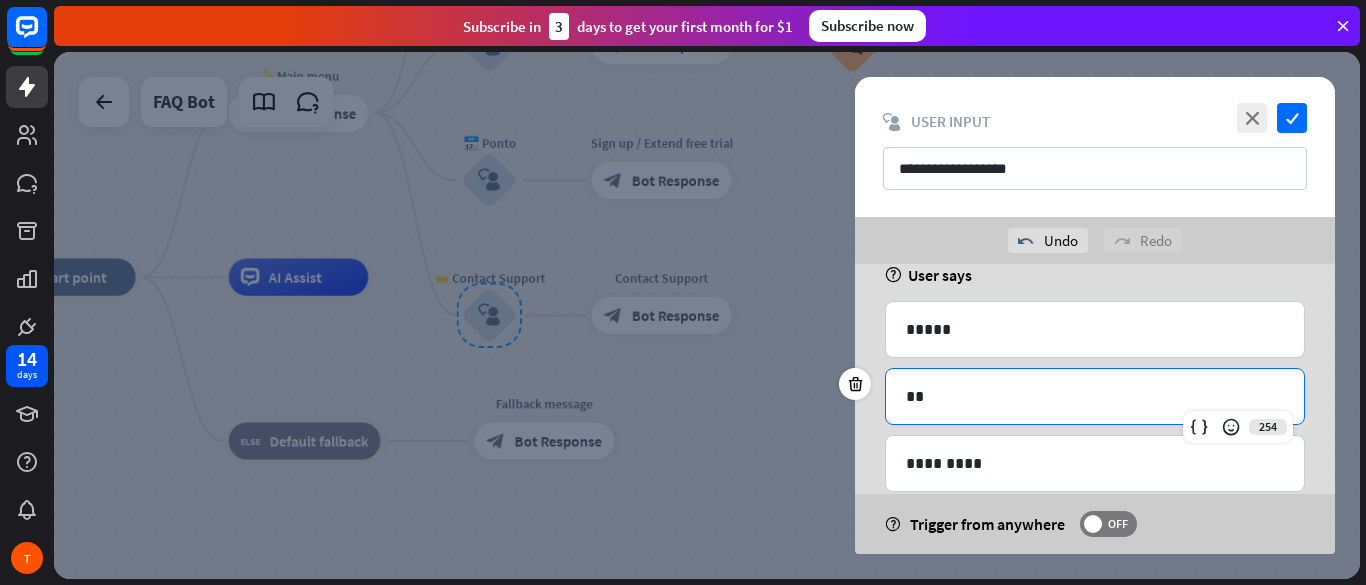 click on "**" at bounding box center [1095, 396] 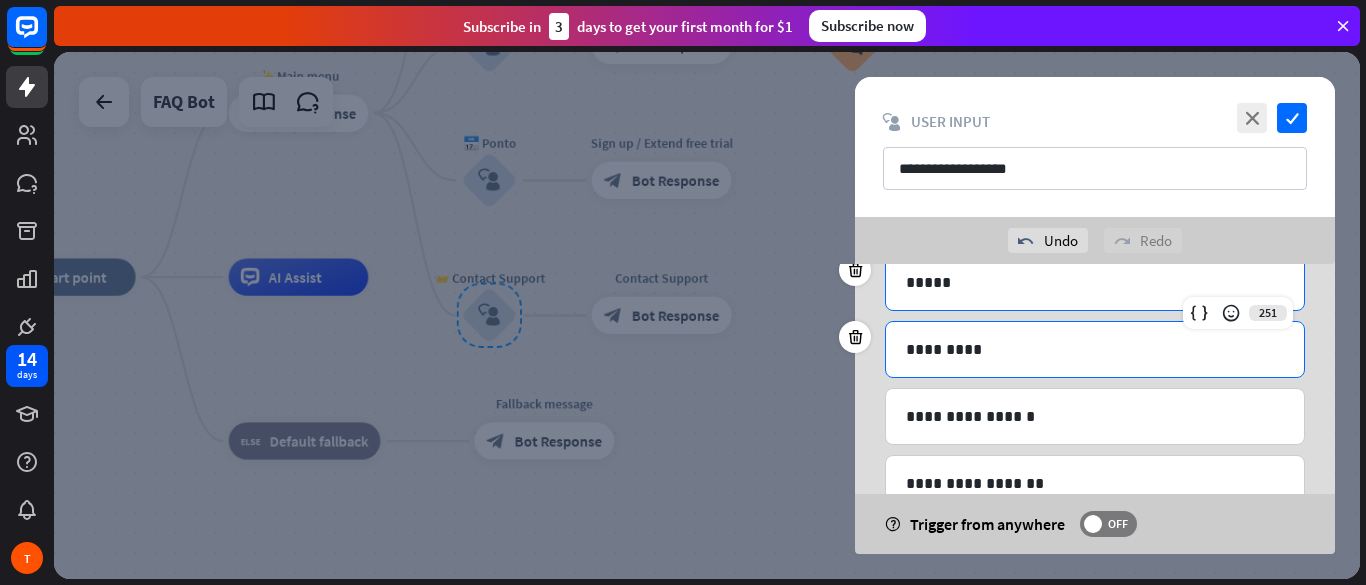 scroll, scrollTop: 240, scrollLeft: 0, axis: vertical 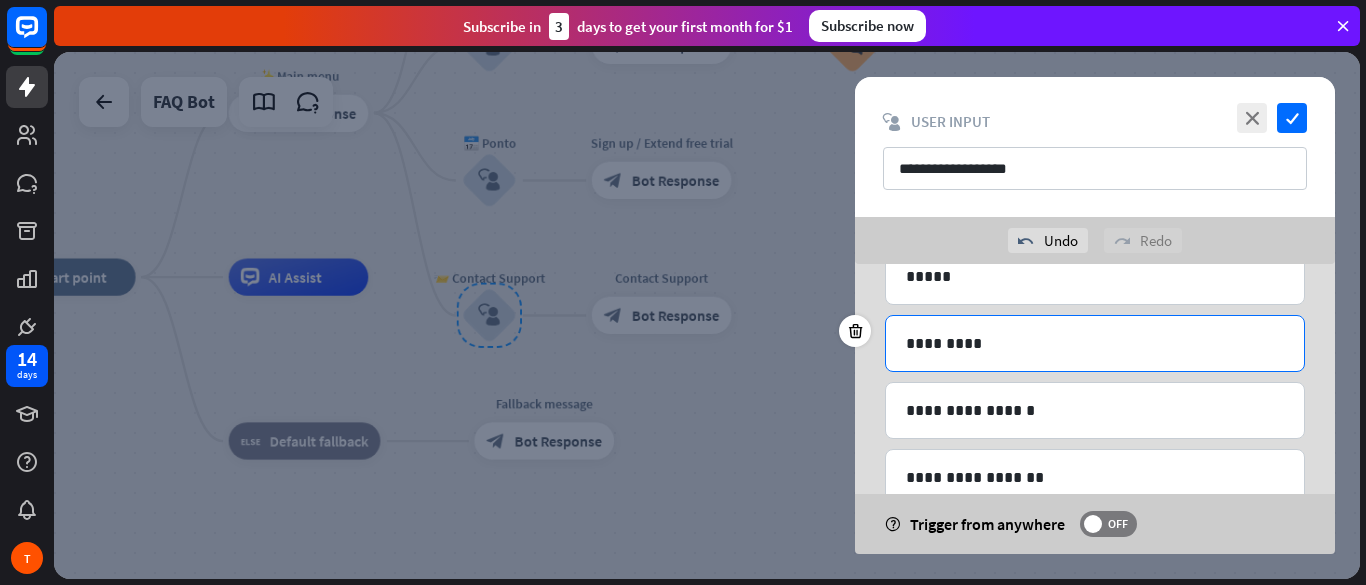 click on "*********" at bounding box center [1095, 343] 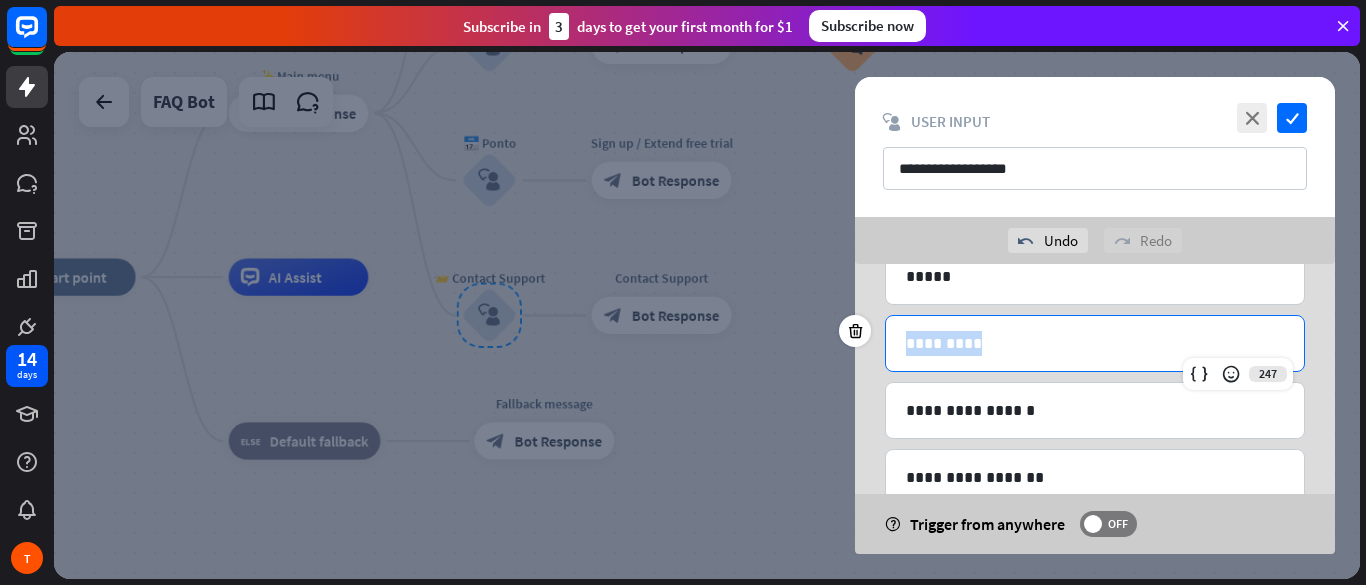 drag, startPoint x: 1001, startPoint y: 335, endPoint x: 877, endPoint y: 341, distance: 124.14507 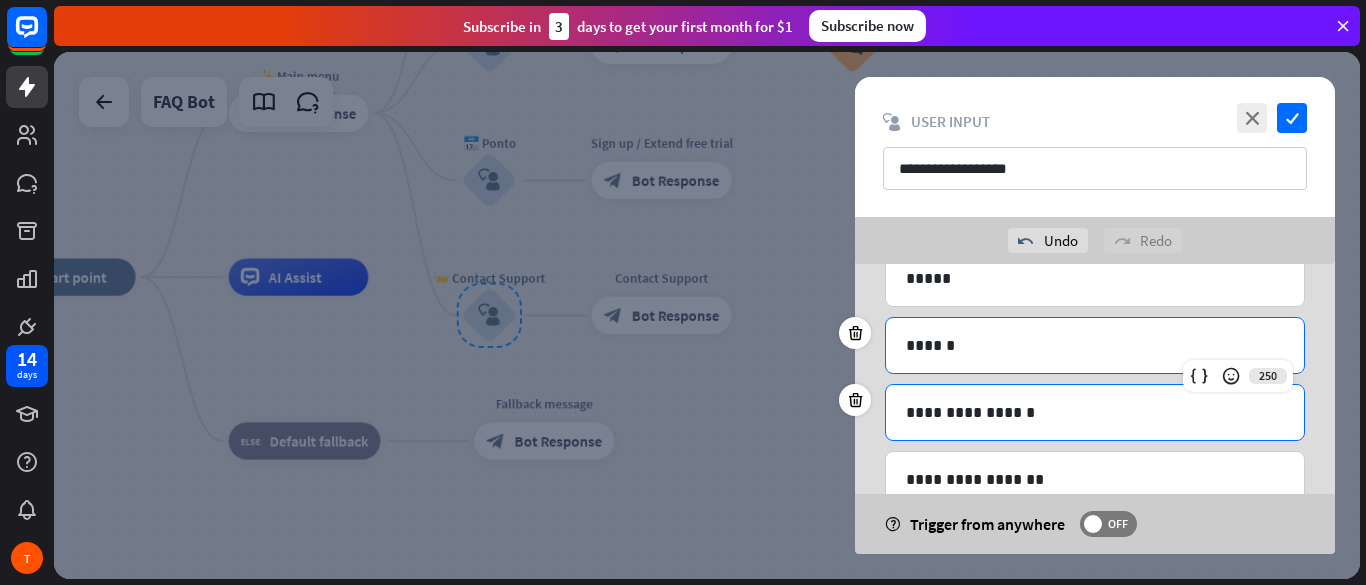 scroll, scrollTop: 240, scrollLeft: 0, axis: vertical 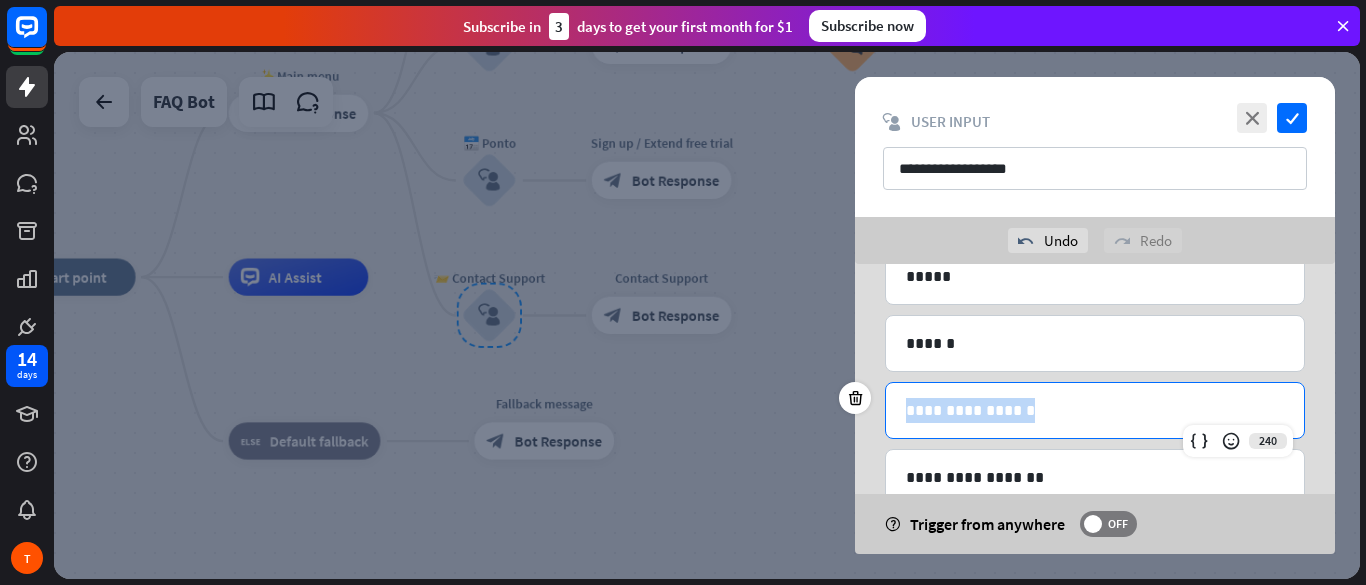 drag, startPoint x: 1073, startPoint y: 412, endPoint x: 877, endPoint y: 406, distance: 196.09181 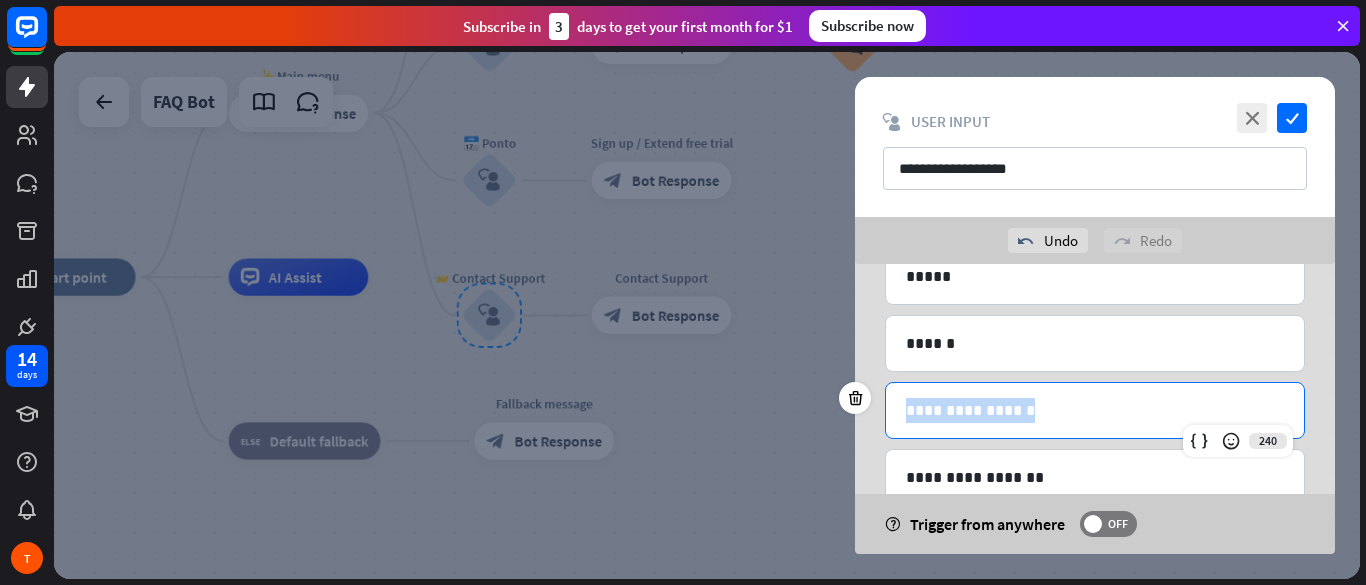 type 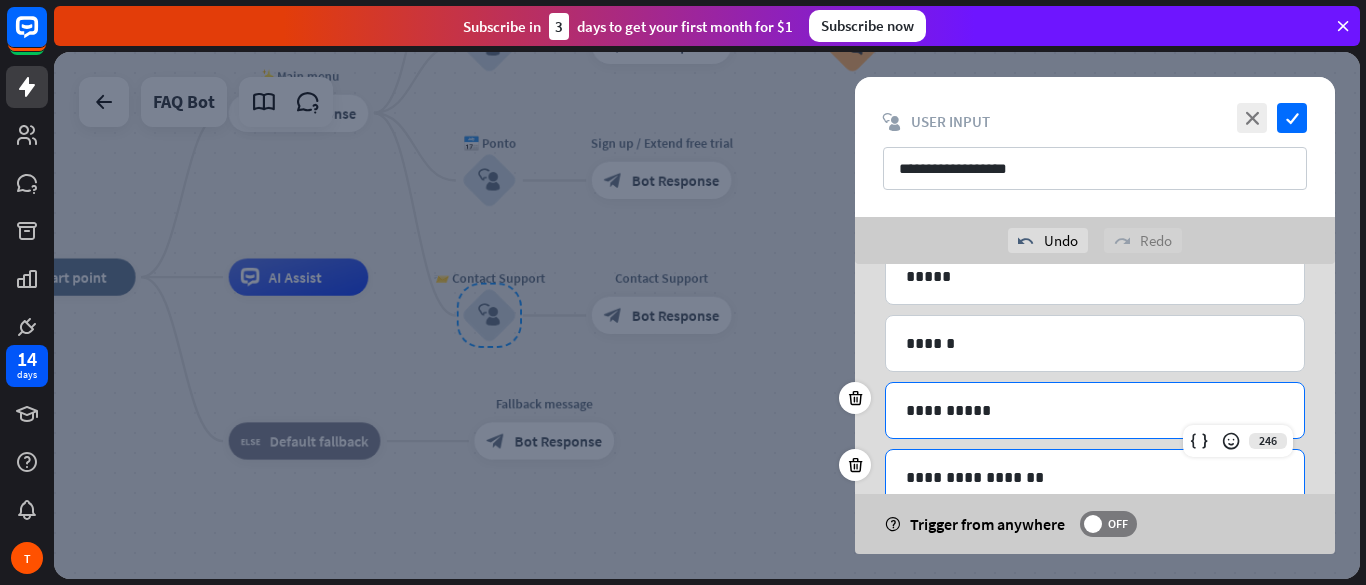 click on "**********" at bounding box center [1095, 477] 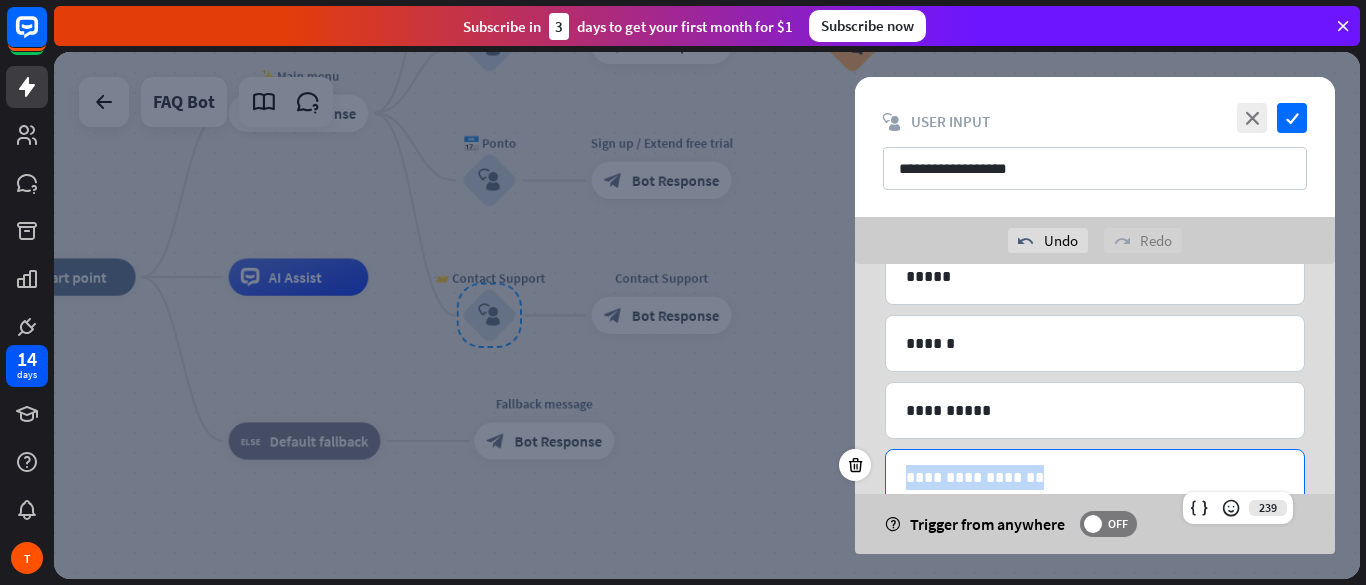 drag, startPoint x: 1035, startPoint y: 469, endPoint x: 895, endPoint y: 469, distance: 140 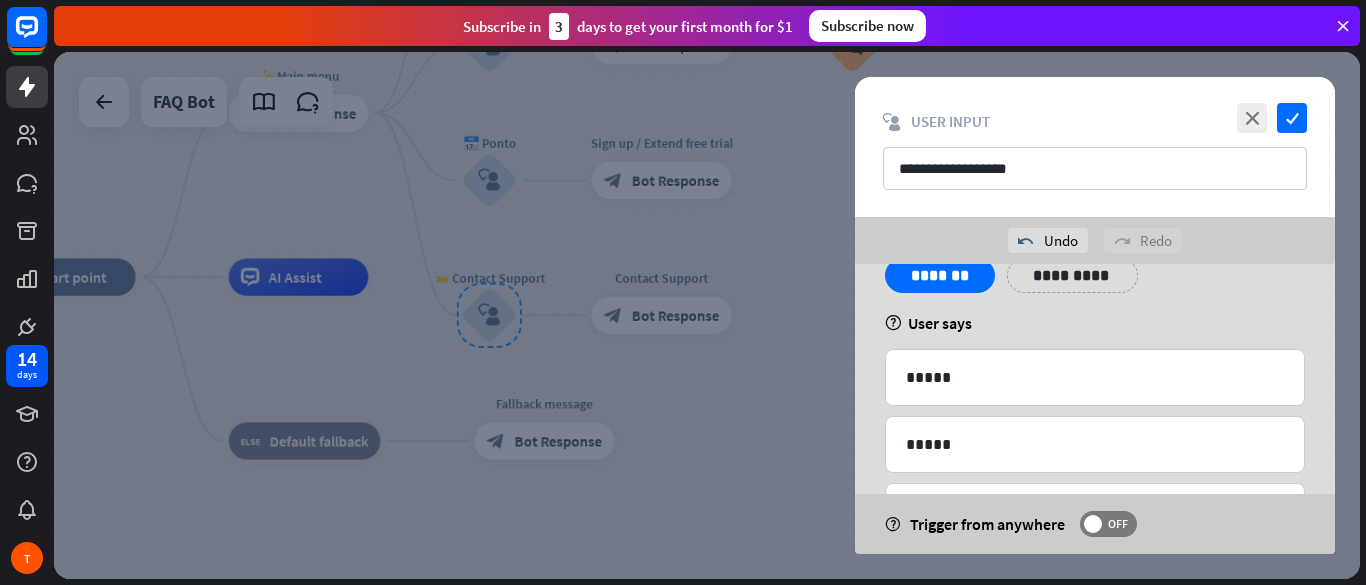 scroll, scrollTop: 0, scrollLeft: 0, axis: both 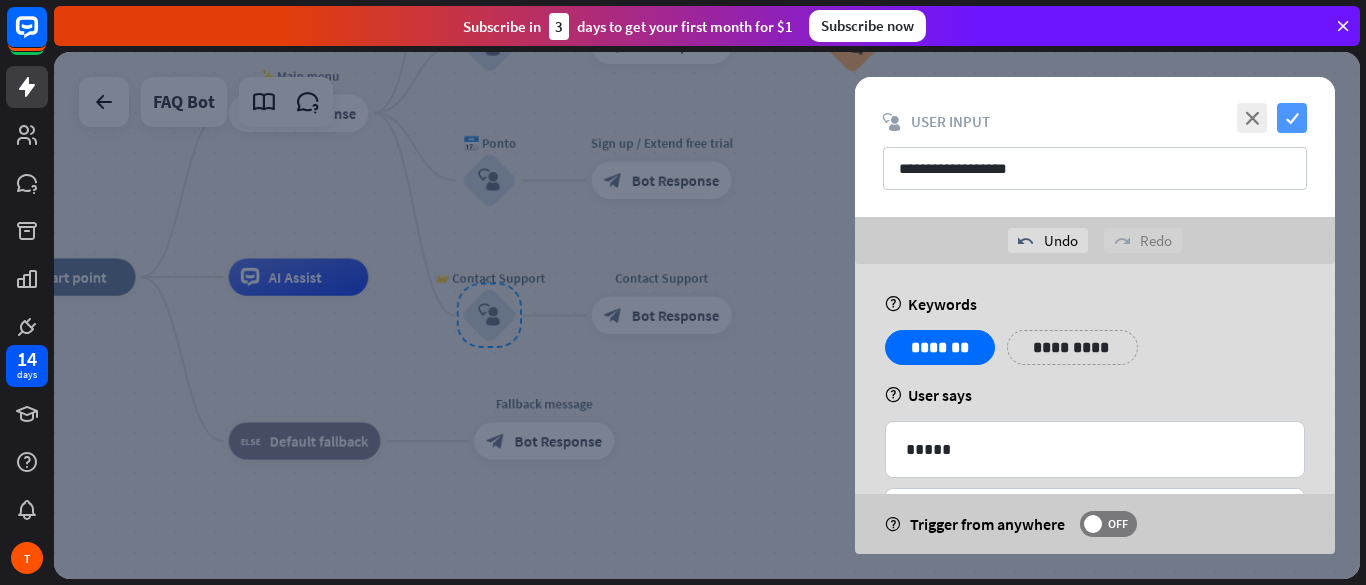 click on "check" at bounding box center (1292, 118) 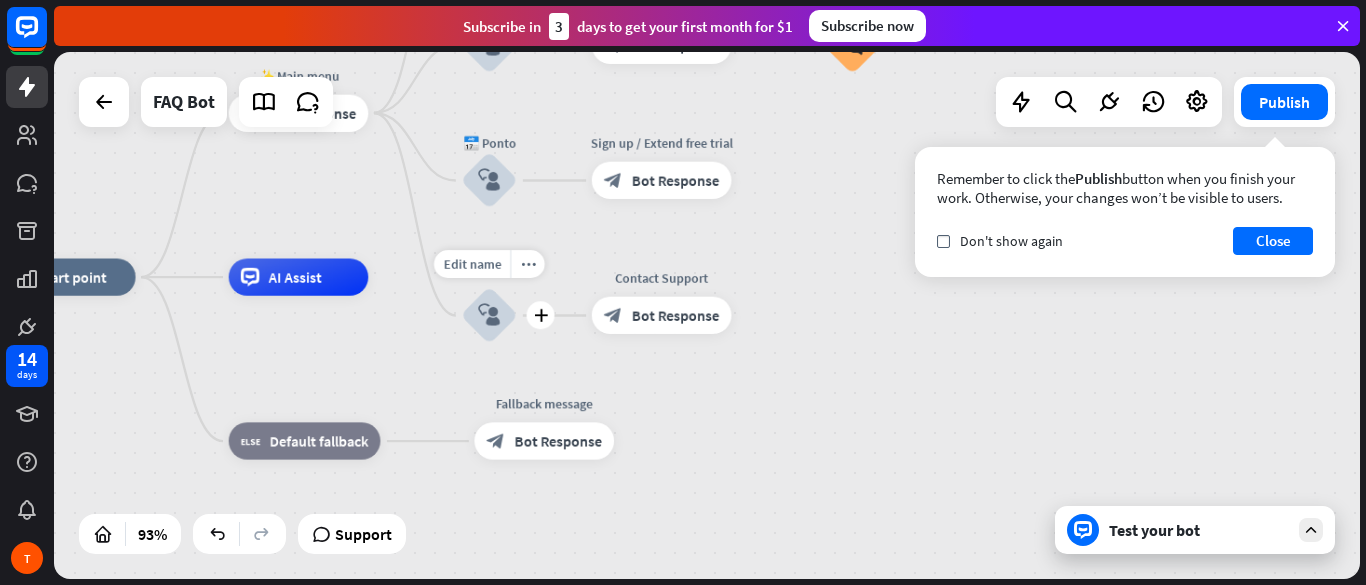 click on "block_user_input" at bounding box center (489, 316) 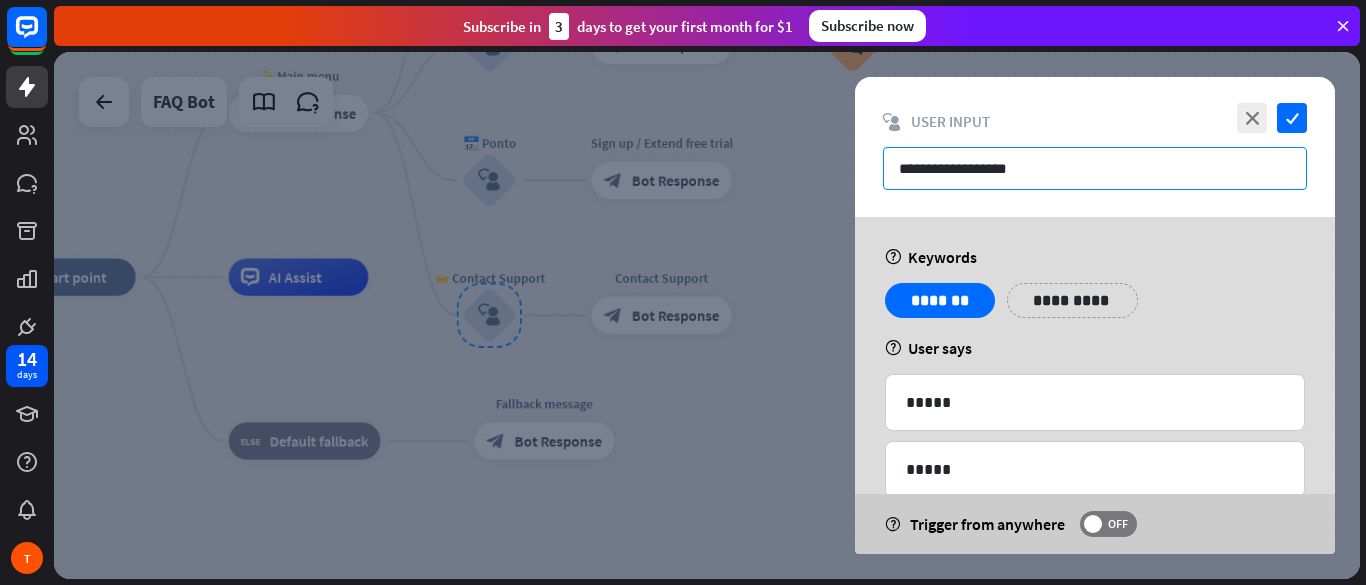 drag, startPoint x: 1071, startPoint y: 165, endPoint x: 924, endPoint y: 165, distance: 147 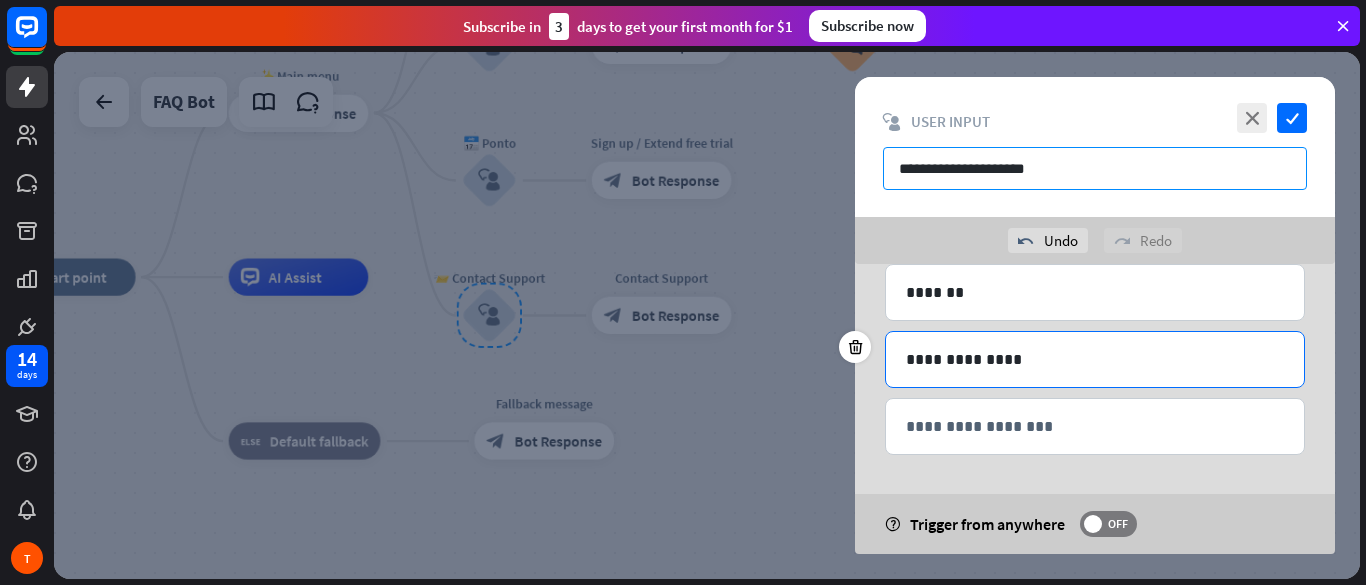 scroll, scrollTop: 493, scrollLeft: 0, axis: vertical 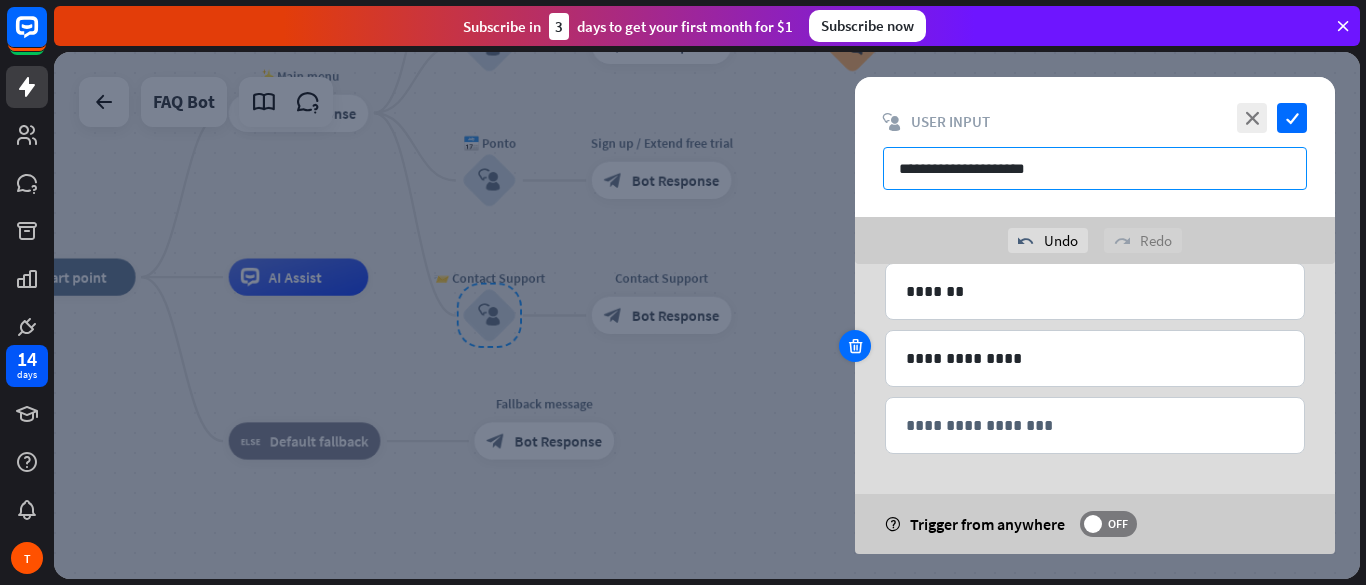 type on "**********" 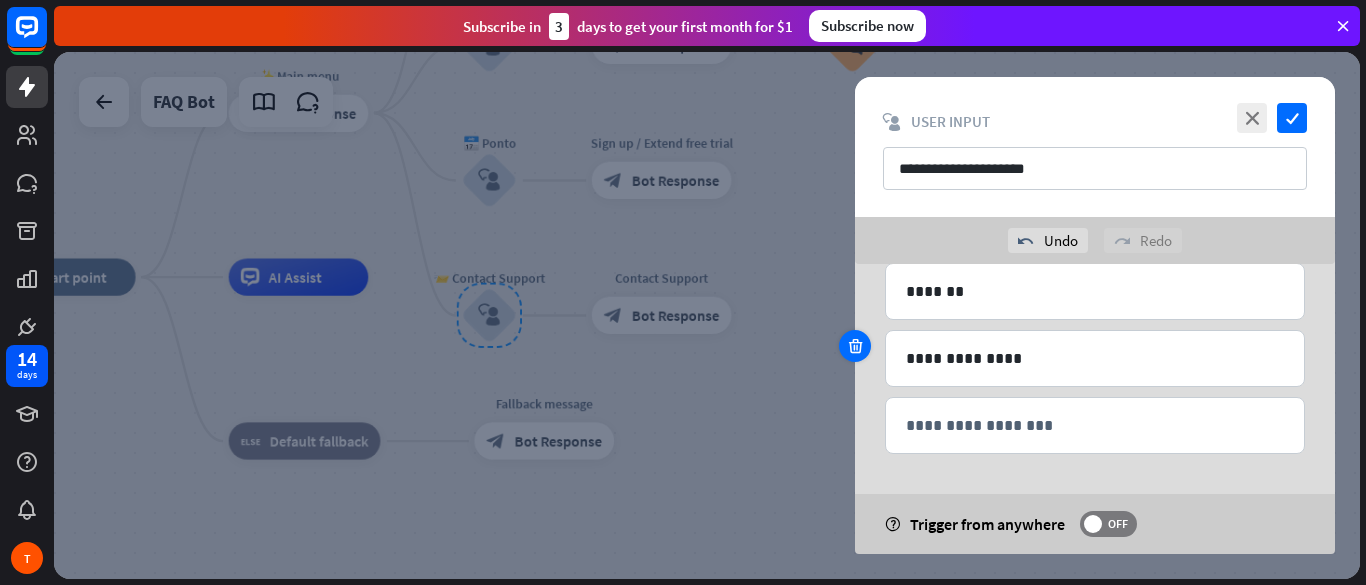 click at bounding box center (855, 346) 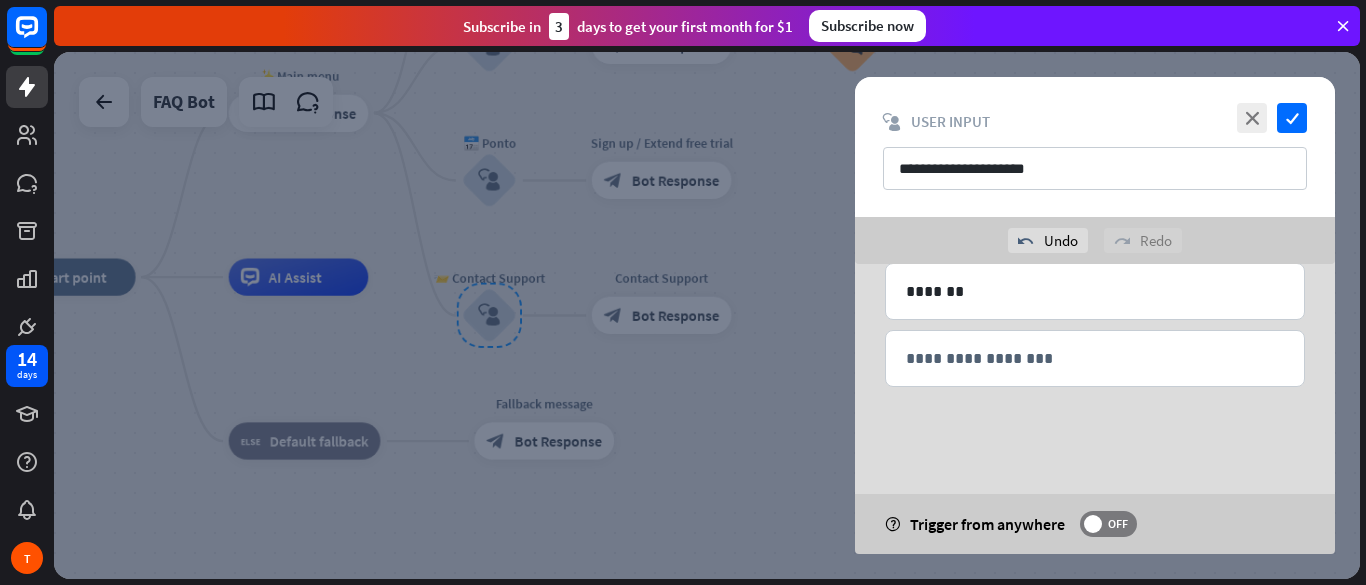 scroll, scrollTop: 426, scrollLeft: 0, axis: vertical 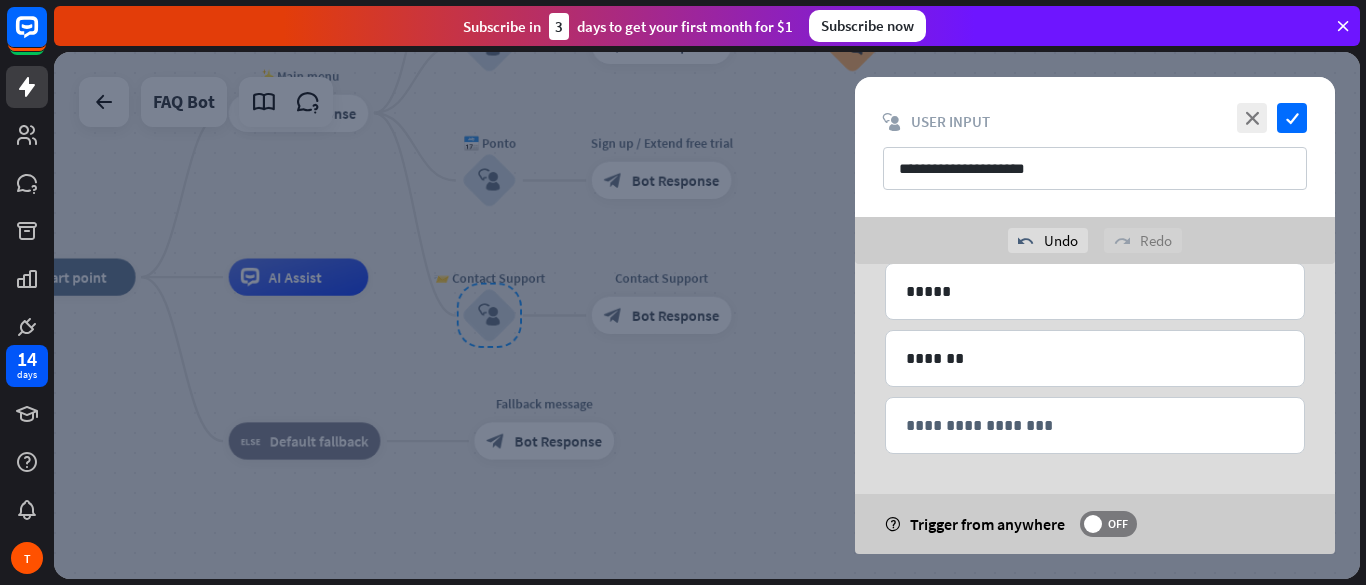click at bounding box center (855, 346) 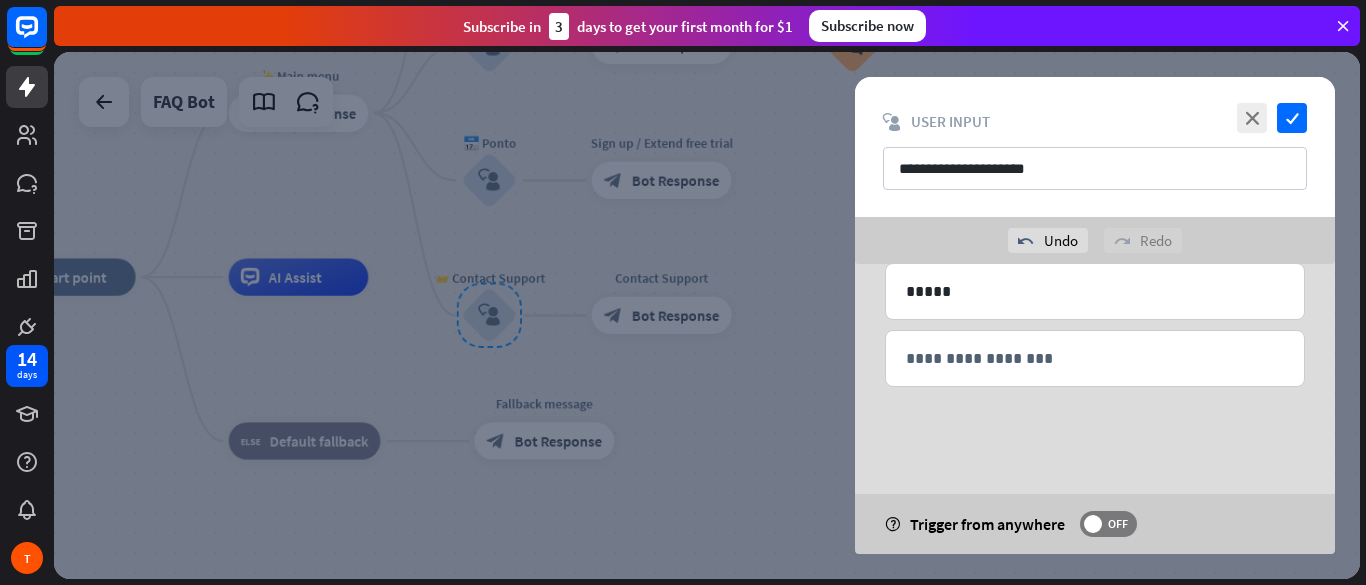scroll, scrollTop: 359, scrollLeft: 0, axis: vertical 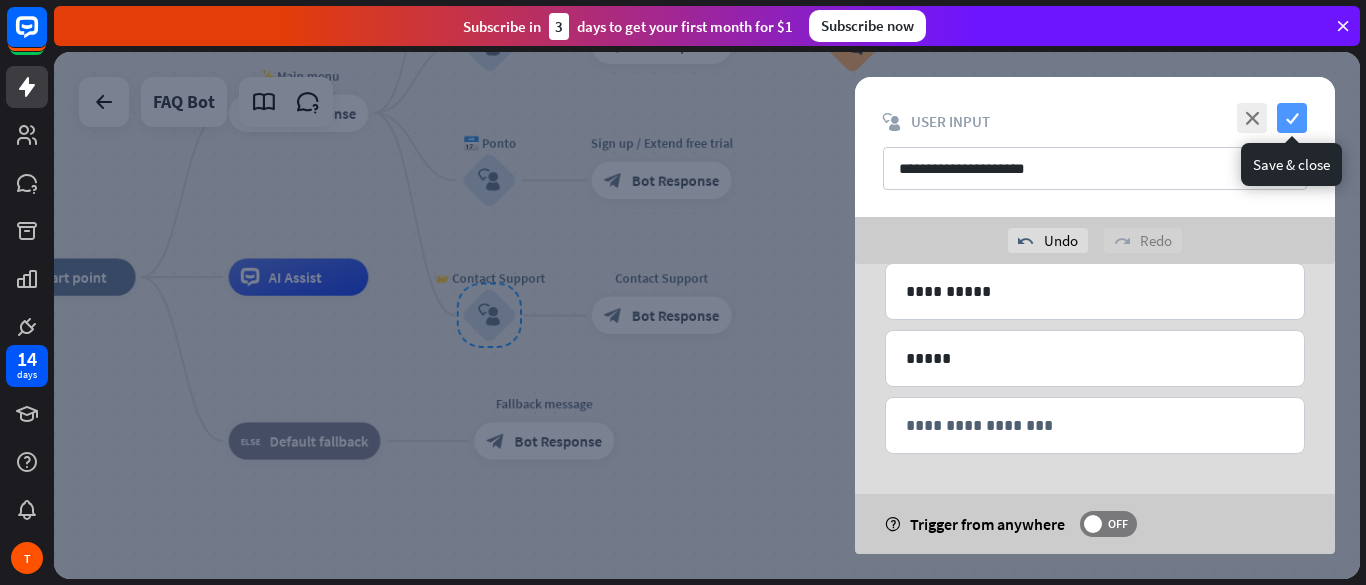 click on "check" at bounding box center (1292, 118) 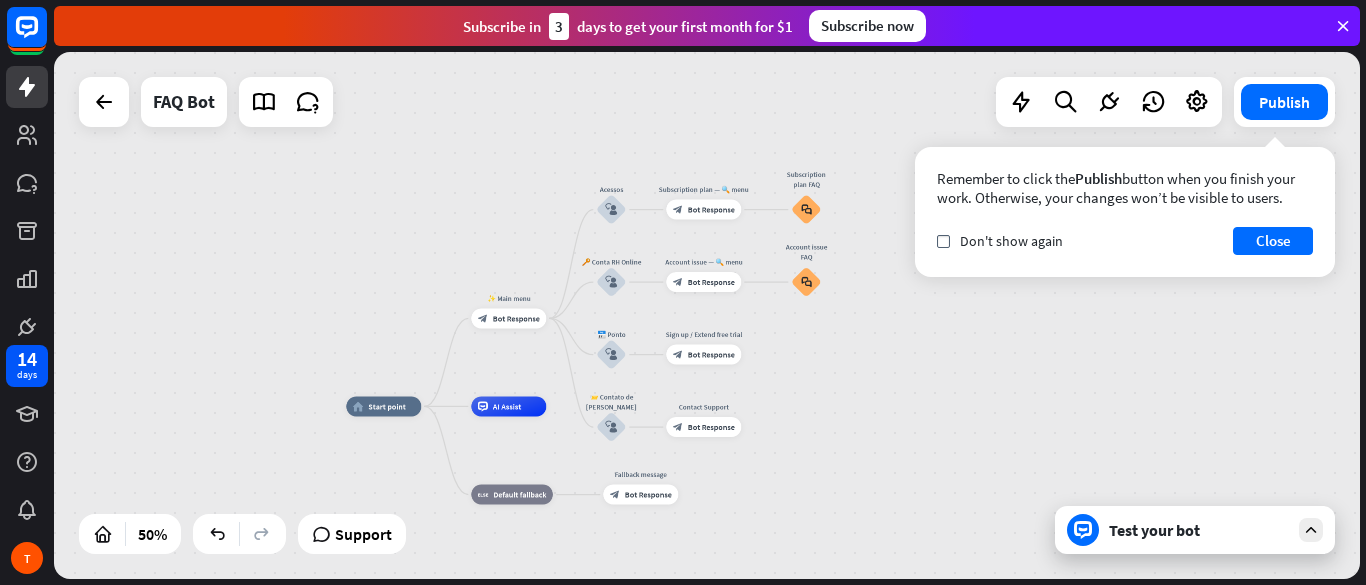 drag, startPoint x: 809, startPoint y: 169, endPoint x: 800, endPoint y: 301, distance: 132.30646 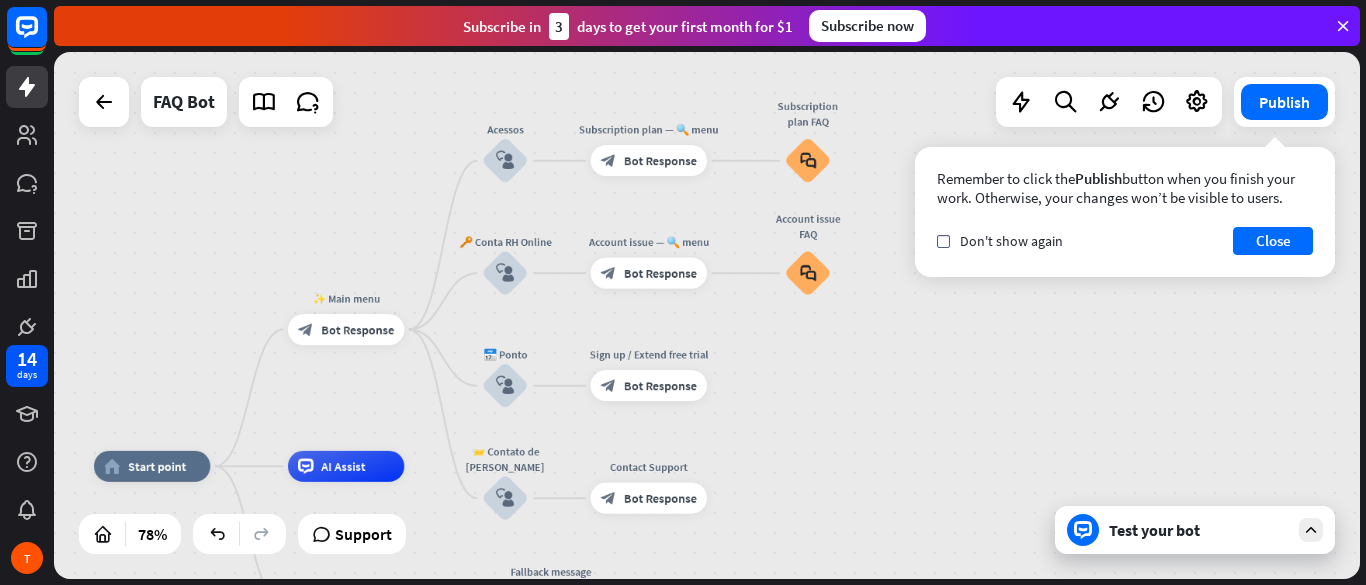 click on "Test your bot" at bounding box center [1195, 530] 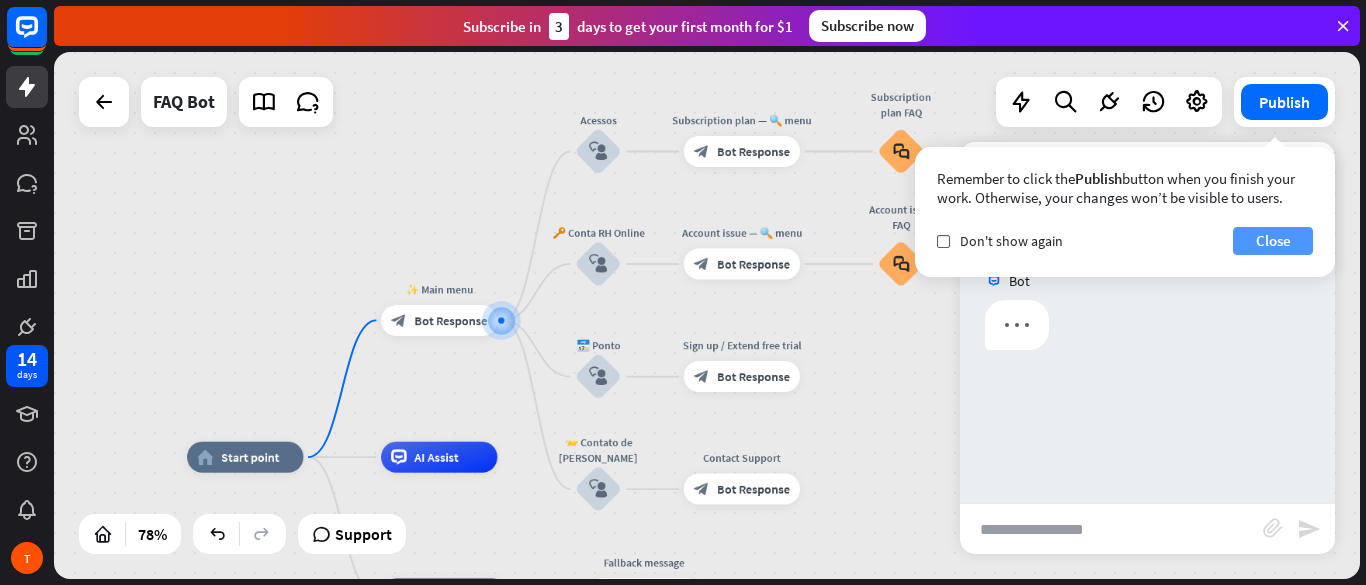 click on "Close" at bounding box center [1273, 241] 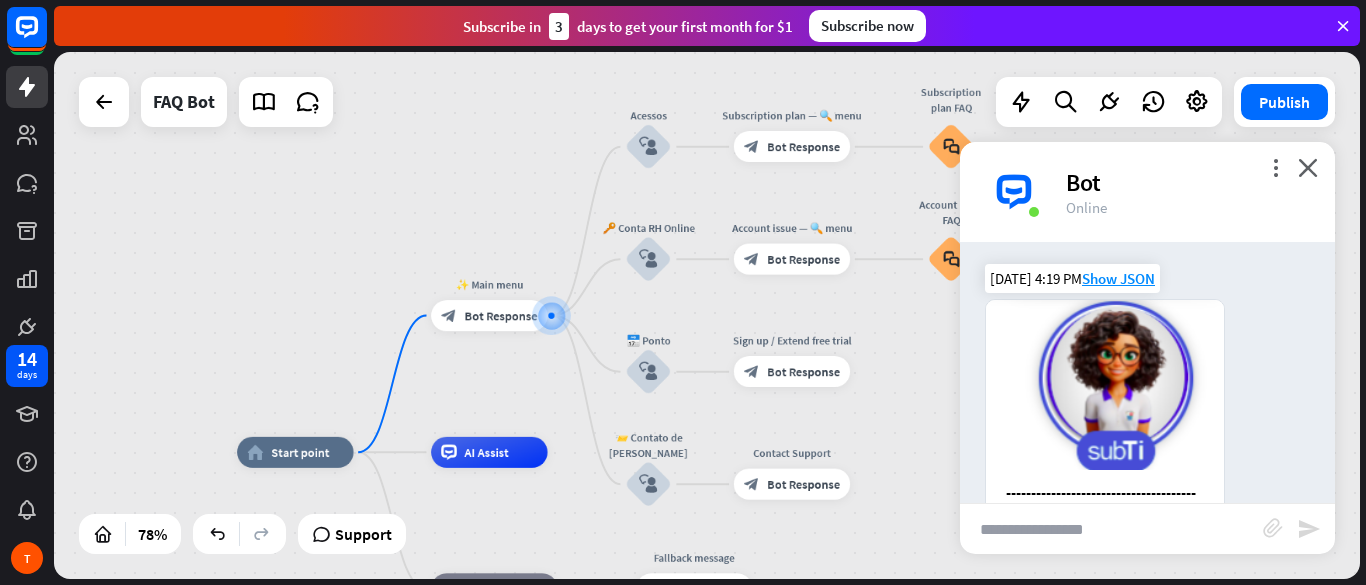 scroll, scrollTop: 0, scrollLeft: 0, axis: both 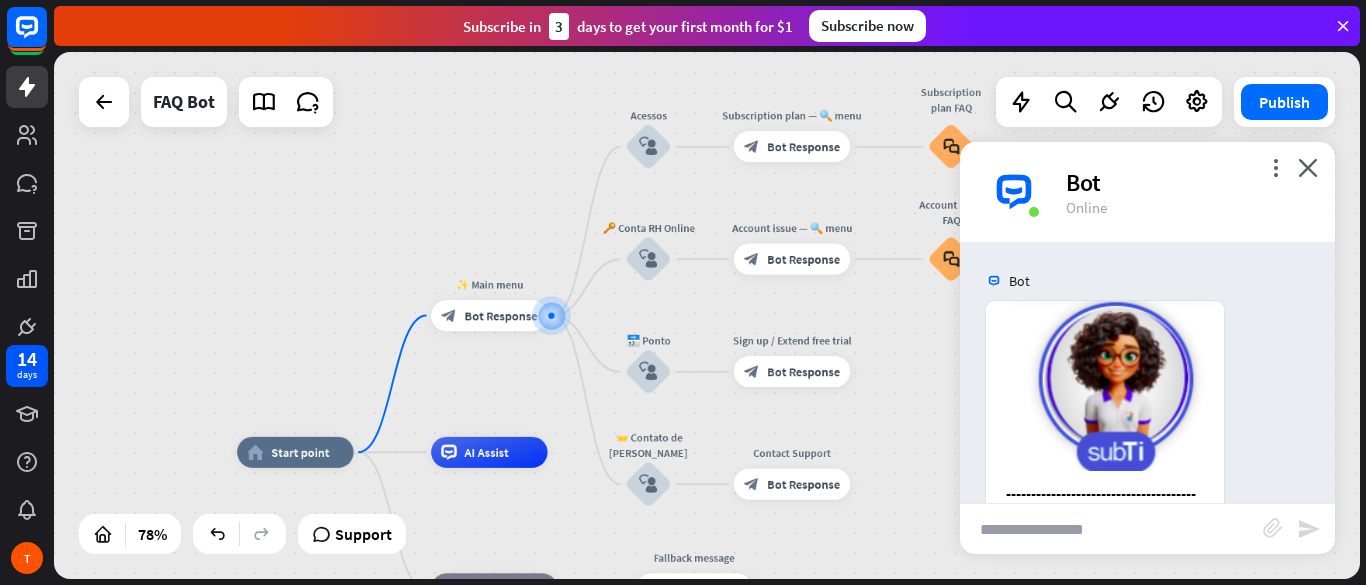 click on "Bot" at bounding box center [1188, 182] 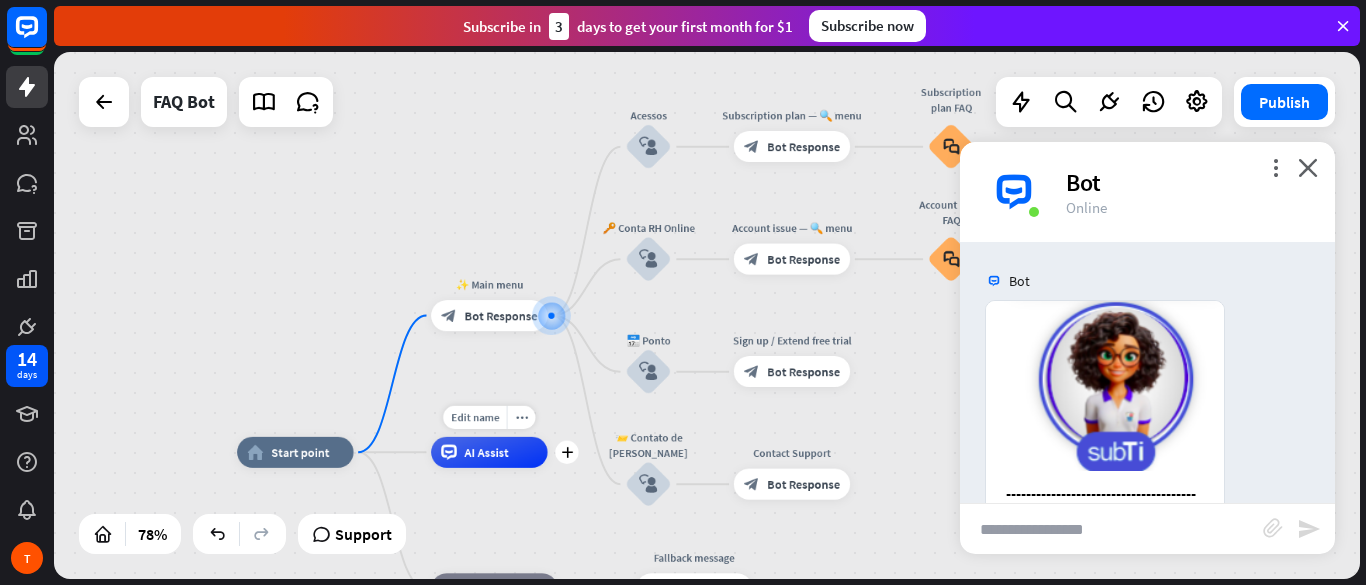 click on "AI Assist" at bounding box center [489, 452] 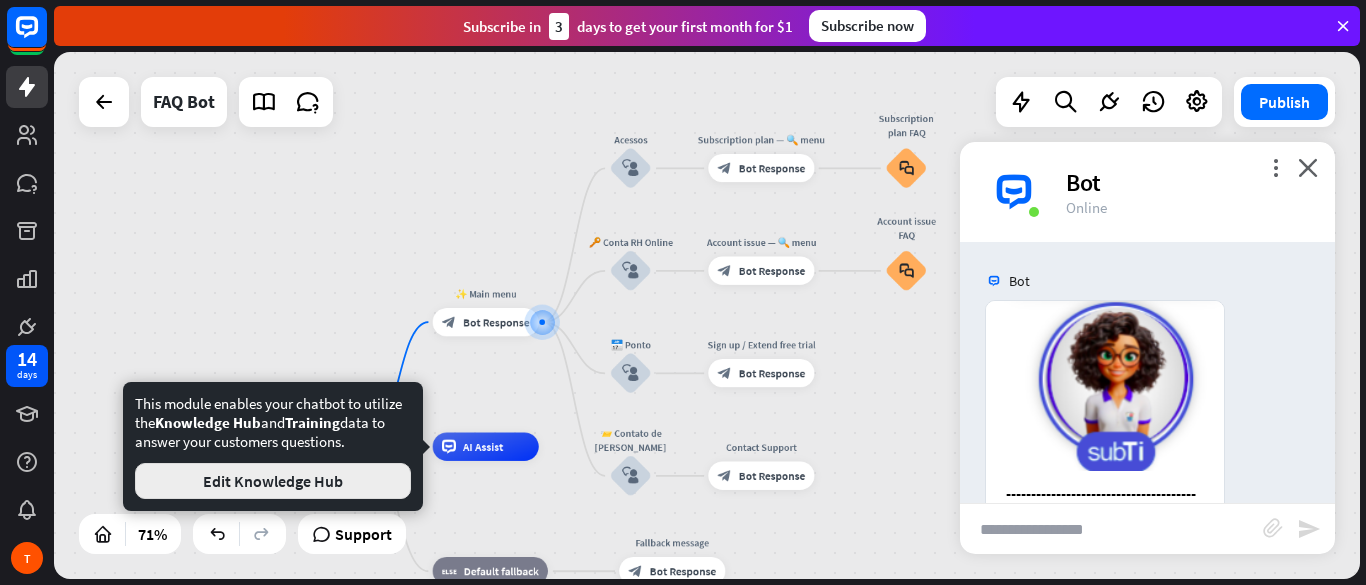 click on "Edit Knowledge Hub" at bounding box center [273, 481] 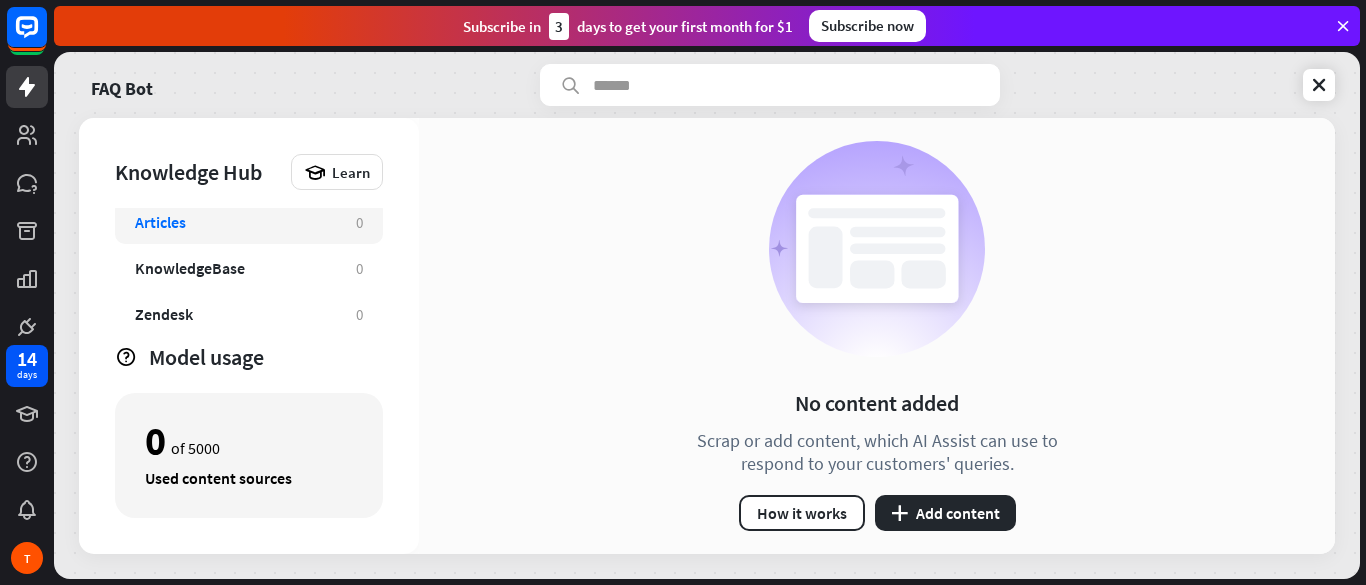 scroll, scrollTop: 111, scrollLeft: 0, axis: vertical 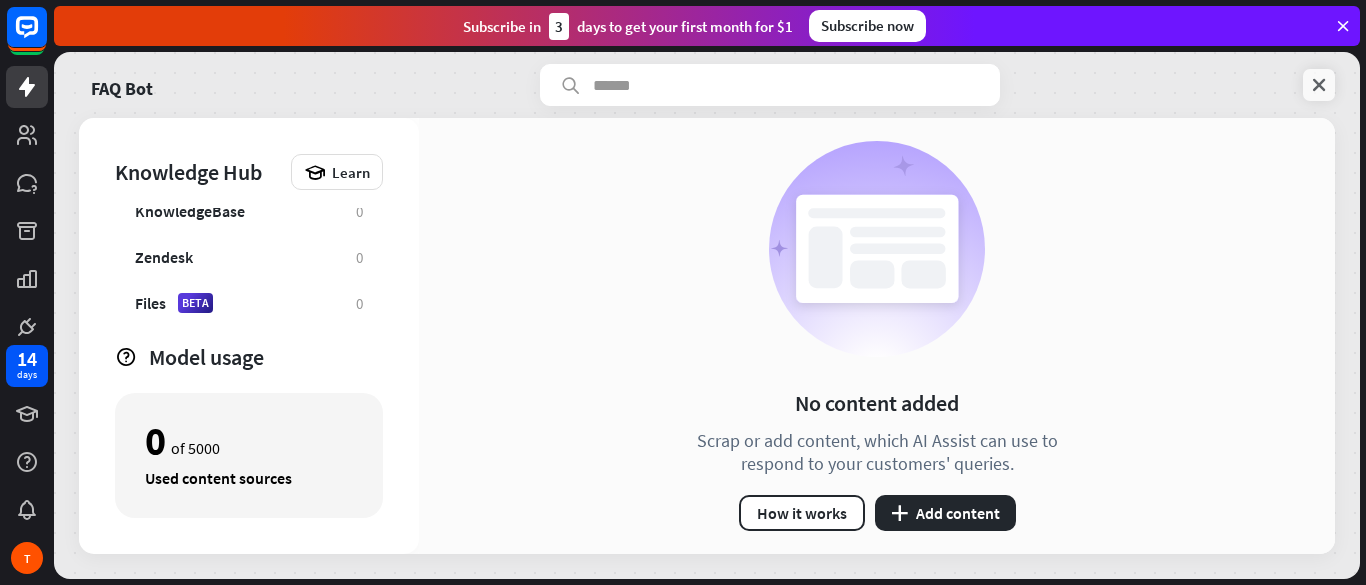 click at bounding box center [1319, 85] 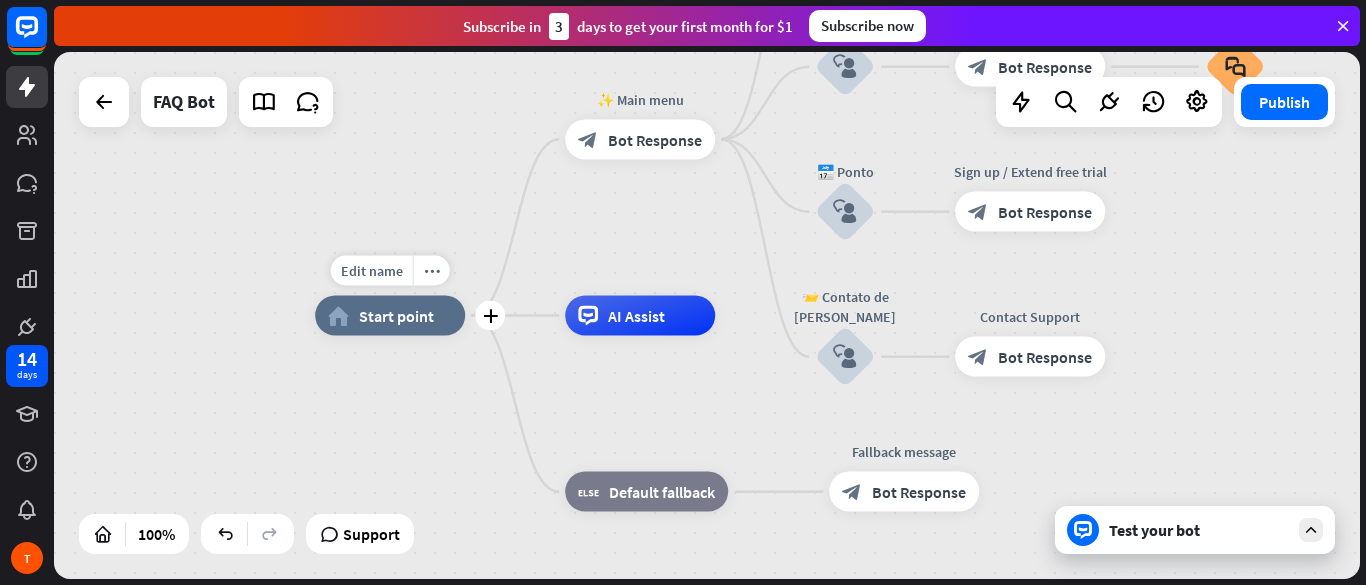 click on "Start point" at bounding box center (396, 316) 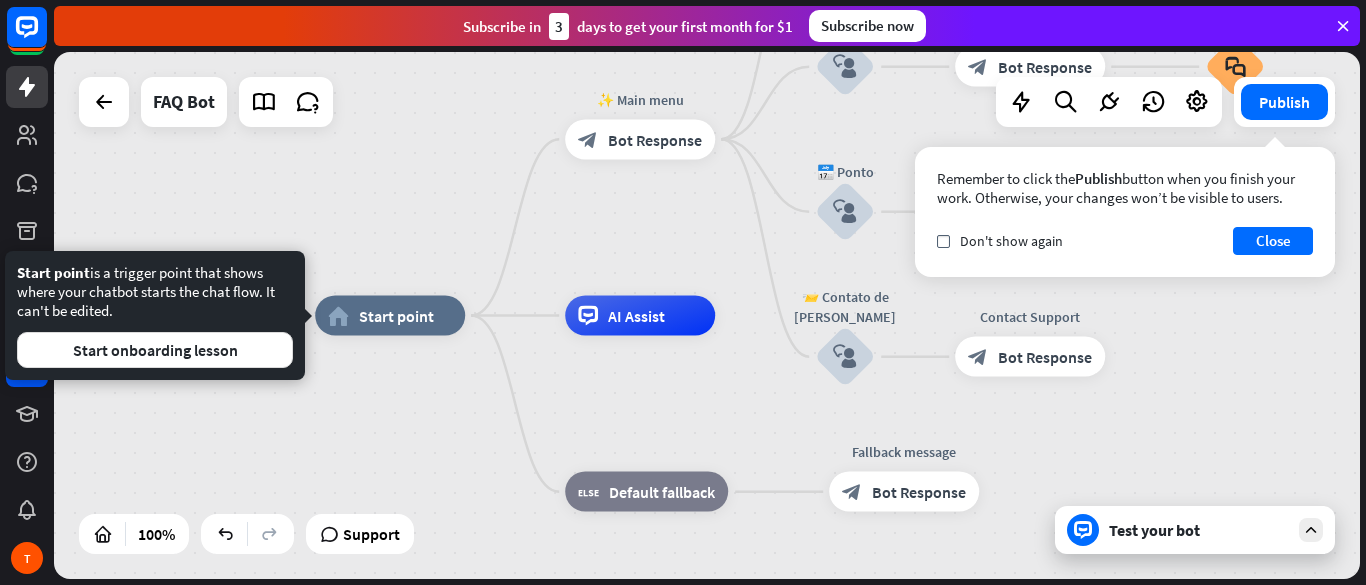 click on "home_2   Start point                 ✨ Main menu   block_bot_response   Bot Response                 Acessos   block_user_input                 Subscription plan — 🔍 menu   block_bot_response   Bot Response                 Subscription plan FAQ   block_faq                 🔑 Conta RH Online   block_user_input                 Account issue — 🔍 menu   block_bot_response   Bot Response                 Account issue FAQ   block_faq                 📅 Ponto   block_user_input                 Sign up / Extend free trial   block_bot_response   Bot Response                 📨 Contato de Suporte   block_user_input                 Contact Support   block_bot_response   Bot Response                     AI Assist                   block_fallback   Default fallback                 Fallback message   block_bot_response   Bot Response" at bounding box center [707, 315] 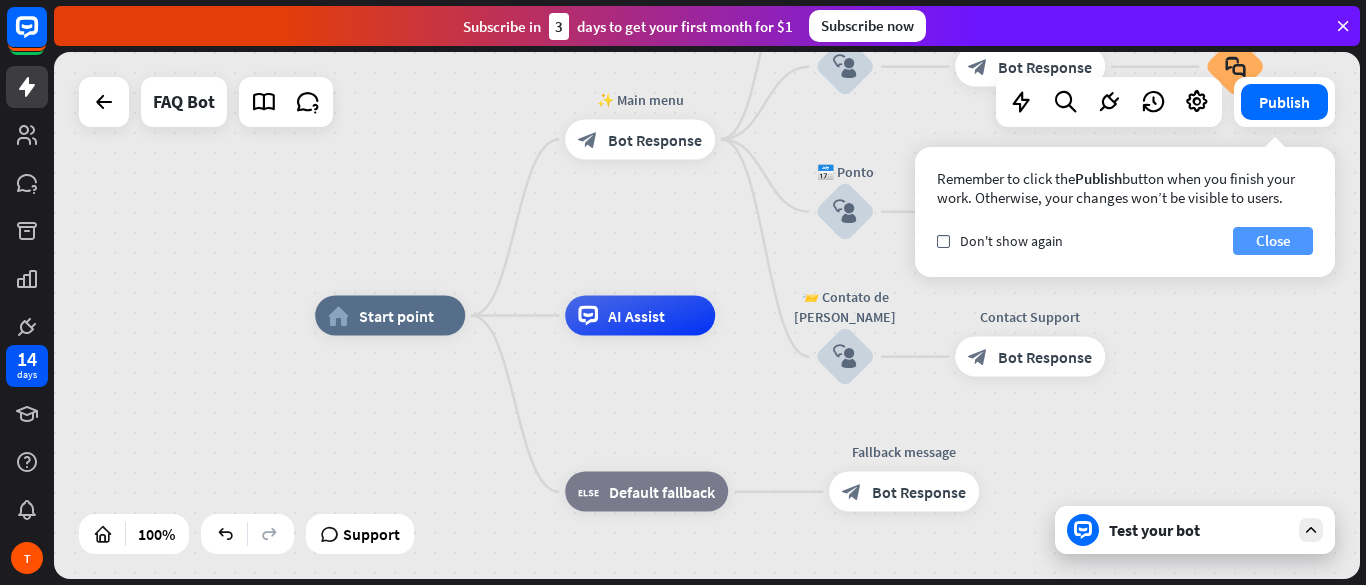 click on "Close" at bounding box center [1273, 241] 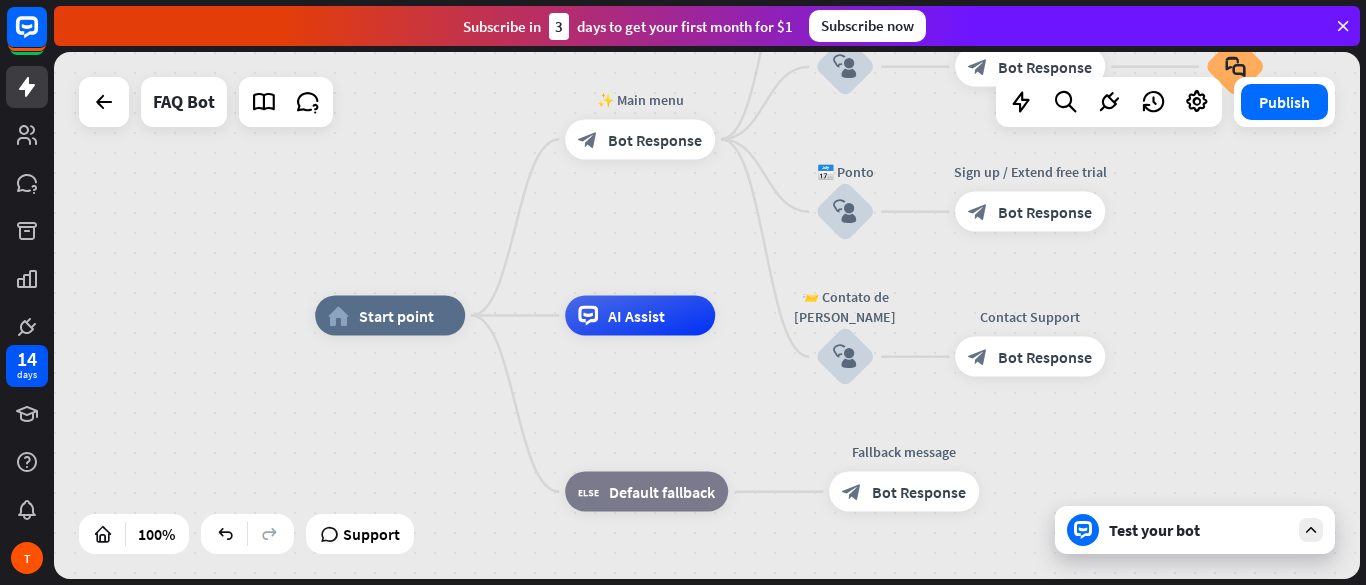 click on "Test your bot" at bounding box center (1199, 530) 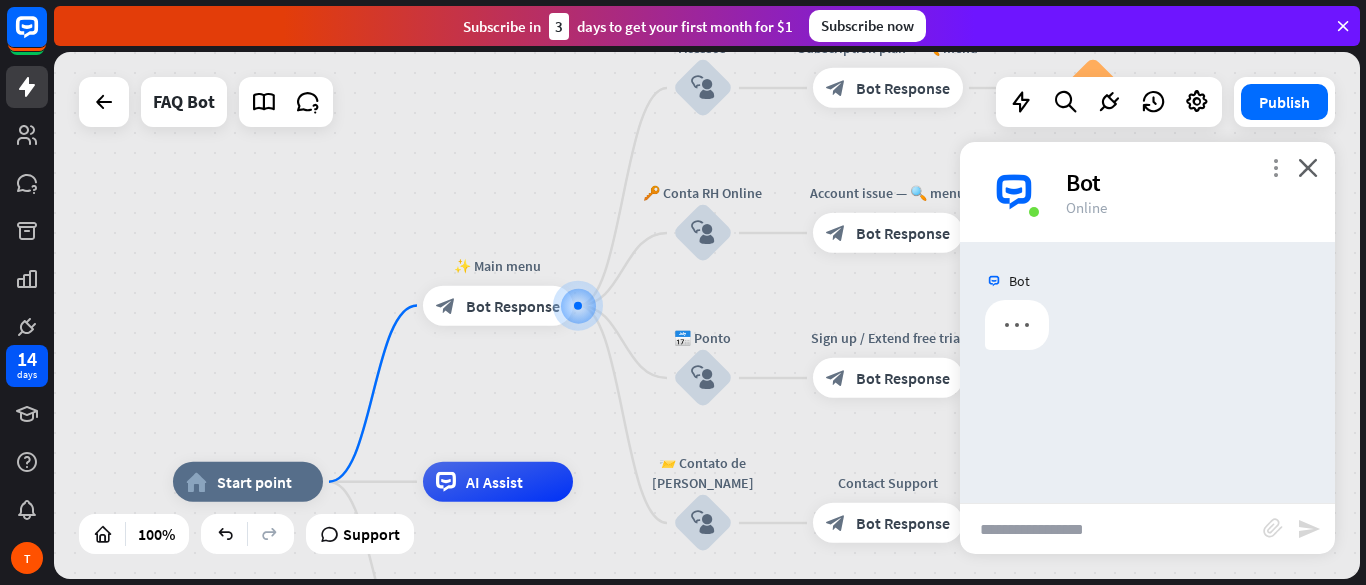 click on "more_vert" at bounding box center [1275, 167] 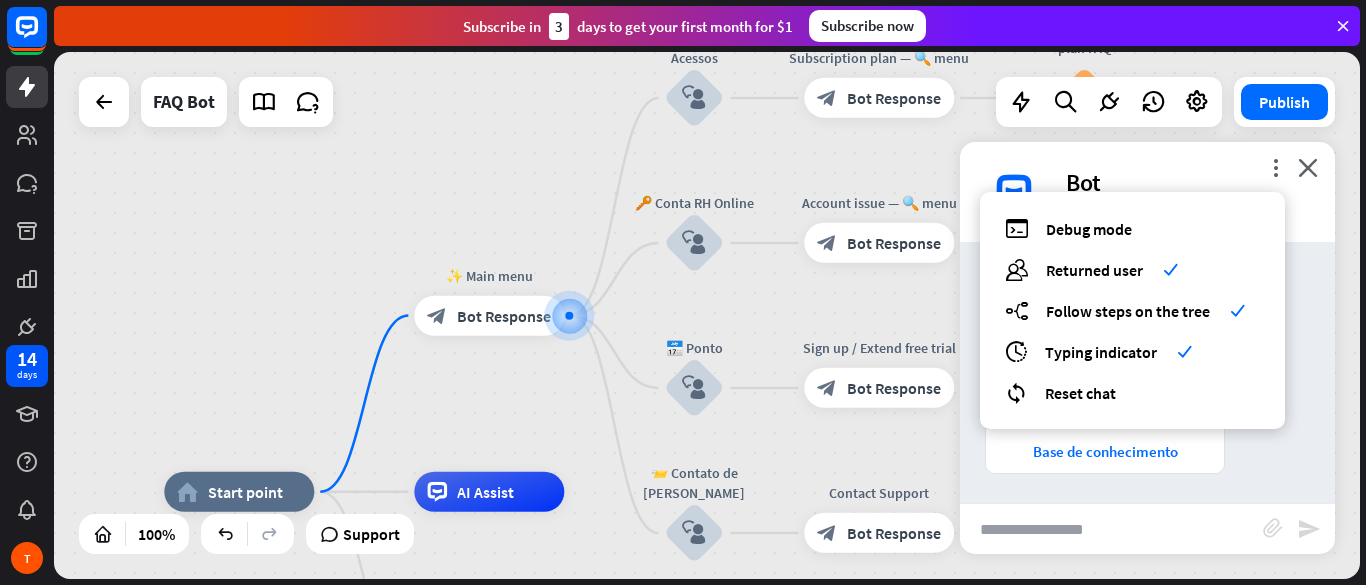 scroll, scrollTop: 293, scrollLeft: 0, axis: vertical 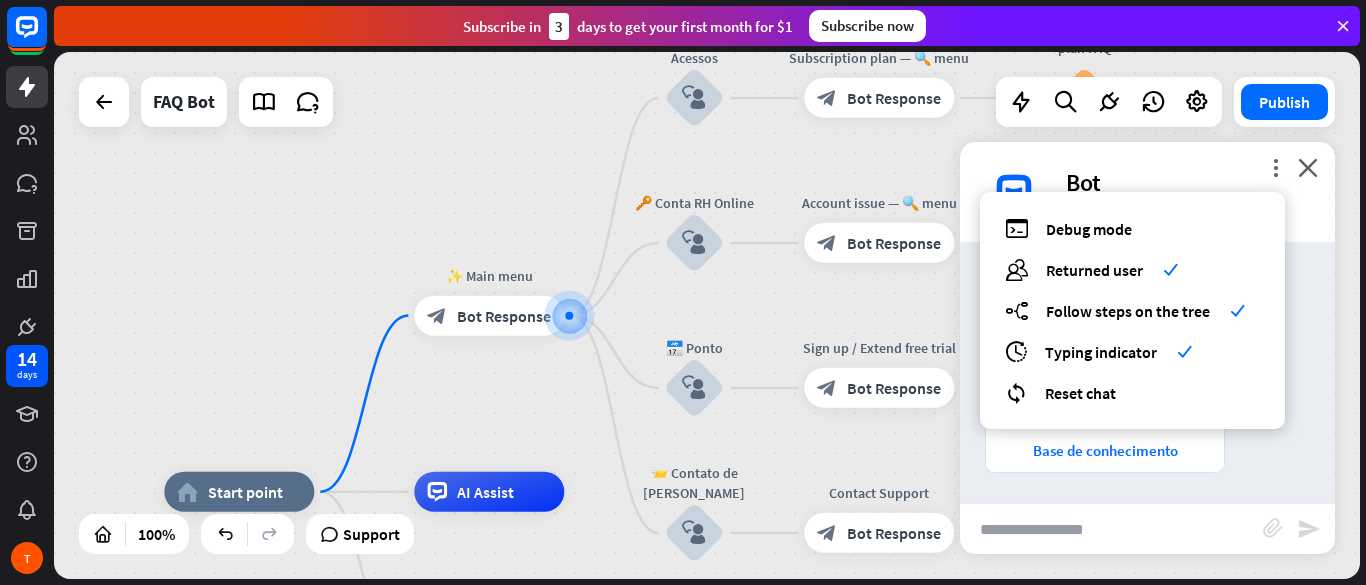 click on "more_vert
debug   Debug mode     users   Returned user   check   builder_tree   Follow steps on the tree   check   archives   Typing indicator   check   reset_chat   Reset chat
close
Bot
Online" at bounding box center [1147, 192] 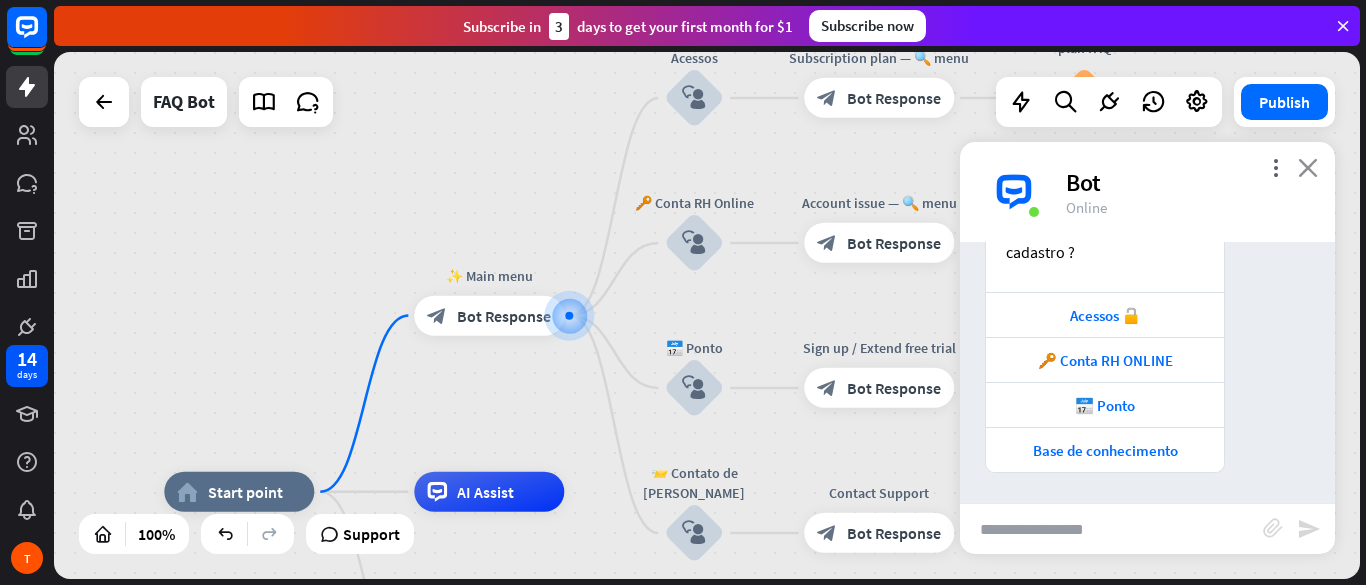 click on "close" at bounding box center [1308, 167] 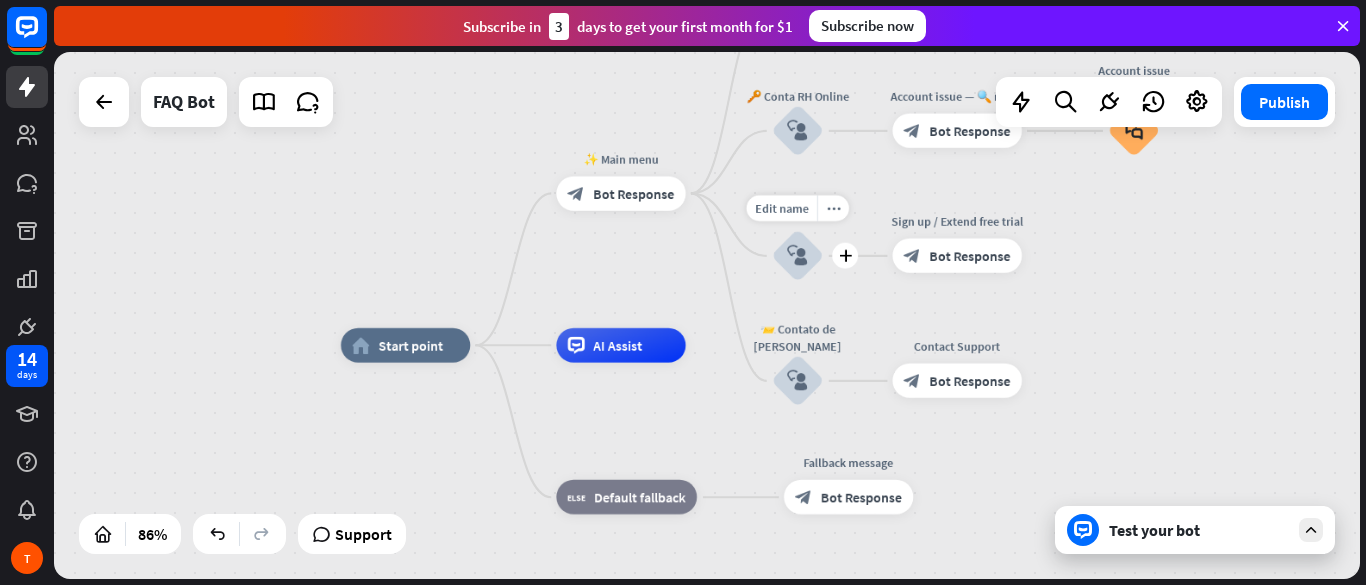 drag, startPoint x: 656, startPoint y: 414, endPoint x: 751, endPoint y: 284, distance: 161.01242 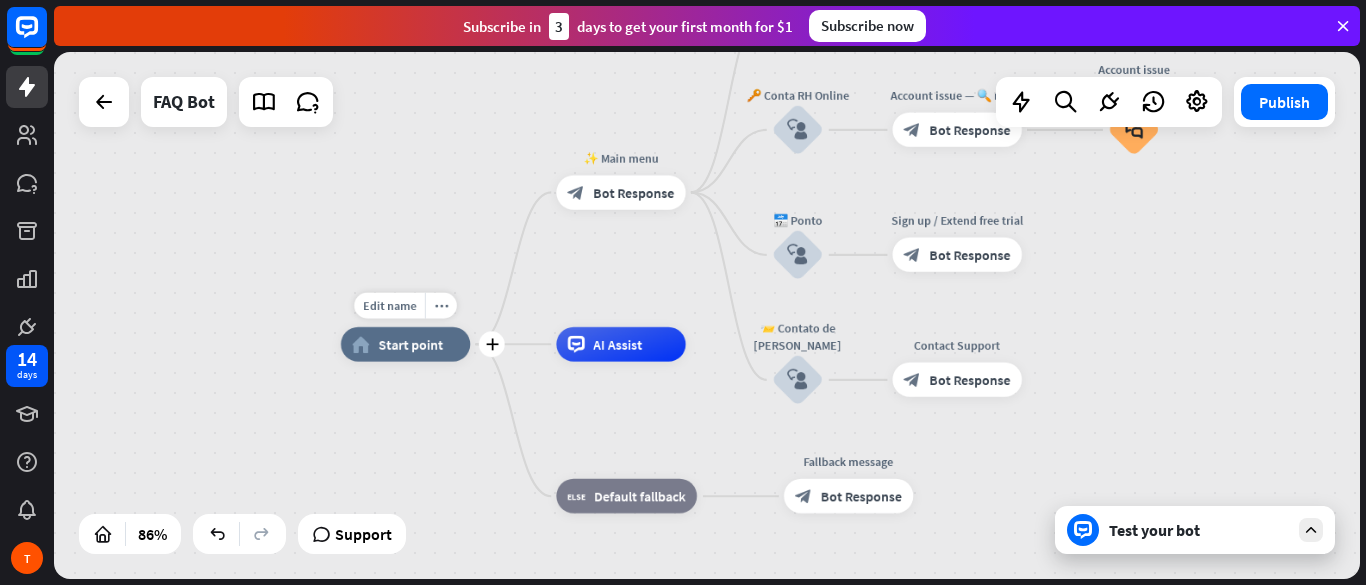 click on "Start point" at bounding box center (411, 344) 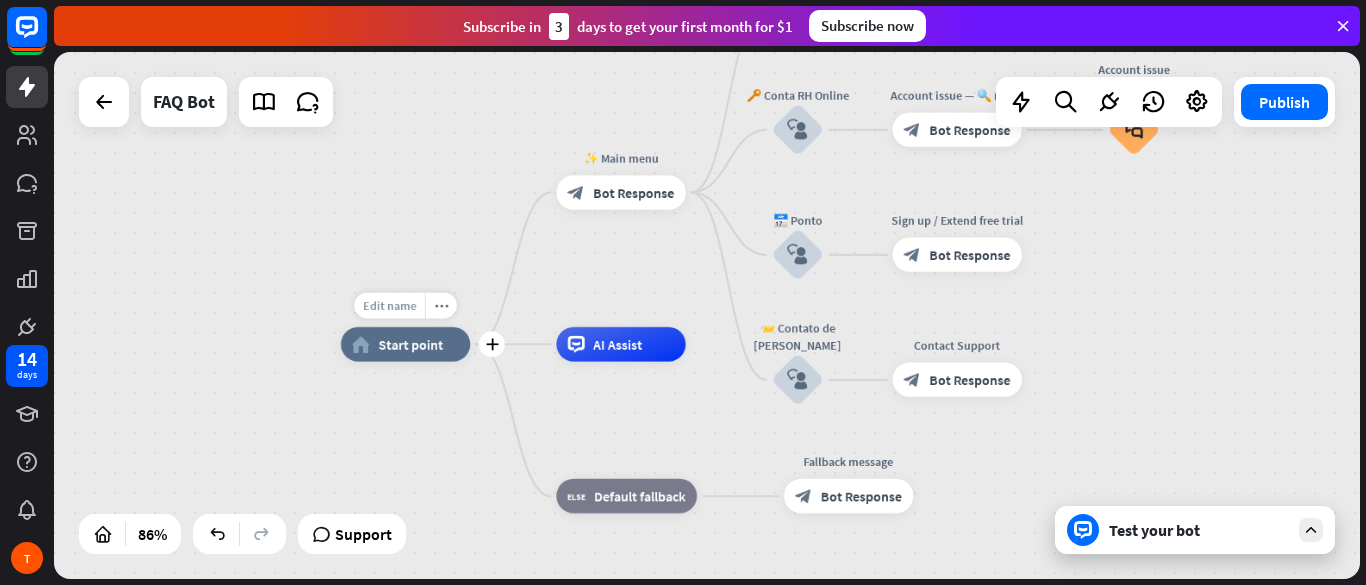 click on "Edit name" at bounding box center [389, 306] 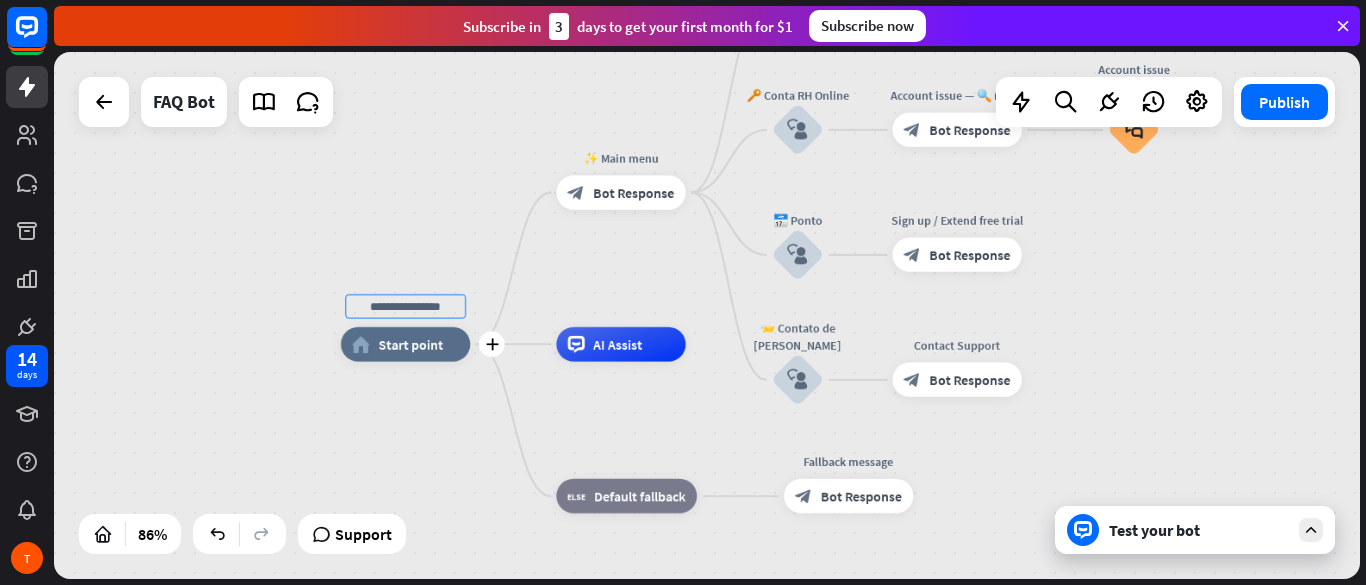 click on "Start point" at bounding box center (411, 344) 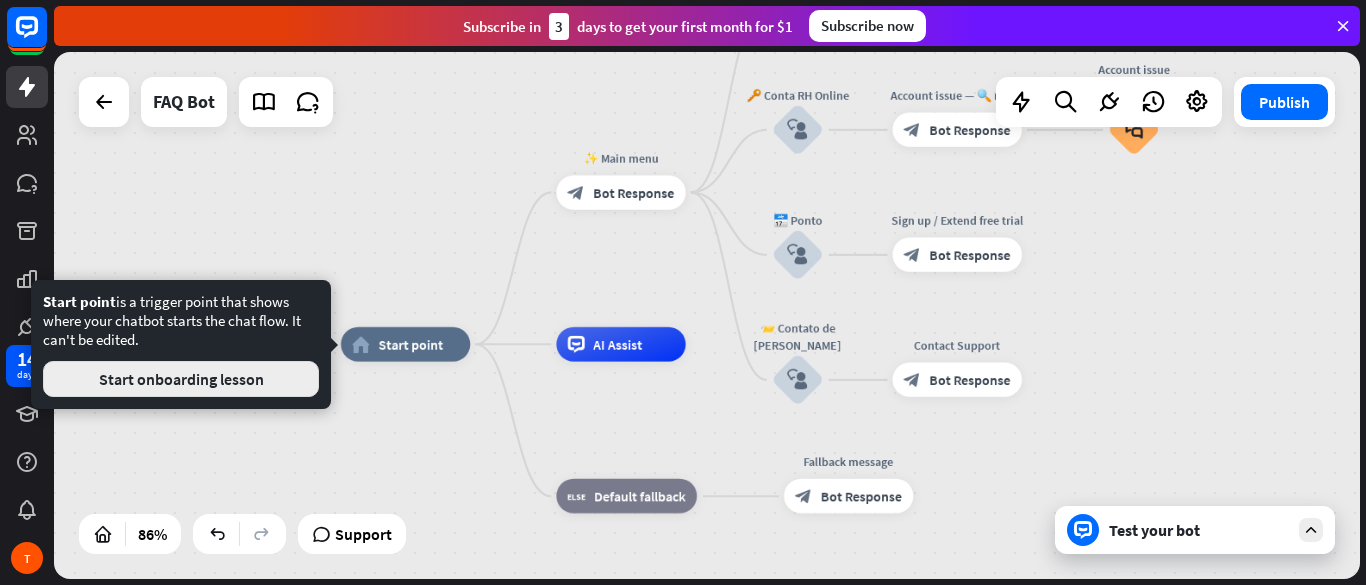 click on "Start onboarding lesson" at bounding box center [181, 379] 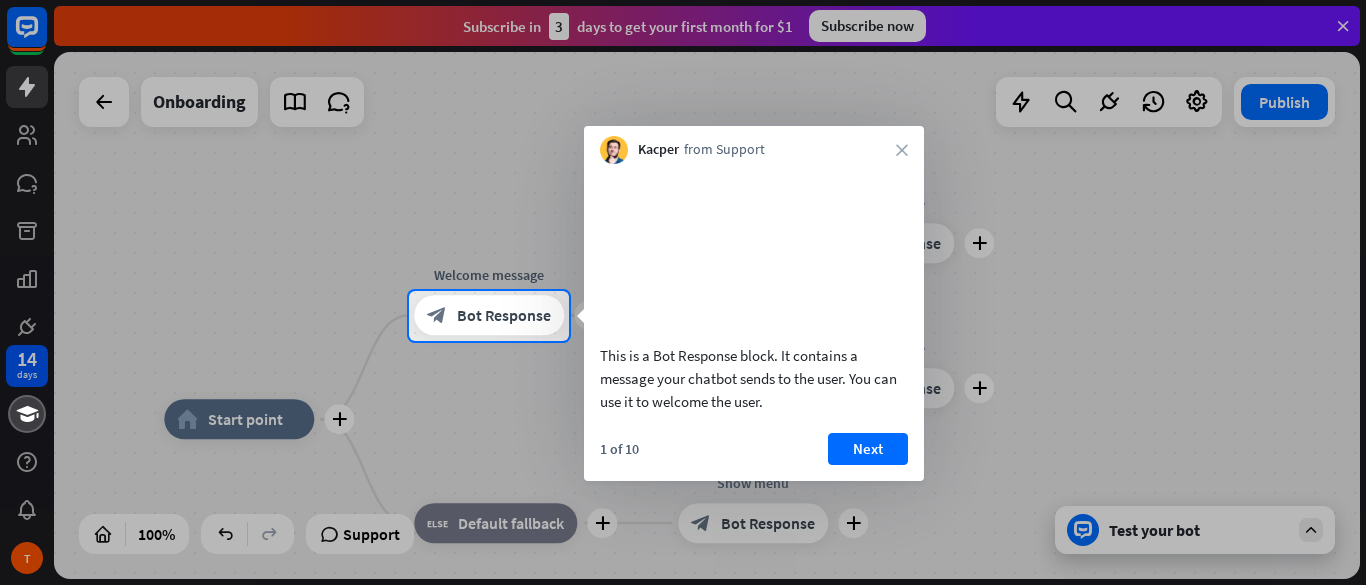 click on "Next" at bounding box center [868, 449] 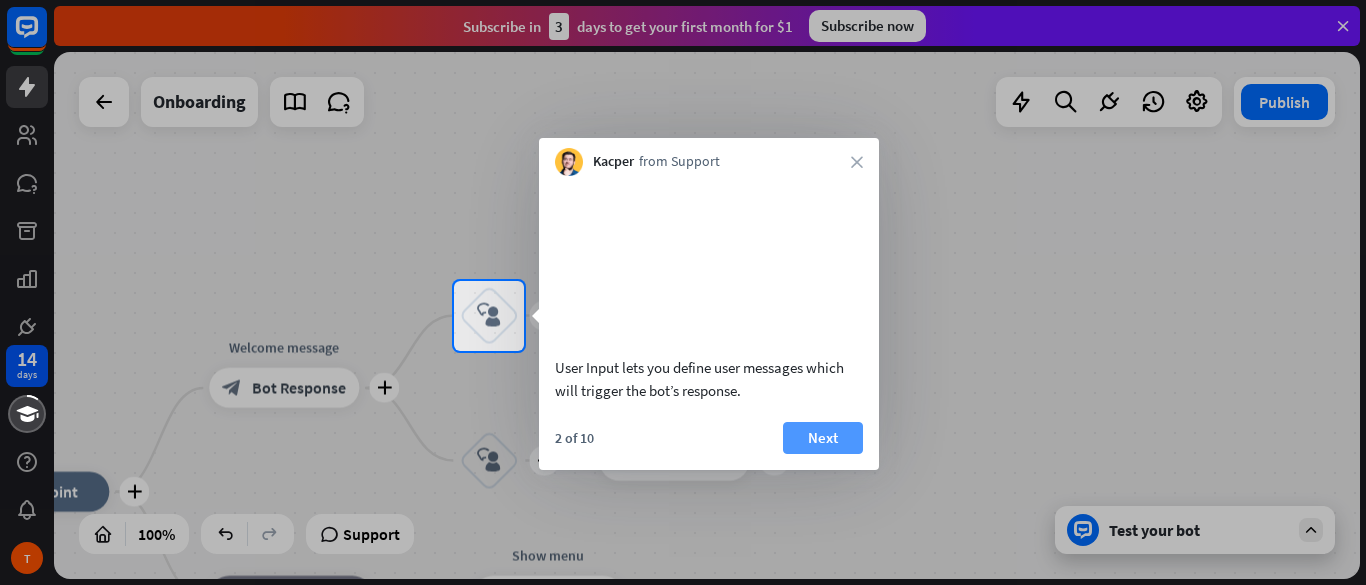click on "Next" at bounding box center (823, 438) 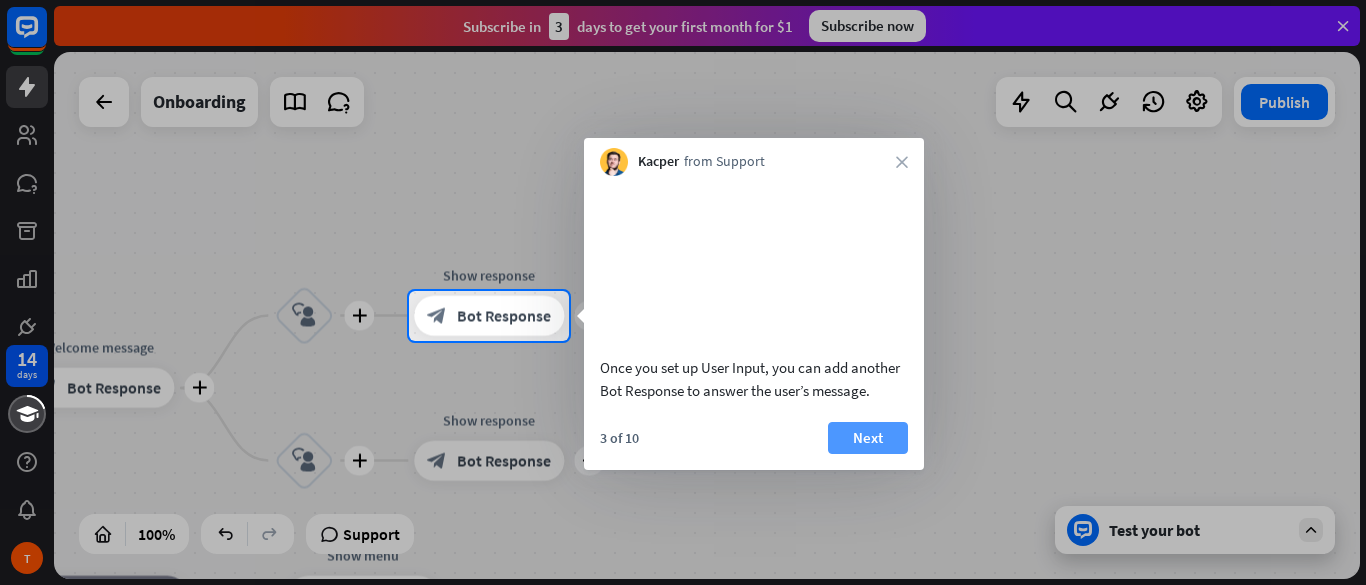 click on "Next" at bounding box center [868, 438] 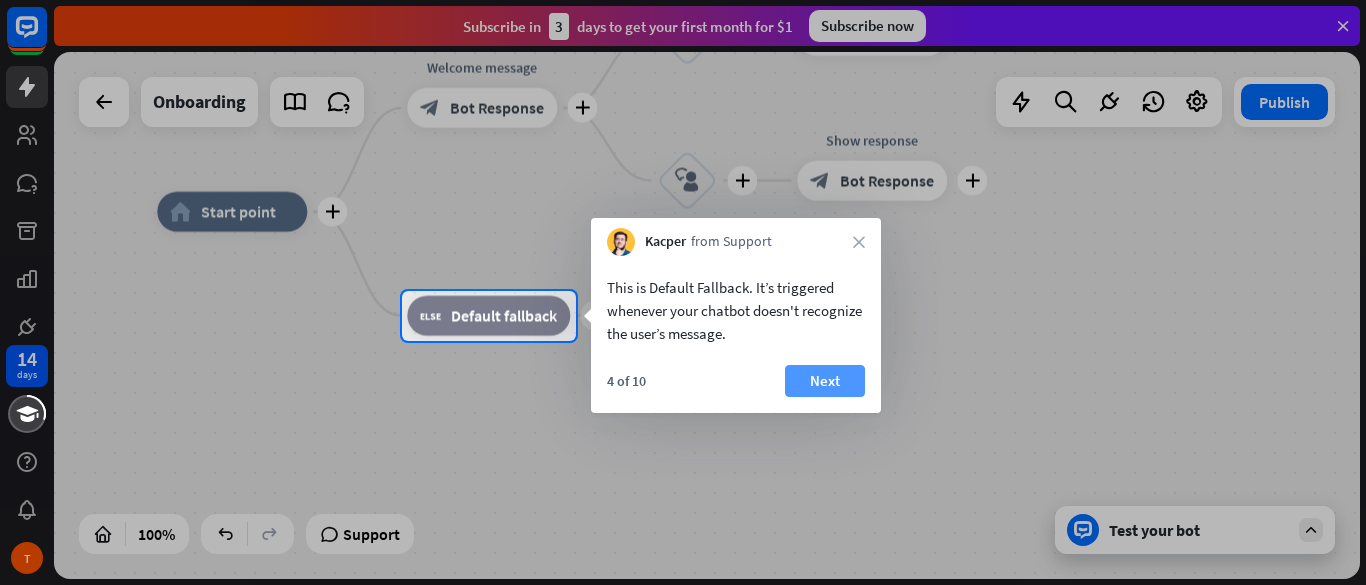 click on "Next" at bounding box center (825, 381) 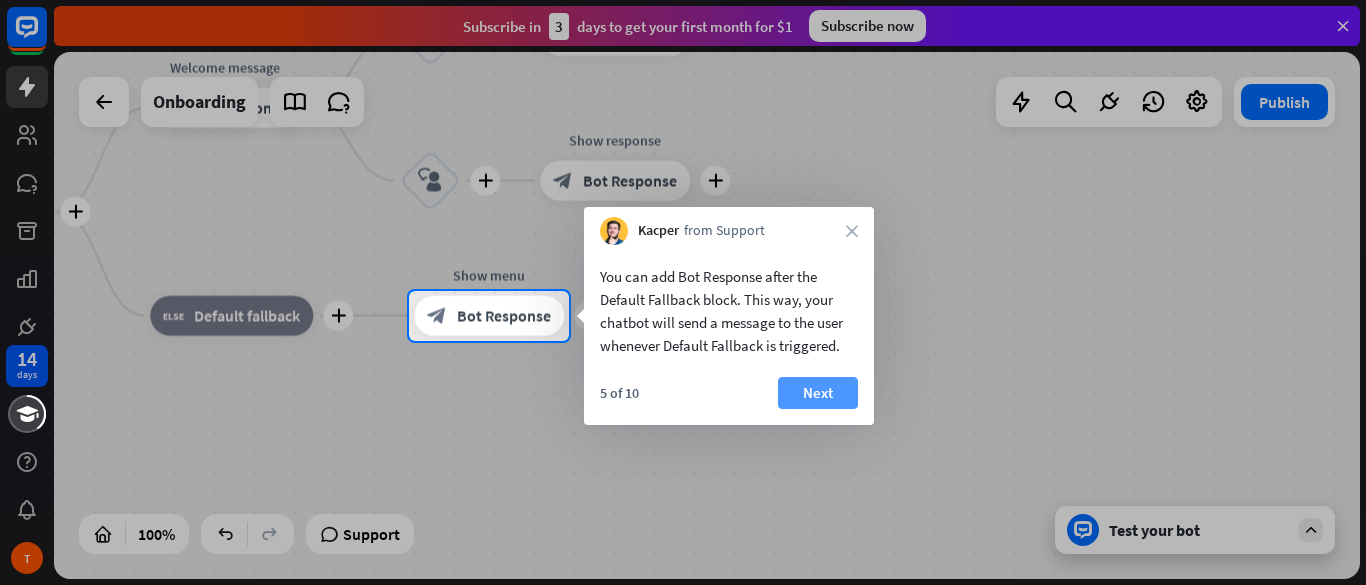 click on "Next" at bounding box center [818, 393] 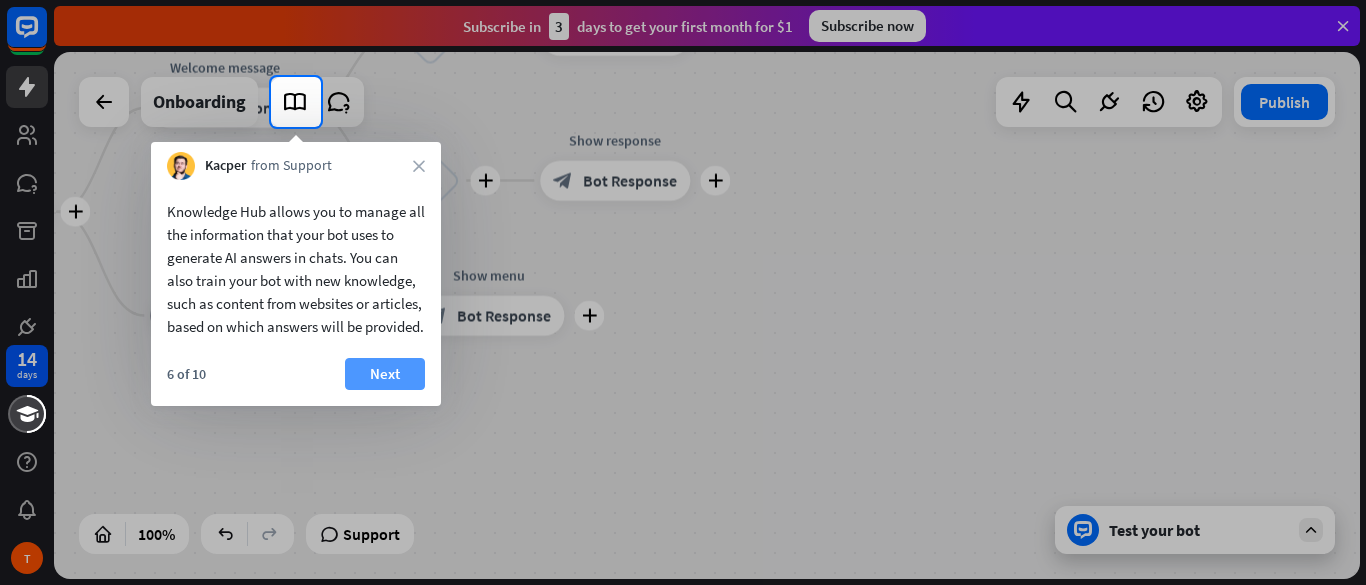 click on "Next" at bounding box center (385, 374) 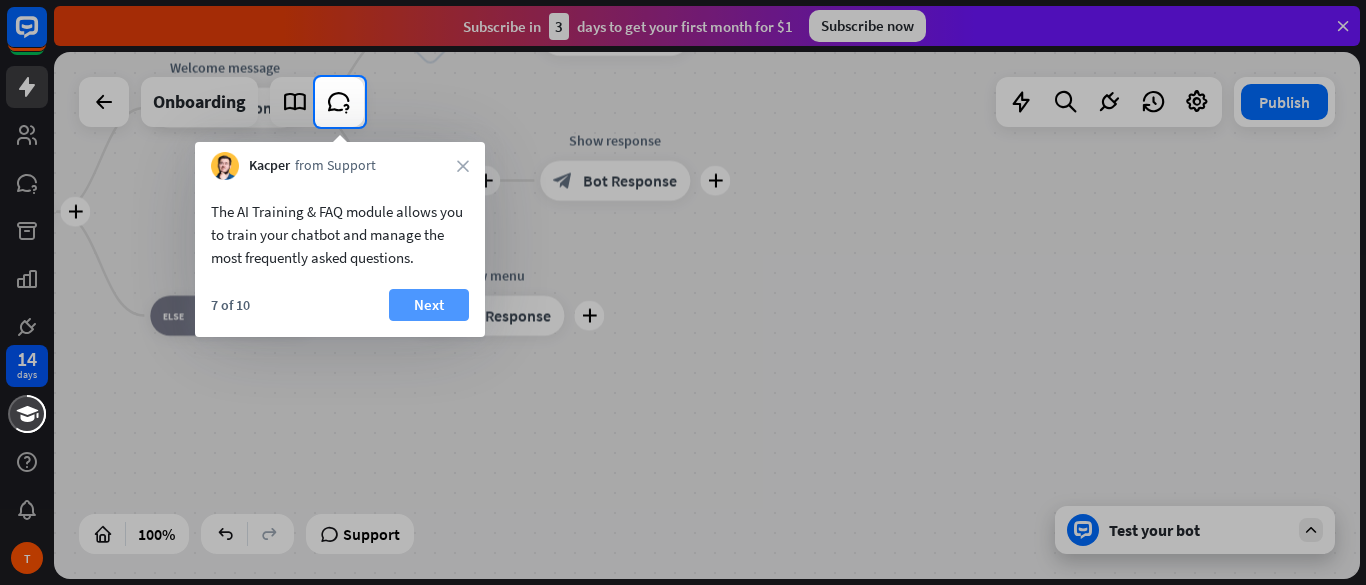 click on "Next" at bounding box center [429, 305] 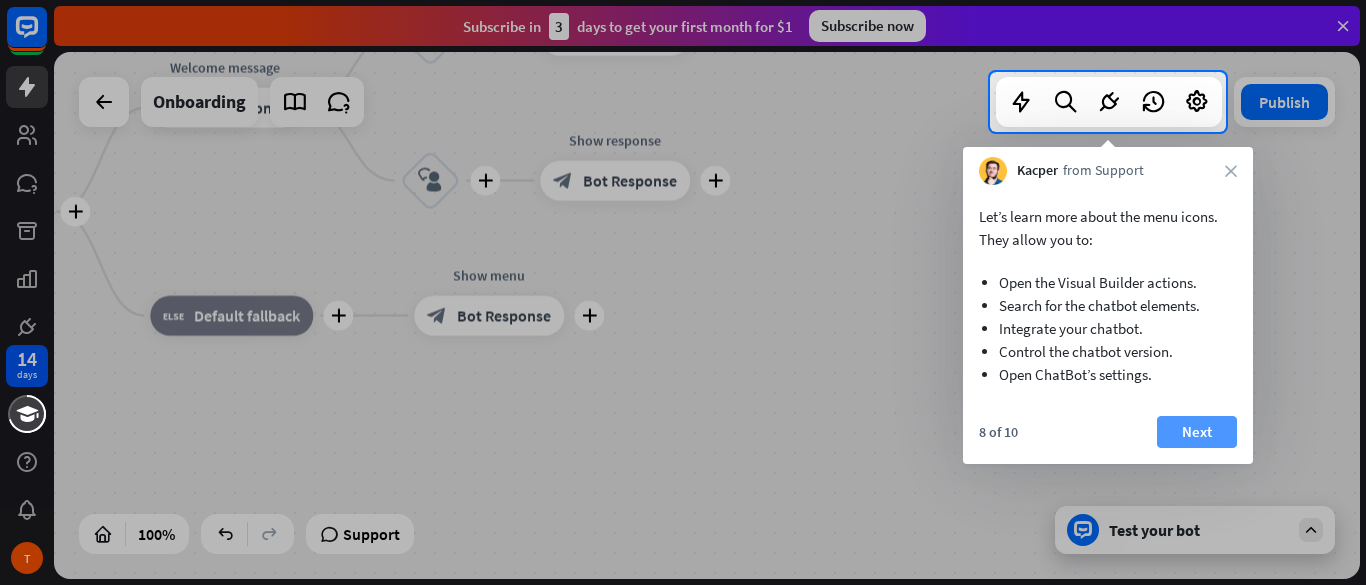 click on "Next" at bounding box center (1197, 432) 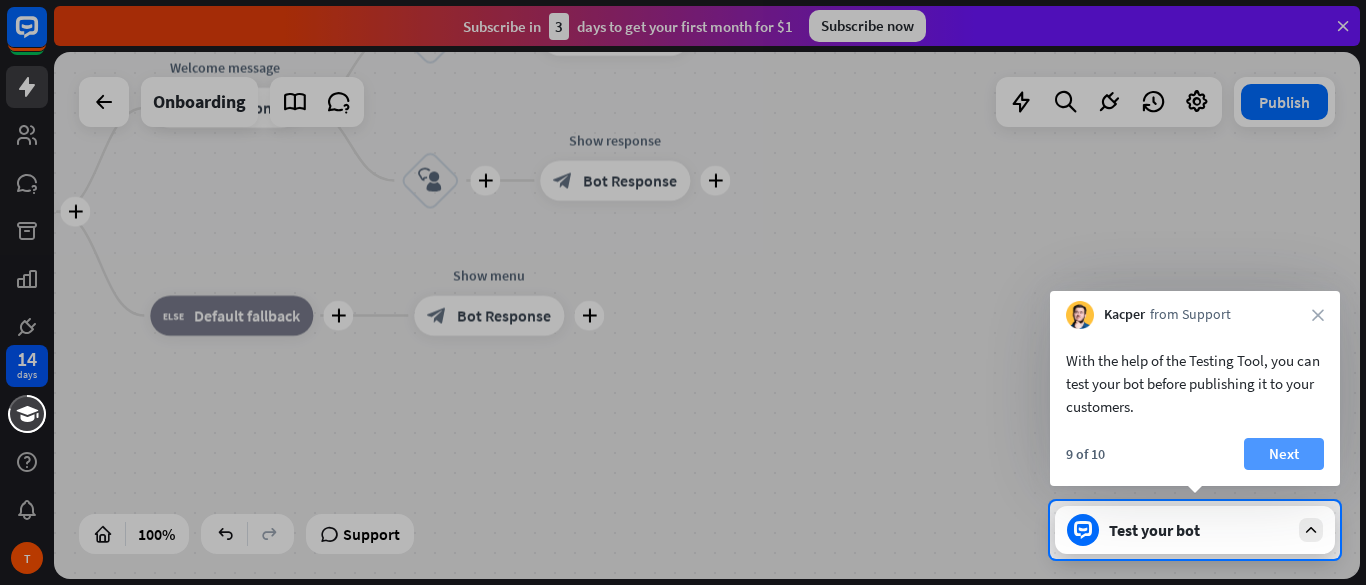 click on "Next" at bounding box center (1284, 454) 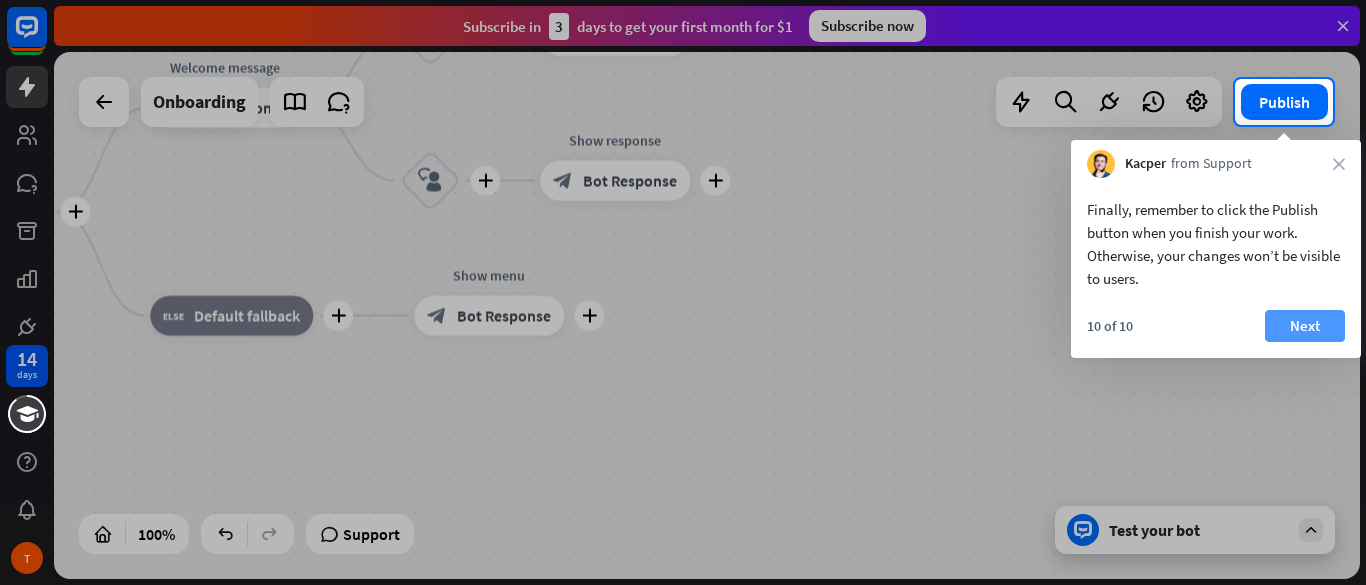 click on "Next" at bounding box center (1305, 326) 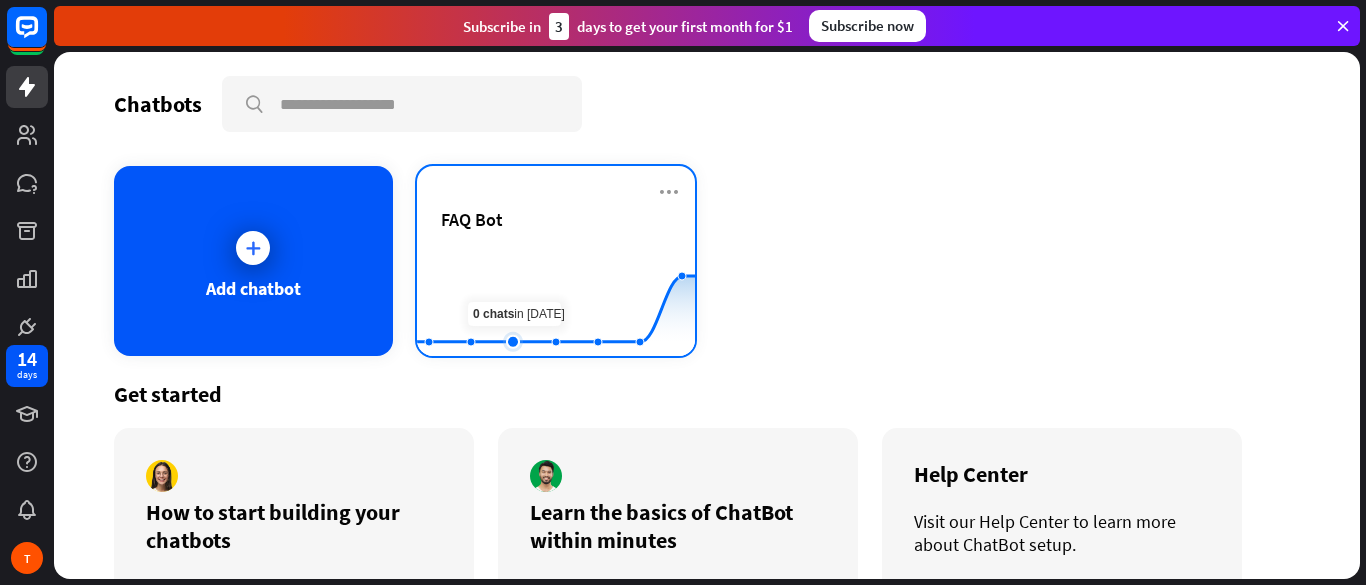 click 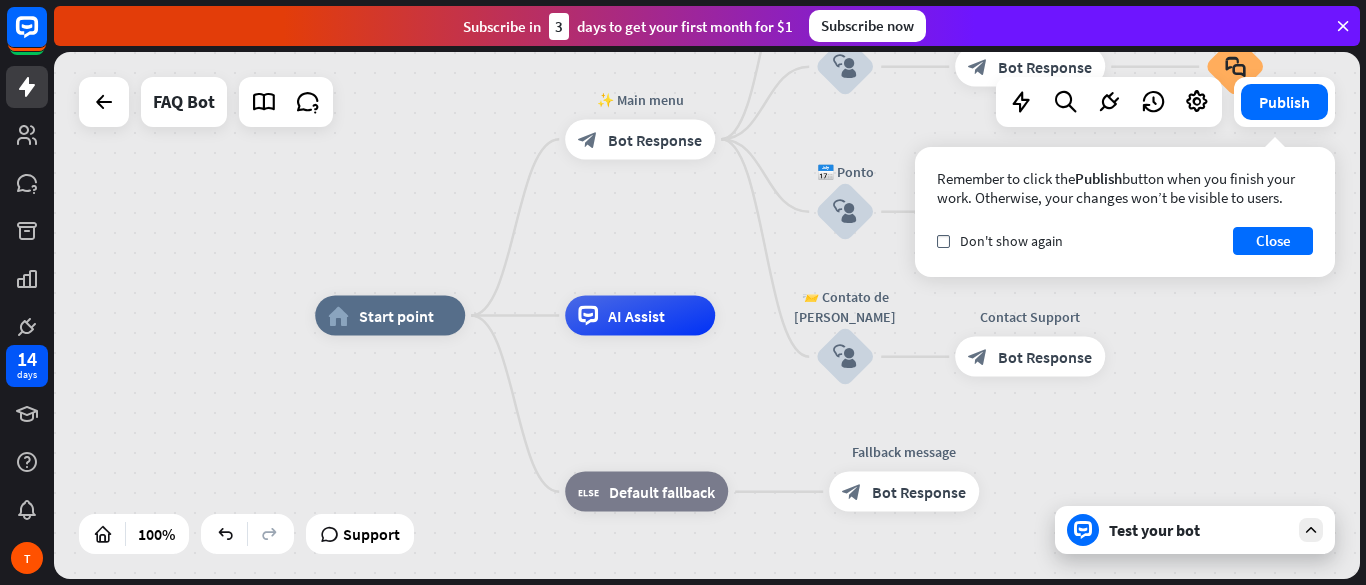 click on "Test your bot" at bounding box center (1195, 530) 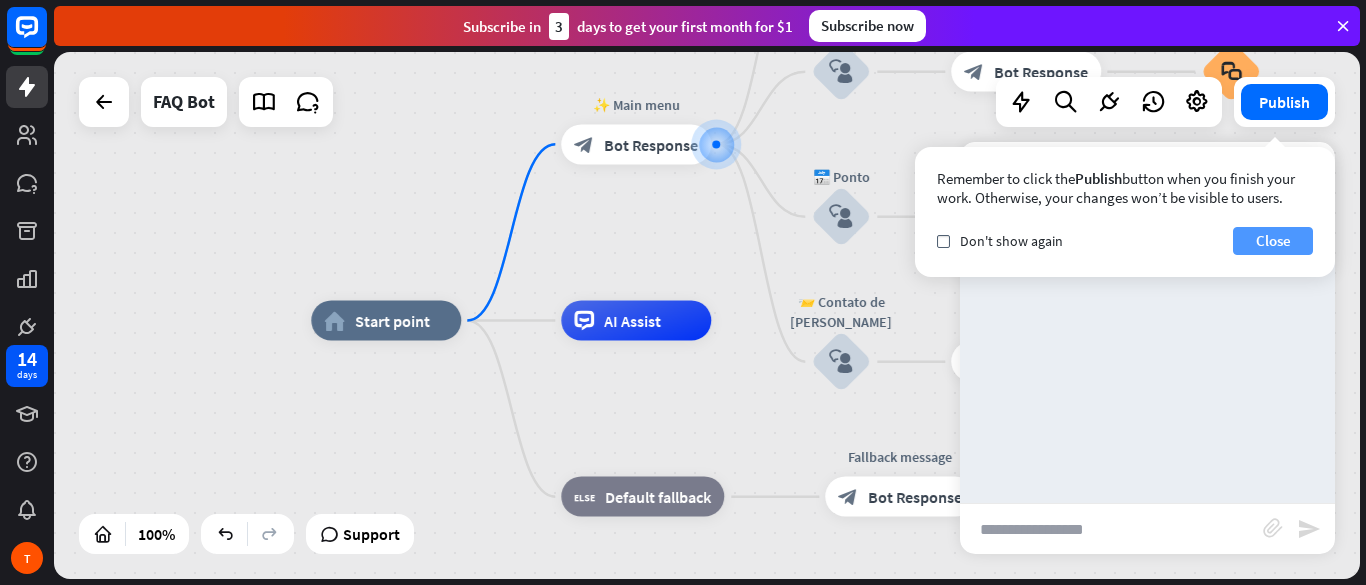 click on "Close" at bounding box center (1273, 241) 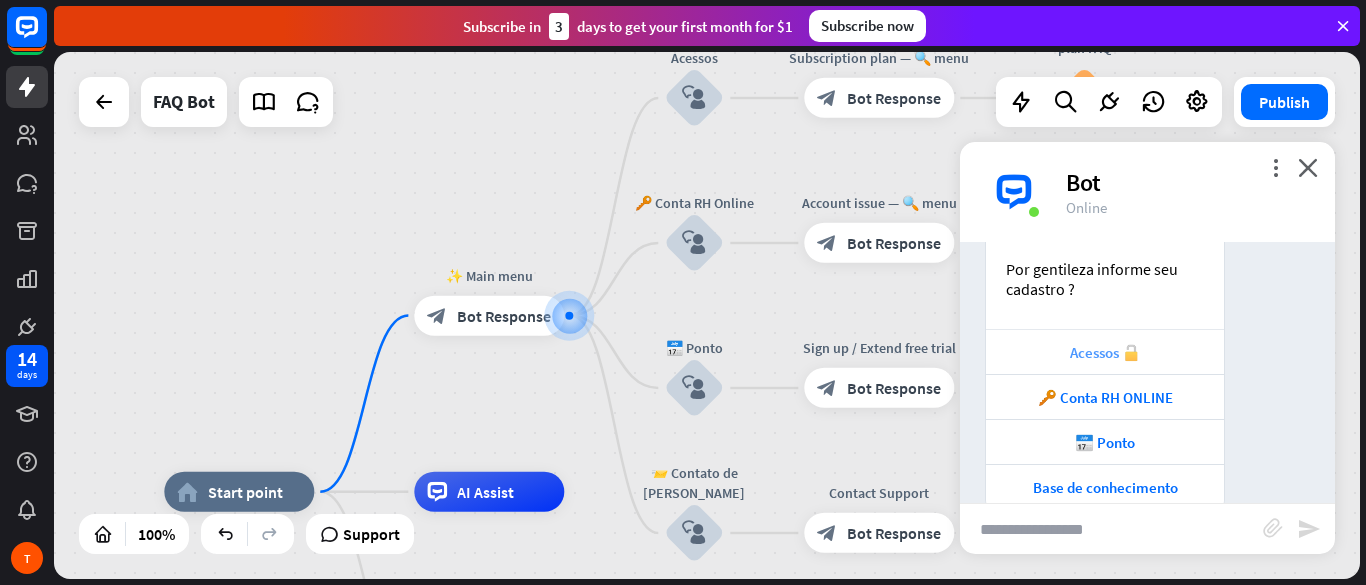 scroll, scrollTop: 293, scrollLeft: 0, axis: vertical 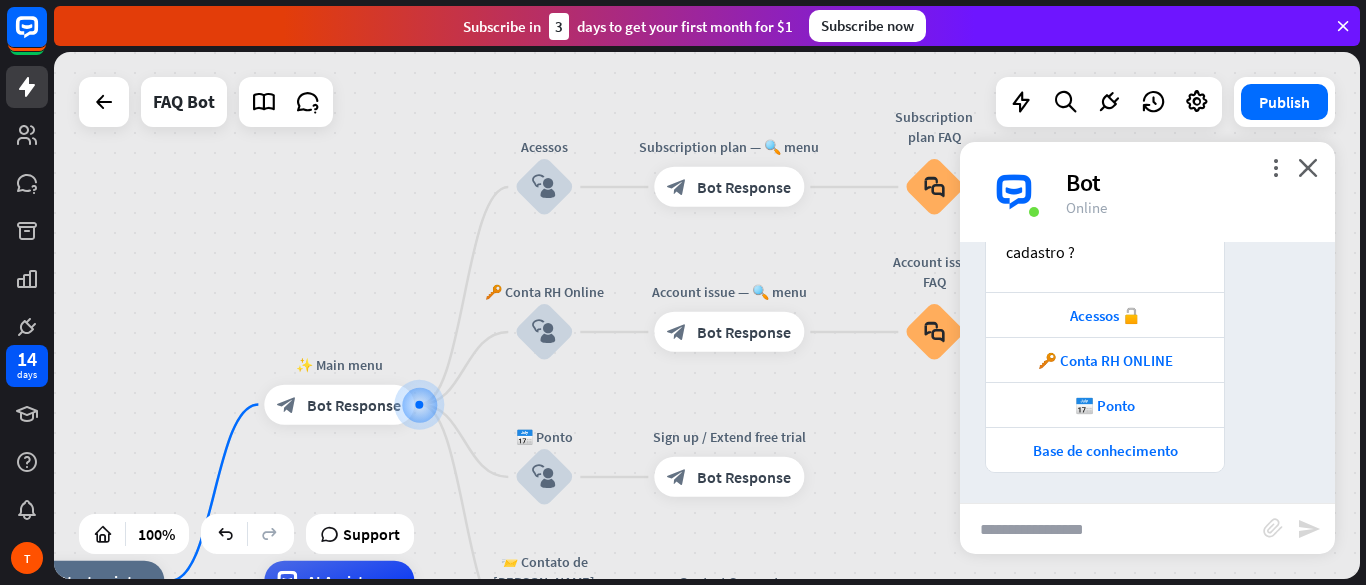drag, startPoint x: 589, startPoint y: 111, endPoint x: 439, endPoint y: 200, distance: 174.41617 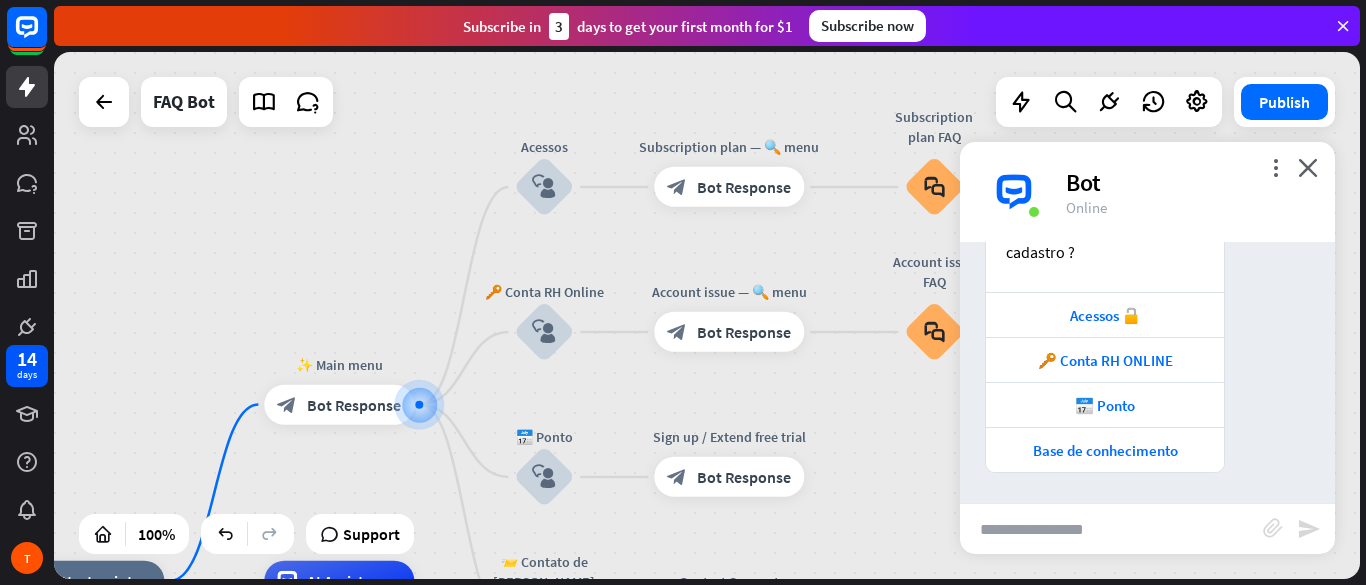 click on "home_2   Start point                 ✨ Main menu   block_bot_response   Bot Response                     Acessos   block_user_input                 Subscription plan — 🔍 menu   block_bot_response   Bot Response                 Subscription plan FAQ   block_faq                 🔑 Conta RH Online   block_user_input                 Account issue — 🔍 menu   block_bot_response   Bot Response                 Account issue FAQ   block_faq                 📅 Ponto   block_user_input                 Sign up / Extend free trial   block_bot_response   Bot Response                 📨 Contato de Suporte   block_user_input                 Contact Support   block_bot_response   Bot Response                     AI Assist                   block_fallback   Default fallback                 Fallback message   block_bot_response   Bot Response" at bounding box center (707, 315) 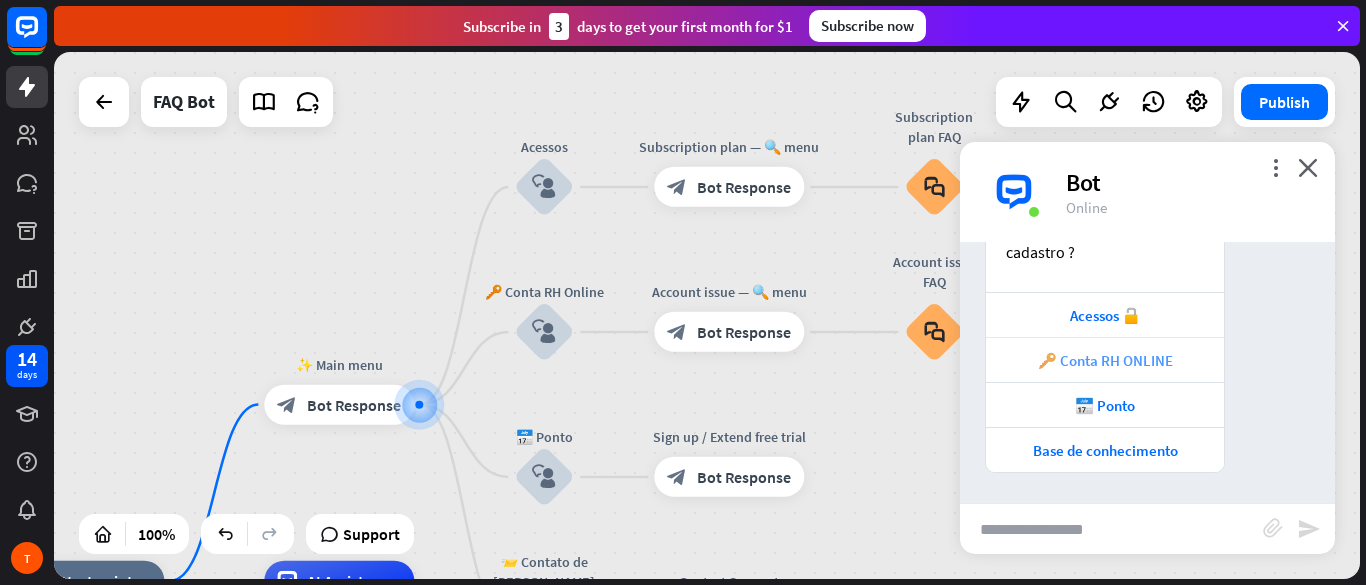 click on "🔑 Conta RH ONLINE" at bounding box center (1105, 360) 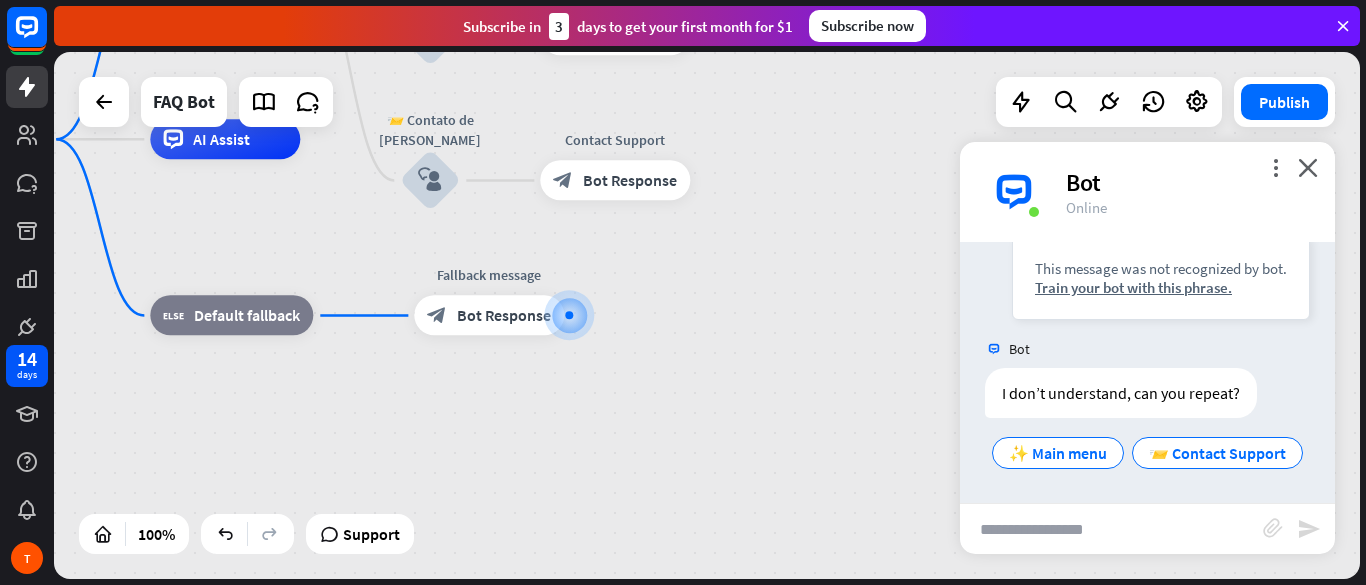 scroll, scrollTop: 648, scrollLeft: 0, axis: vertical 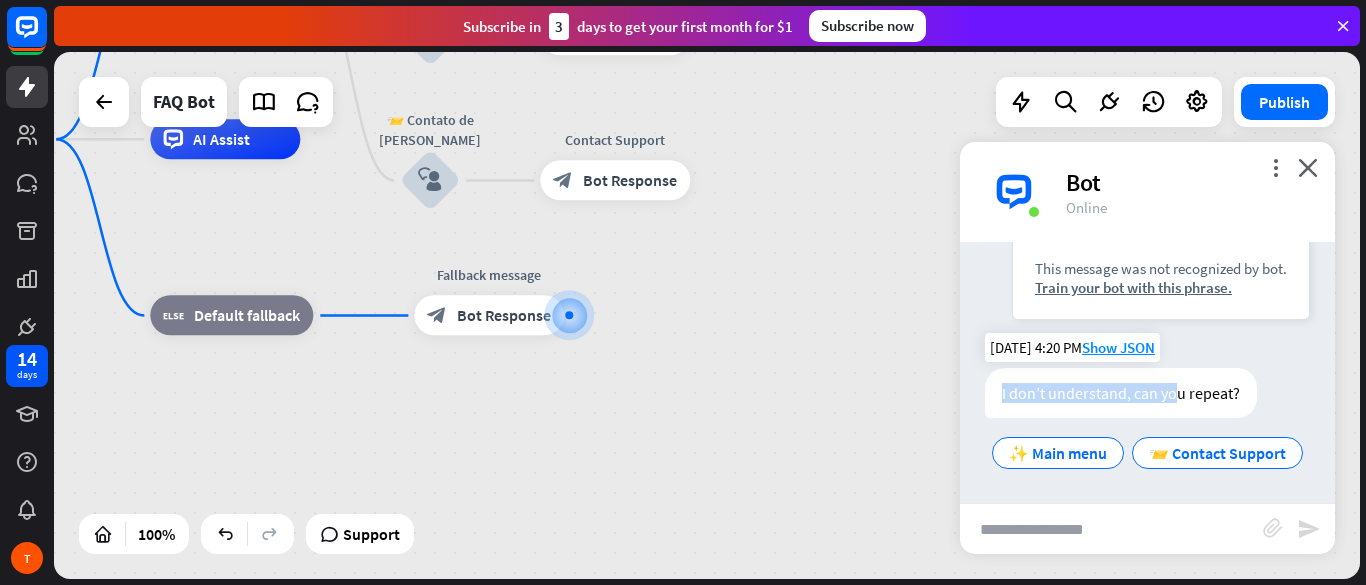 drag, startPoint x: 998, startPoint y: 392, endPoint x: 1171, endPoint y: 403, distance: 173.34937 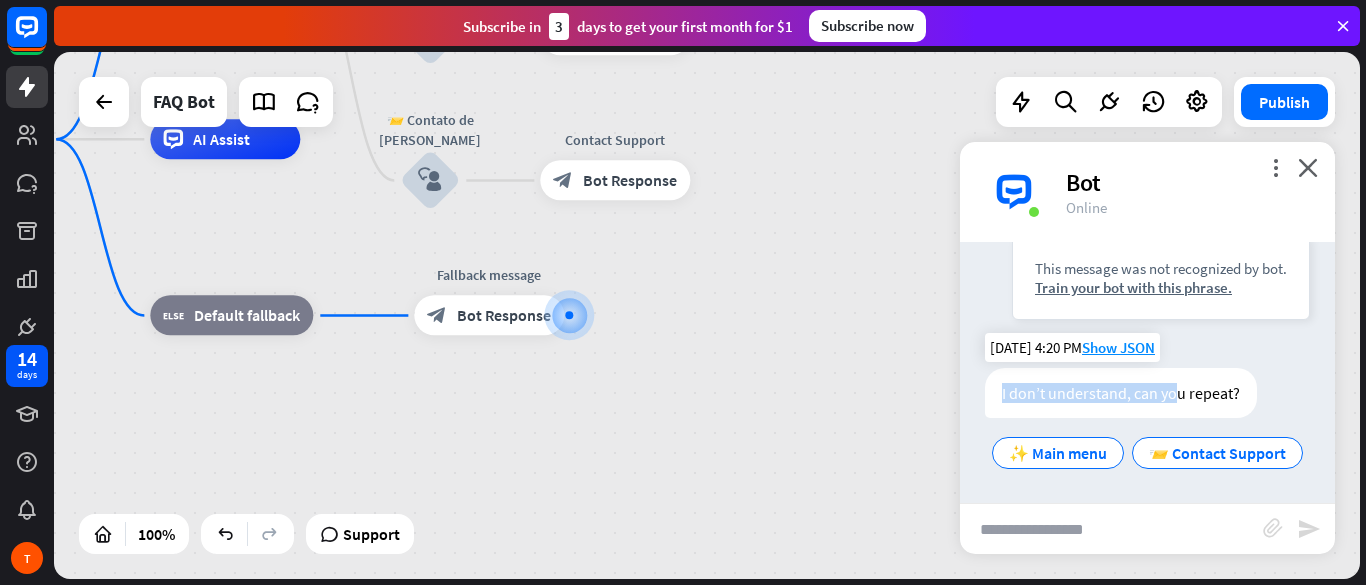 click on "I don’t understand, can you repeat?" at bounding box center (1121, 393) 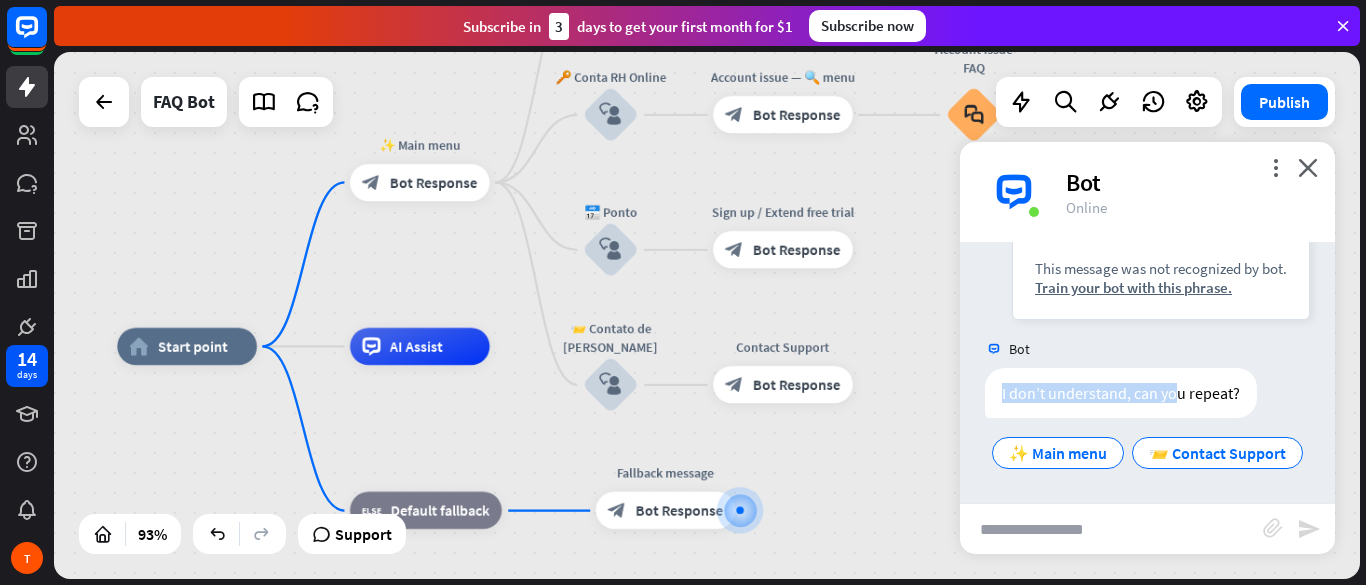drag, startPoint x: 768, startPoint y: 309, endPoint x: 914, endPoint y: 487, distance: 230.21729 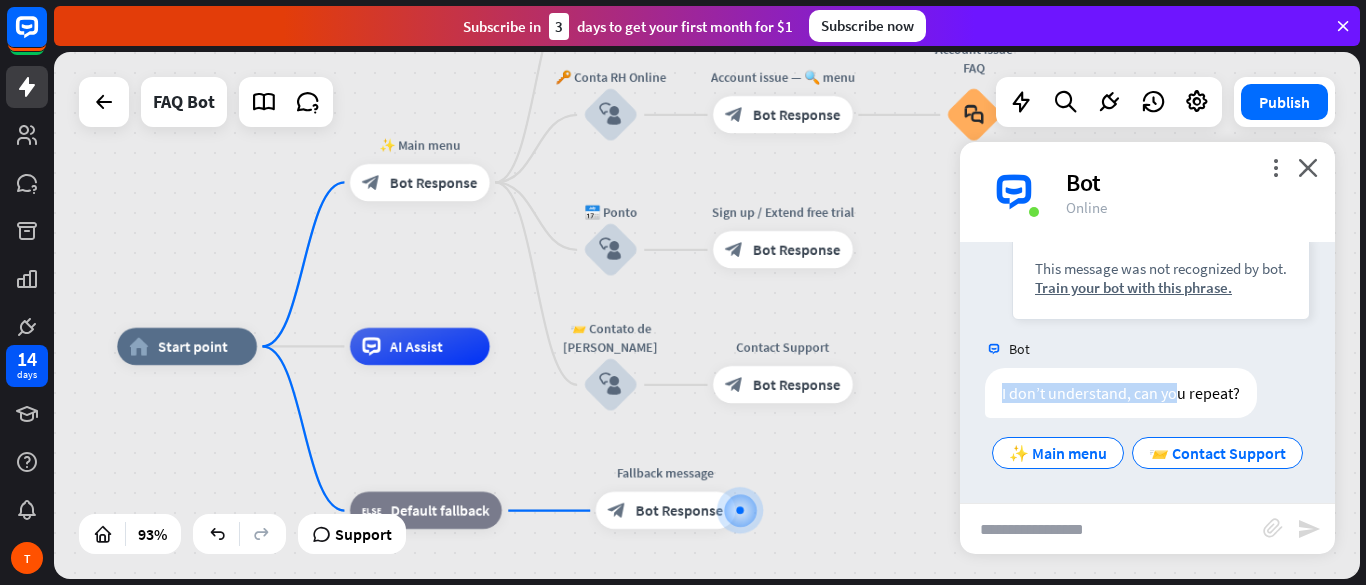 click on "home_2   Start point                 ✨ Main menu   block_bot_response   Bot Response                 Acessos   block_user_input                 Subscription plan — 🔍 menu   block_bot_response   Bot Response                 Subscription plan FAQ   block_faq                 🔑 Conta RH Online   block_user_input                 Account issue — 🔍 menu   block_bot_response   Bot Response                 Account issue FAQ   block_faq                 📅 Ponto   block_user_input                 Sign up / Extend free trial   block_bot_response   Bot Response                 📨 Contato de Suporte   block_user_input                 Contact Support   block_bot_response   Bot Response                     AI Assist                   block_fallback   Default fallback                 Fallback message   block_bot_response   Bot Response" at bounding box center (725, 591) 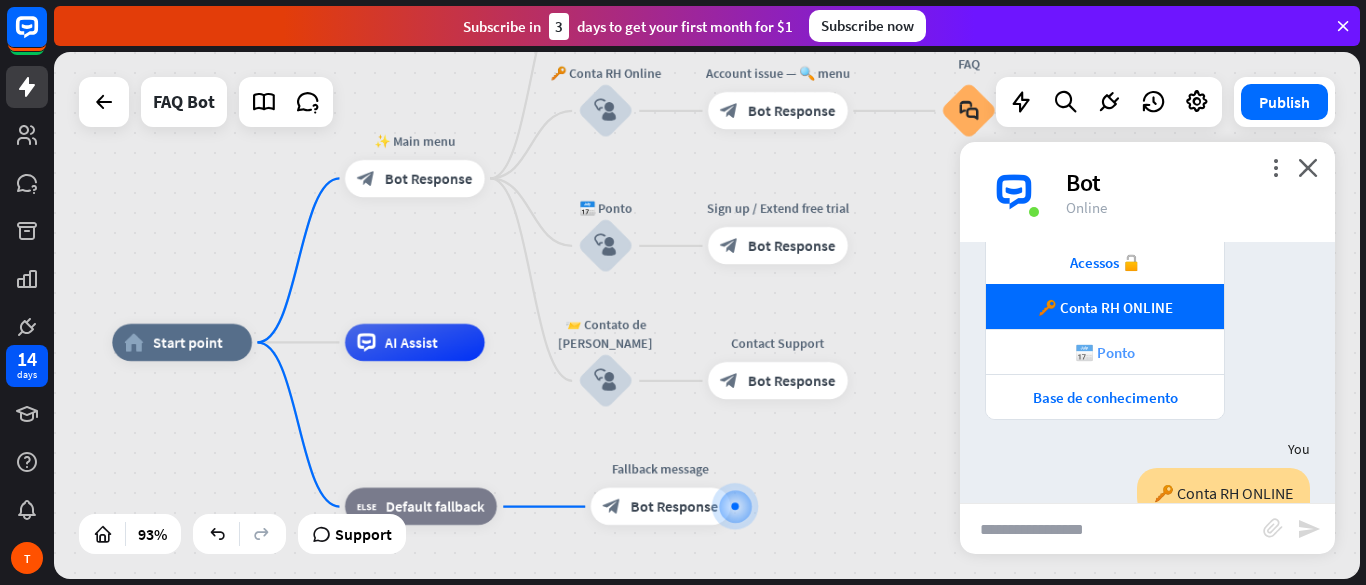 scroll, scrollTop: 408, scrollLeft: 0, axis: vertical 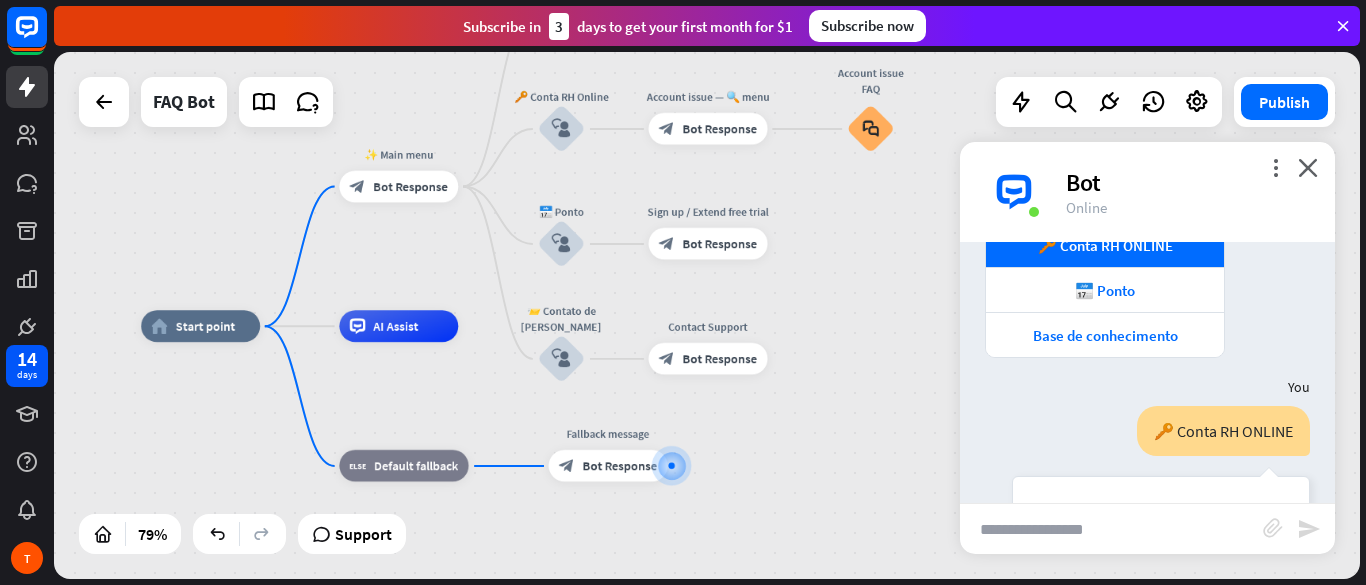 drag, startPoint x: 462, startPoint y: 407, endPoint x: 439, endPoint y: 381, distance: 34.713108 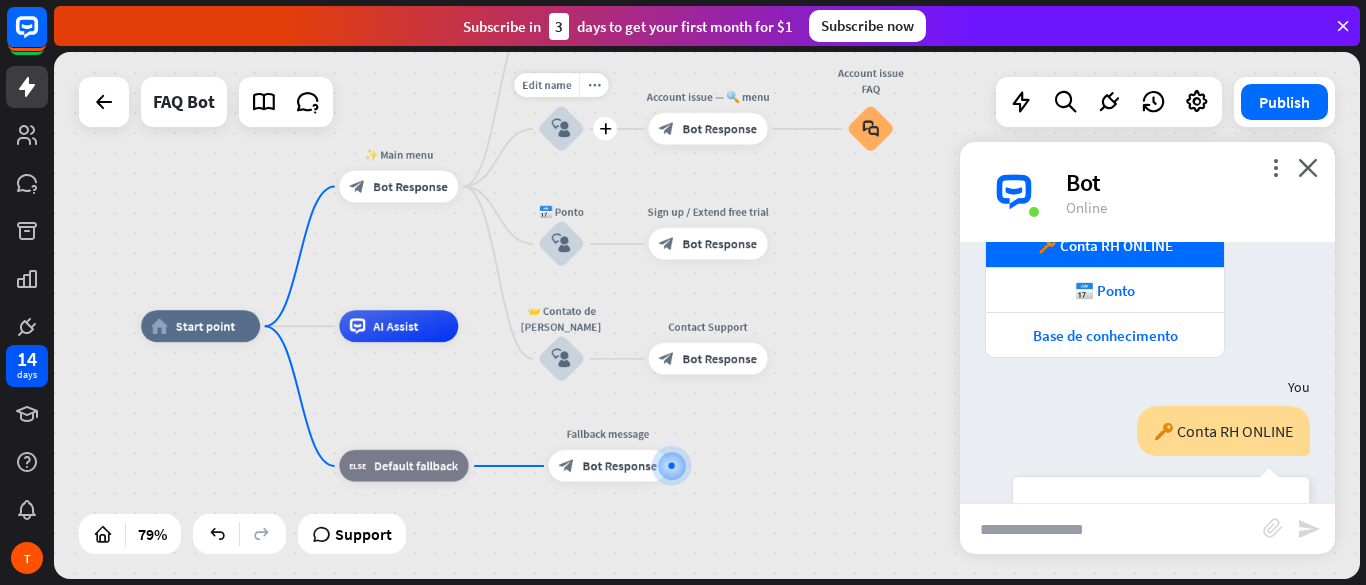 click on "block_user_input" at bounding box center (561, 128) 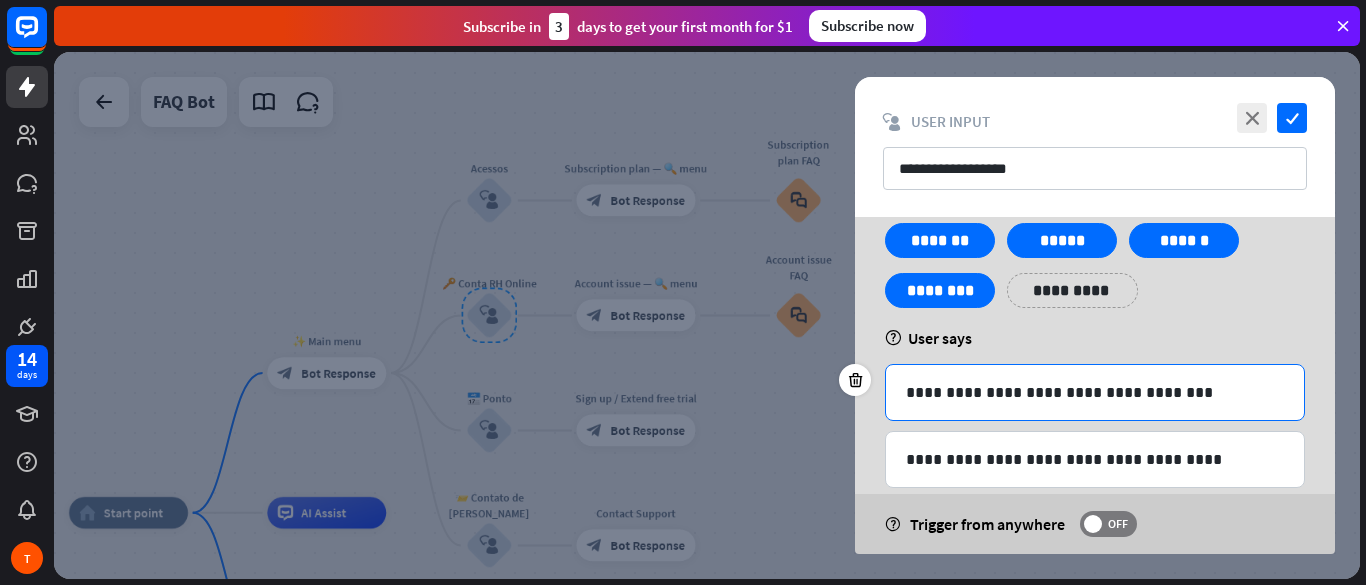 scroll, scrollTop: 120, scrollLeft: 0, axis: vertical 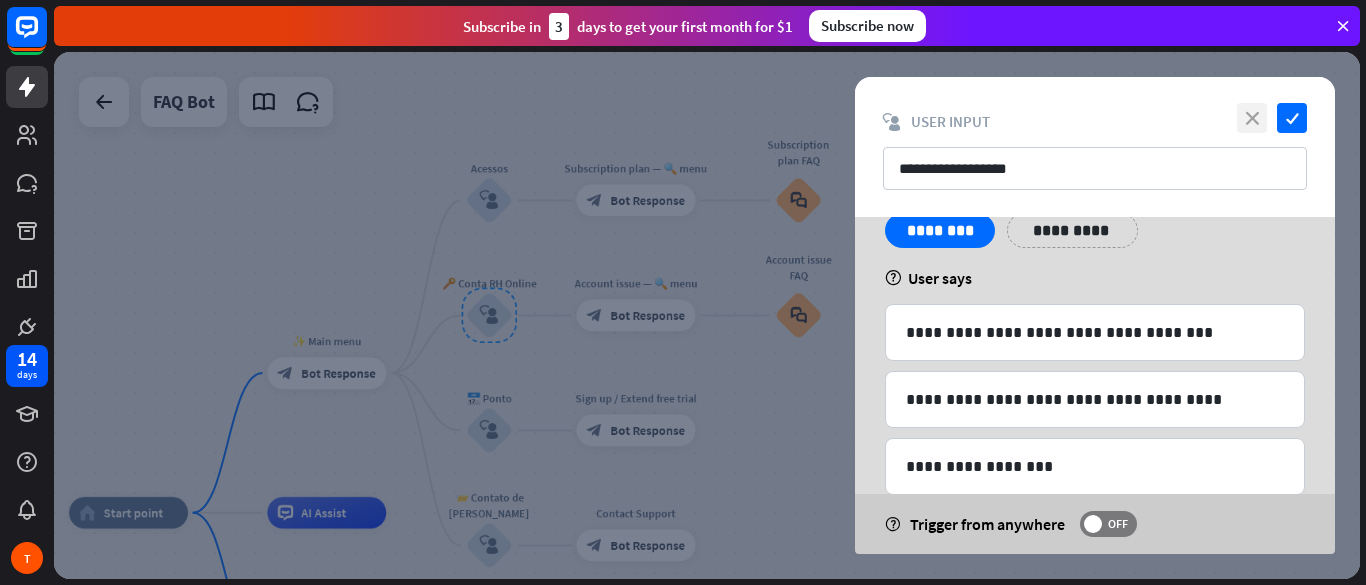click on "close" at bounding box center (1252, 118) 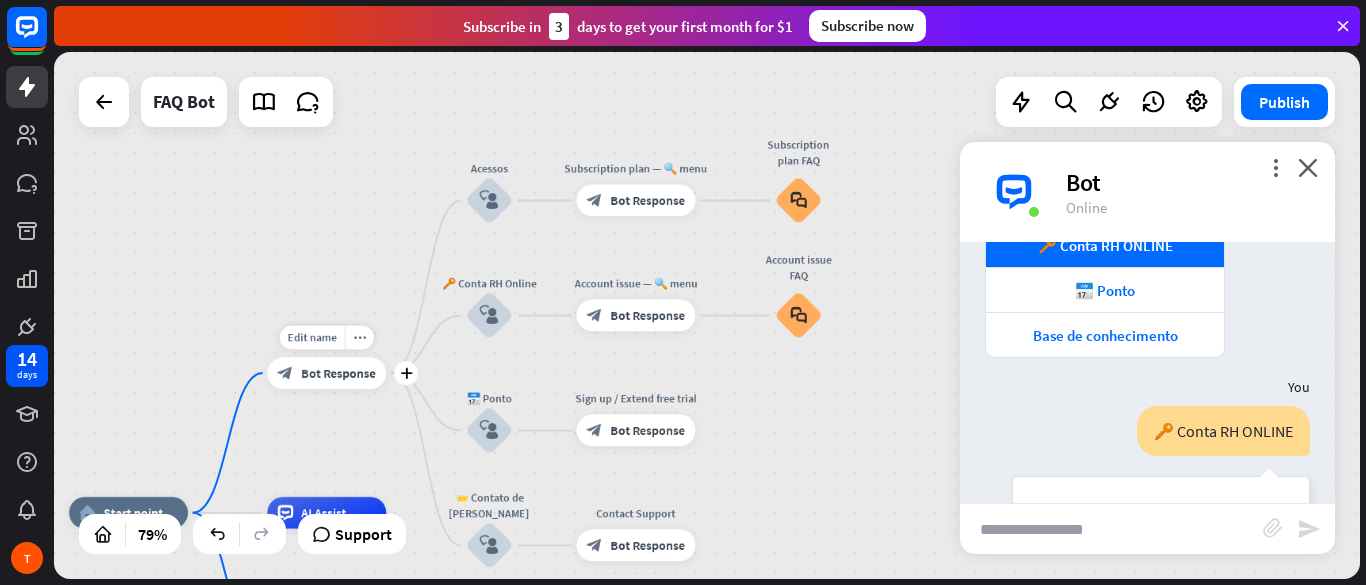 click on "Bot Response" at bounding box center [338, 373] 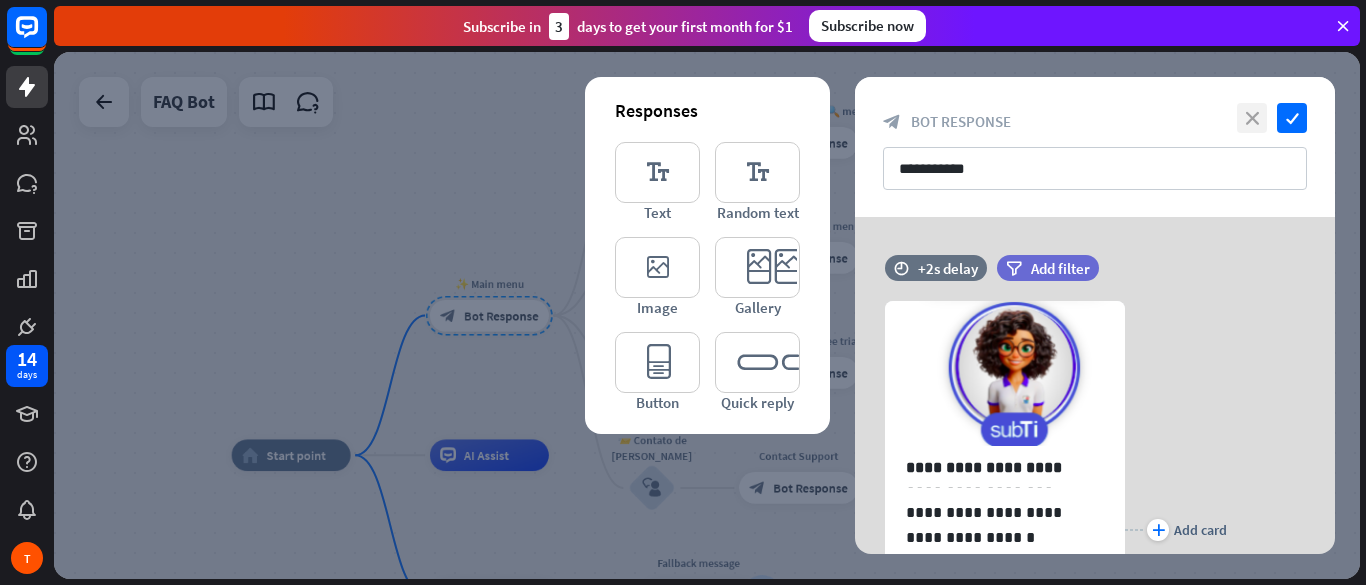 click on "close" at bounding box center [1252, 118] 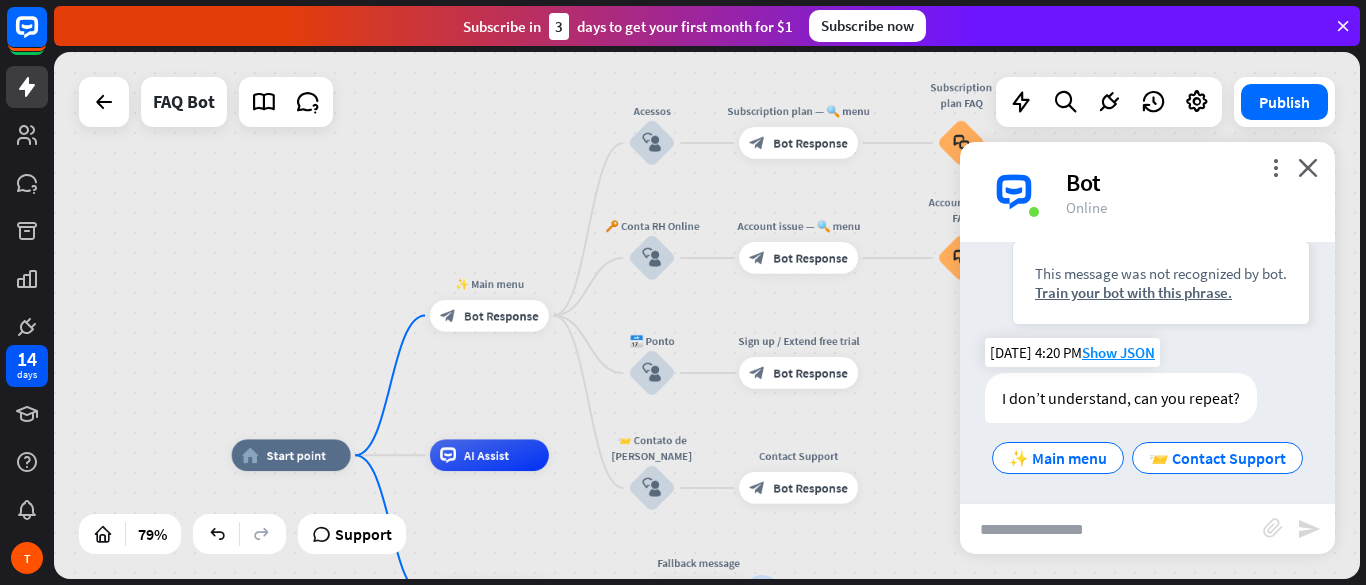 scroll, scrollTop: 648, scrollLeft: 0, axis: vertical 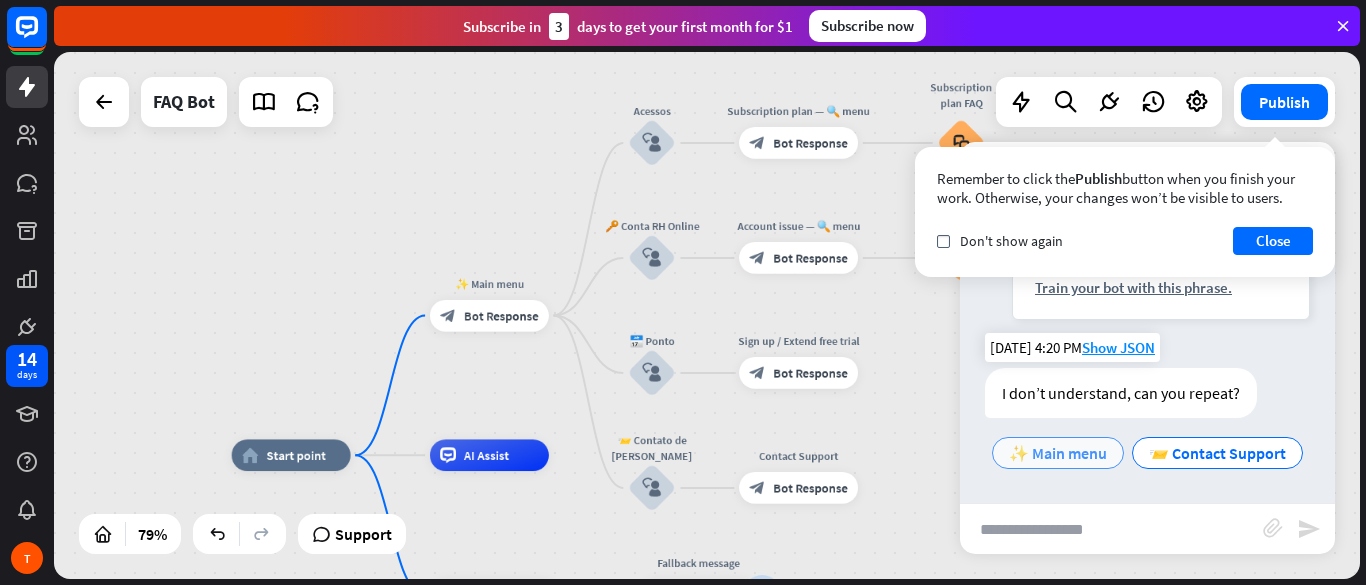 click on "✨ Main menu" at bounding box center (1058, 453) 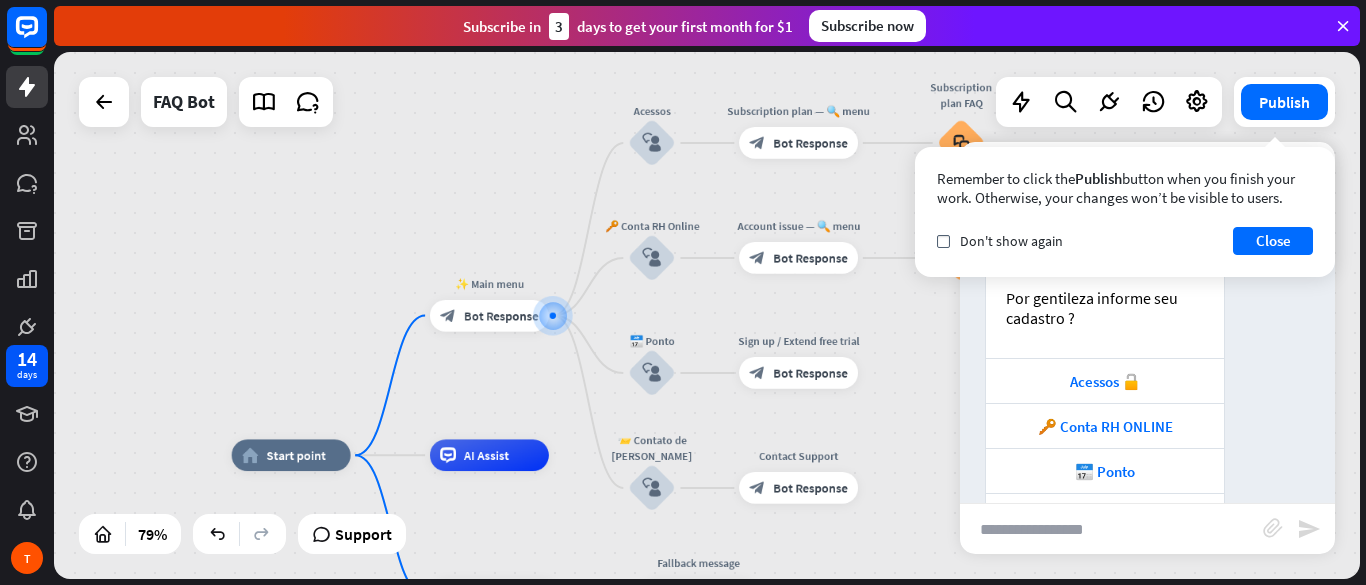 scroll, scrollTop: 1205, scrollLeft: 0, axis: vertical 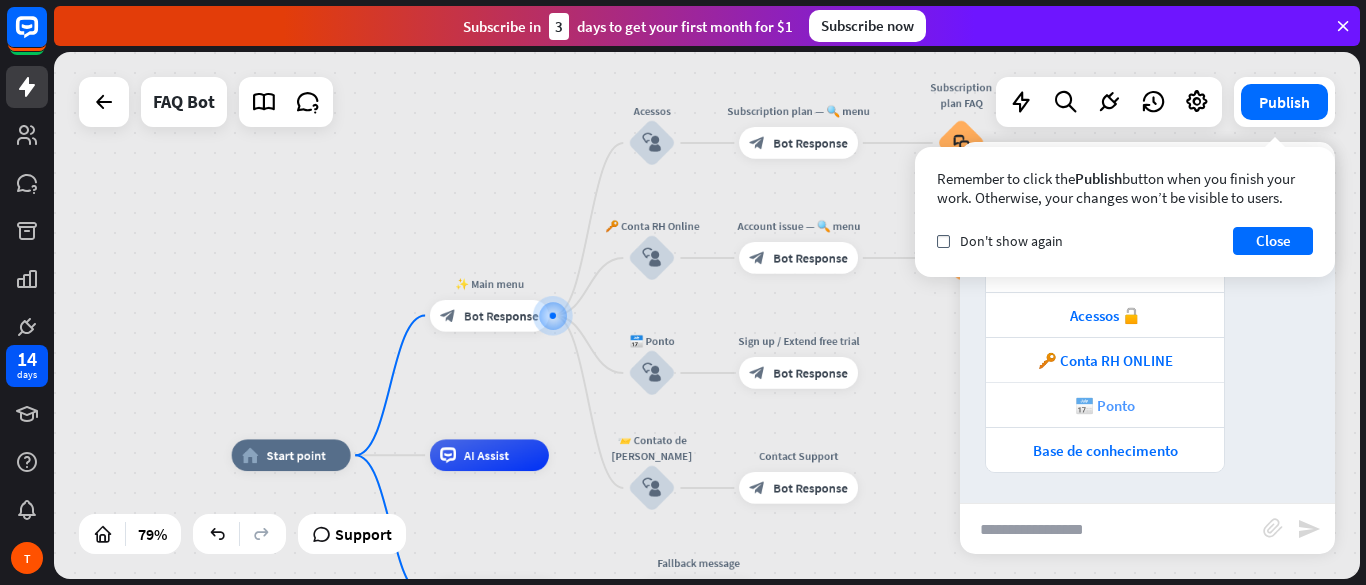 click on "📅 Ponto" at bounding box center [1105, 405] 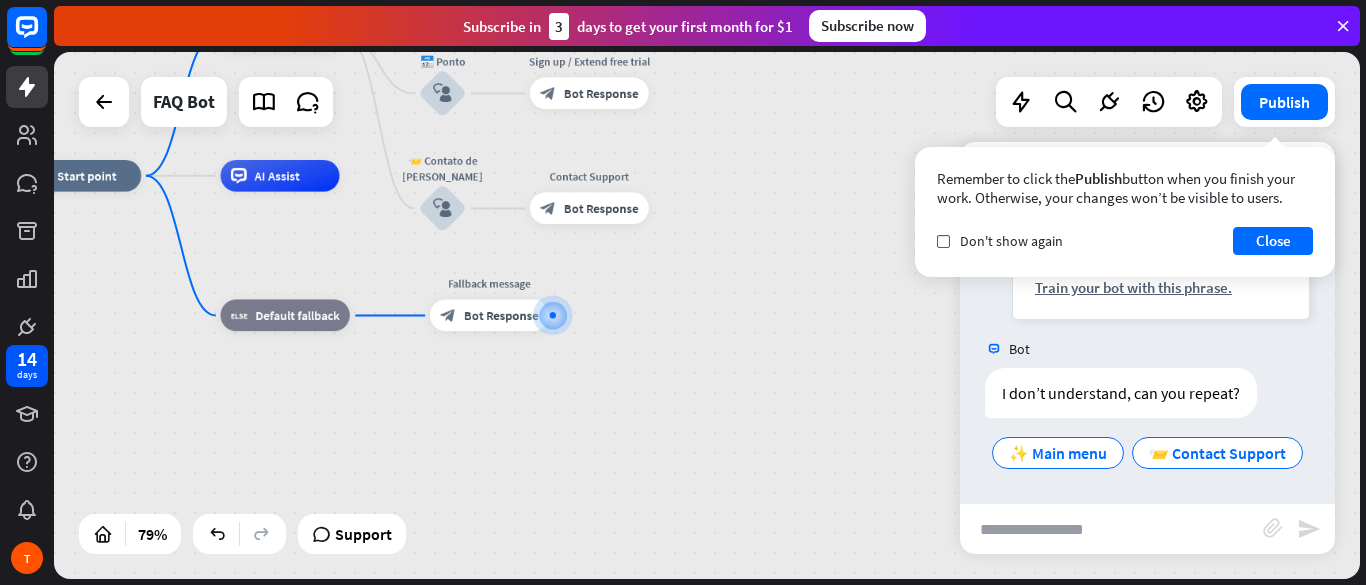 scroll, scrollTop: 1560, scrollLeft: 0, axis: vertical 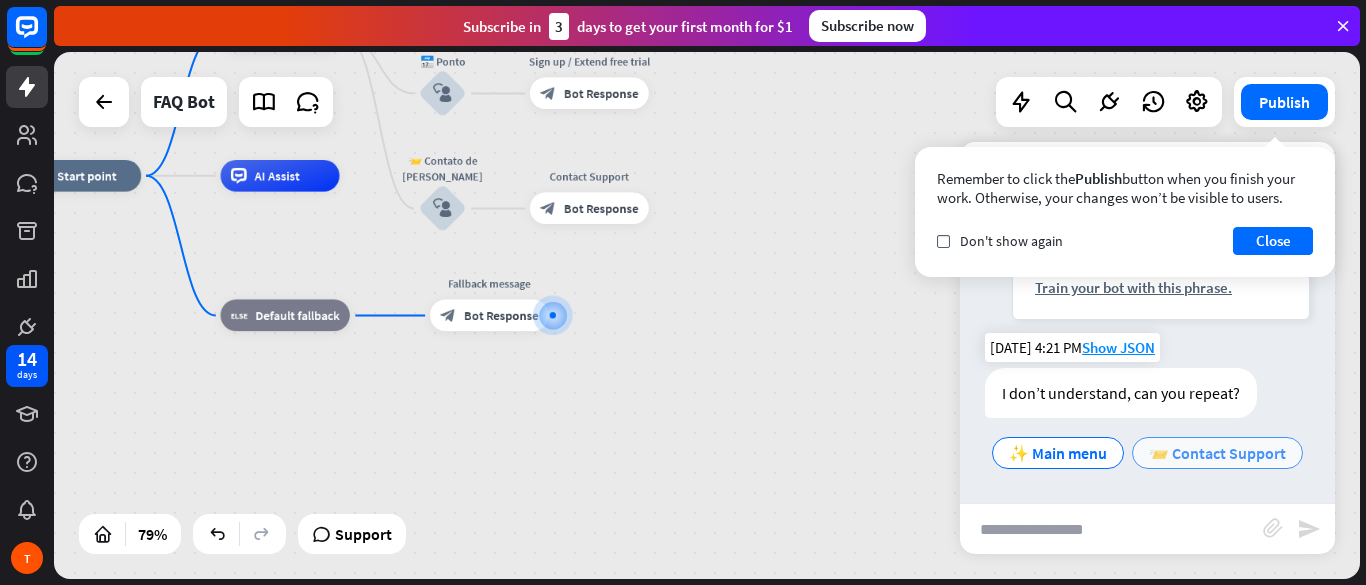 click on "📨 Contact Support" at bounding box center [1217, 453] 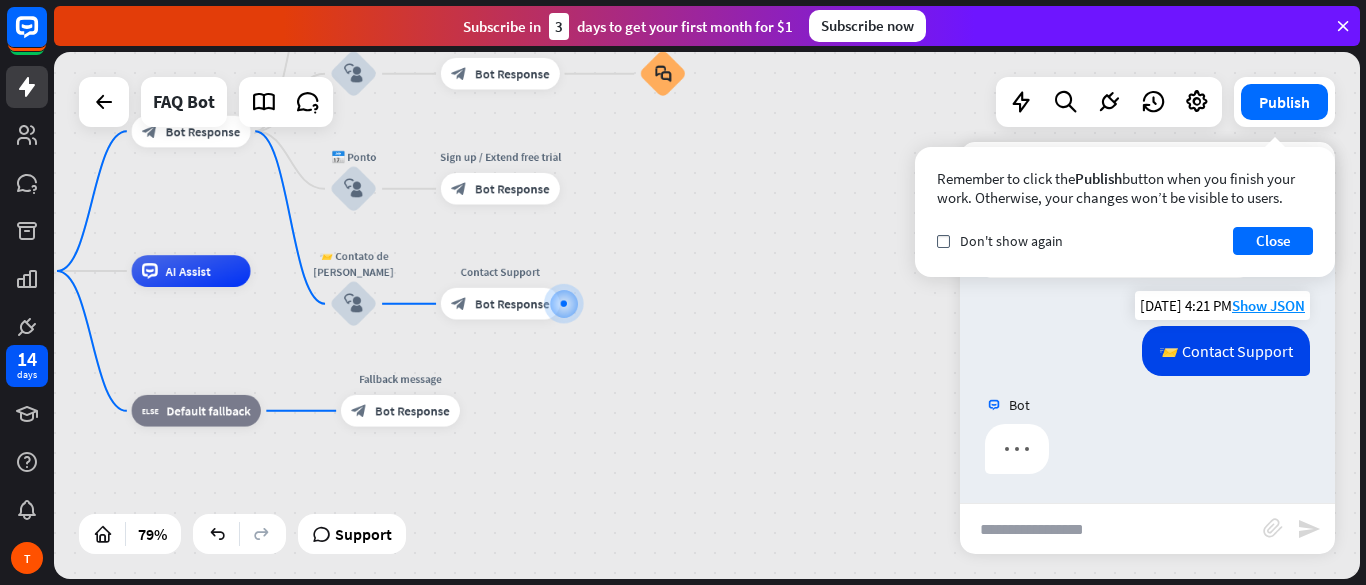 scroll, scrollTop: 1701, scrollLeft: 0, axis: vertical 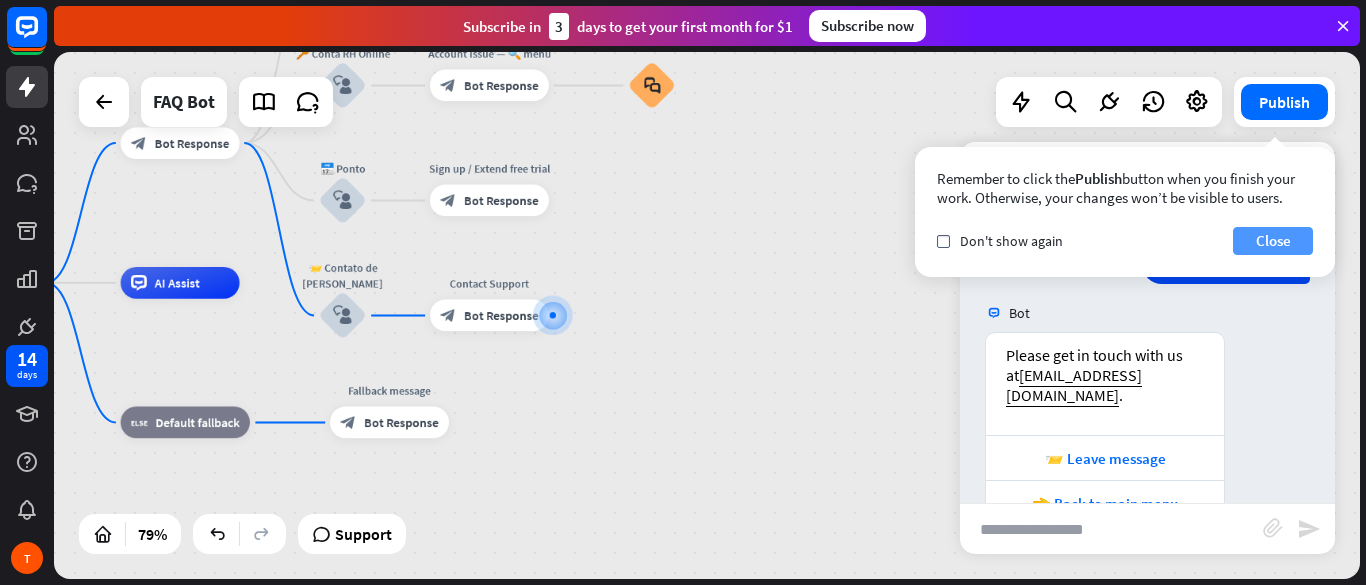 click on "Close" at bounding box center [1273, 241] 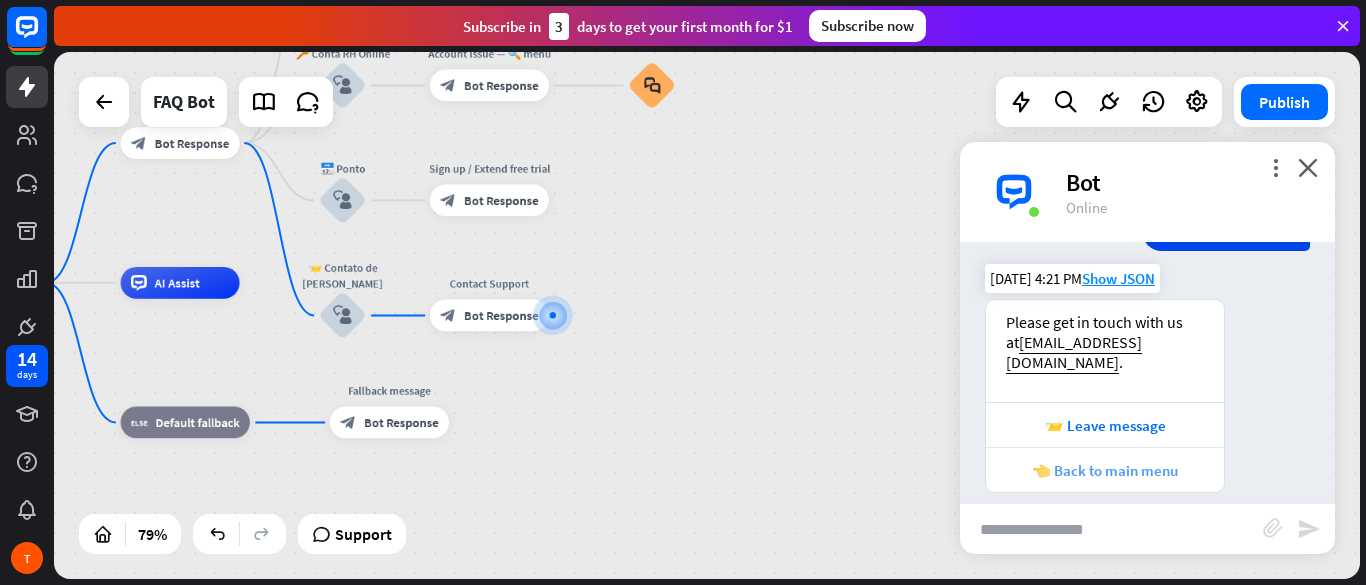 click on "👈 Back to main menu" at bounding box center [1105, 470] 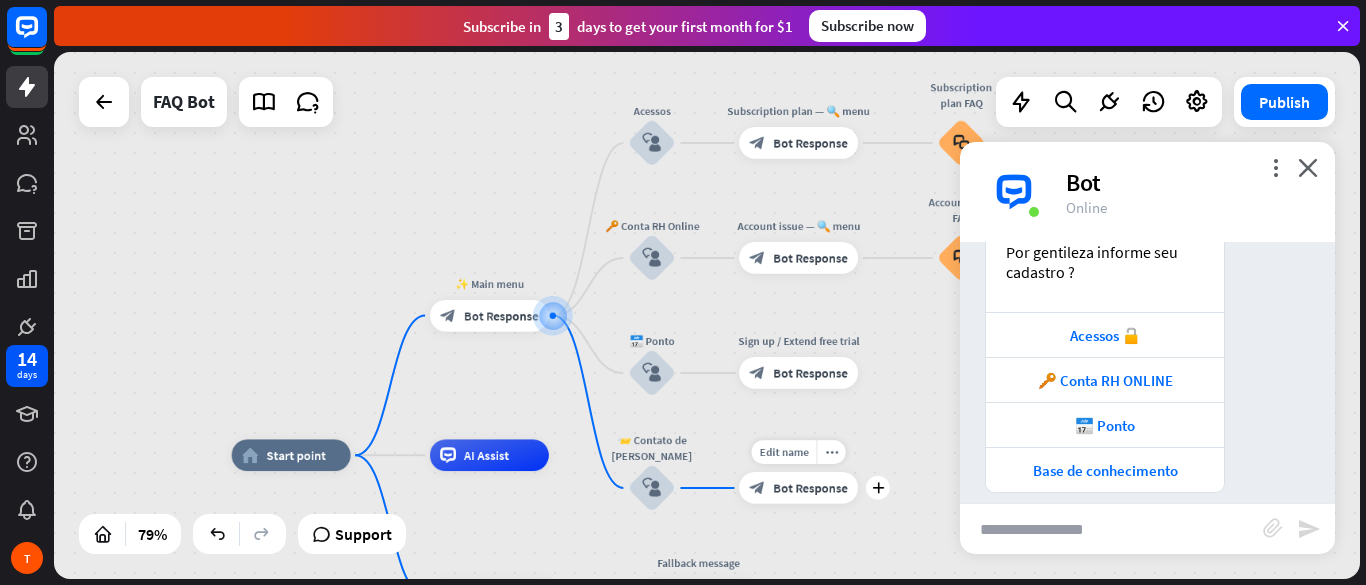 scroll, scrollTop: 2437, scrollLeft: 0, axis: vertical 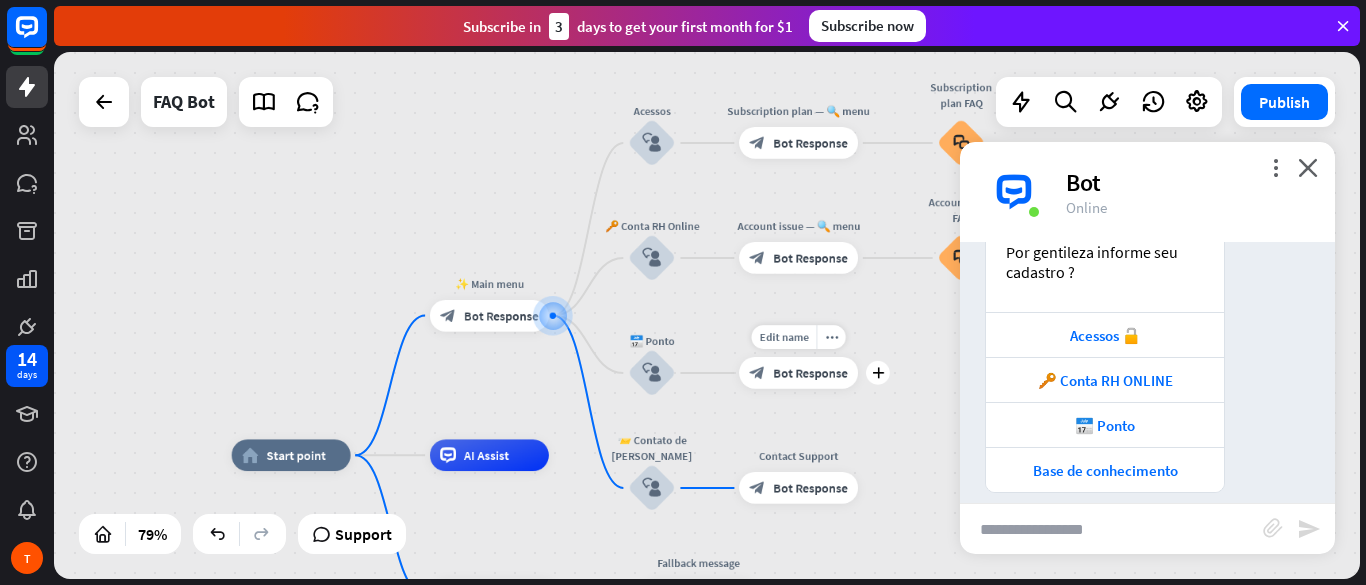 click on "block_bot_response   Bot Response" at bounding box center [798, 373] 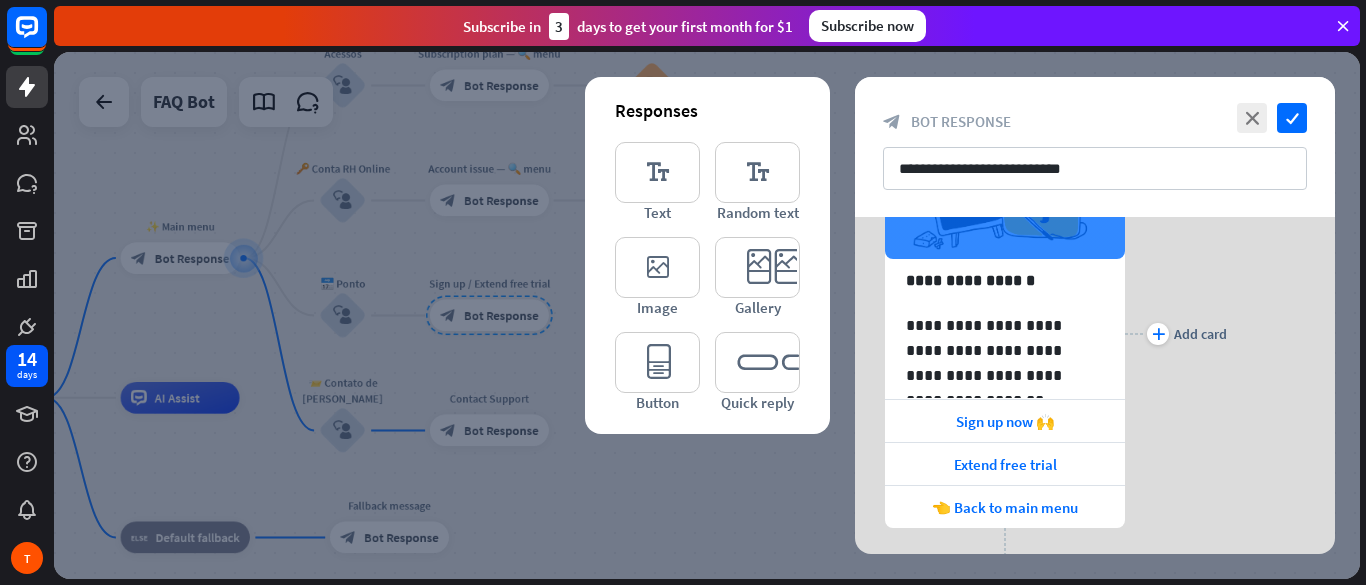 scroll, scrollTop: 286, scrollLeft: 0, axis: vertical 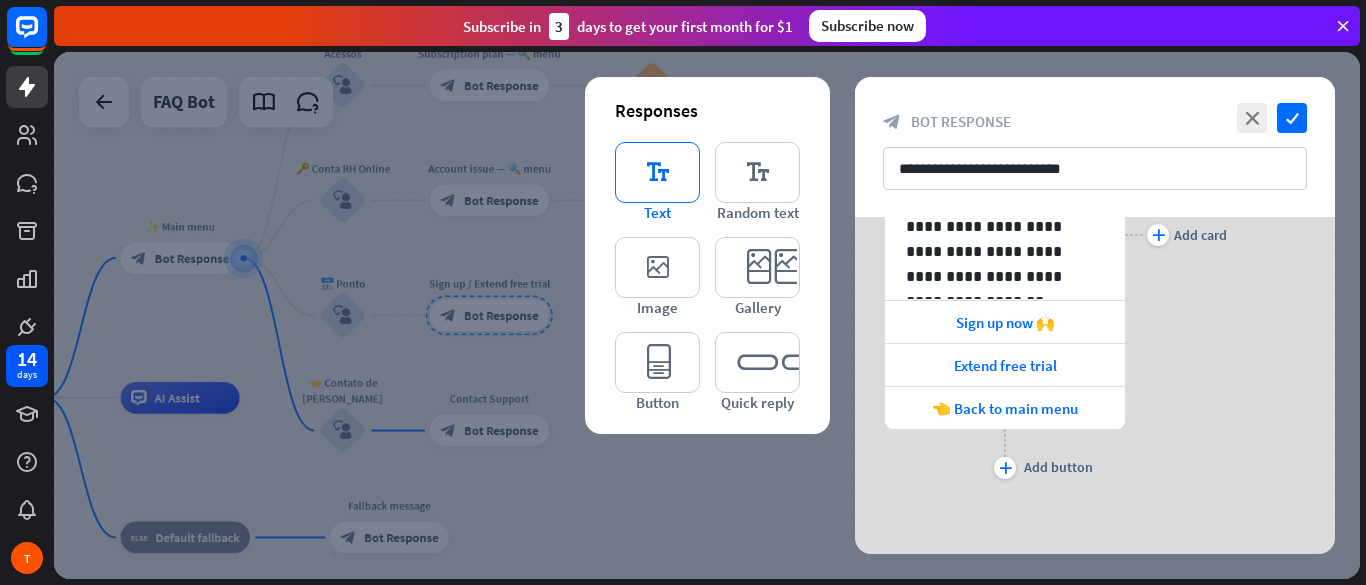 click on "editor_text" at bounding box center (657, 172) 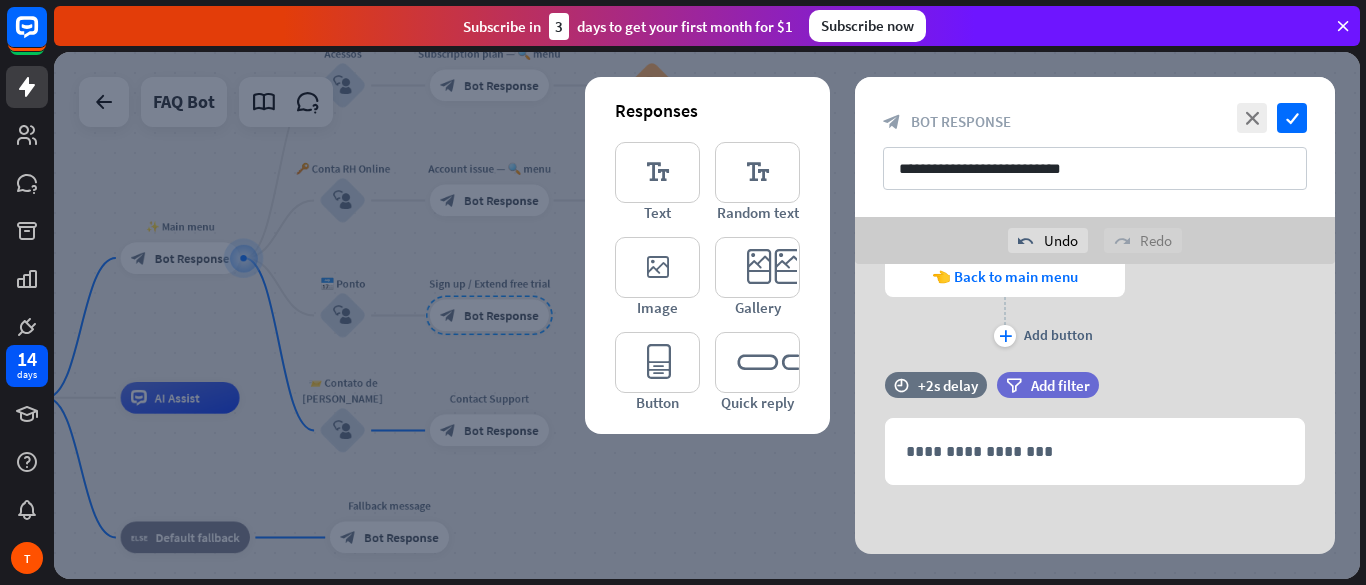 scroll, scrollTop: 466, scrollLeft: 0, axis: vertical 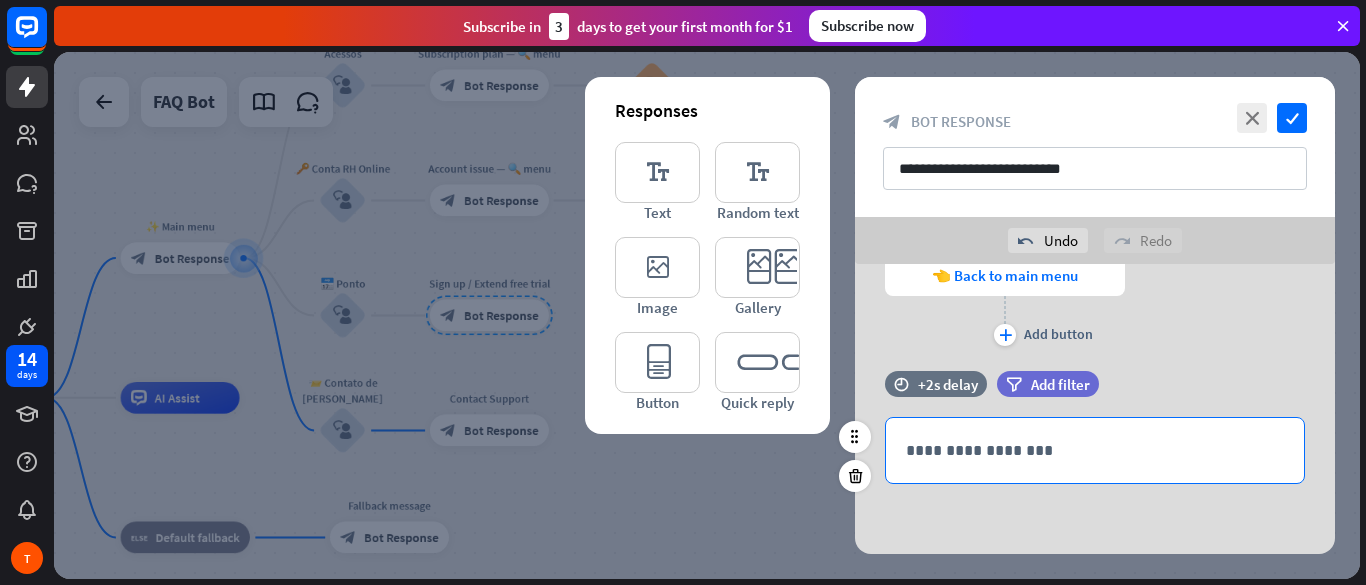 click on "**********" at bounding box center (1095, 450) 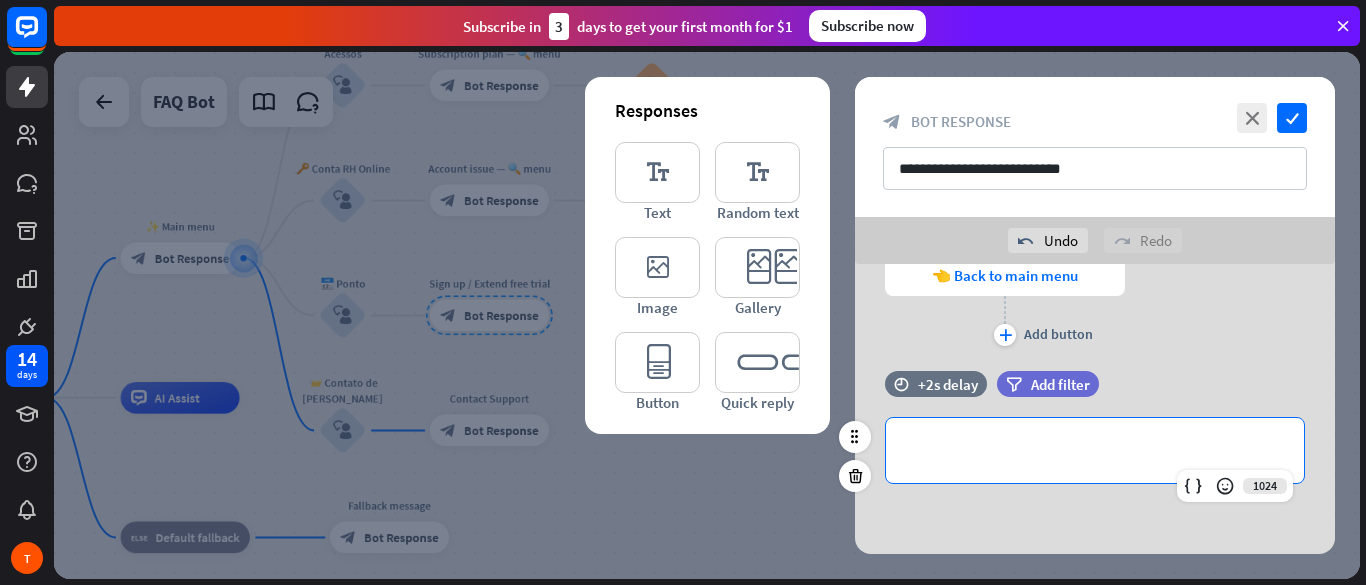type 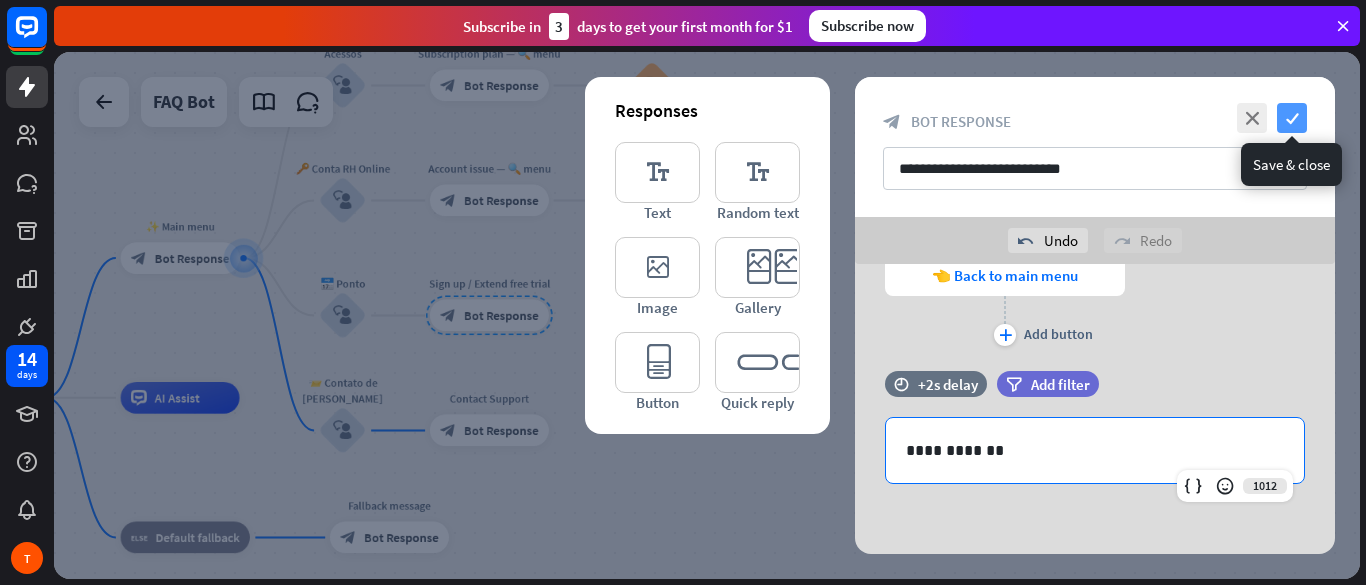 click on "check" at bounding box center (1292, 118) 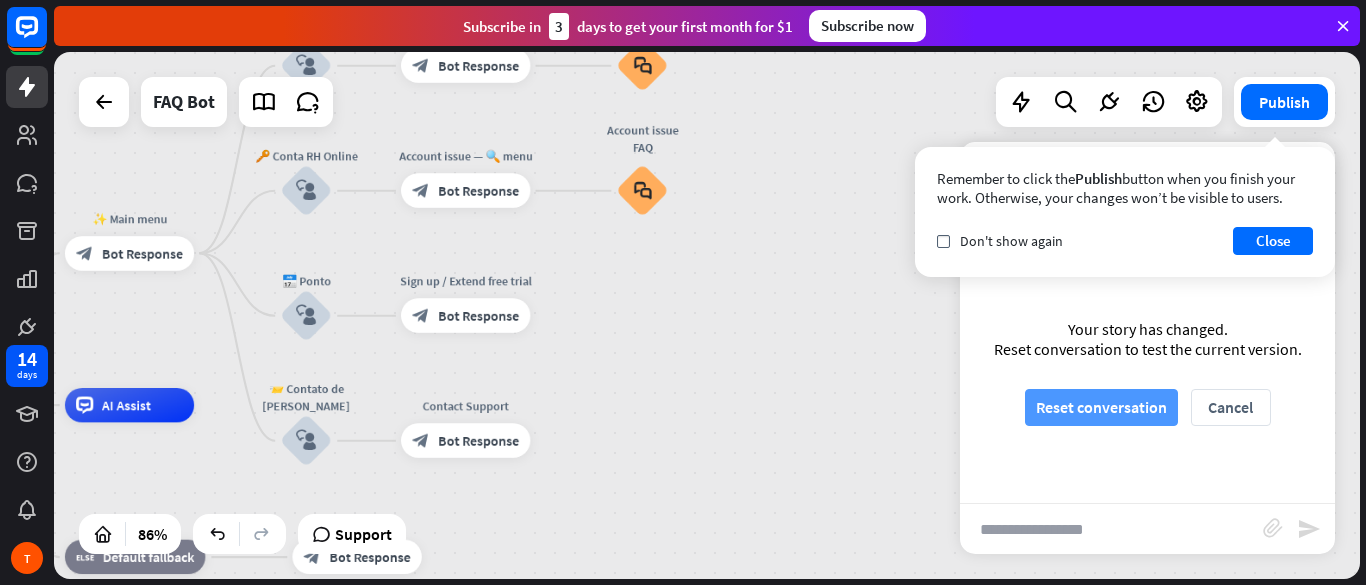 click on "Reset conversation" at bounding box center (1101, 407) 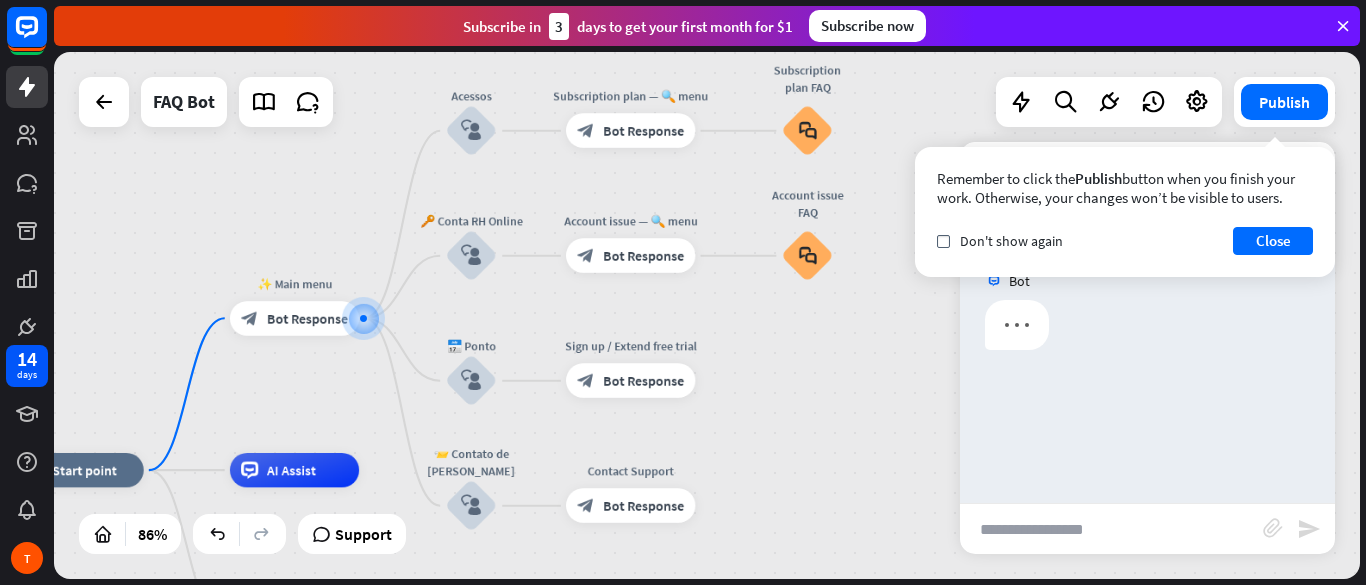 drag, startPoint x: 748, startPoint y: 344, endPoint x: 913, endPoint y: 409, distance: 177.34148 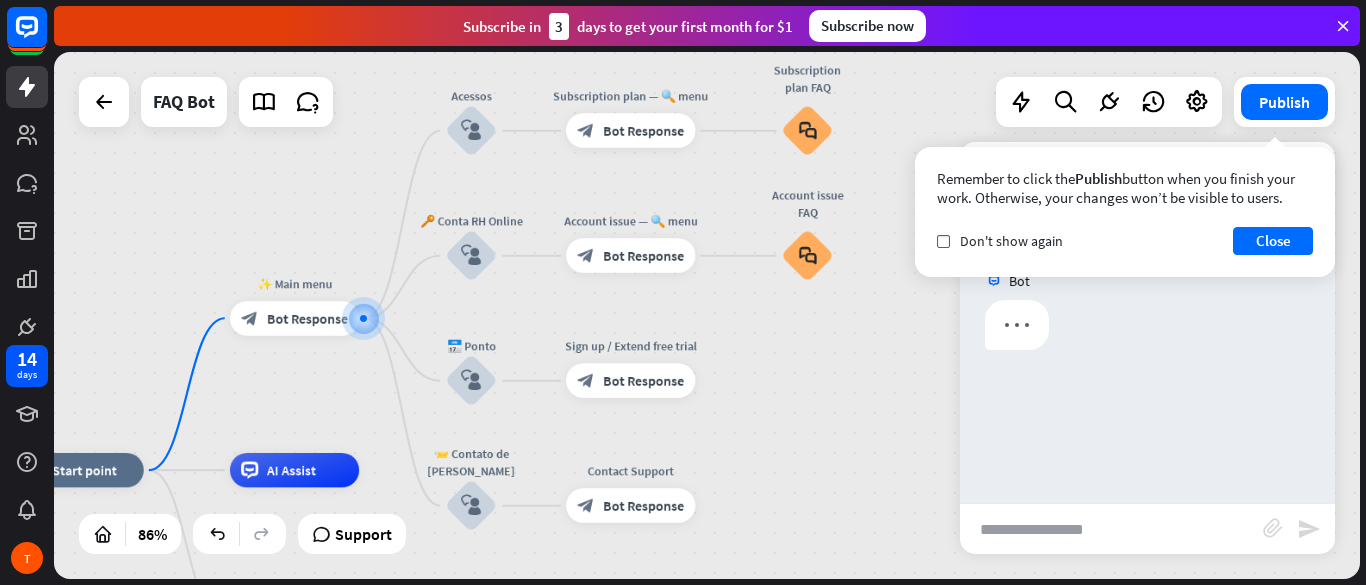 click on "home_2   Start point                 ✨ Main menu   block_bot_response   Bot Response                     Acessos   block_user_input                 Subscription plan — 🔍 menu   block_bot_response   Bot Response                 Subscription plan FAQ   block_faq                 🔑 Conta RH Online   block_user_input                 Account issue — 🔍 menu   block_bot_response   Bot Response                 Account issue FAQ   block_faq                 📅 Ponto   block_user_input                 Sign up / Extend free trial   block_bot_response   Bot Response                 📨 Contato de Suporte   block_user_input                 Contact Support   block_bot_response   Bot Response                     AI Assist                   block_fallback   Default fallback                 Fallback message   block_bot_response   Bot Response" at bounding box center [707, 315] 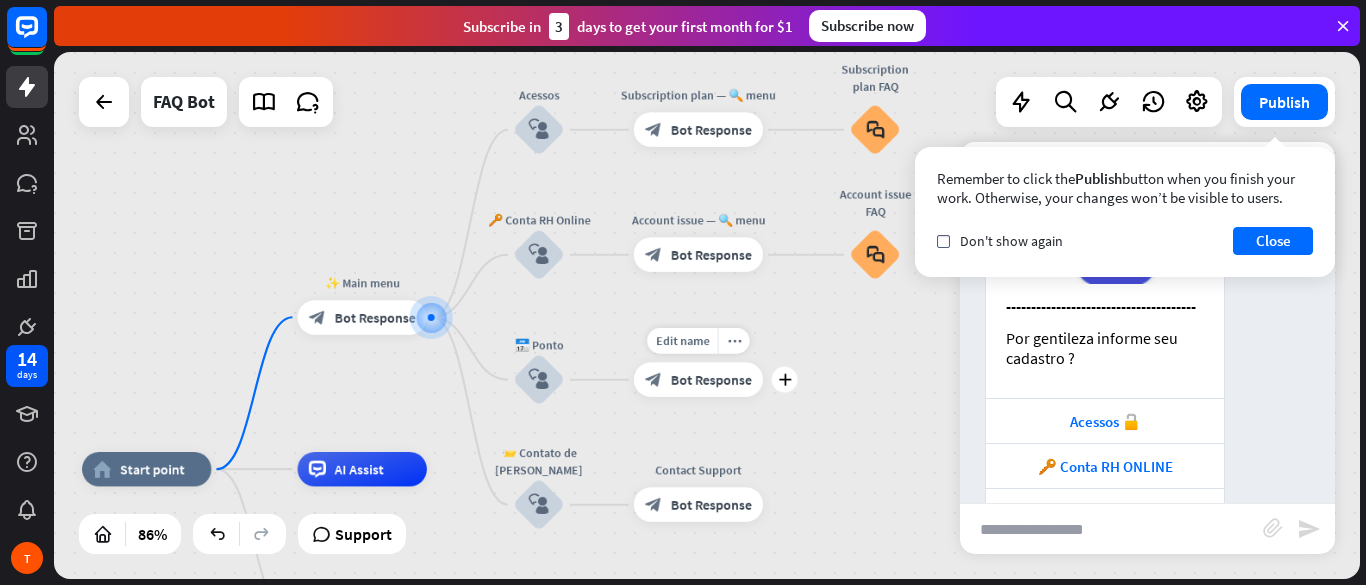 scroll, scrollTop: 293, scrollLeft: 0, axis: vertical 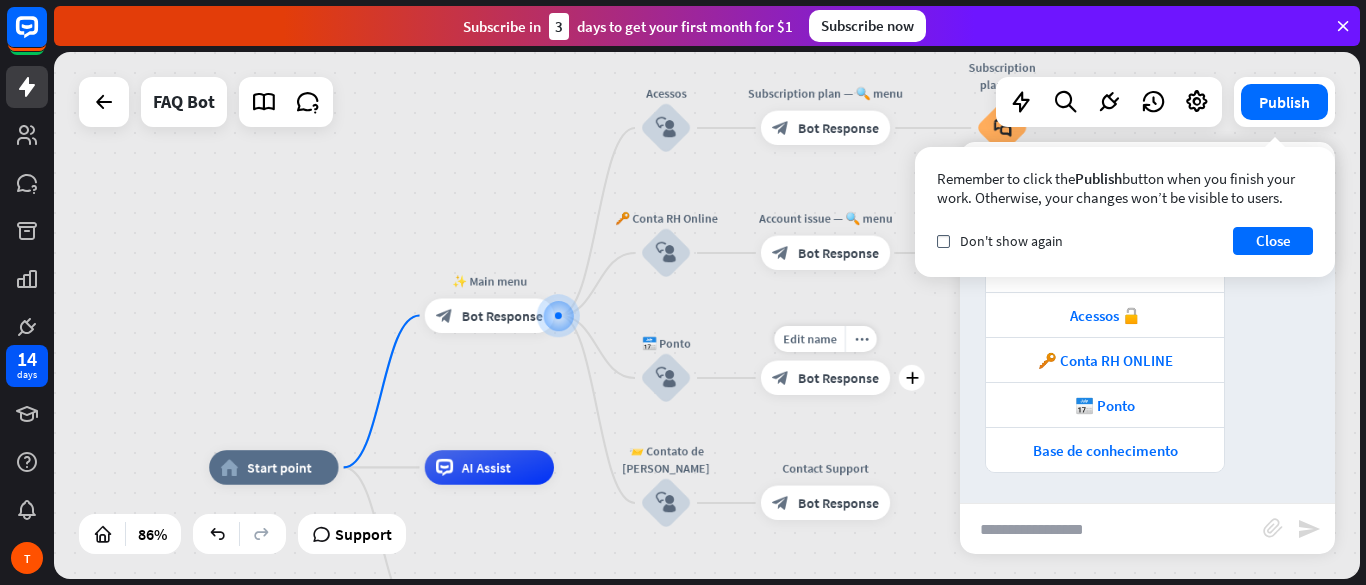 click on "Bot Response" at bounding box center (838, 377) 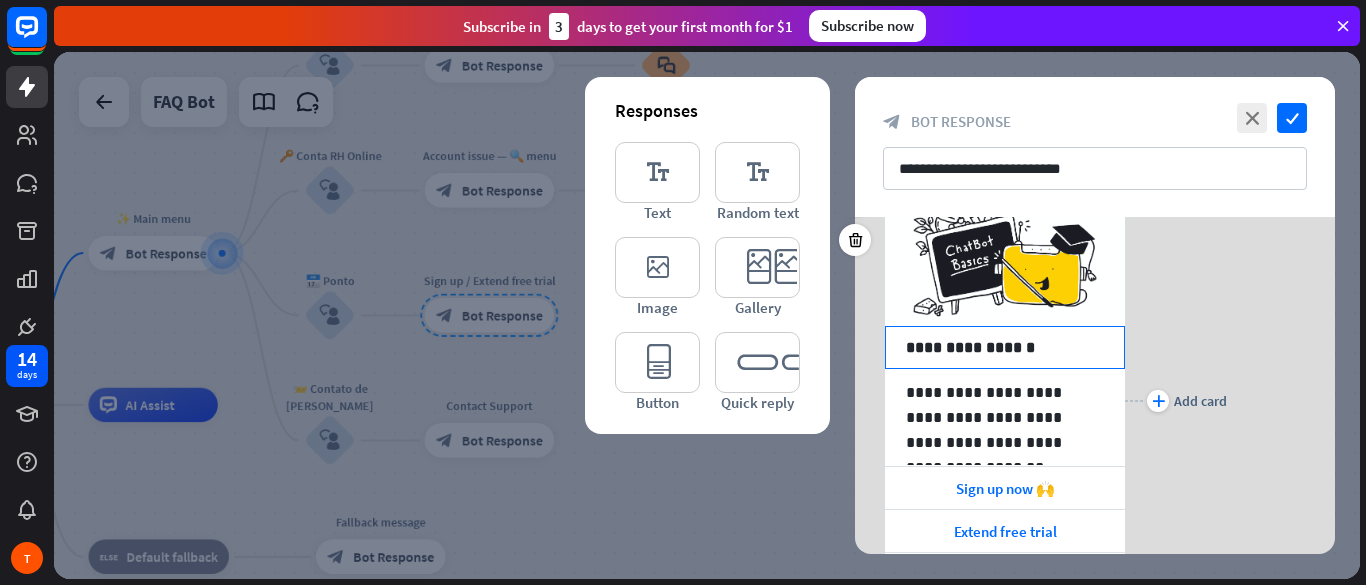 scroll, scrollTop: 59, scrollLeft: 0, axis: vertical 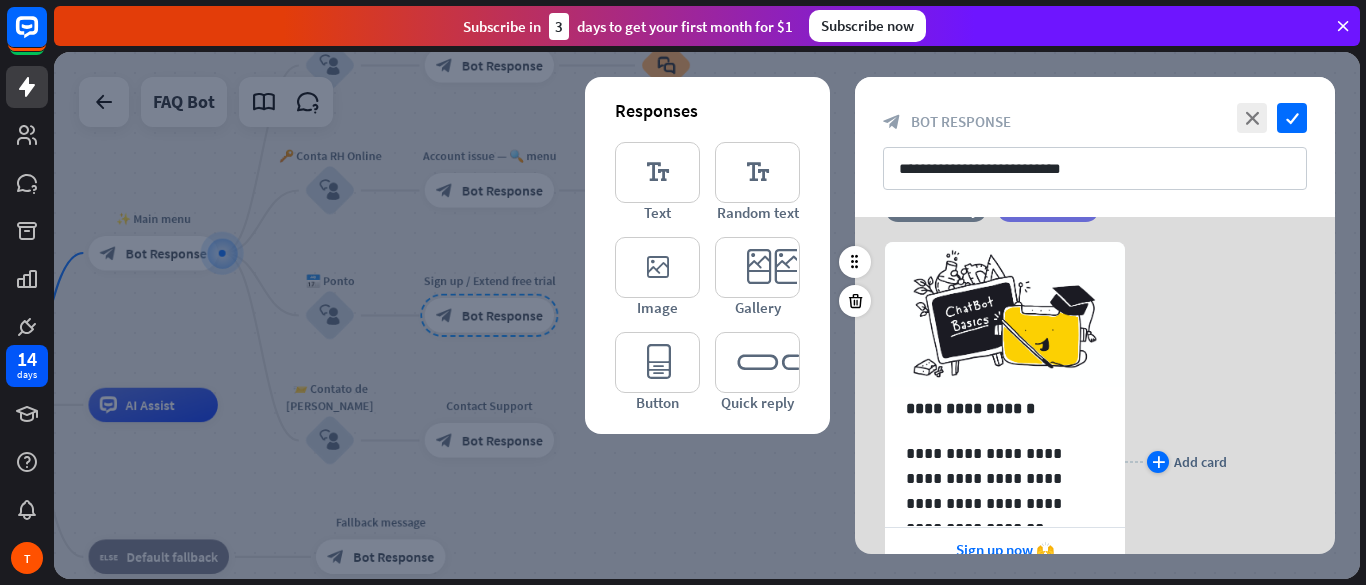 click on "plus" at bounding box center (1158, 462) 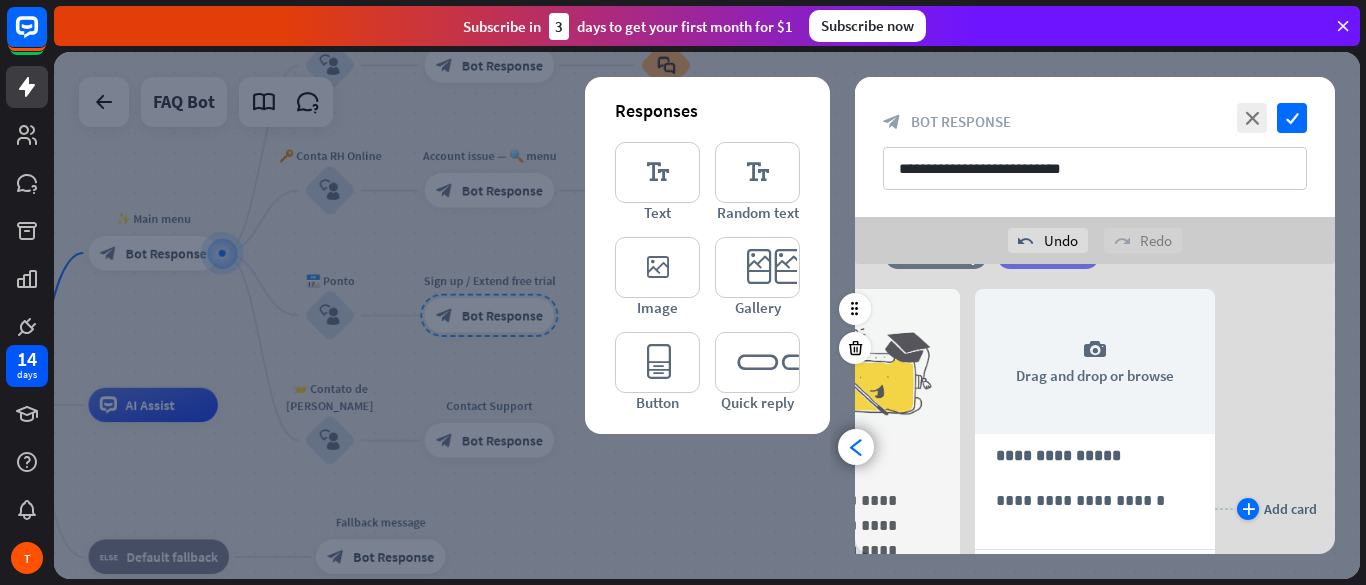 scroll, scrollTop: 0, scrollLeft: 165, axis: horizontal 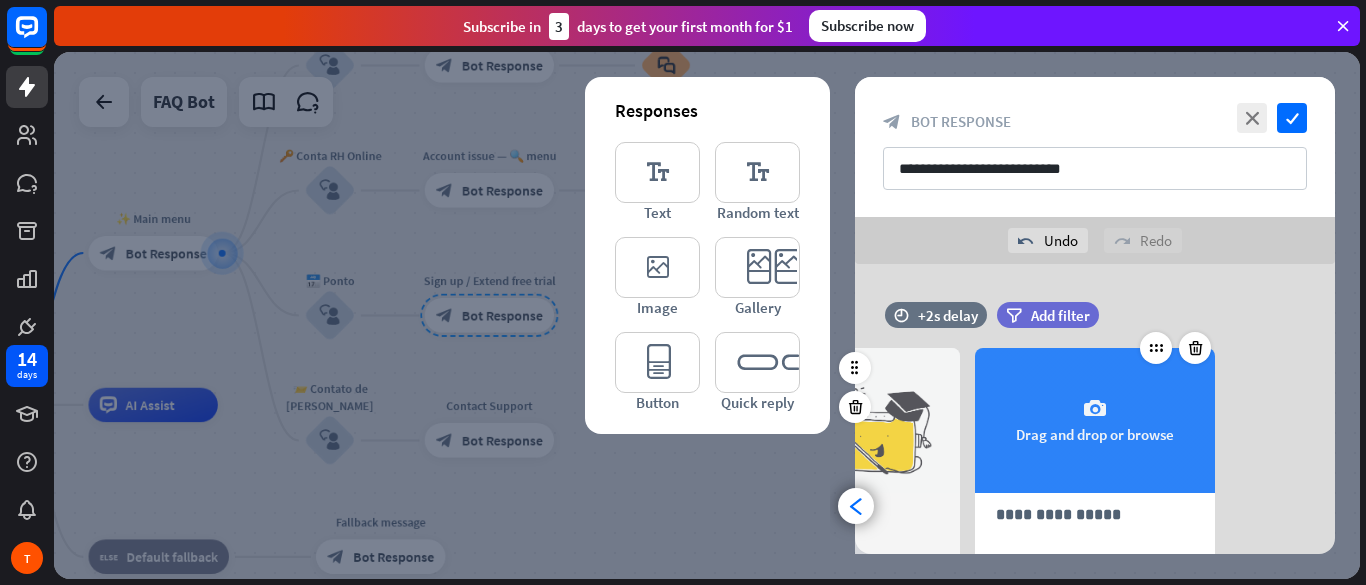 click on "camera
Drag and drop or browse" at bounding box center (1095, 420) 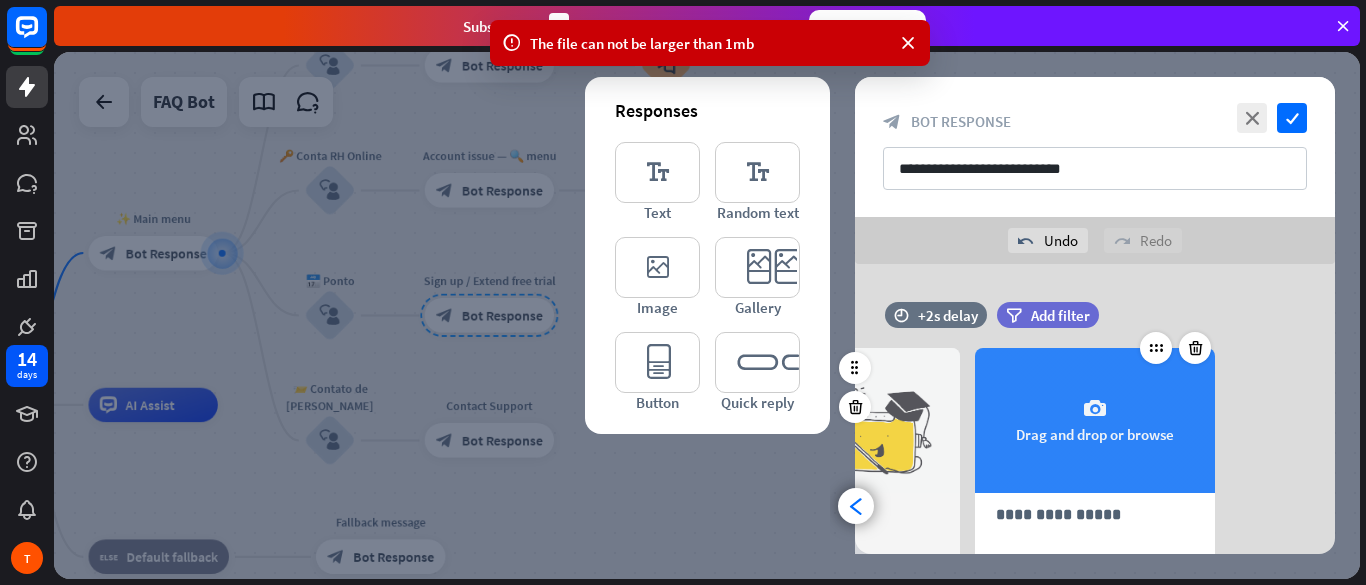 scroll, scrollTop: 120, scrollLeft: 0, axis: vertical 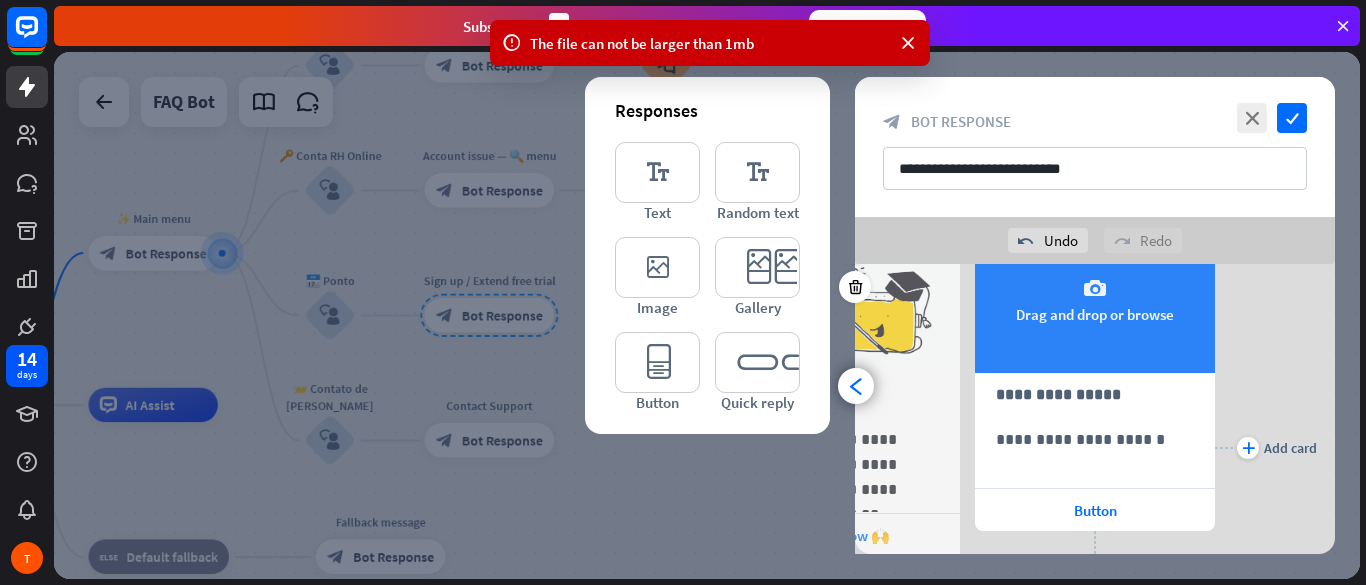 click on "camera
Drag and drop or browse" at bounding box center (1095, 300) 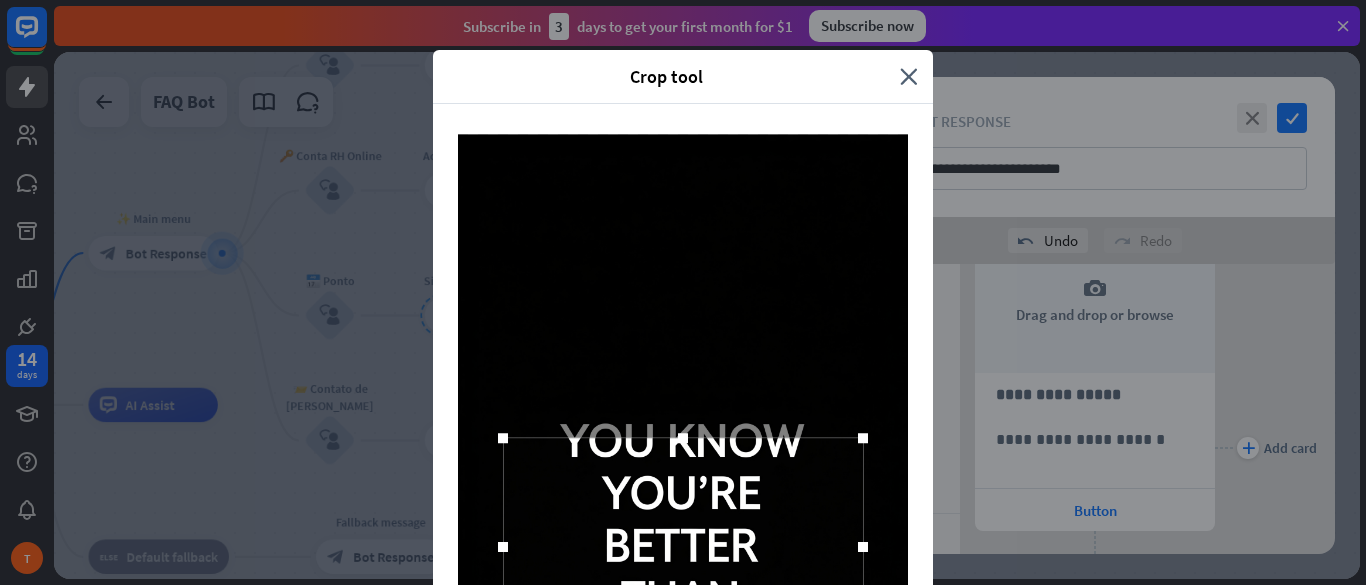 drag, startPoint x: 811, startPoint y: 55, endPoint x: 817, endPoint y: -20, distance: 75.23962 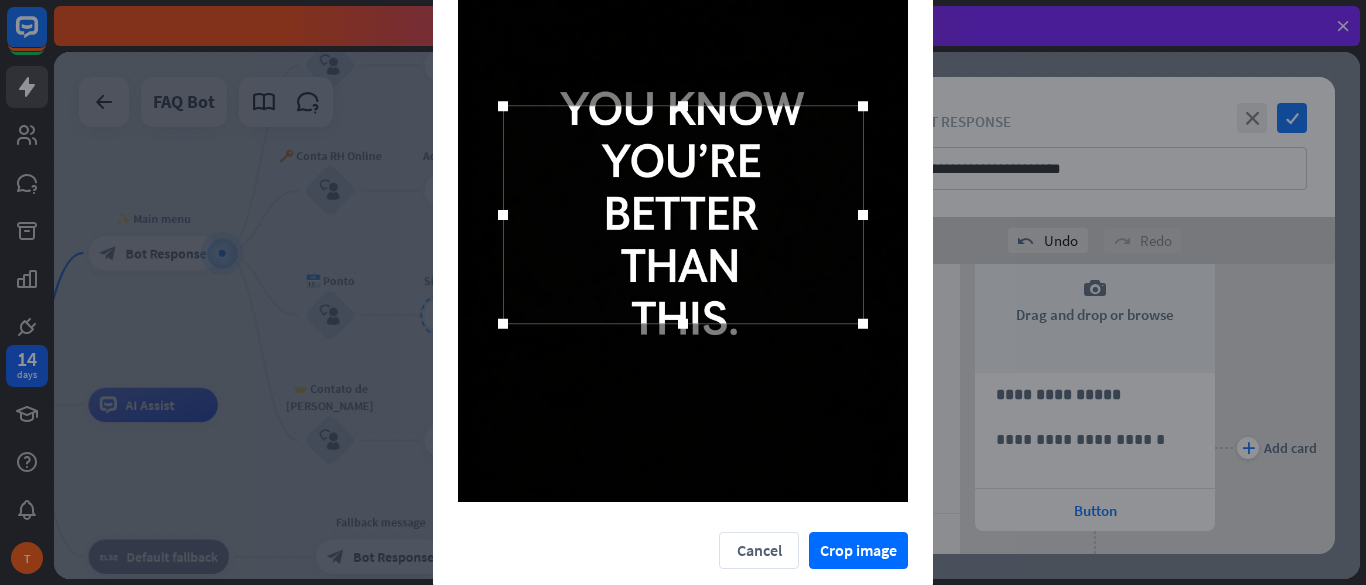 scroll, scrollTop: 336, scrollLeft: 0, axis: vertical 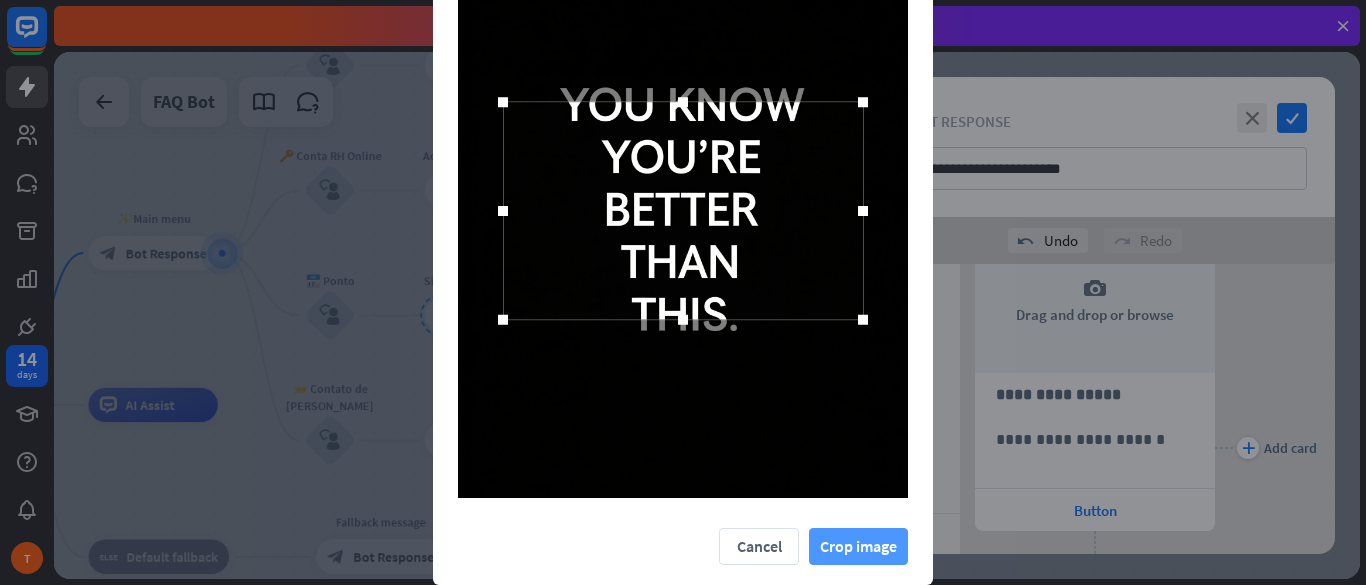 click on "Crop image" at bounding box center (858, 546) 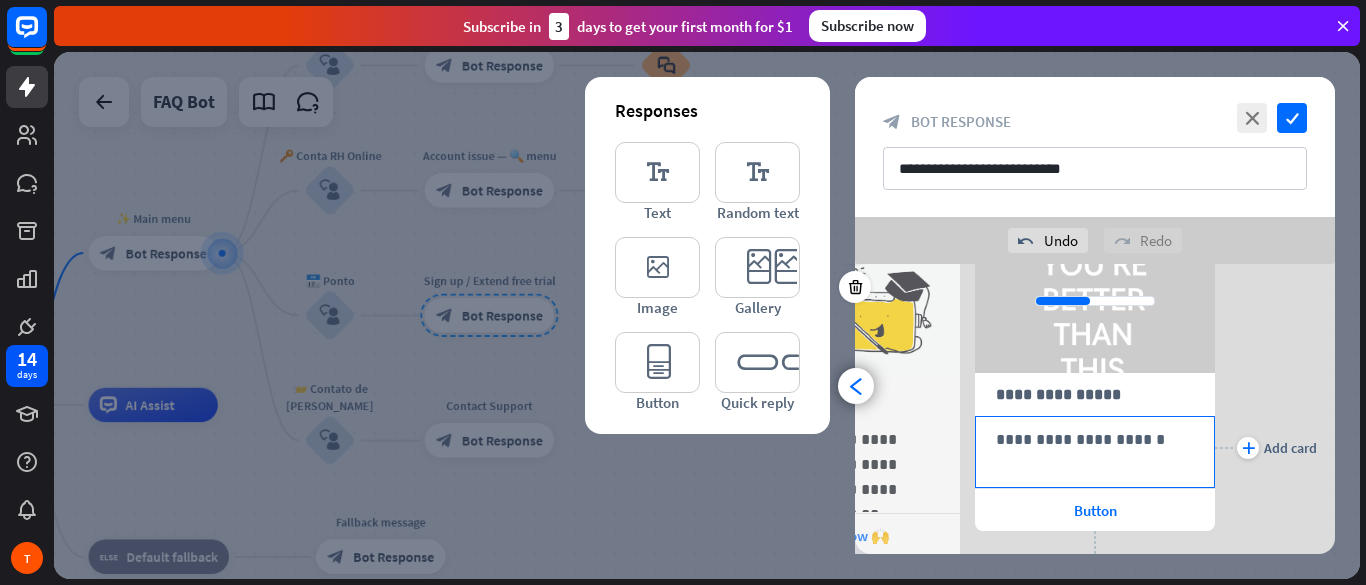 click on "**********" at bounding box center (1095, 439) 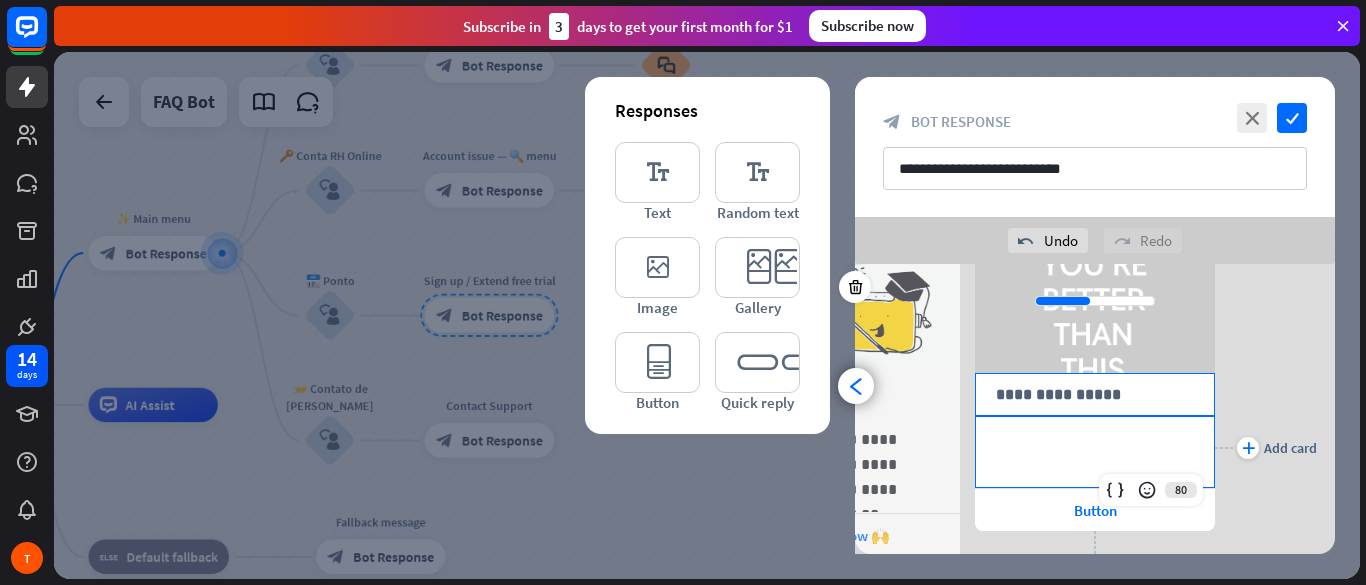 click on "**********" at bounding box center (1095, 394) 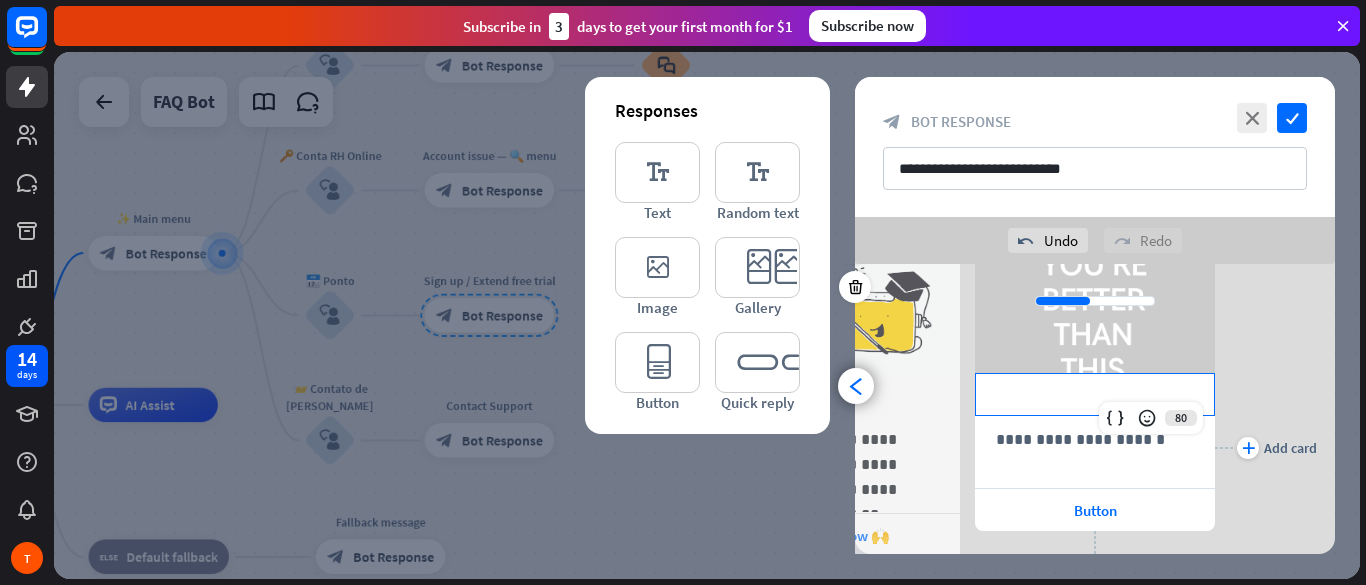 type 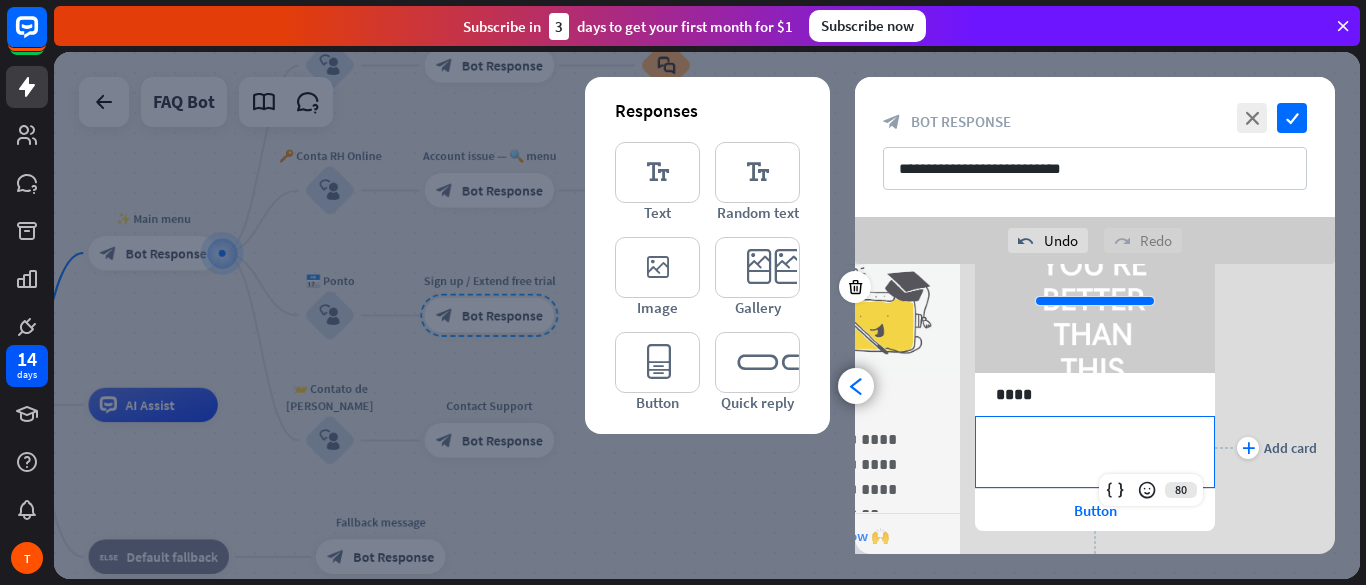 click on "**********" at bounding box center [1095, 439] 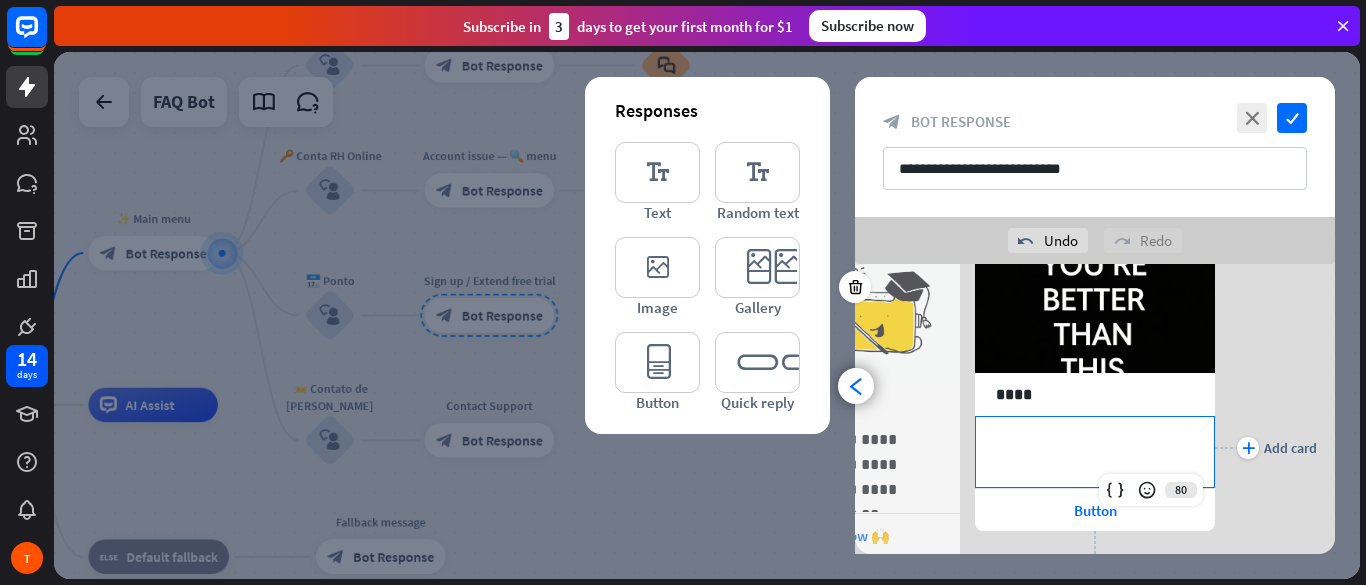 type 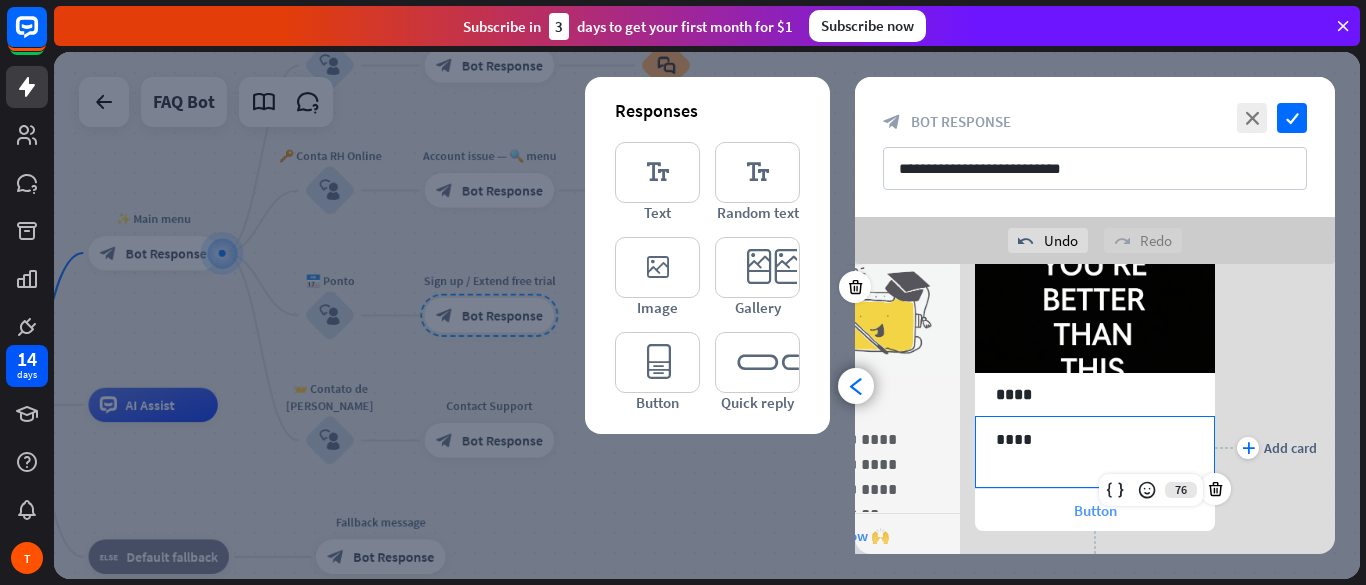 click on "Button" at bounding box center [1095, 510] 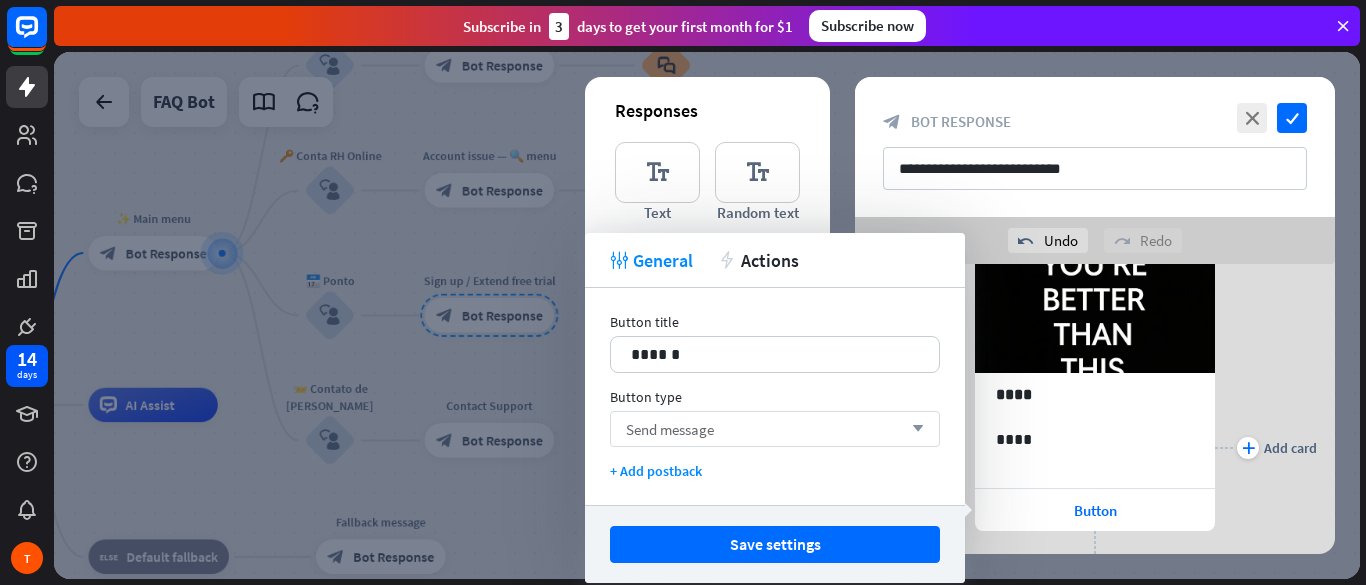 click on "Send message
arrow_down" at bounding box center (775, 429) 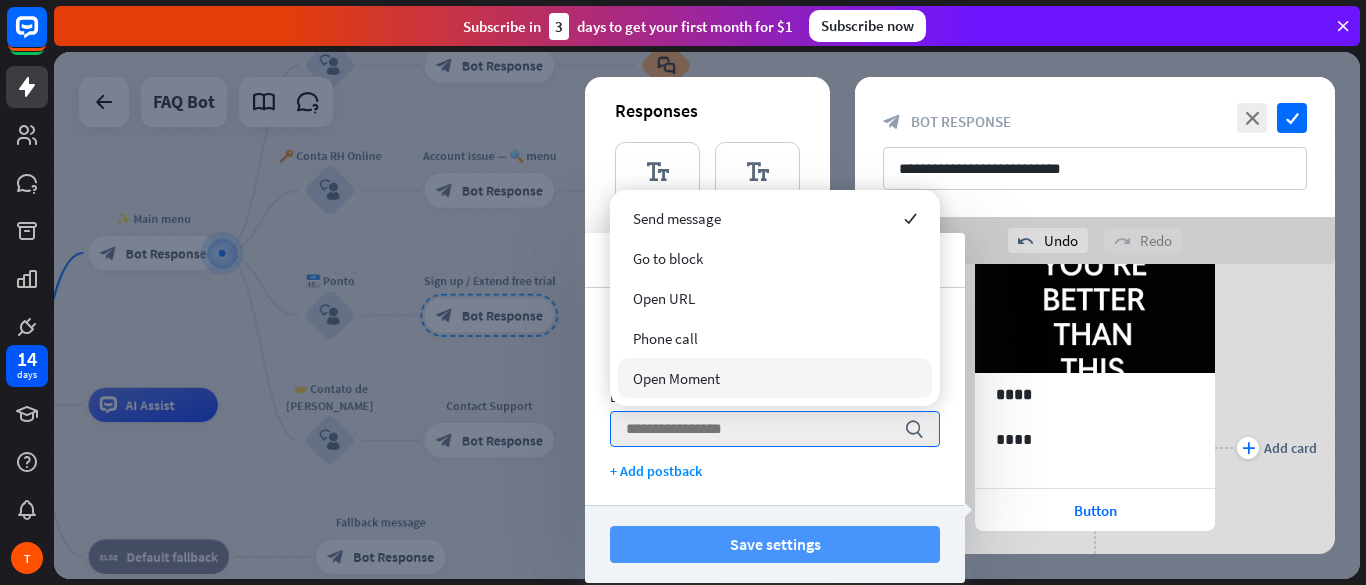click on "Save settings" at bounding box center [775, 544] 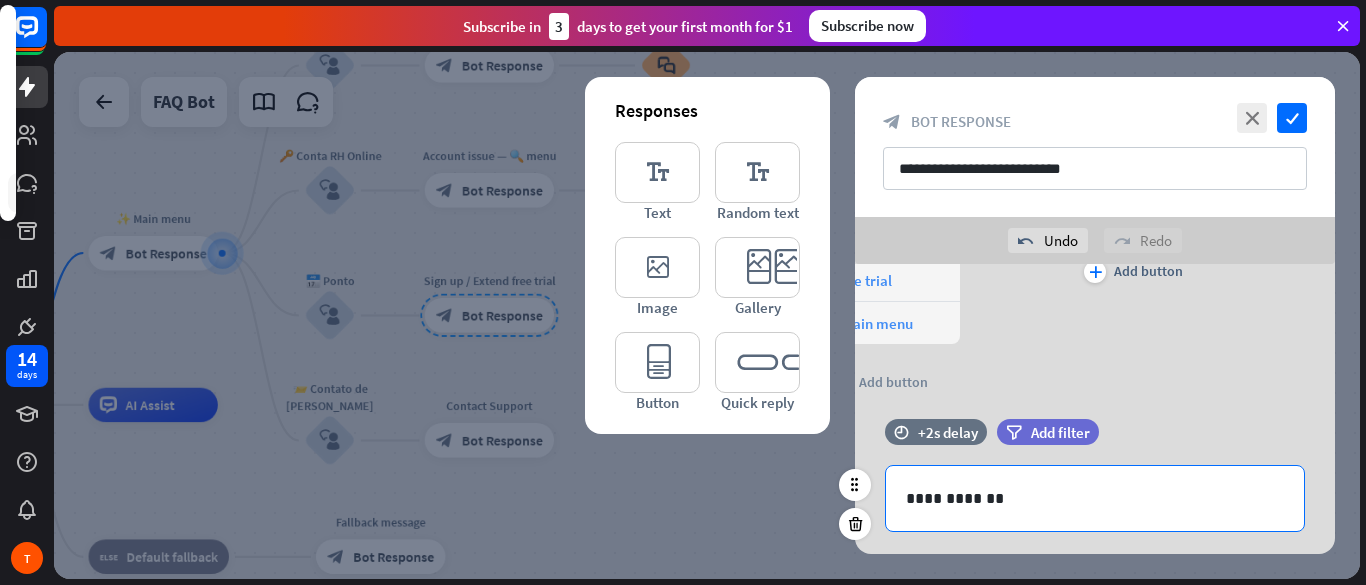 scroll, scrollTop: 466, scrollLeft: 0, axis: vertical 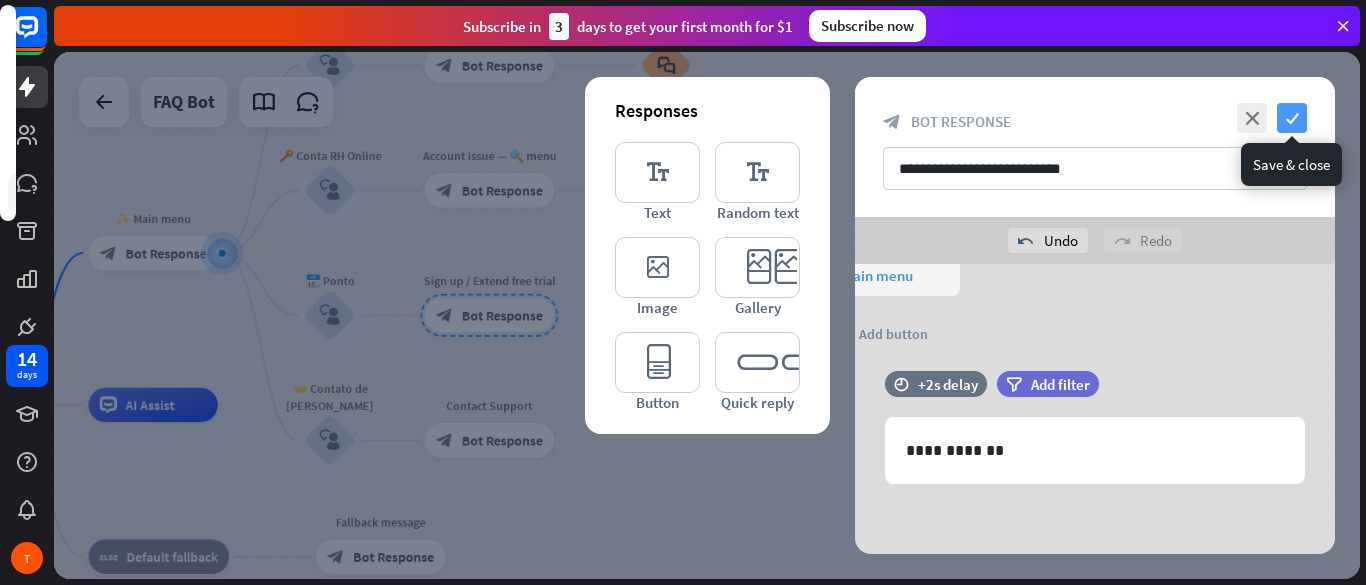 click on "check" at bounding box center (1292, 118) 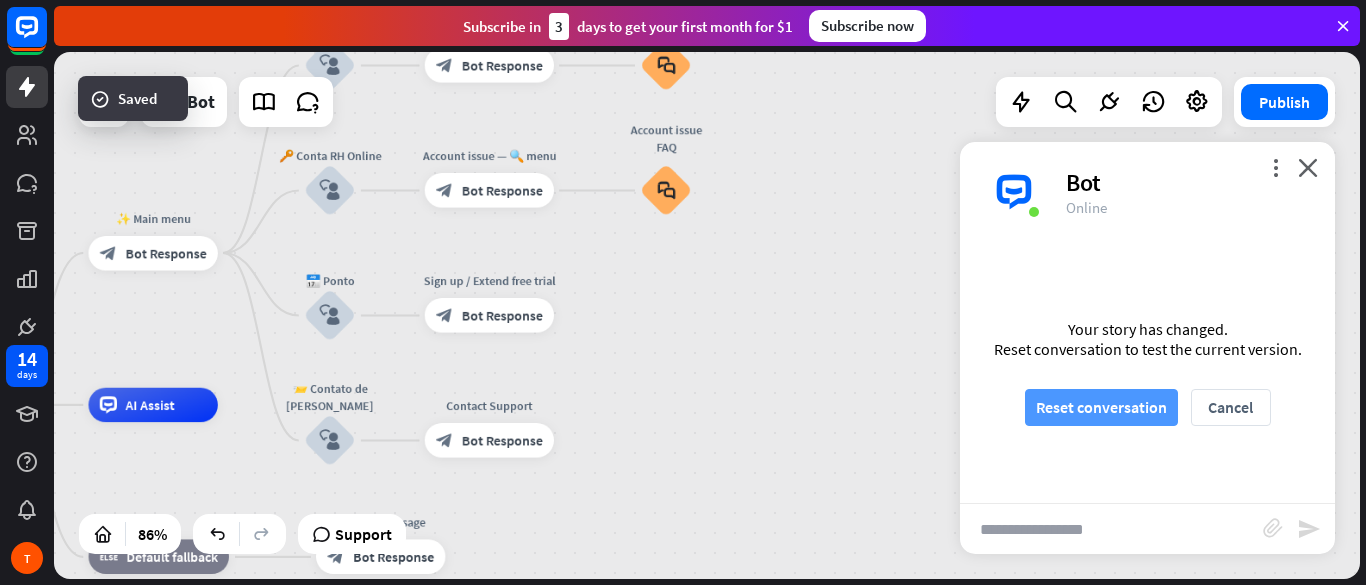 click on "Reset conversation" at bounding box center [1101, 407] 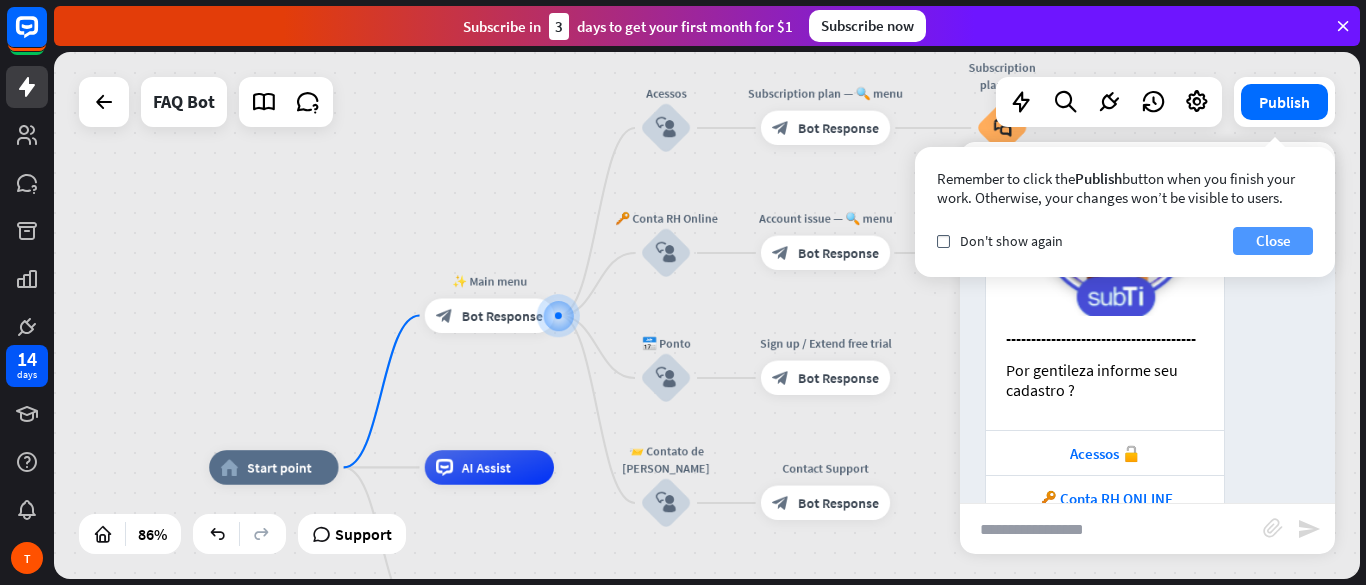 click on "Close" at bounding box center [1273, 241] 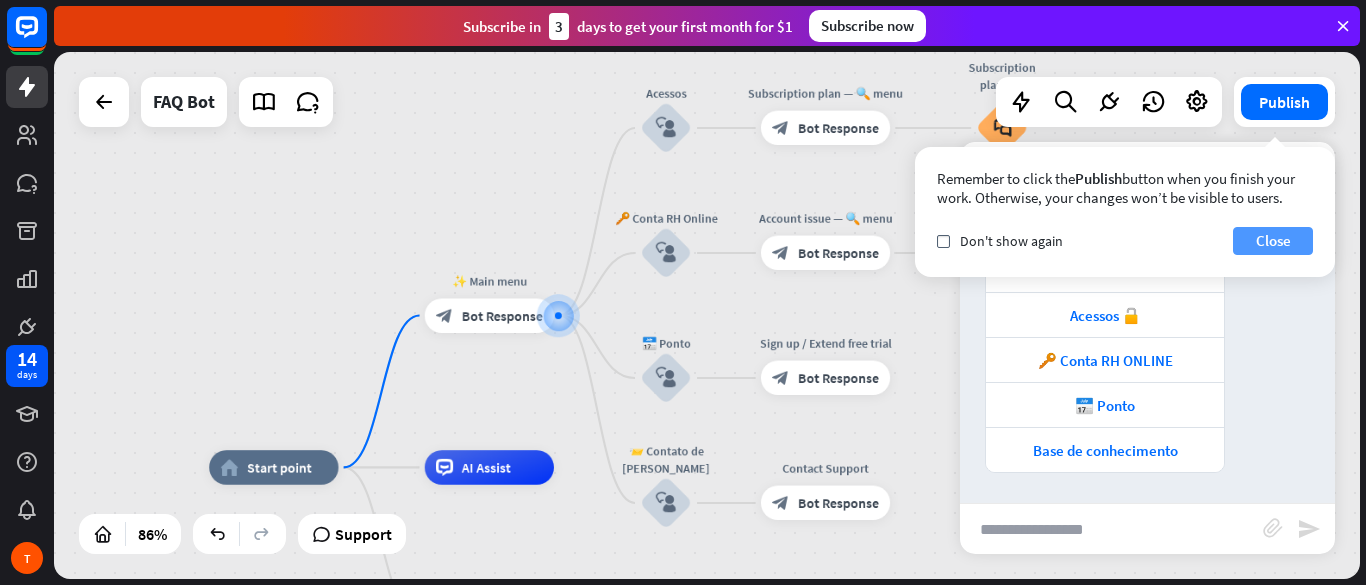 scroll, scrollTop: 293, scrollLeft: 0, axis: vertical 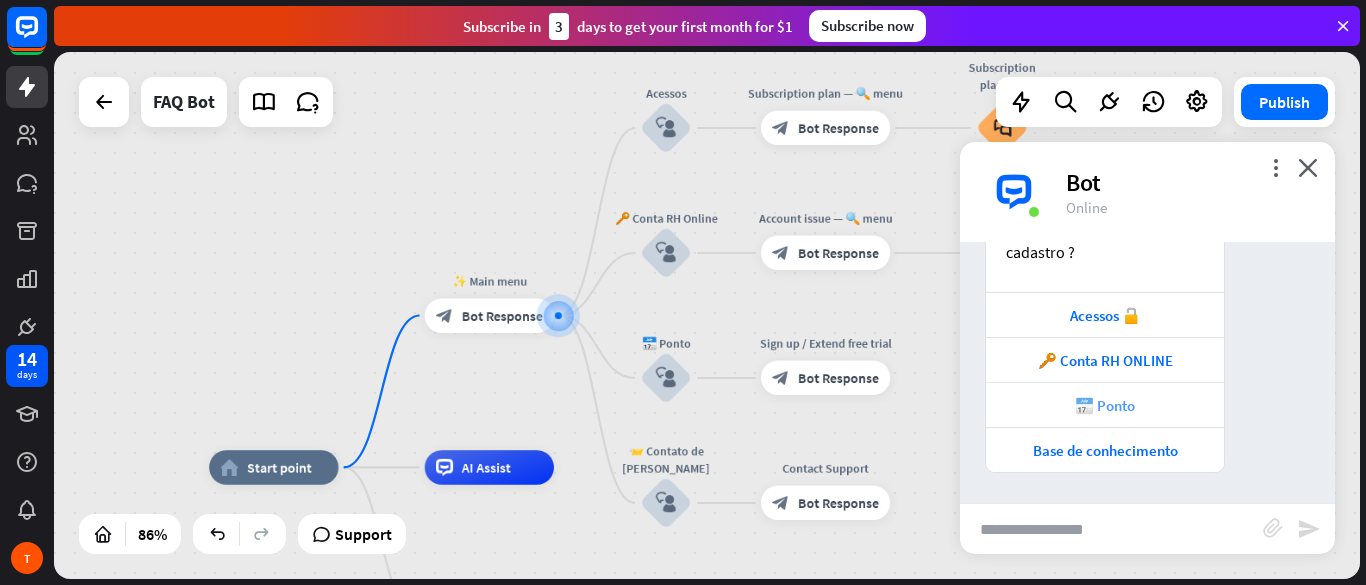 click on "📅 Ponto" at bounding box center (1105, 405) 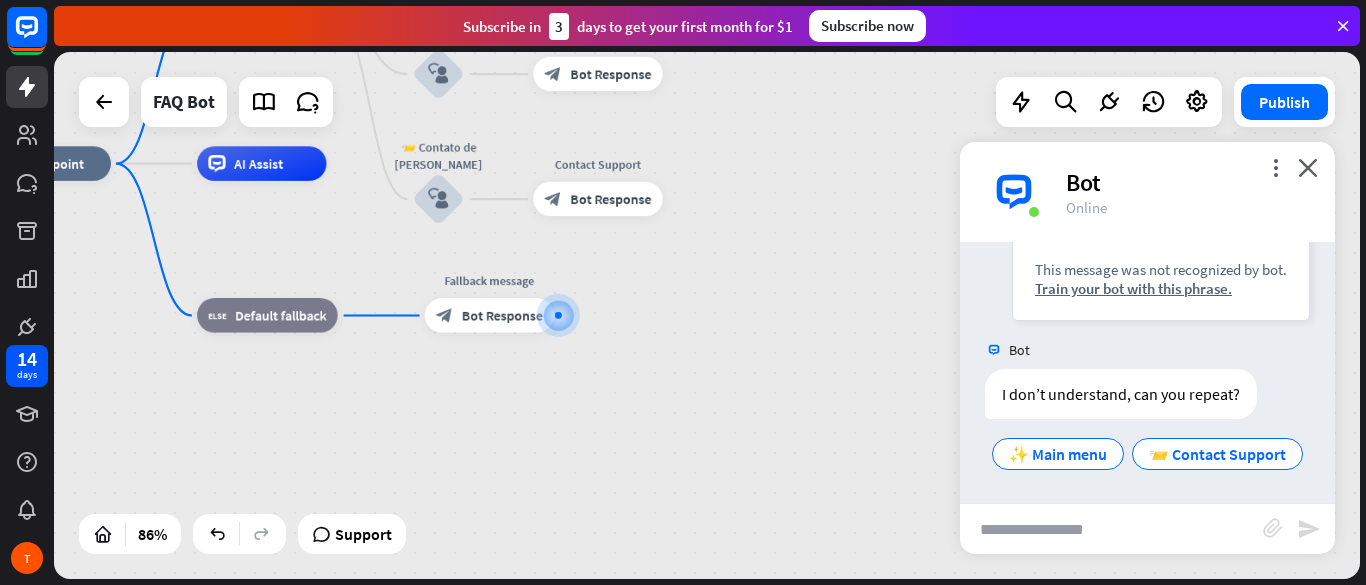 scroll, scrollTop: 648, scrollLeft: 0, axis: vertical 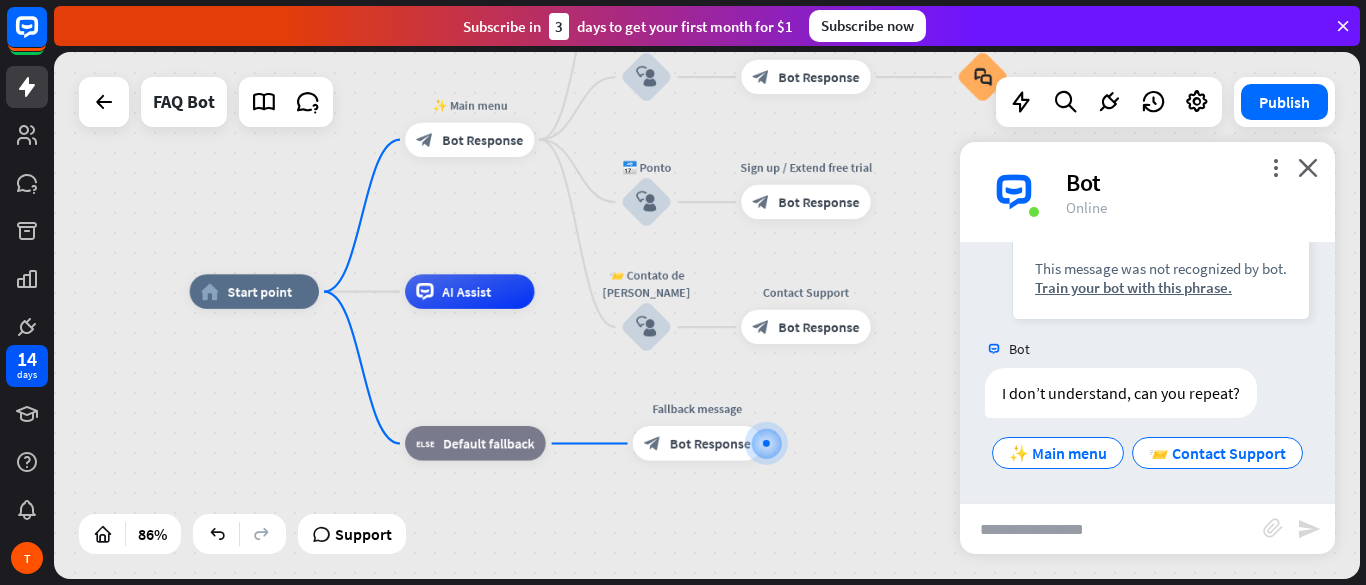 drag, startPoint x: 633, startPoint y: 433, endPoint x: 841, endPoint y: 561, distance: 244.2294 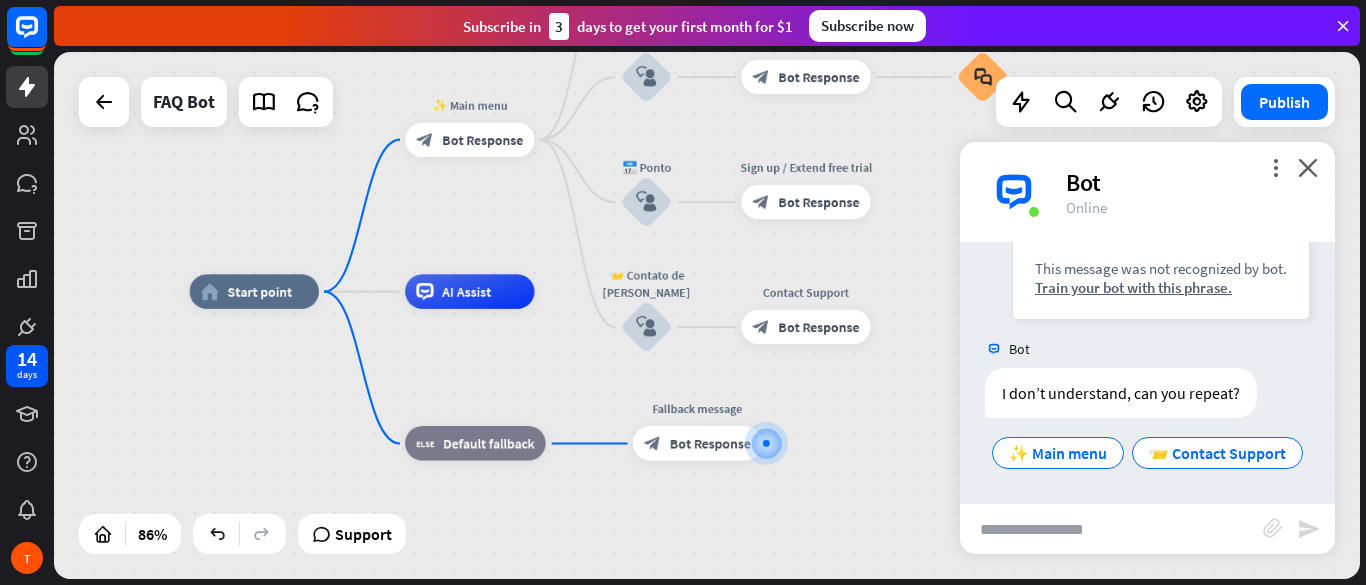click on "home_2   Start point                 ✨ Main menu   block_bot_response   Bot Response                 Acessos   block_user_input                 Subscription plan — 🔍 menu   block_bot_response   Bot Response                 Subscription plan FAQ   block_faq                 🔑 Conta RH Online   block_user_input                 Account issue — 🔍 menu   block_bot_response   Bot Response                 Account issue FAQ   block_faq                 📅 Ponto   block_user_input                 Sign up / Extend free trial   block_bot_response   Bot Response                 📨 Contato de Suporte   block_user_input                 Contact Support   block_bot_response   Bot Response                     AI Assist                   block_fallback   Default fallback                 Fallback message   block_bot_response   Bot Response" at bounding box center [753, 519] 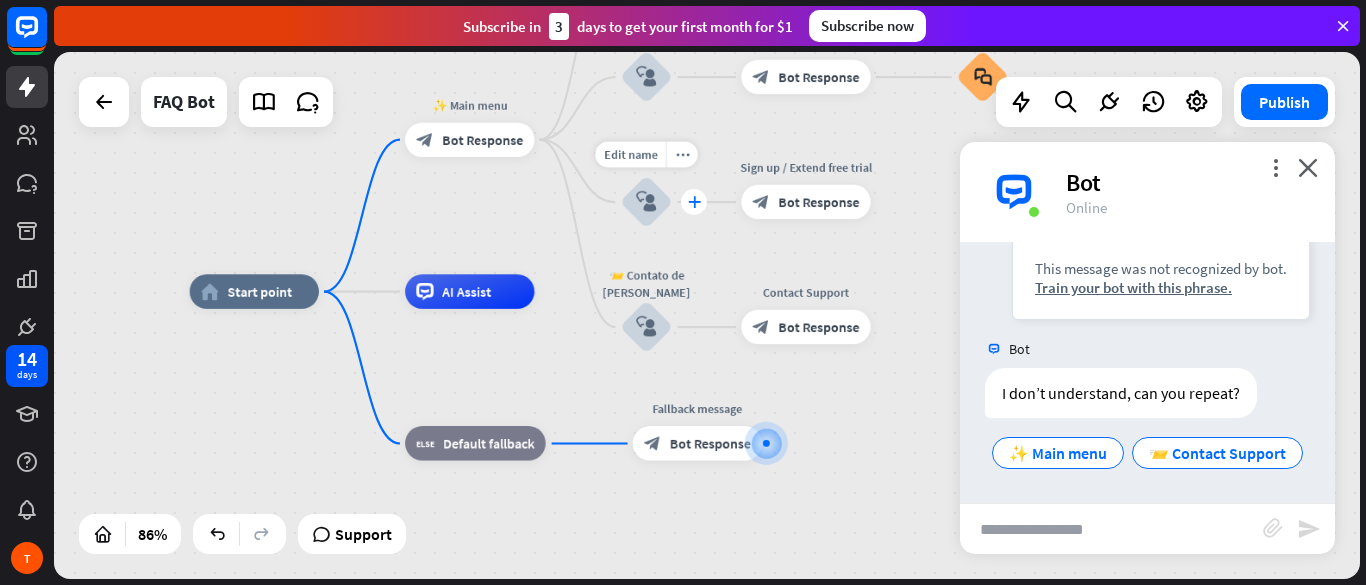 click on "plus" at bounding box center (694, 202) 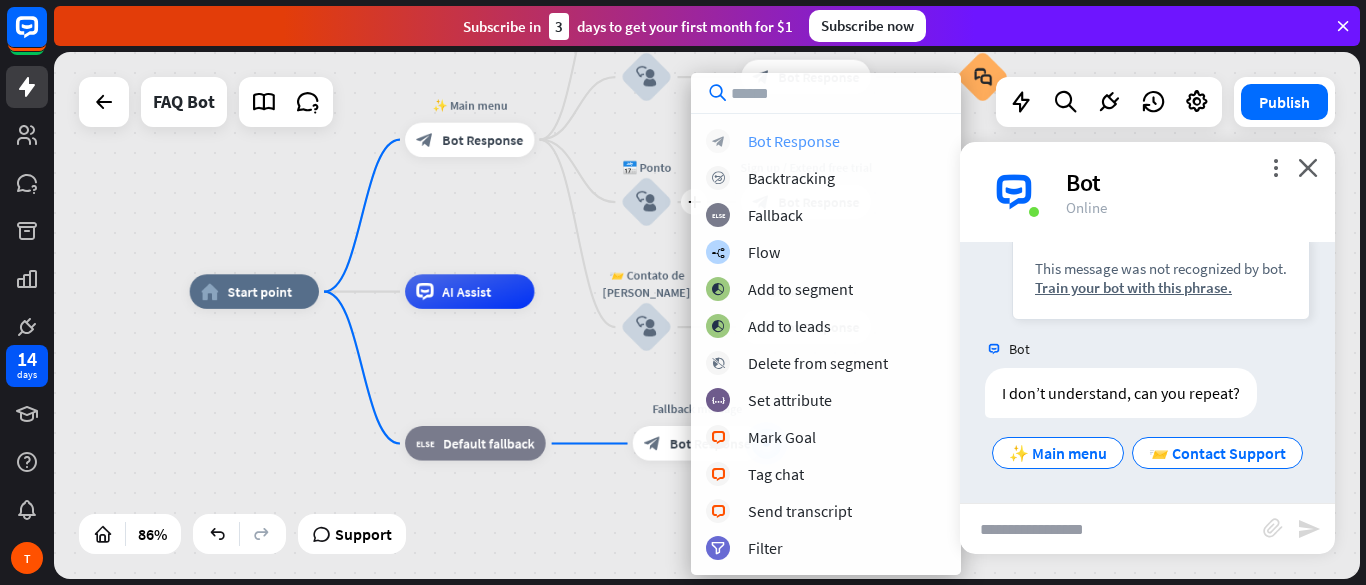 click on "Bot Response" at bounding box center [794, 141] 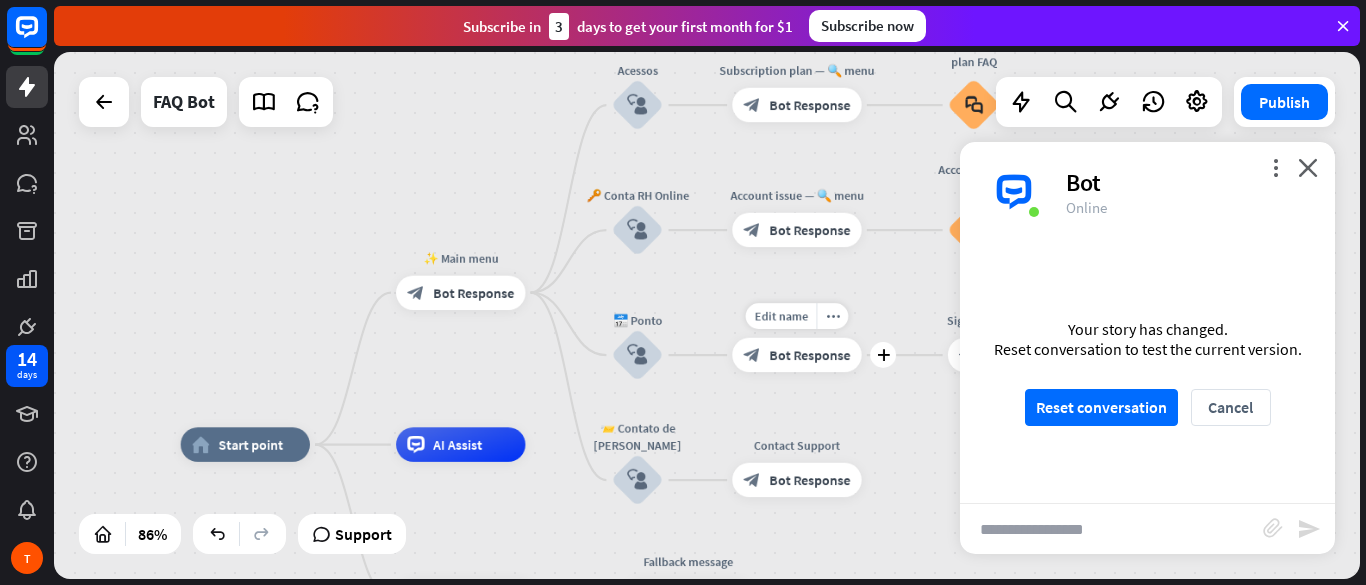 drag, startPoint x: 725, startPoint y: 223, endPoint x: 716, endPoint y: 376, distance: 153.26448 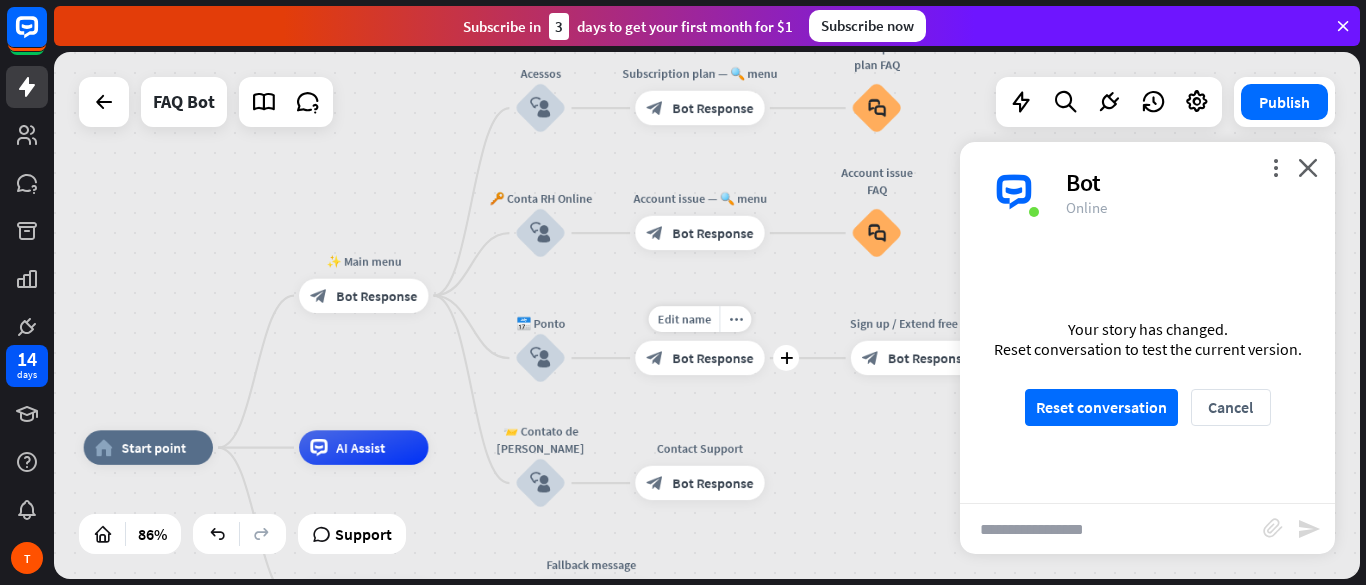 drag, startPoint x: 877, startPoint y: 396, endPoint x: 780, endPoint y: 399, distance: 97.04638 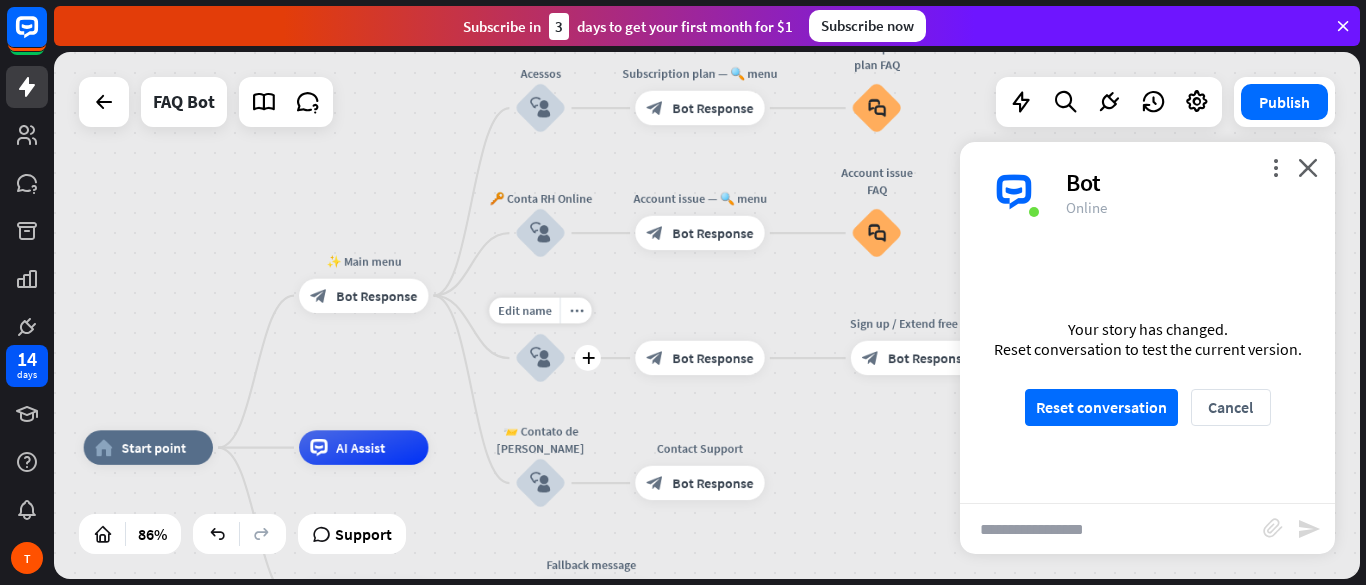 click on "block_user_input" at bounding box center (541, 358) 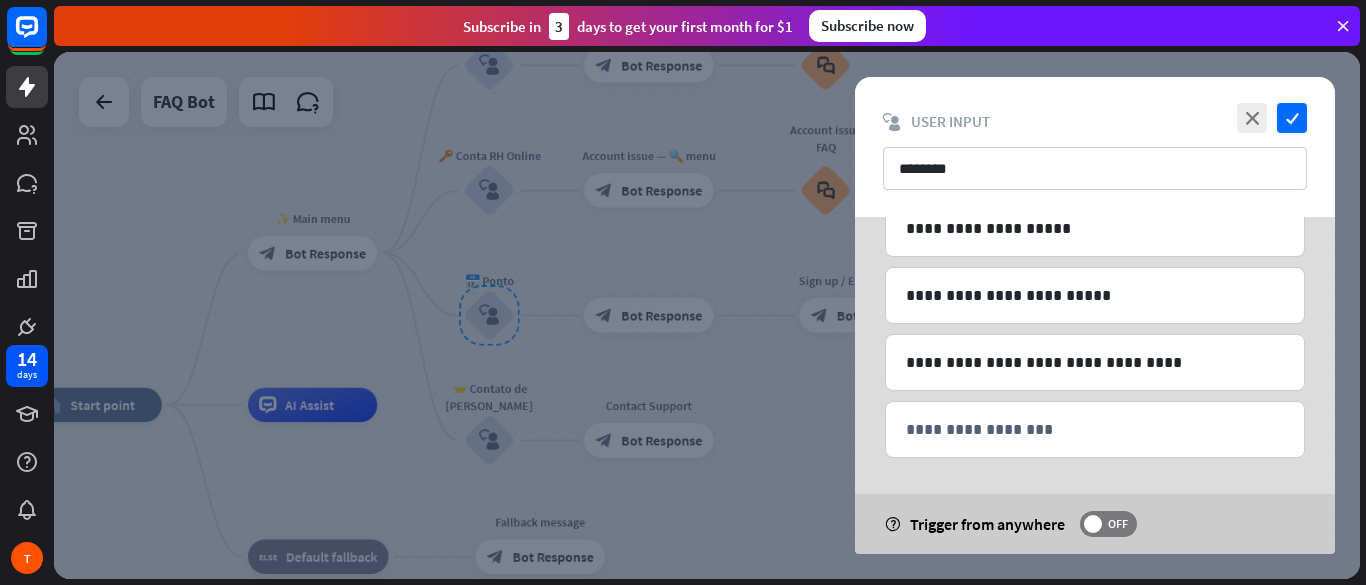 scroll, scrollTop: 178, scrollLeft: 0, axis: vertical 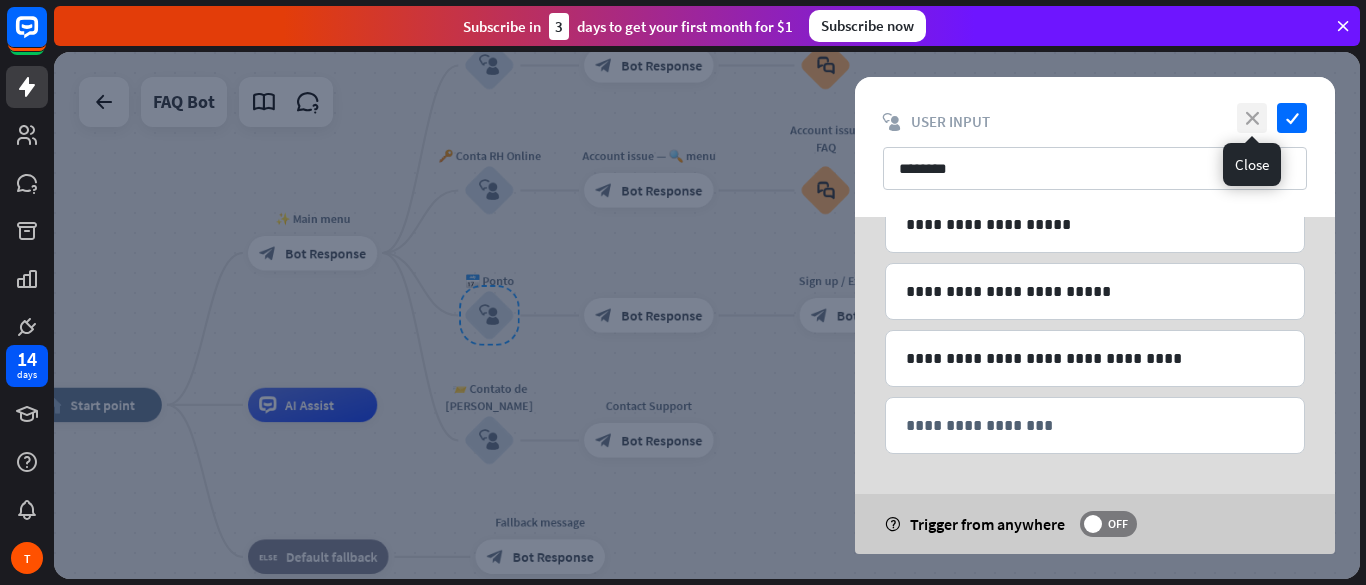 click on "close" at bounding box center [1252, 118] 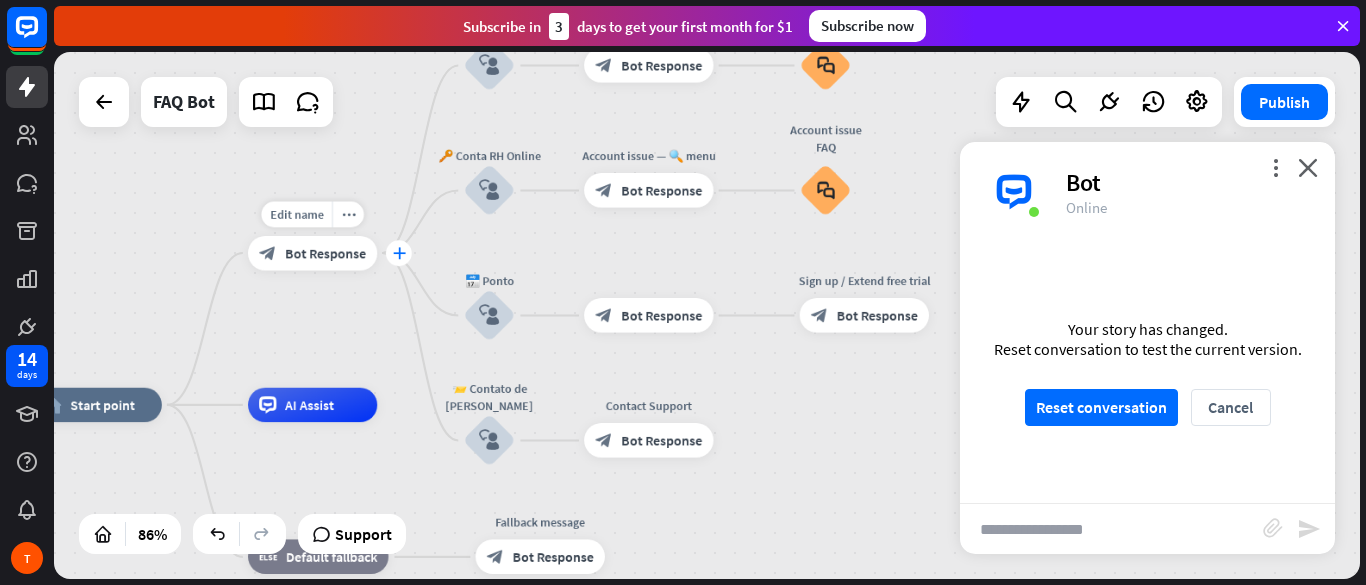click on "plus" at bounding box center [398, 253] 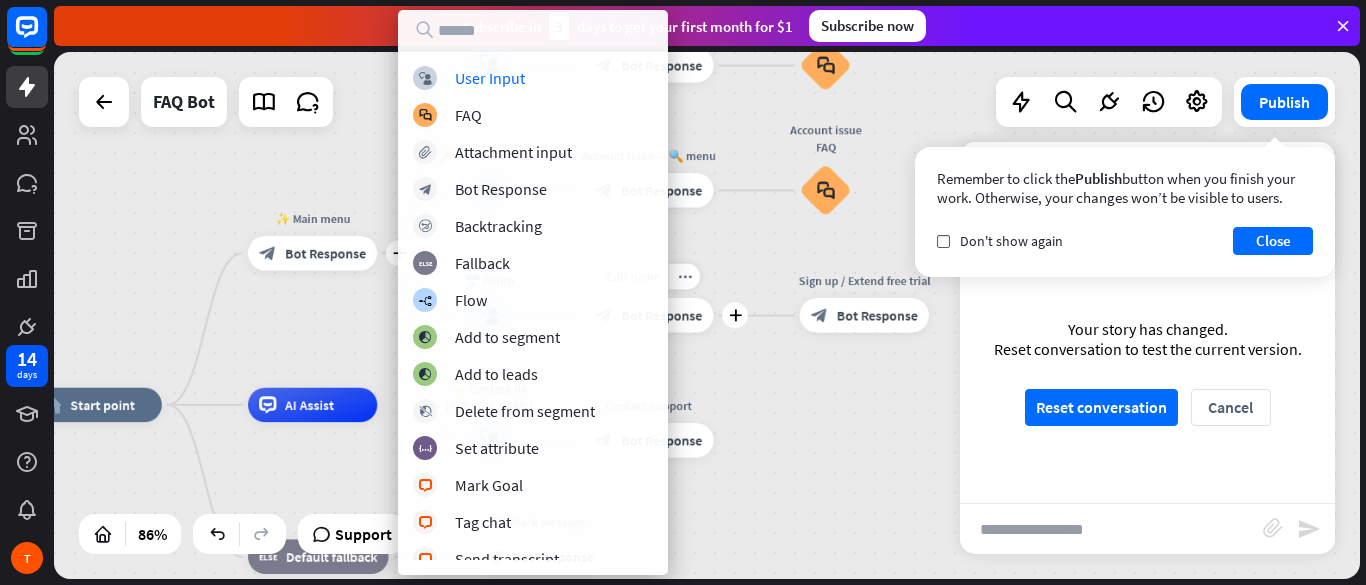 click on "more_horiz" at bounding box center [684, 277] 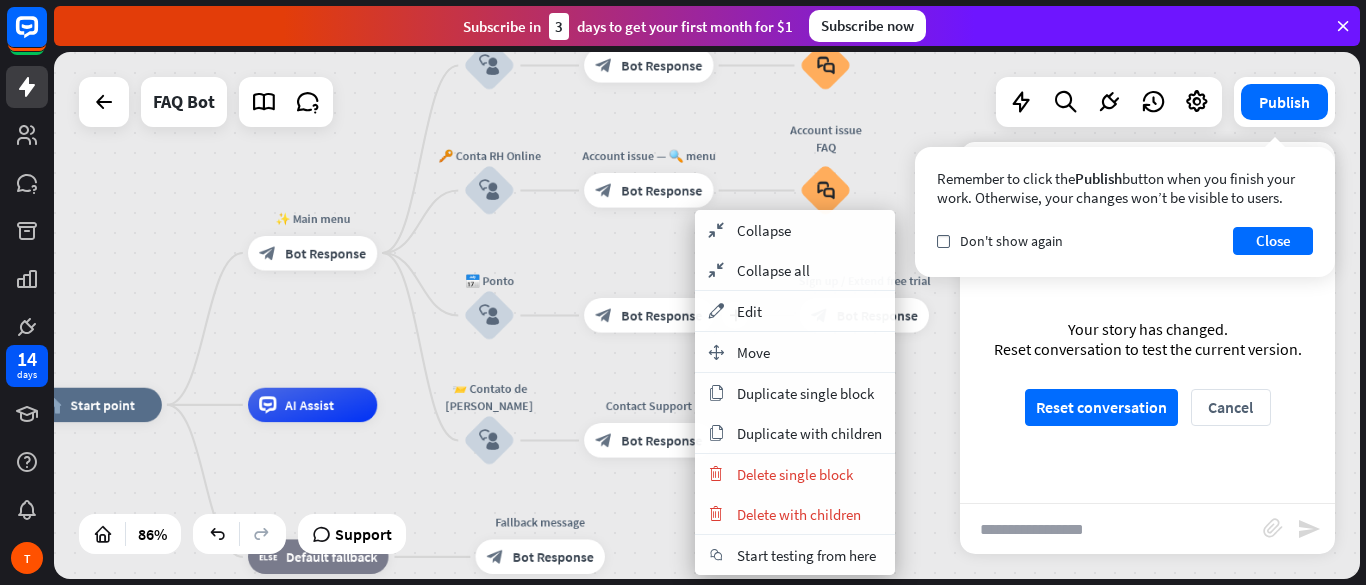 click on "plus     block_bot_response   Bot Response" at bounding box center (648, 315) 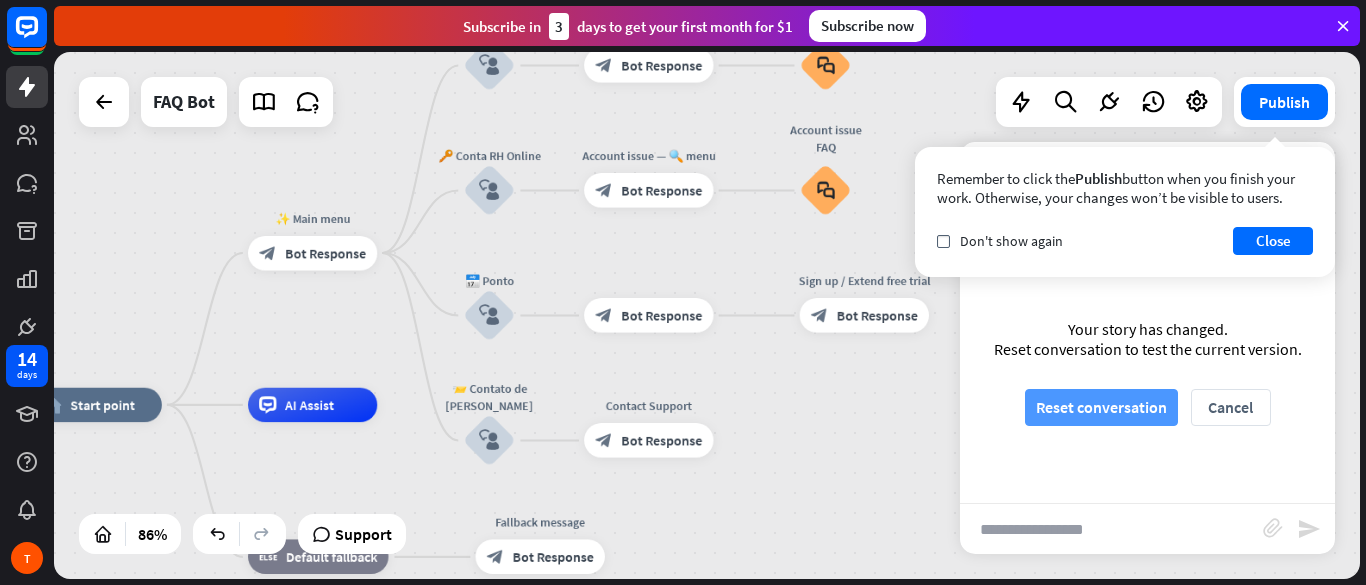 click on "Reset conversation" at bounding box center (1101, 407) 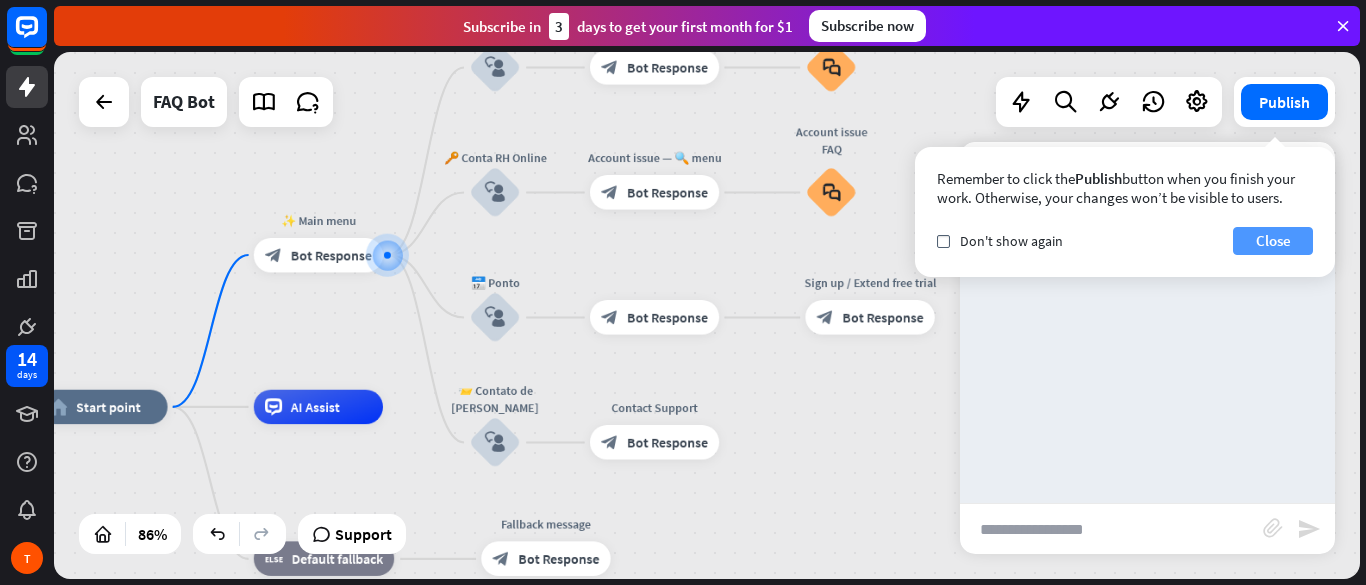 click on "Close" at bounding box center [1273, 241] 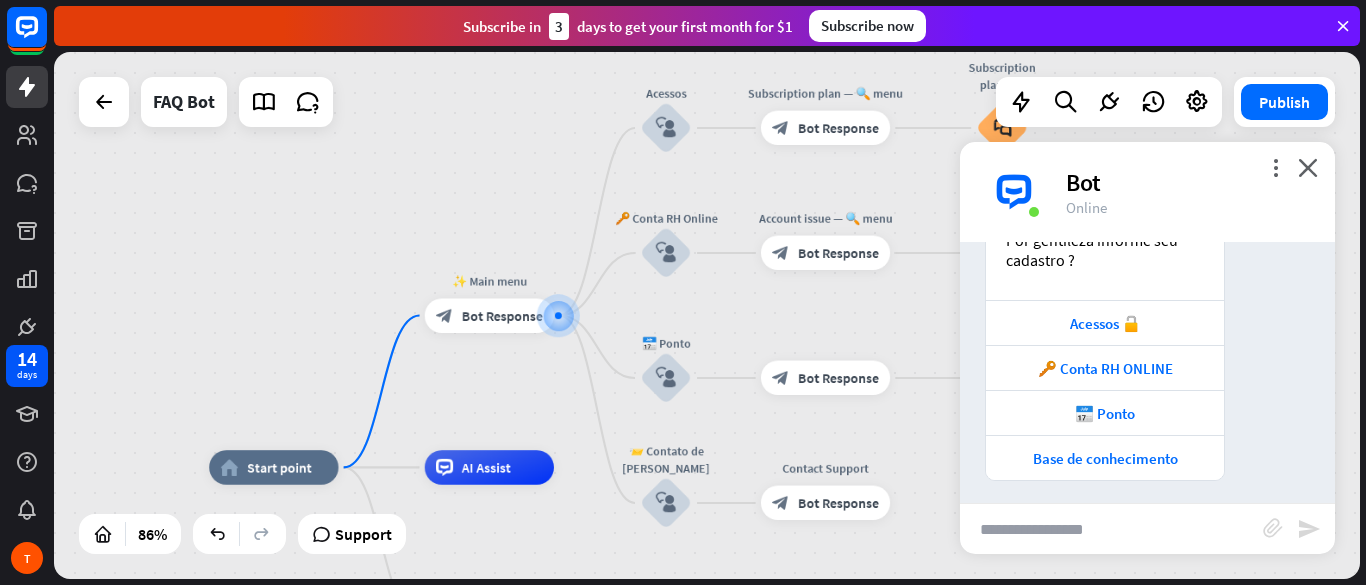 scroll, scrollTop: 293, scrollLeft: 0, axis: vertical 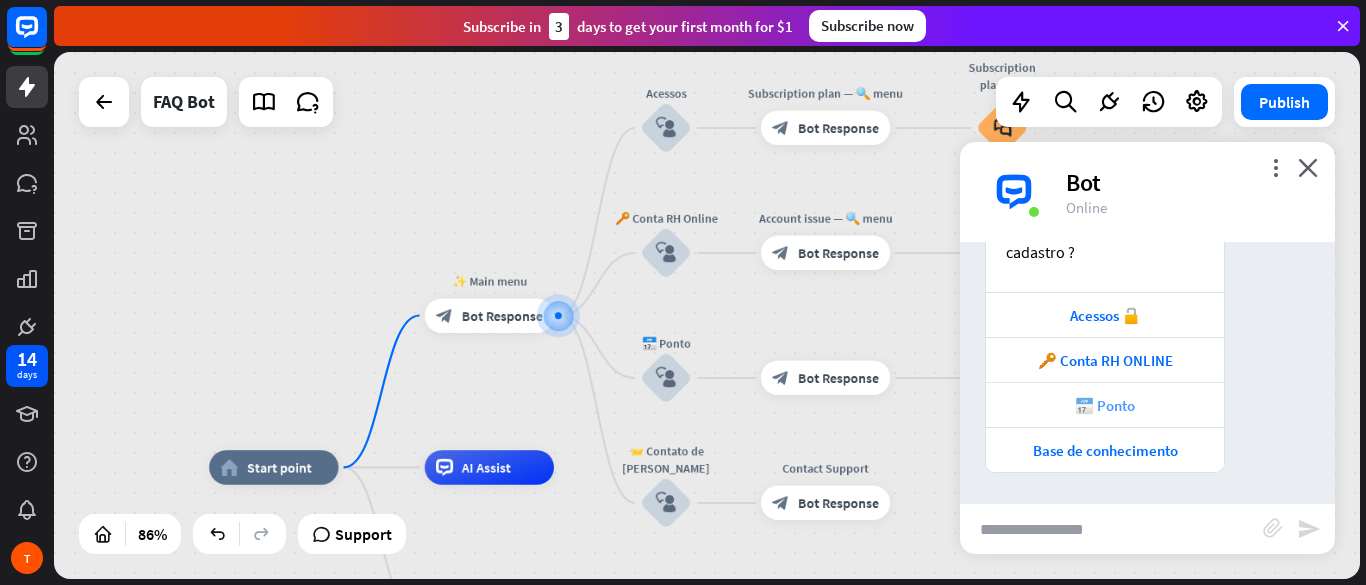 click on "📅 Ponto" at bounding box center (1105, 405) 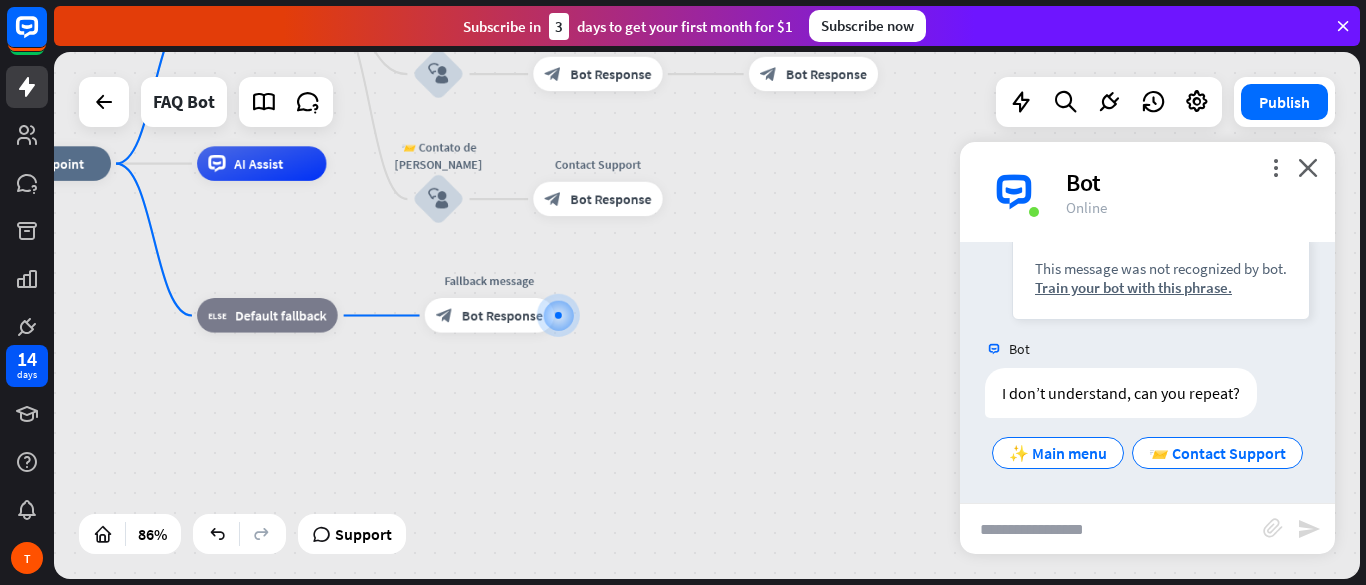 scroll, scrollTop: 648, scrollLeft: 0, axis: vertical 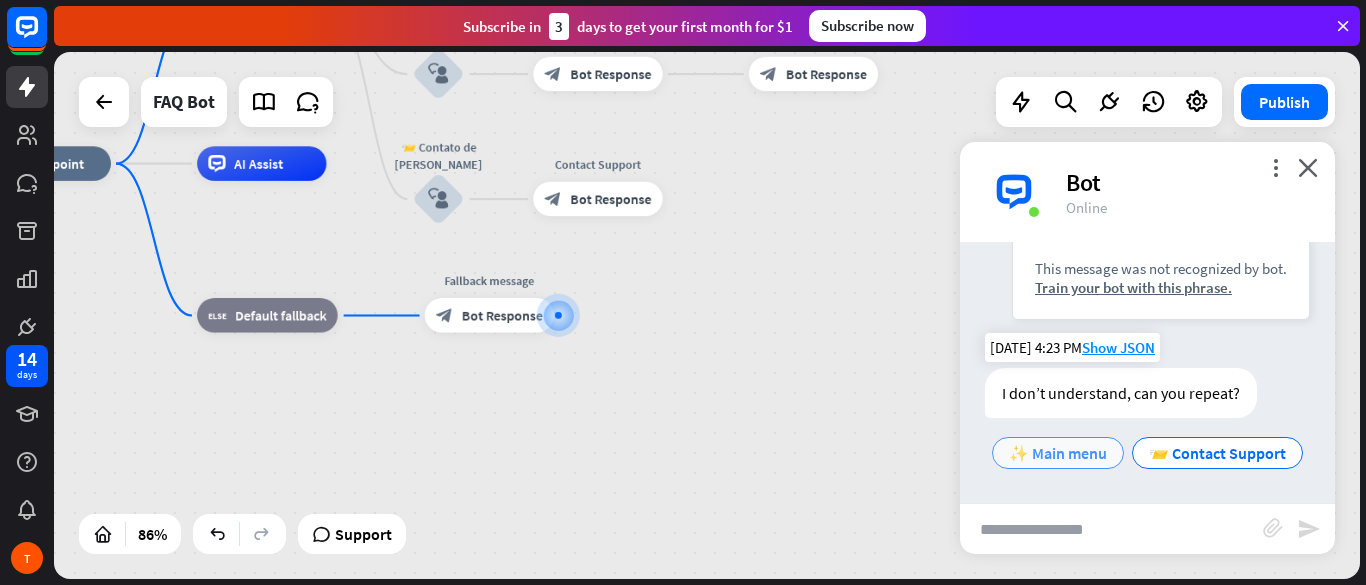 click on "✨ Main menu" at bounding box center (1058, 453) 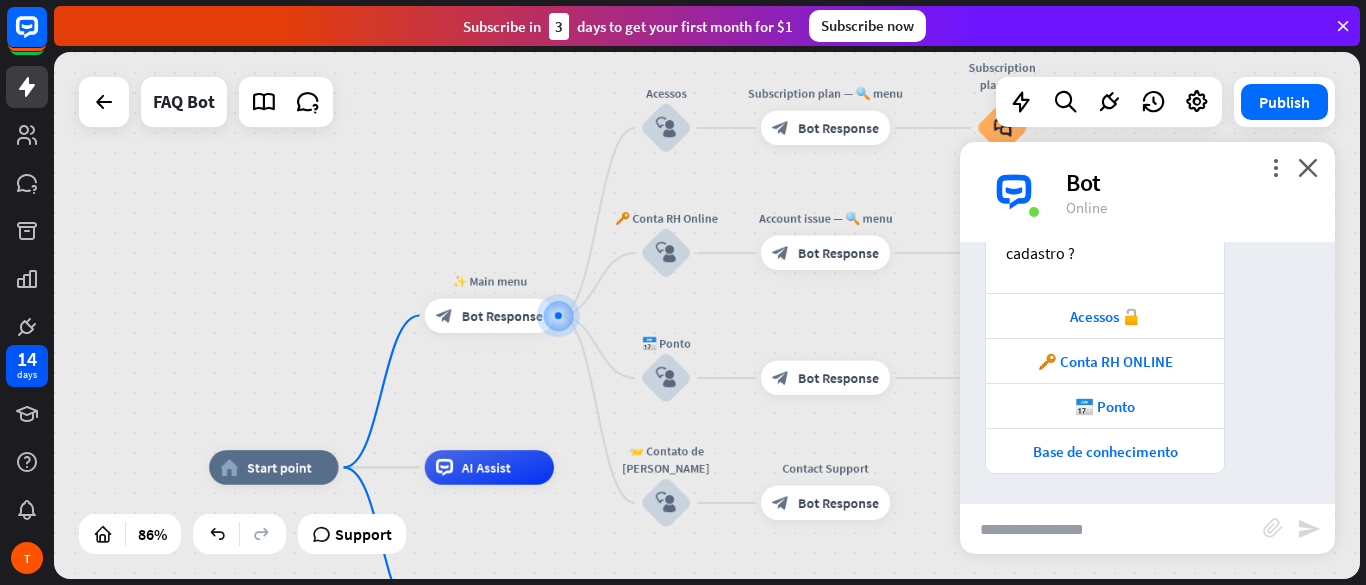 scroll, scrollTop: 1205, scrollLeft: 0, axis: vertical 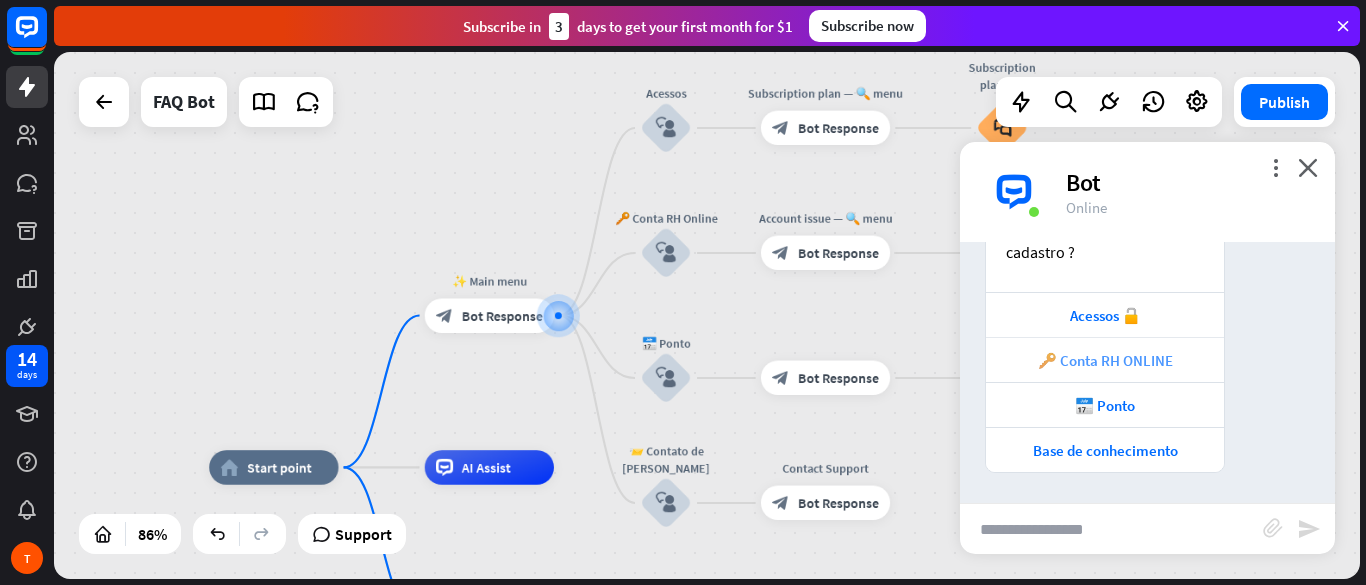 click on "🔑 Conta RH ONLINE" at bounding box center [1105, 360] 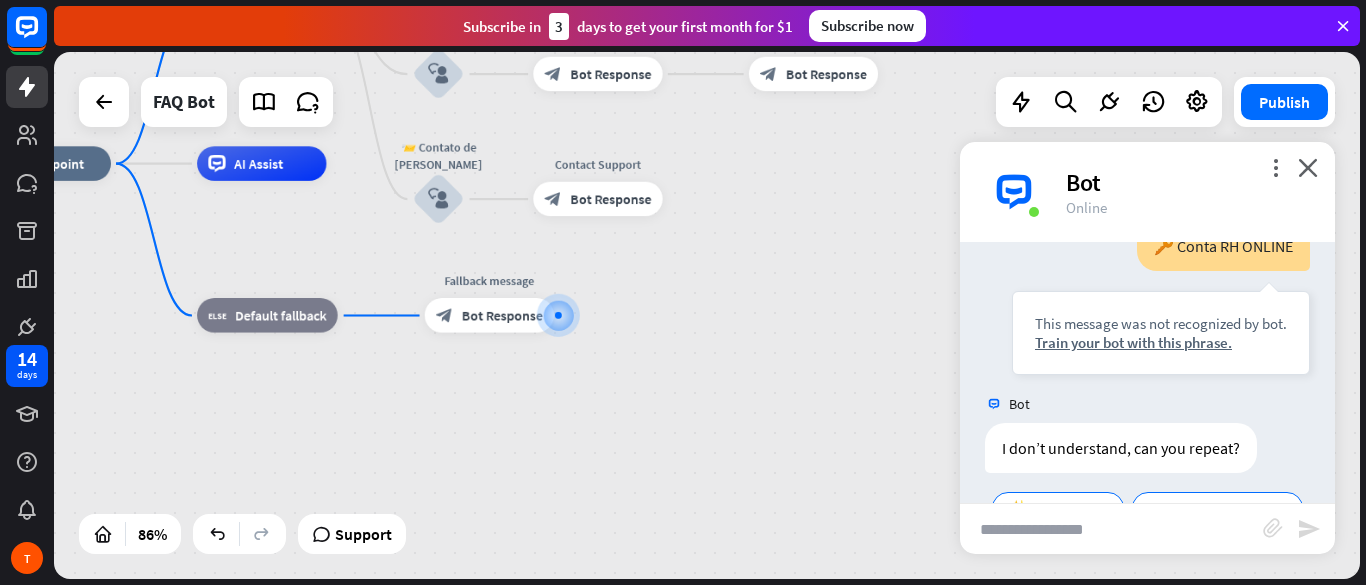 scroll, scrollTop: 1560, scrollLeft: 0, axis: vertical 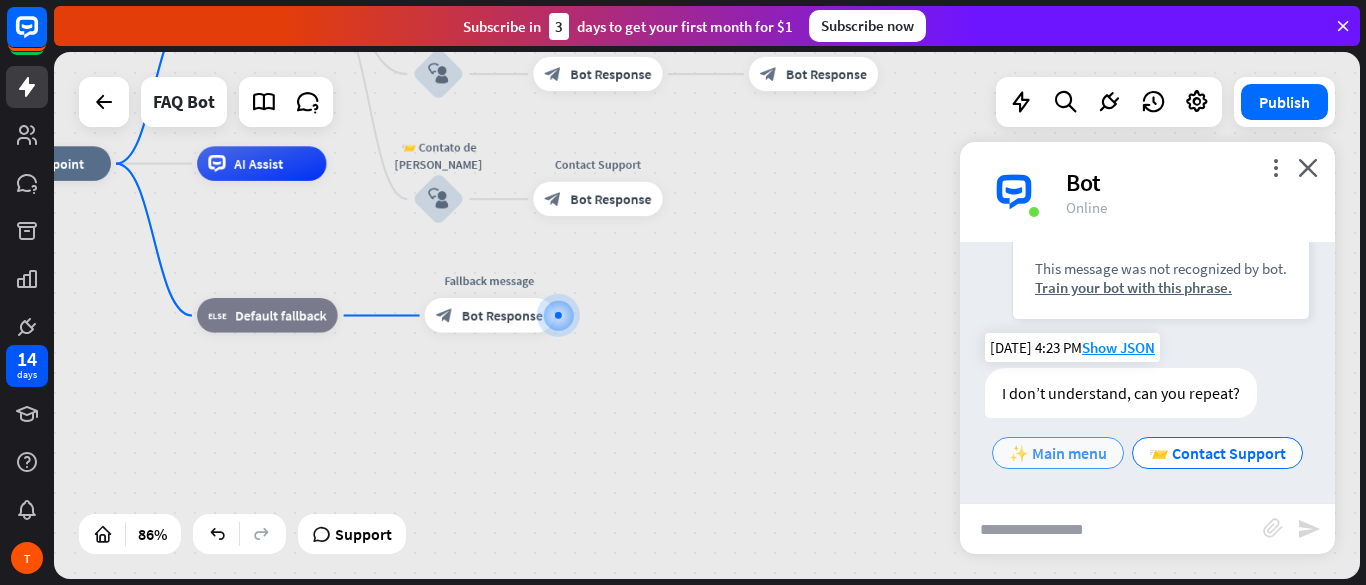 click on "✨ Main menu" at bounding box center [1058, 453] 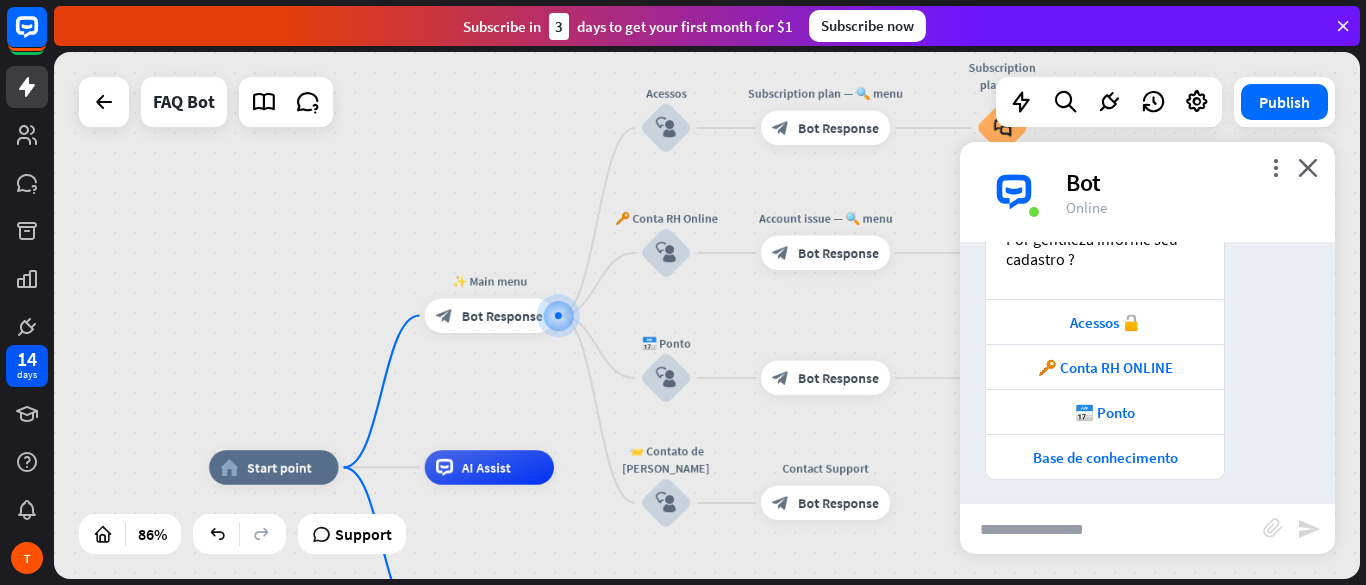 scroll, scrollTop: 2117, scrollLeft: 0, axis: vertical 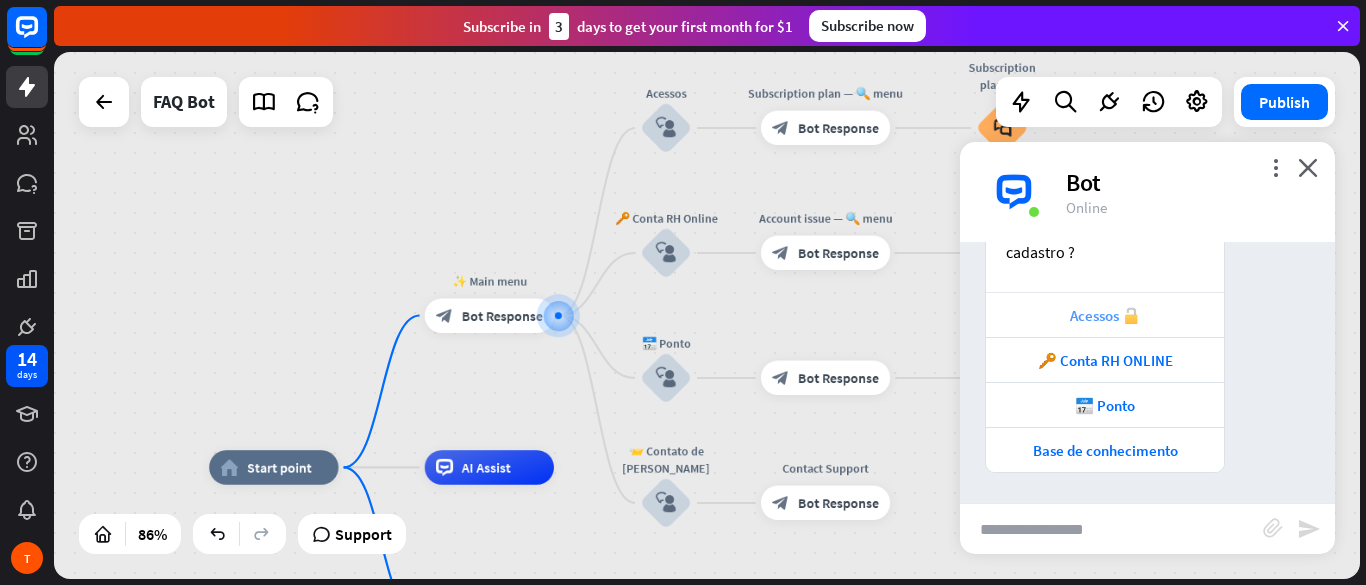 click on "Acessos 🔓" at bounding box center (1105, 315) 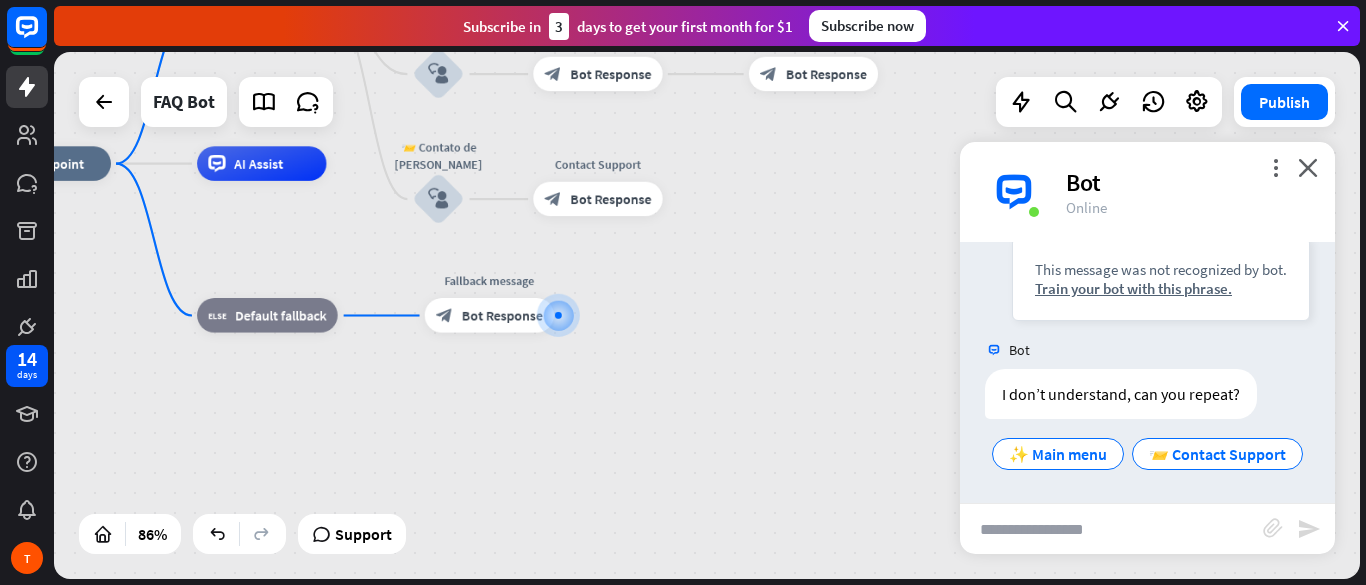 scroll, scrollTop: 2472, scrollLeft: 0, axis: vertical 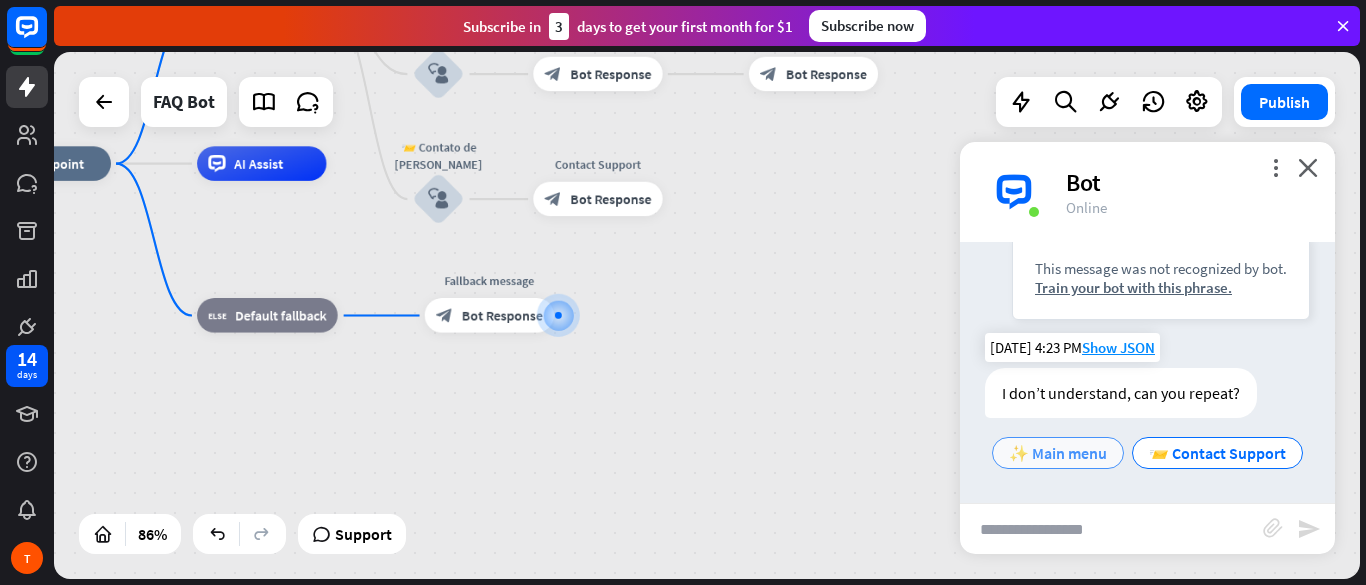 click on "✨ Main menu" at bounding box center (1058, 453) 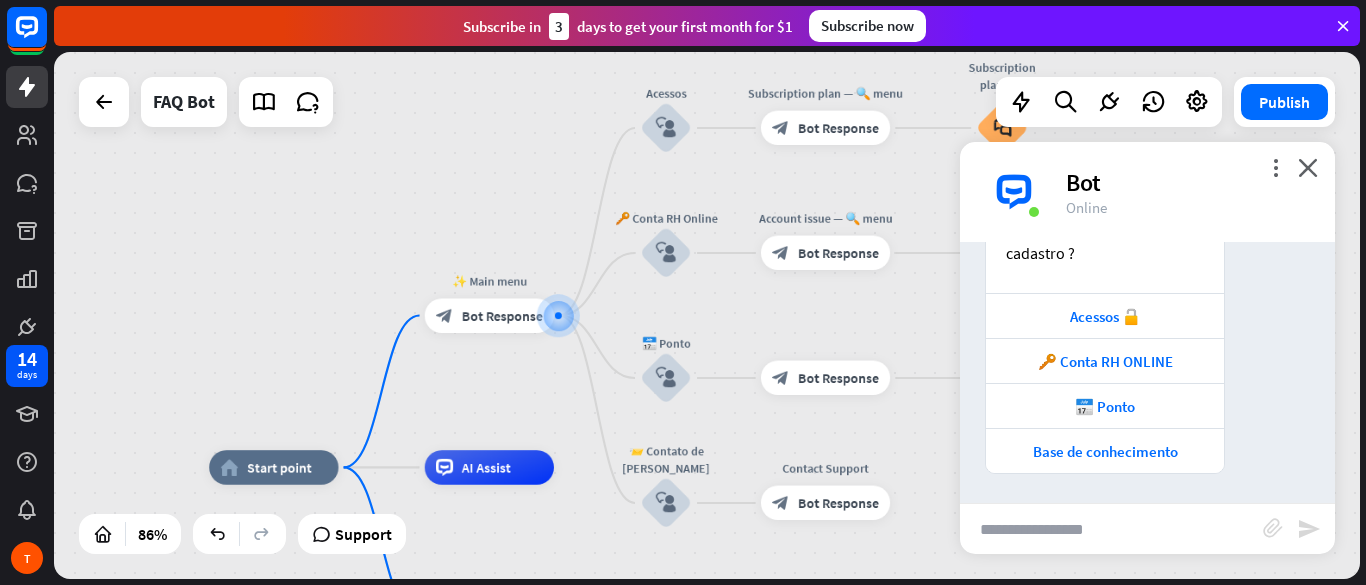 scroll, scrollTop: 3029, scrollLeft: 0, axis: vertical 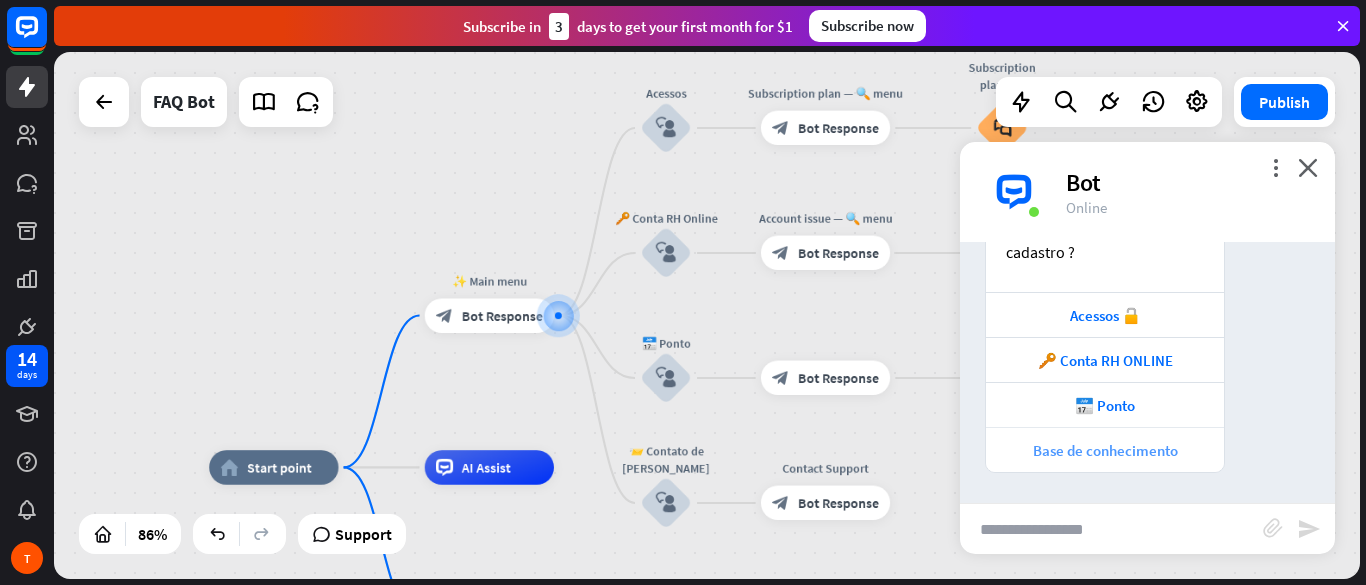 click on "Base de conhecimento" at bounding box center [1105, 449] 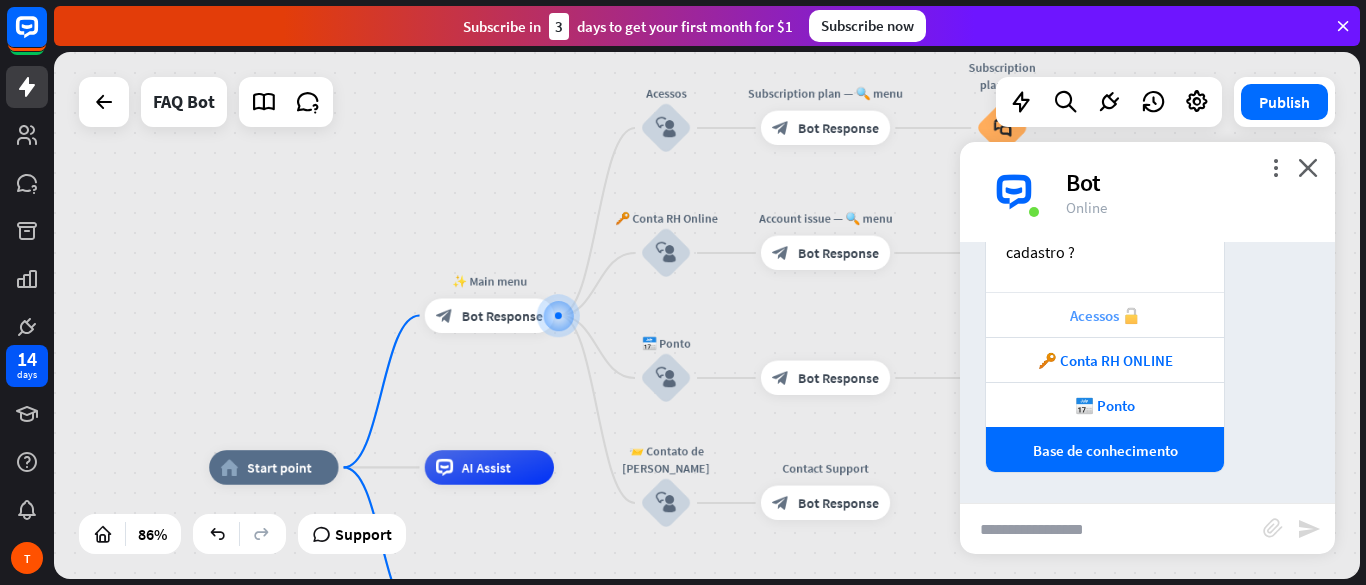 click on "Acessos 🔓" at bounding box center (1105, 315) 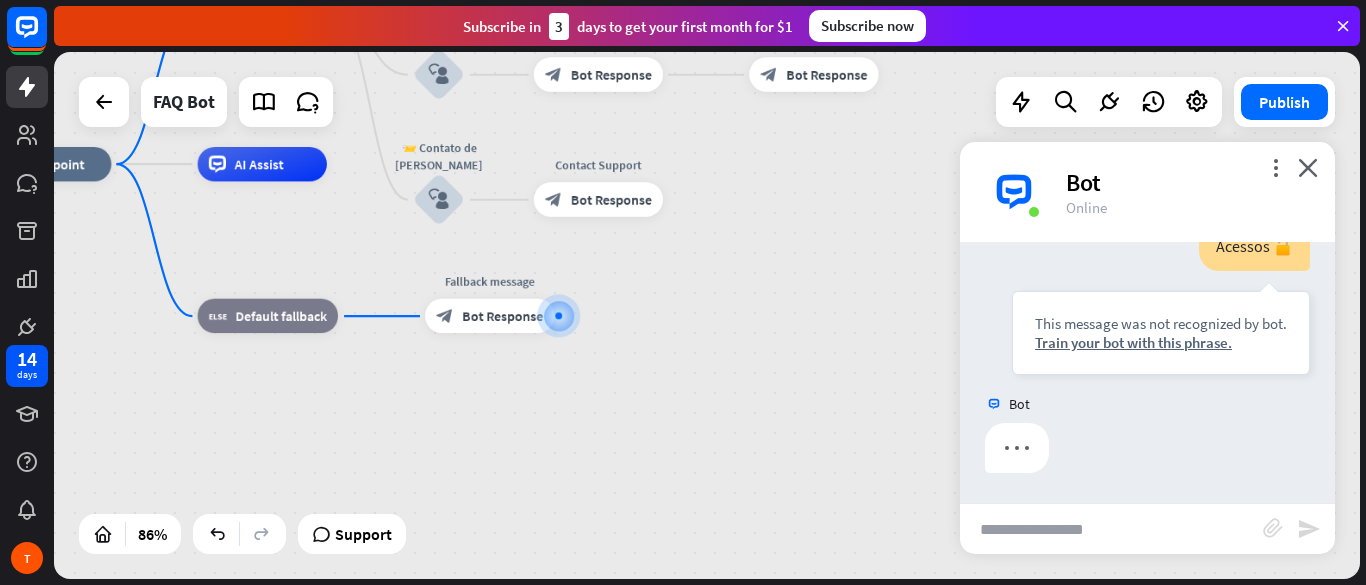 scroll, scrollTop: 3329, scrollLeft: 0, axis: vertical 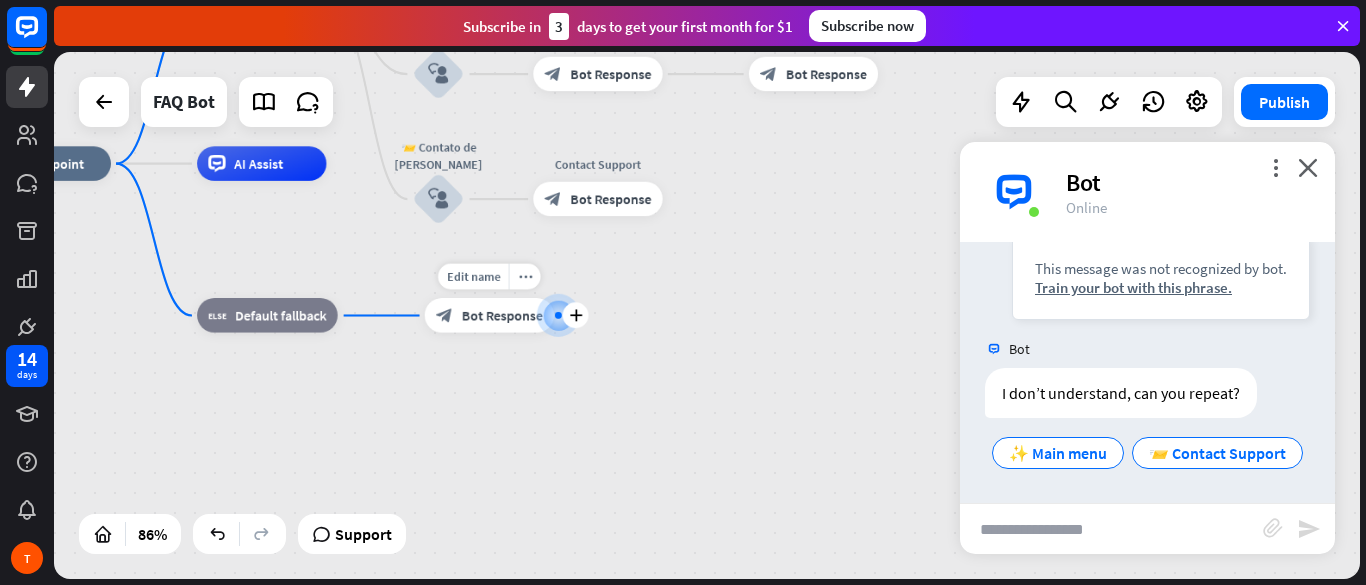 click on "Bot Response" at bounding box center (502, 315) 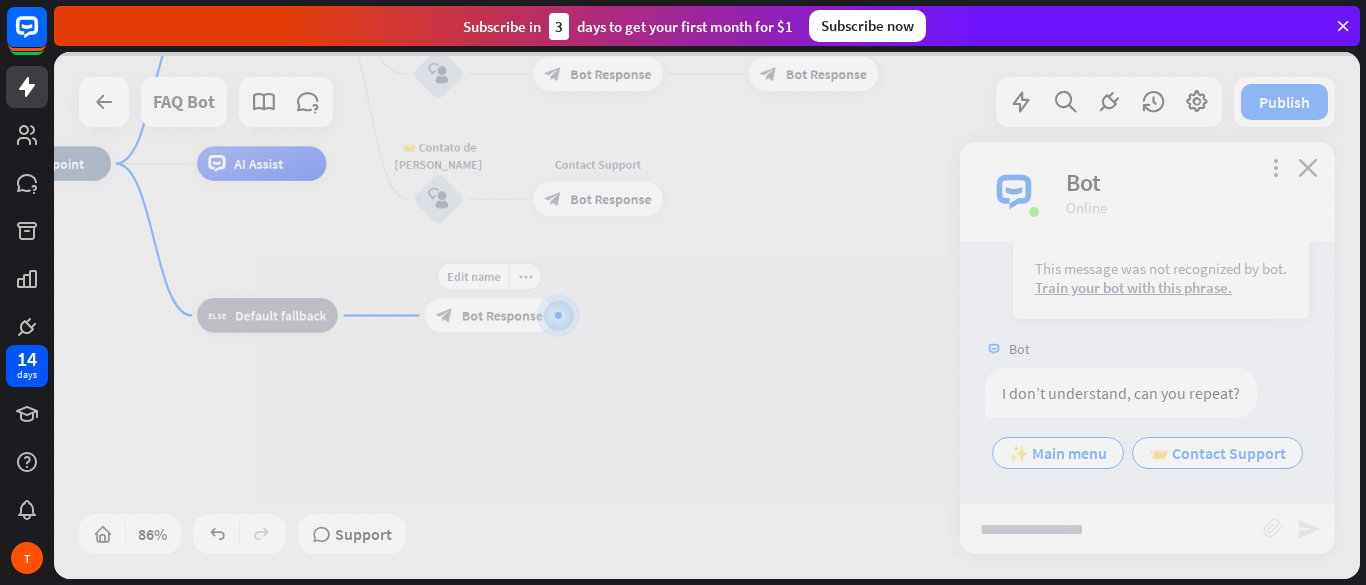 scroll, scrollTop: 3384, scrollLeft: 0, axis: vertical 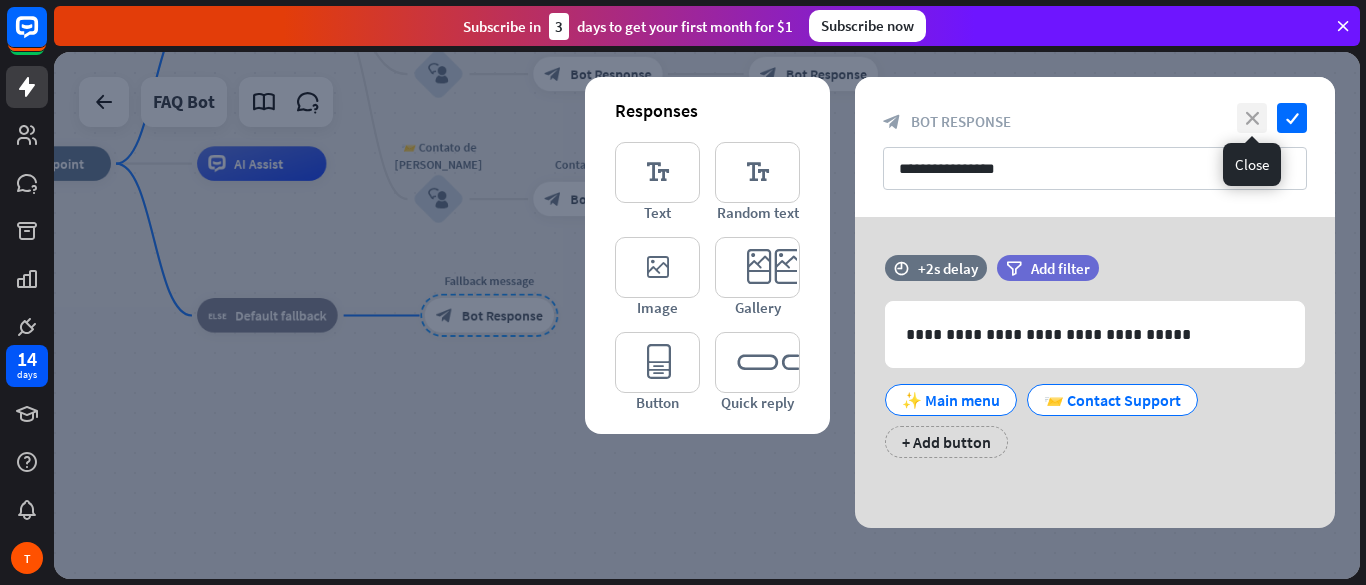 click on "close" at bounding box center [1252, 118] 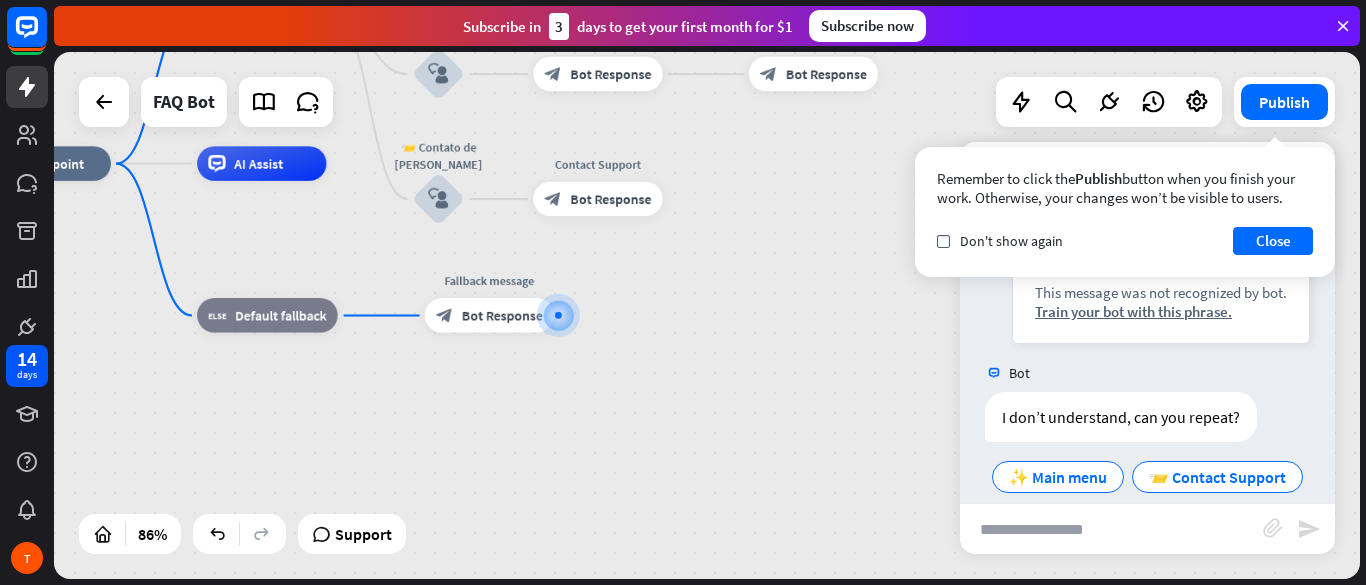 scroll, scrollTop: 3384, scrollLeft: 0, axis: vertical 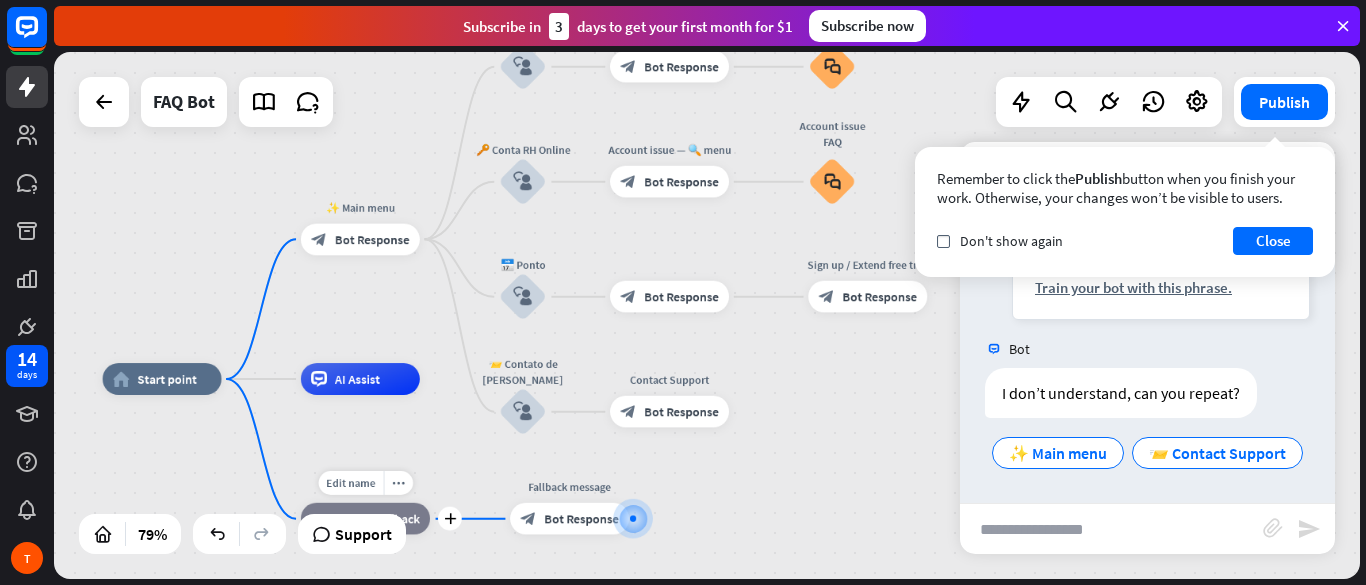 drag, startPoint x: 366, startPoint y: 279, endPoint x: 444, endPoint y: 482, distance: 217.46954 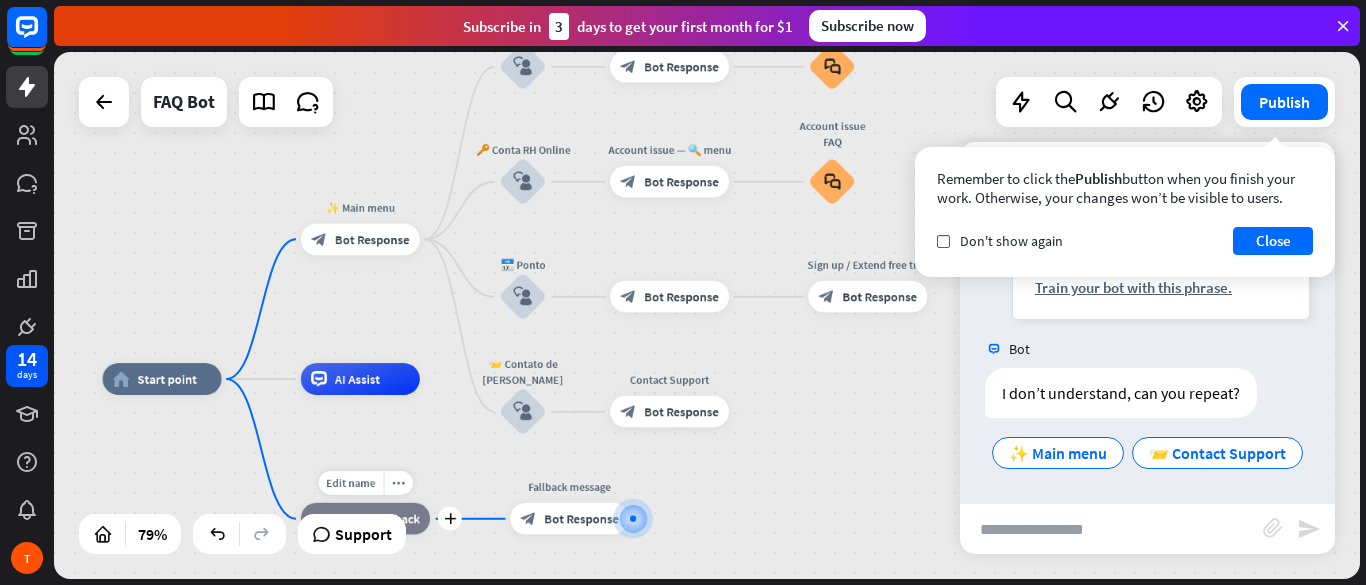 click on "Edit name   more_horiz         plus     block_fallback   Default fallback" at bounding box center [365, 519] 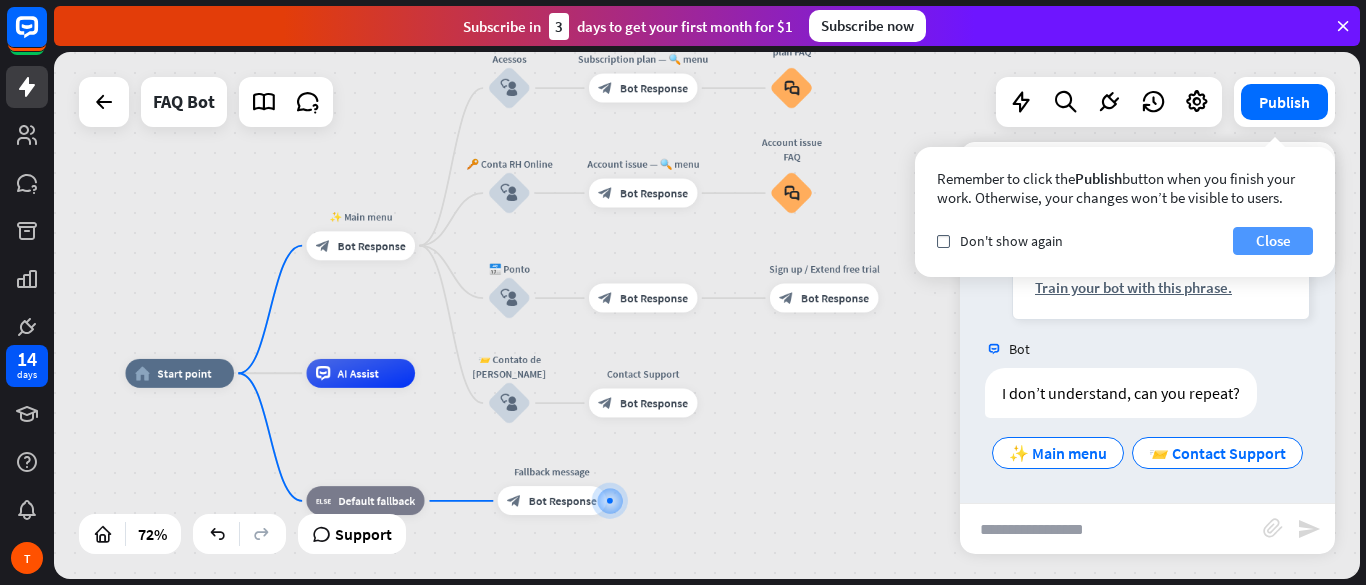 click on "Close" at bounding box center [1273, 241] 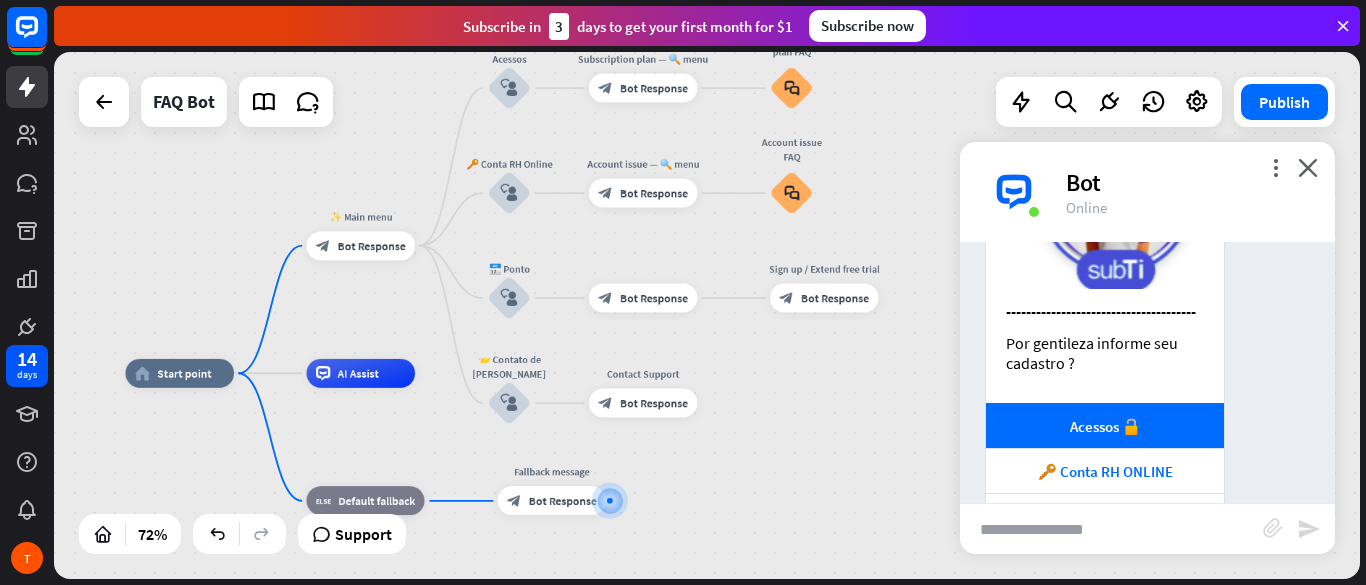 scroll, scrollTop: 2904, scrollLeft: 0, axis: vertical 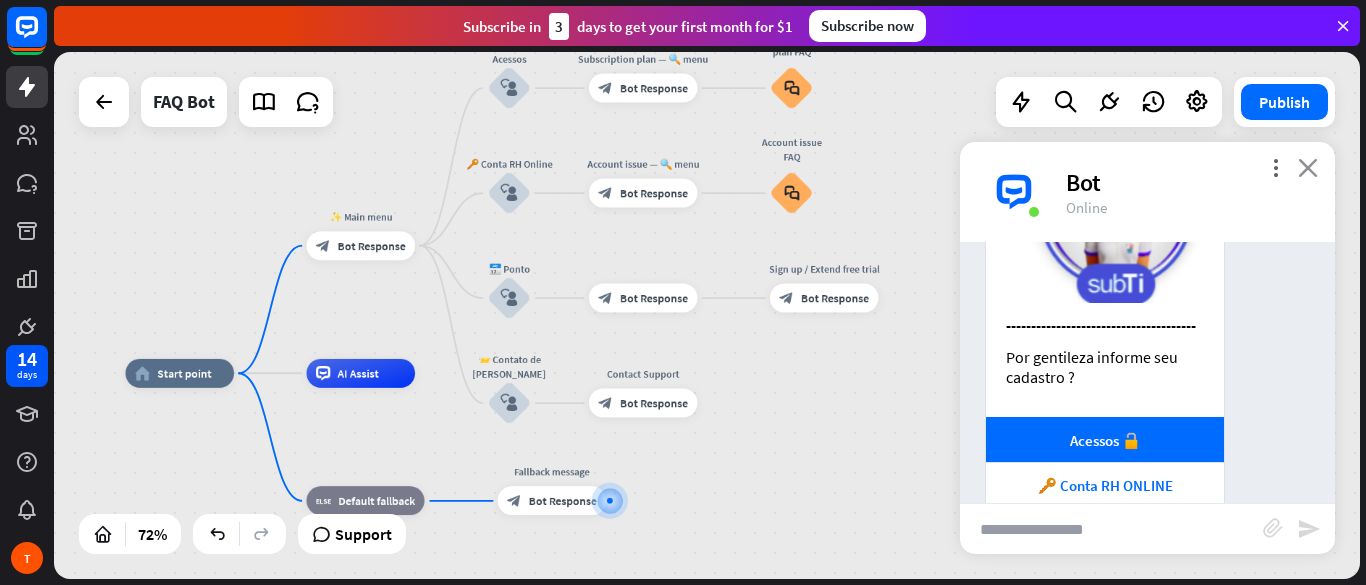 click on "close" at bounding box center [1308, 167] 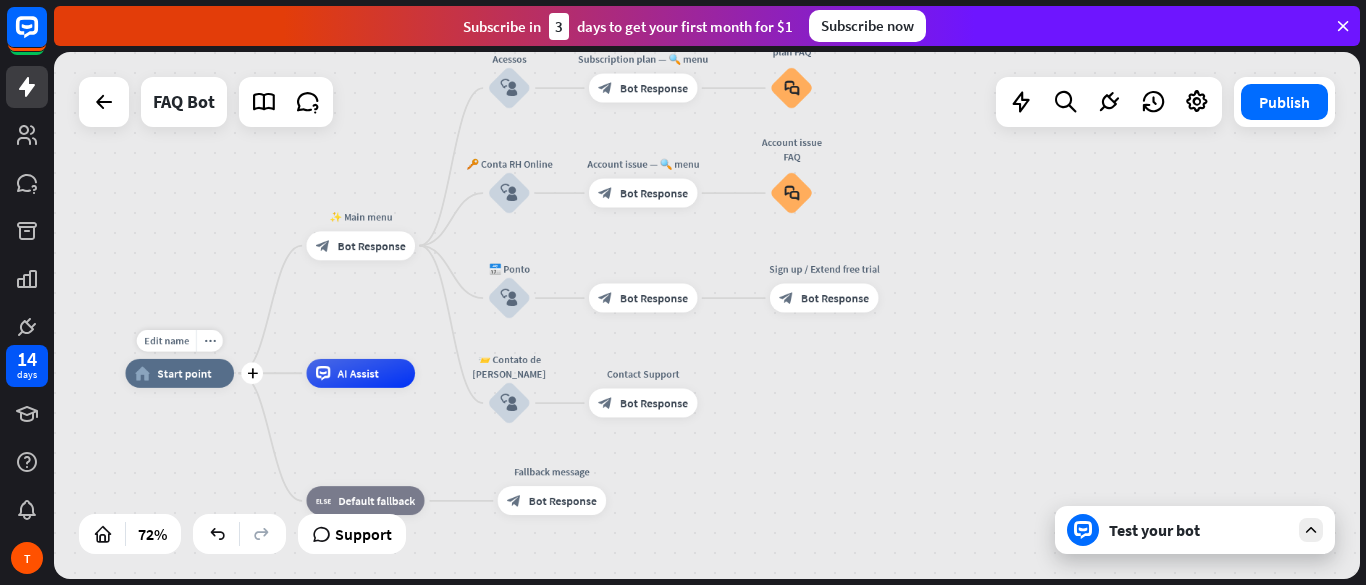 click on "Start point" at bounding box center (184, 373) 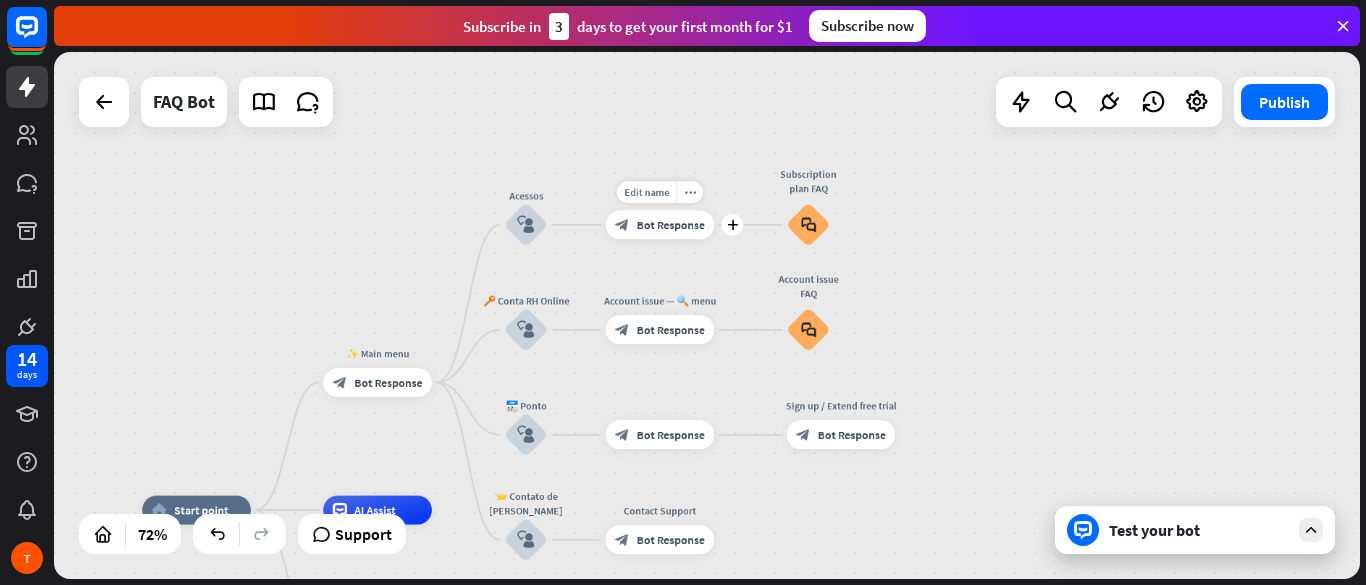 drag, startPoint x: 566, startPoint y: 133, endPoint x: 612, endPoint y: 249, distance: 124.78782 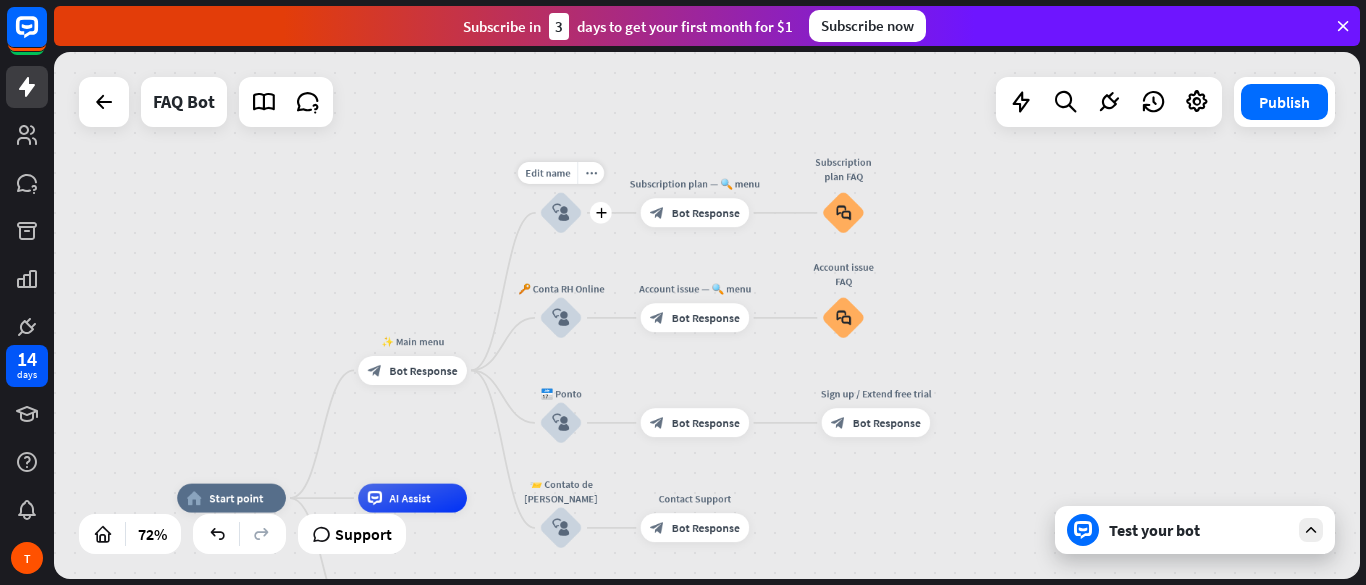 click on "block_user_input" at bounding box center (560, 212) 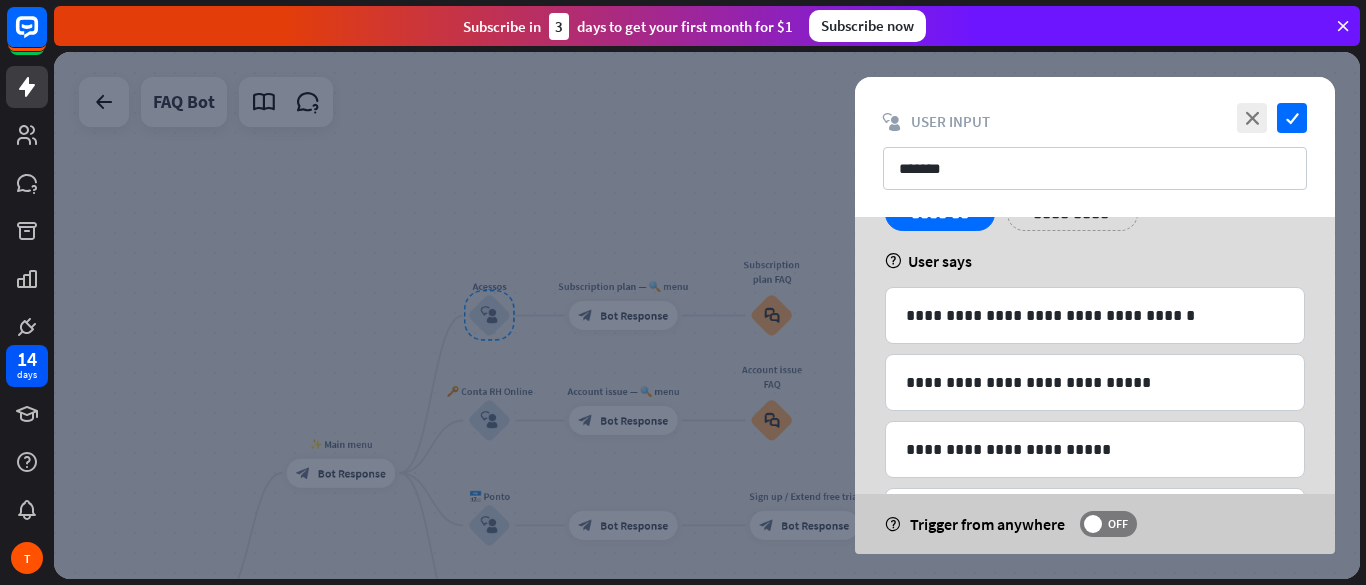 scroll, scrollTop: 108, scrollLeft: 0, axis: vertical 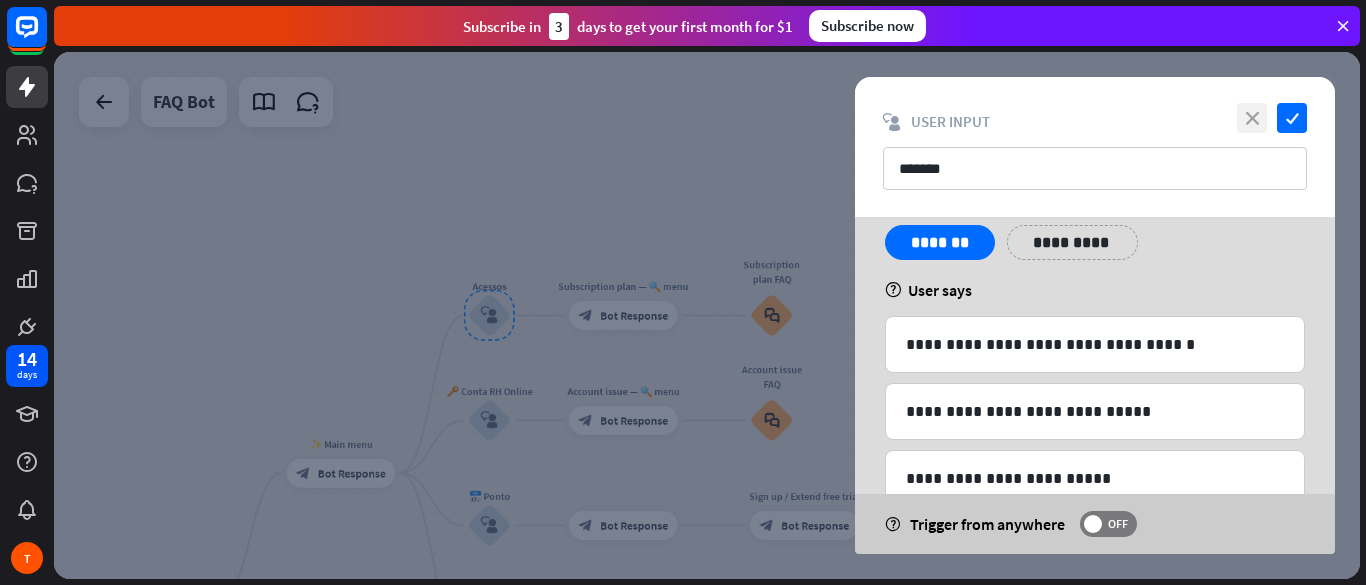 click on "close" at bounding box center (1252, 118) 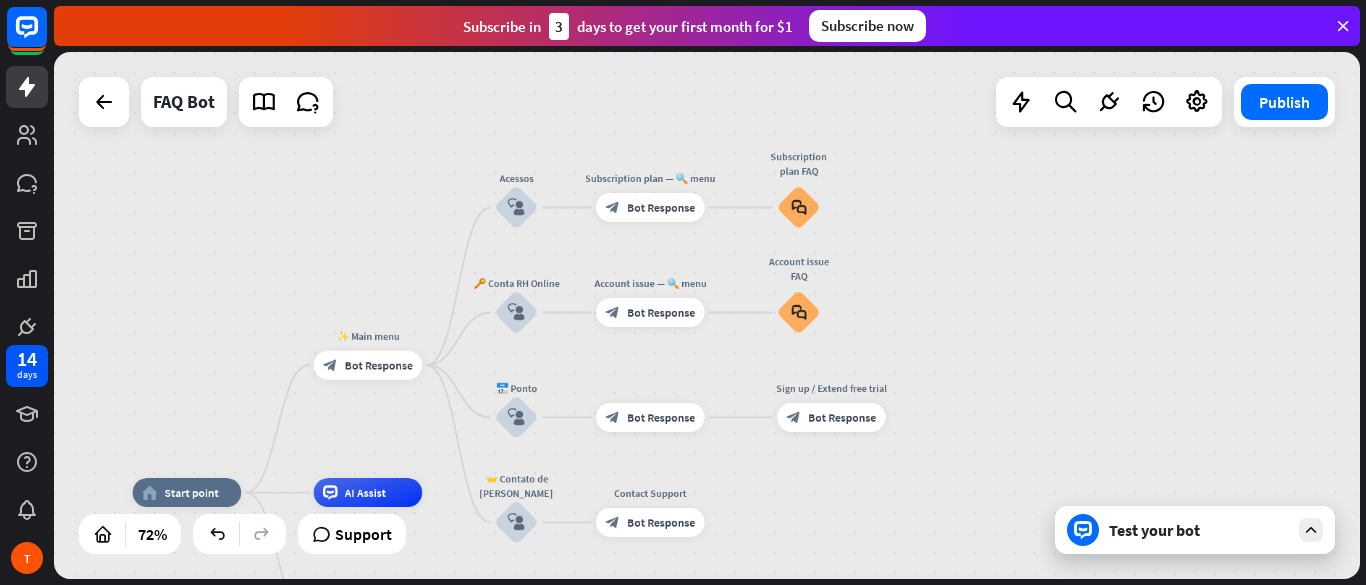 drag, startPoint x: 729, startPoint y: 184, endPoint x: 749, endPoint y: 110, distance: 76.655075 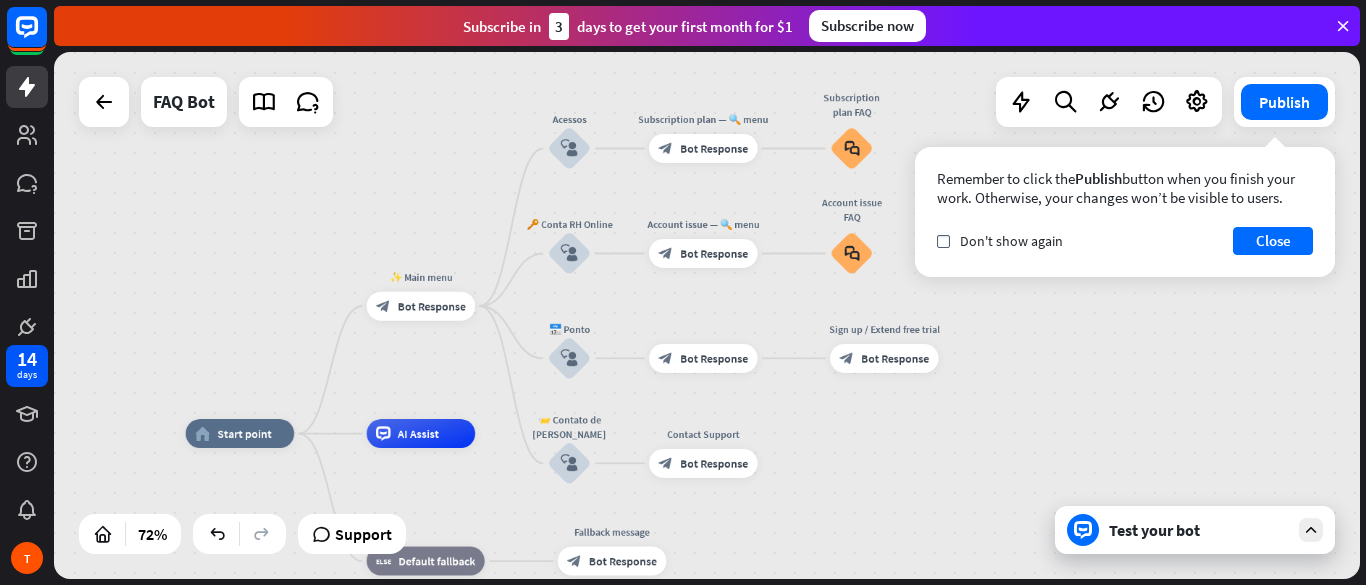 drag, startPoint x: 382, startPoint y: 417, endPoint x: 435, endPoint y: 358, distance: 79.30952 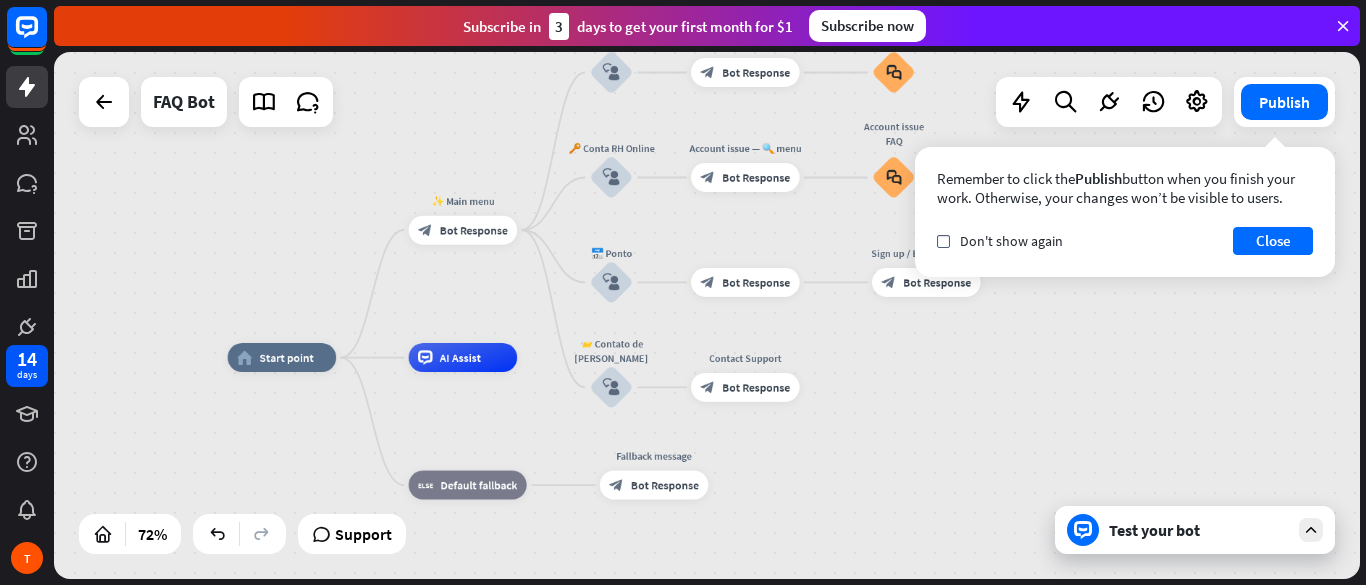 drag, startPoint x: 415, startPoint y: 360, endPoint x: 457, endPoint y: 284, distance: 86.833176 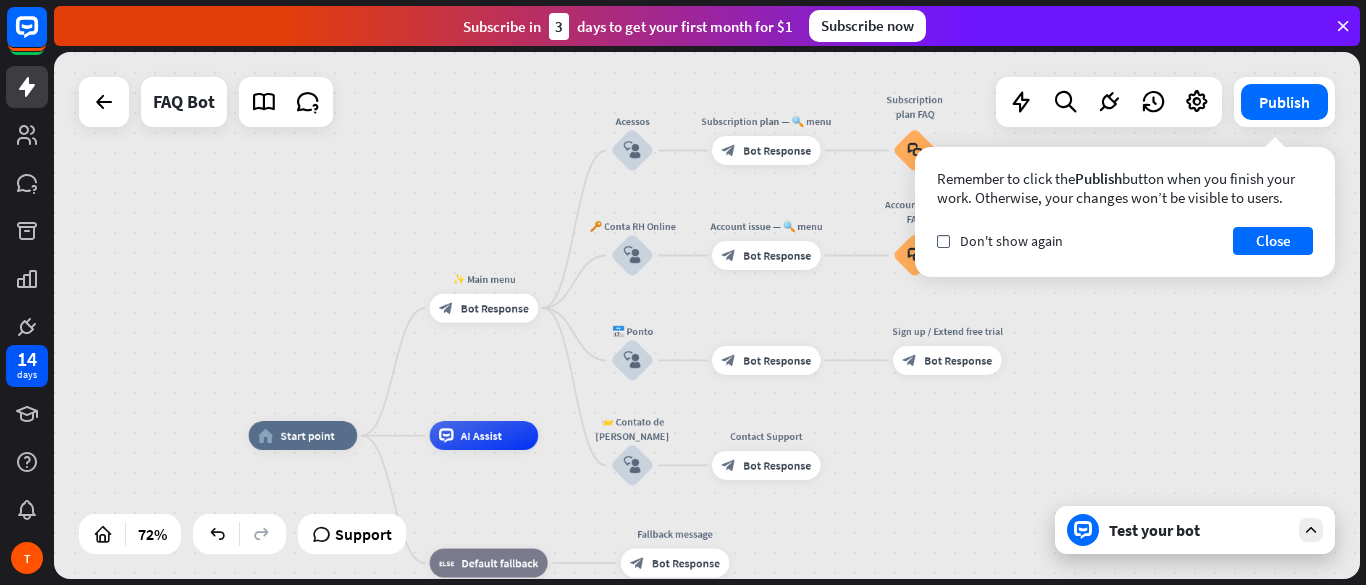 drag, startPoint x: 1036, startPoint y: 406, endPoint x: 1193, endPoint y: 323, distance: 177.58942 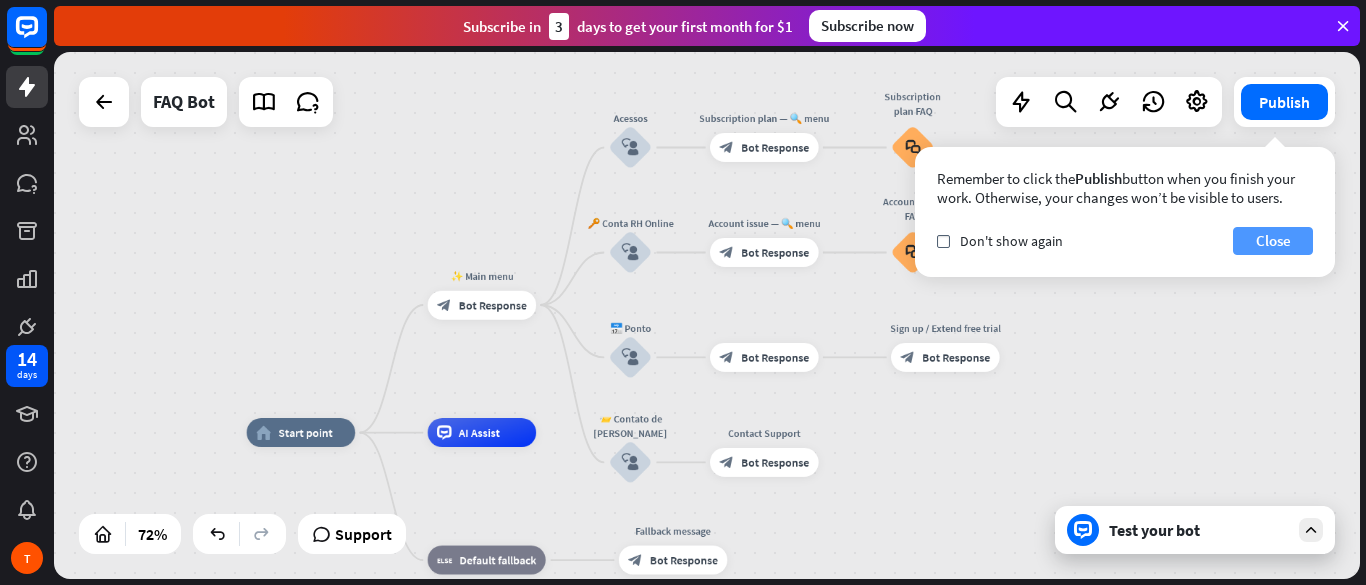 click on "Close" at bounding box center [1273, 241] 